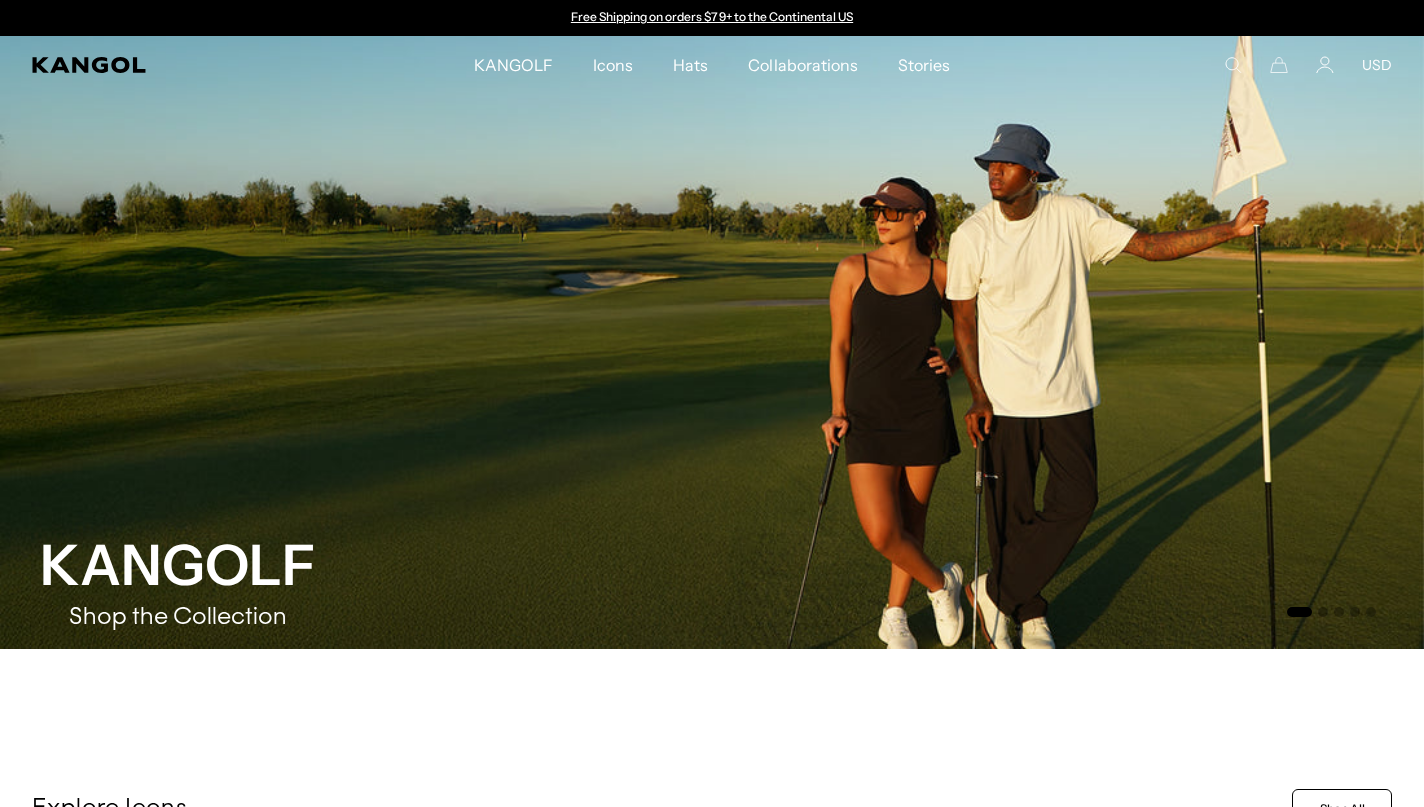 scroll, scrollTop: 0, scrollLeft: 0, axis: both 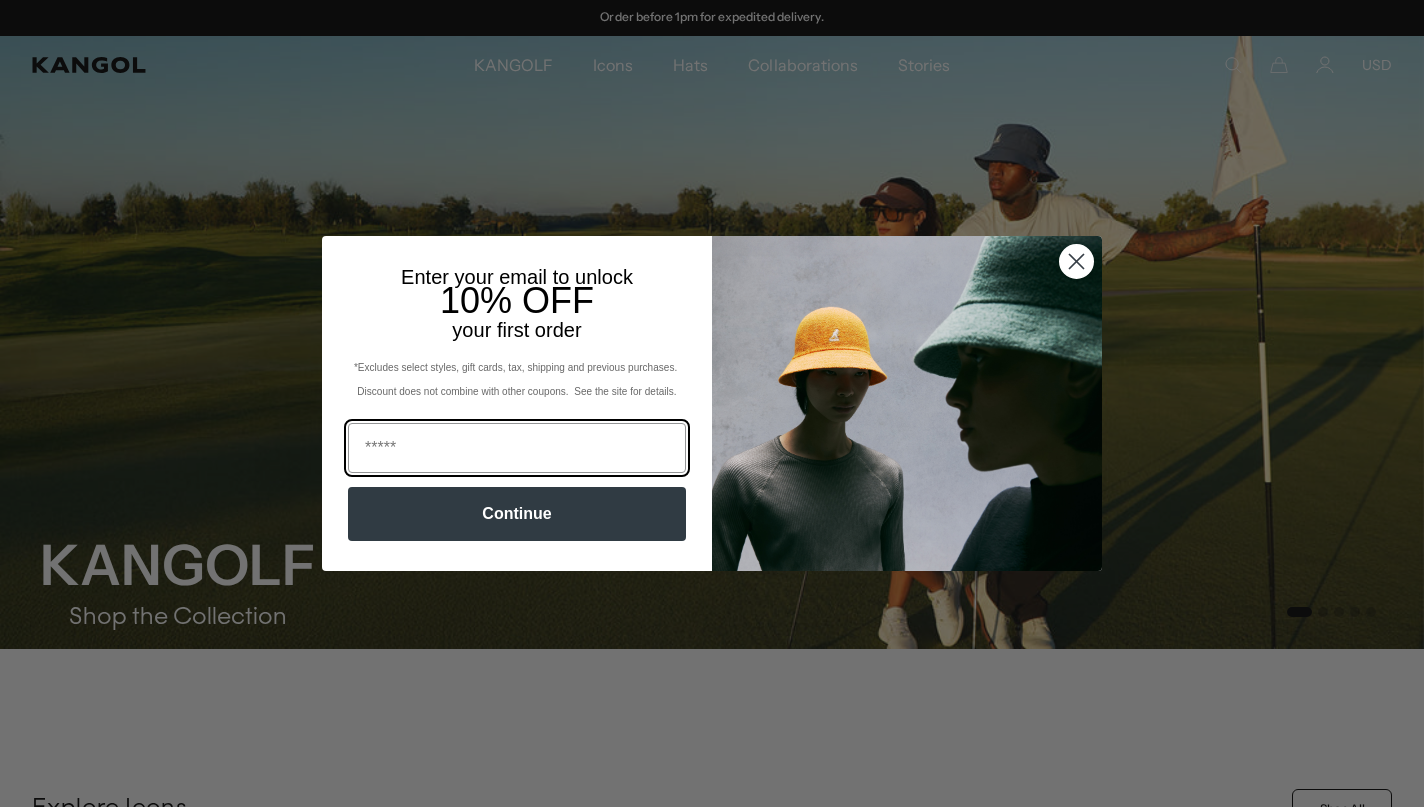 type on "**********" 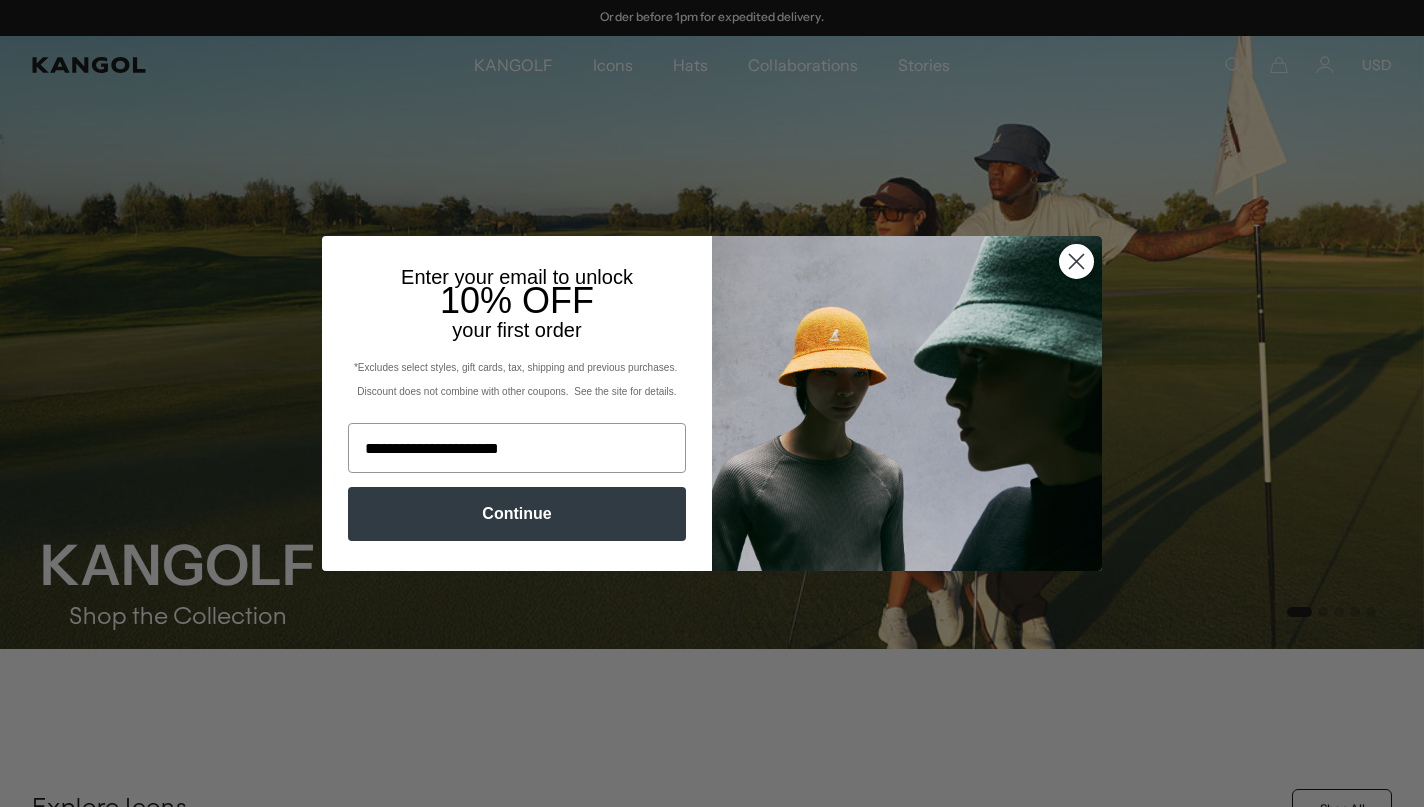 click on "Continue" at bounding box center (517, 514) 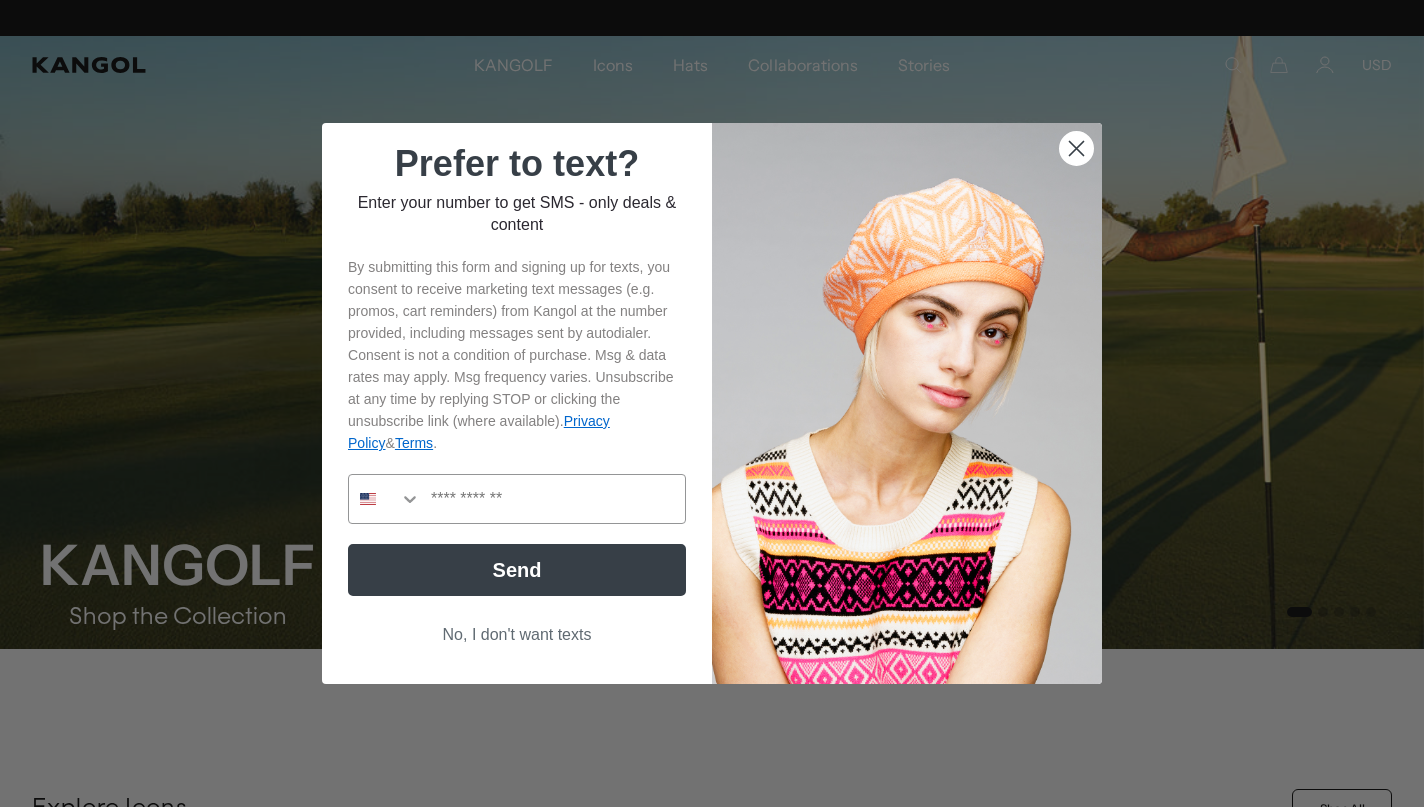 scroll, scrollTop: 0, scrollLeft: 412, axis: horizontal 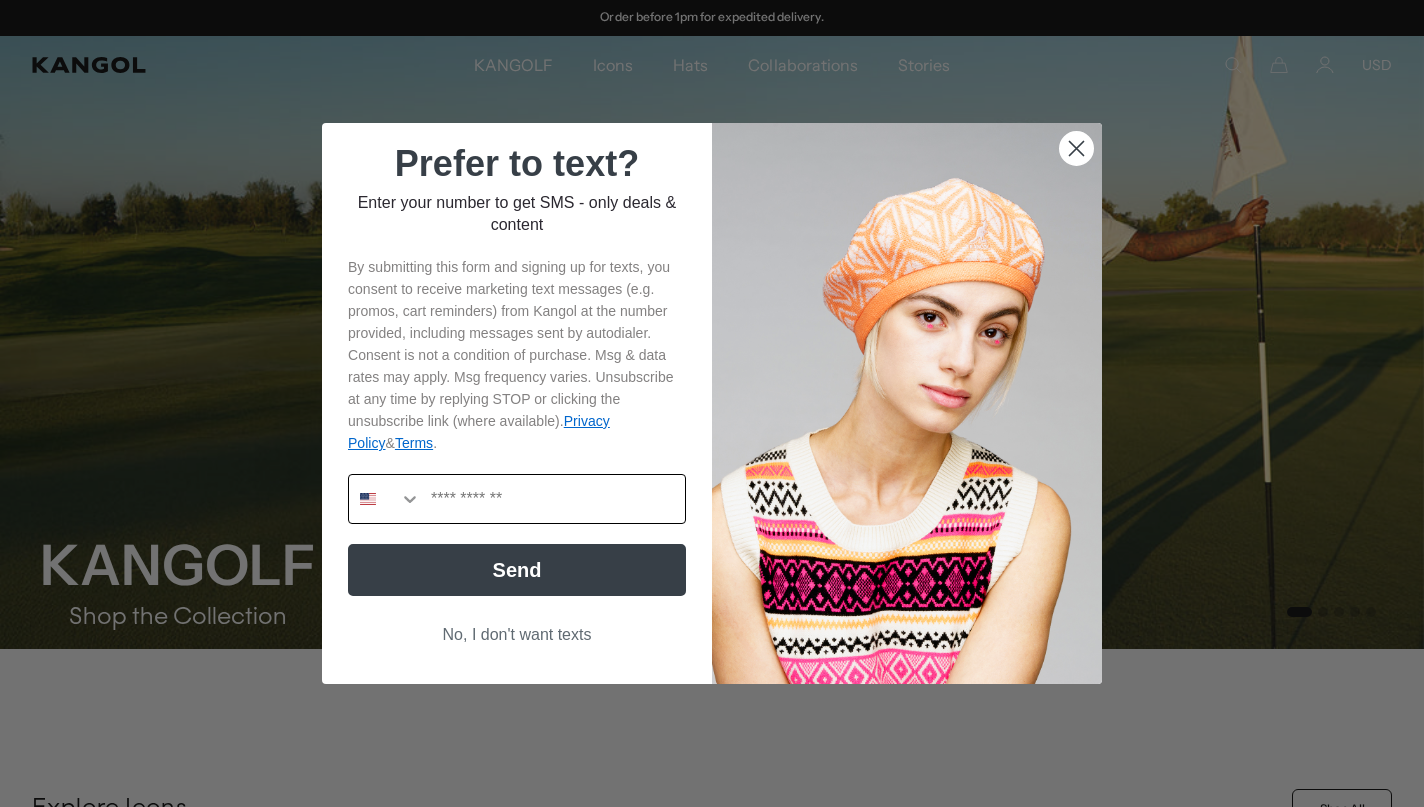 click 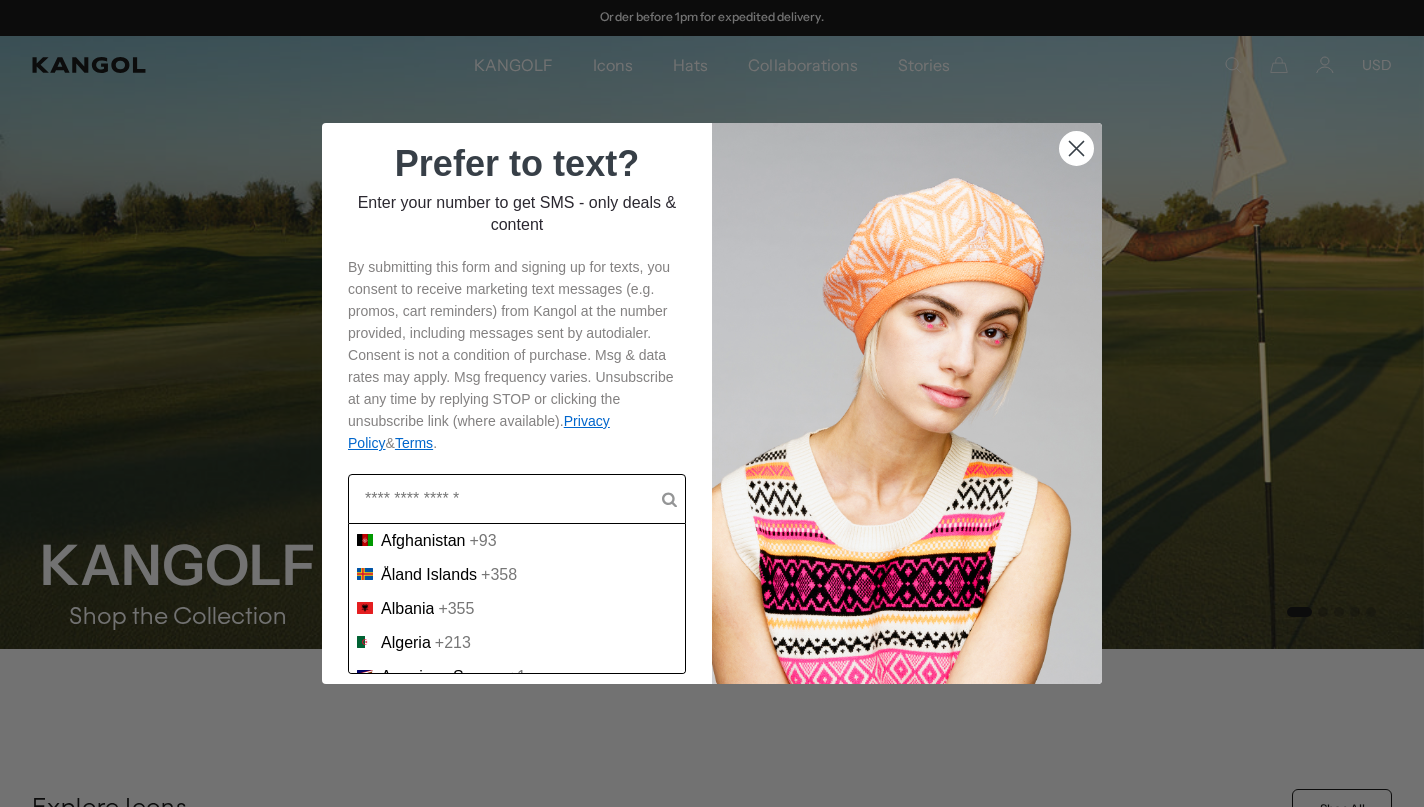 scroll, scrollTop: 0, scrollLeft: 0, axis: both 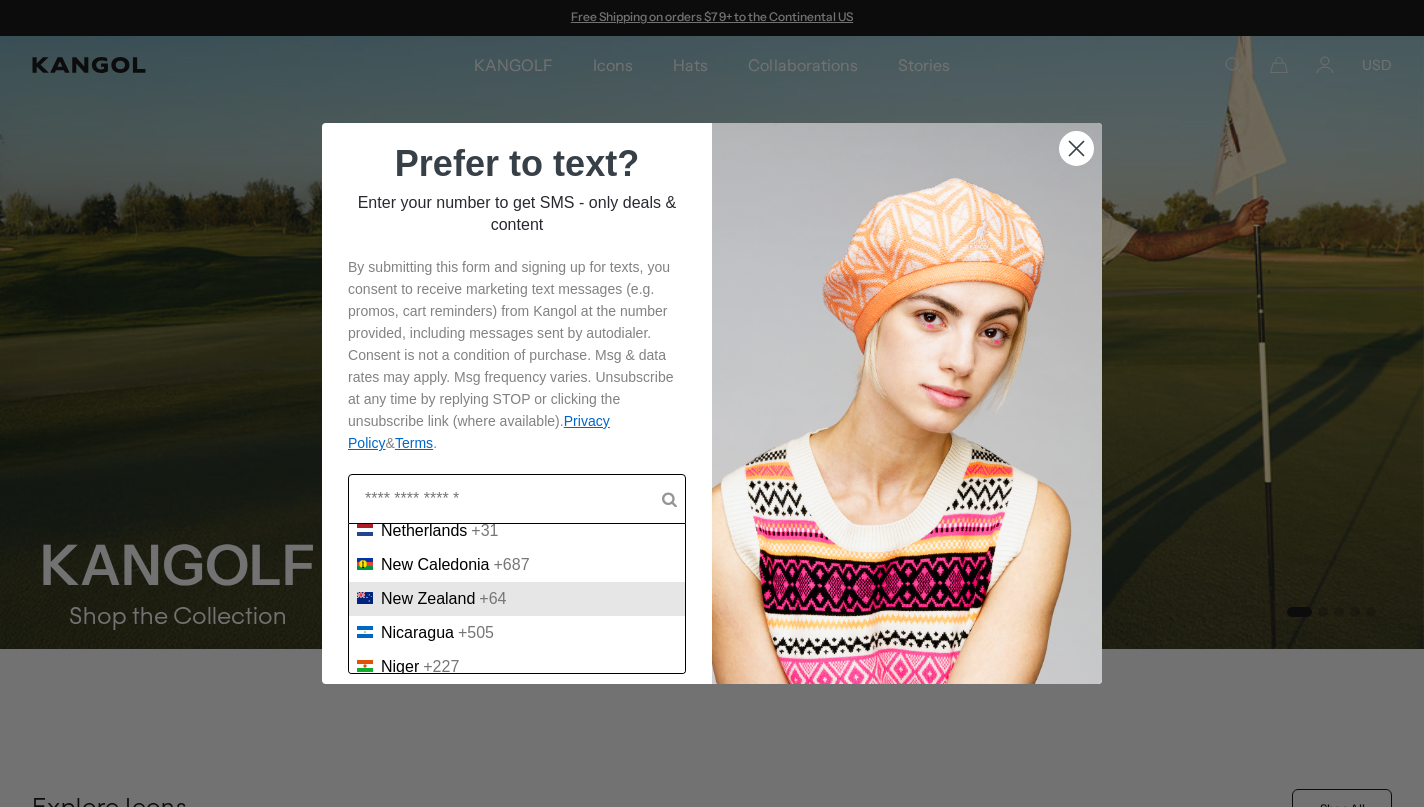 click on "New Zealand" at bounding box center [428, 599] 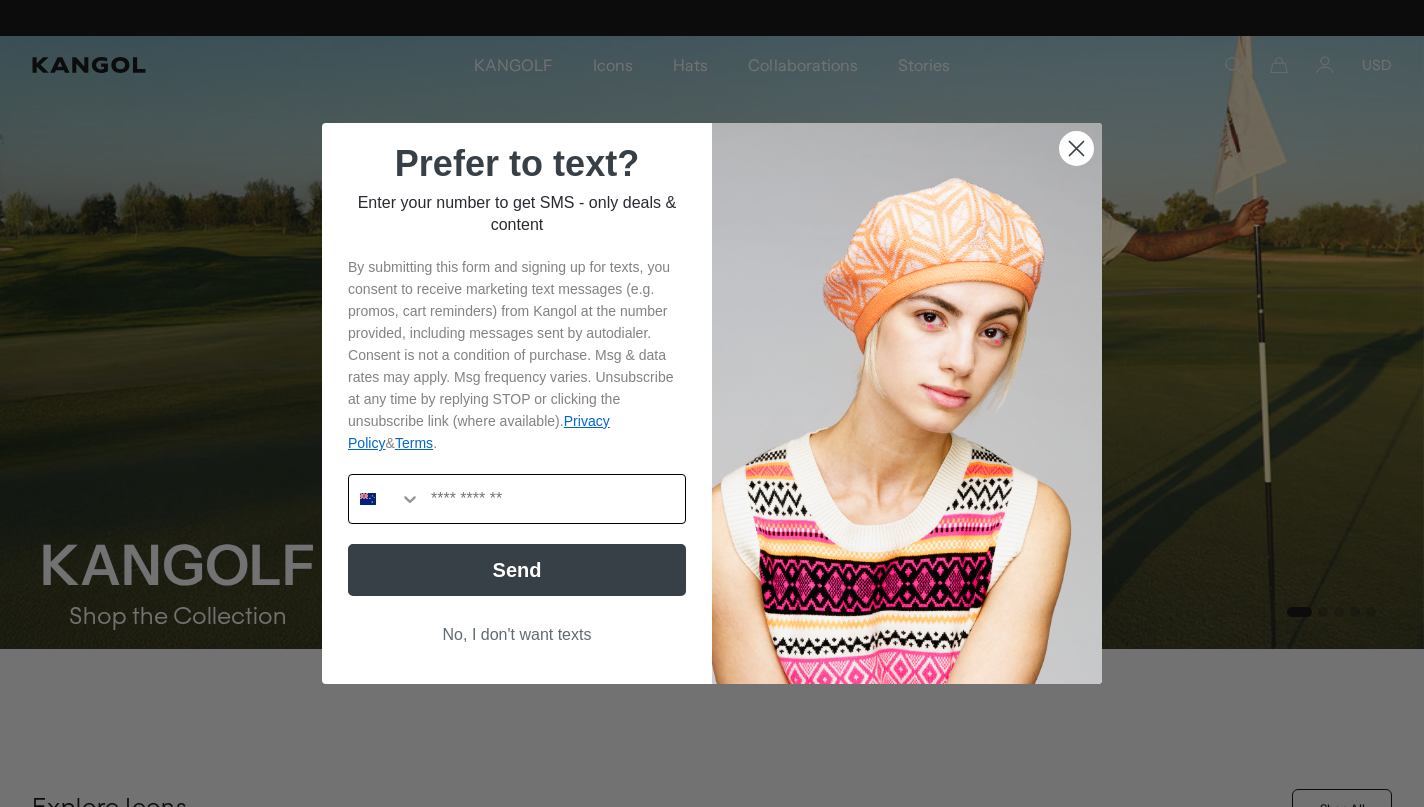 scroll, scrollTop: 0, scrollLeft: 412, axis: horizontal 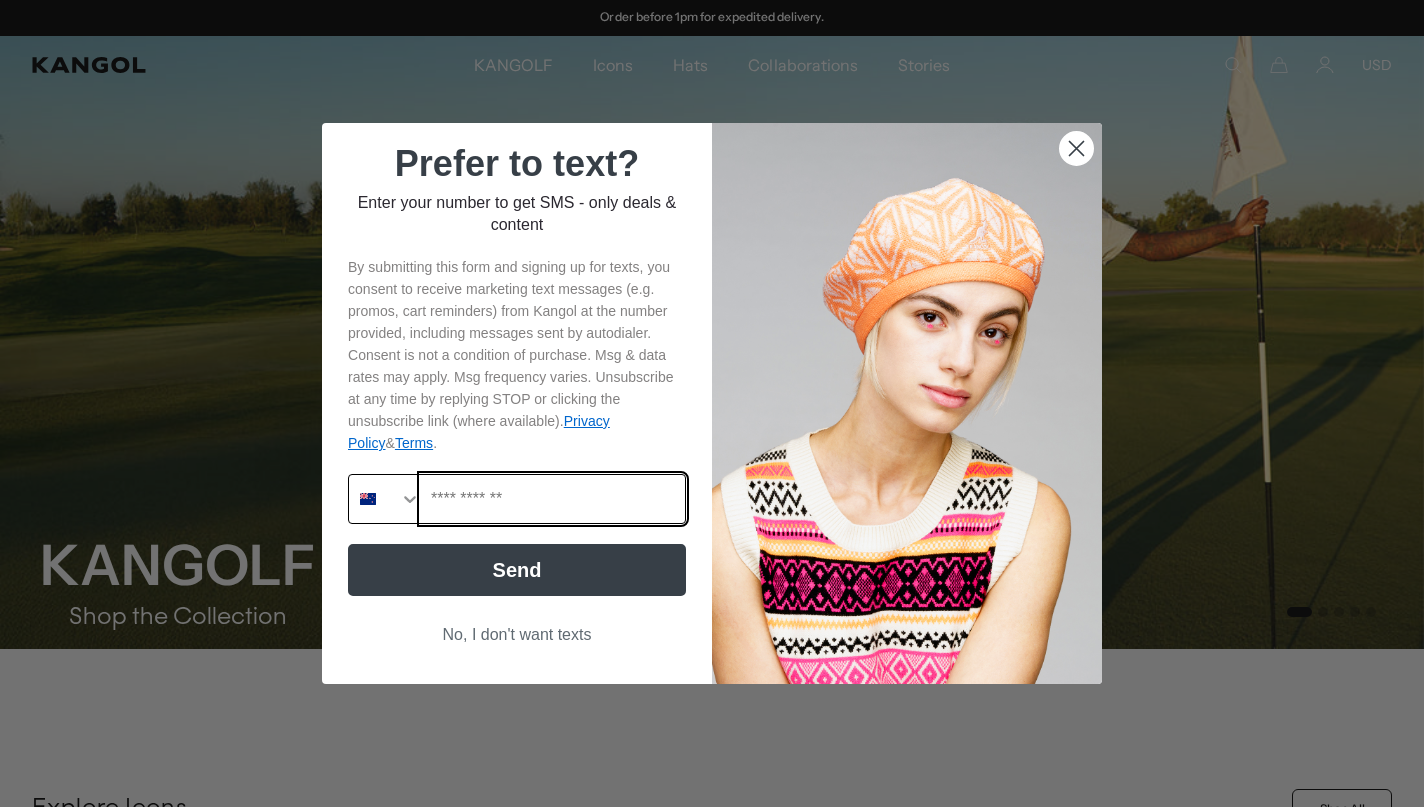 click at bounding box center (553, 499) 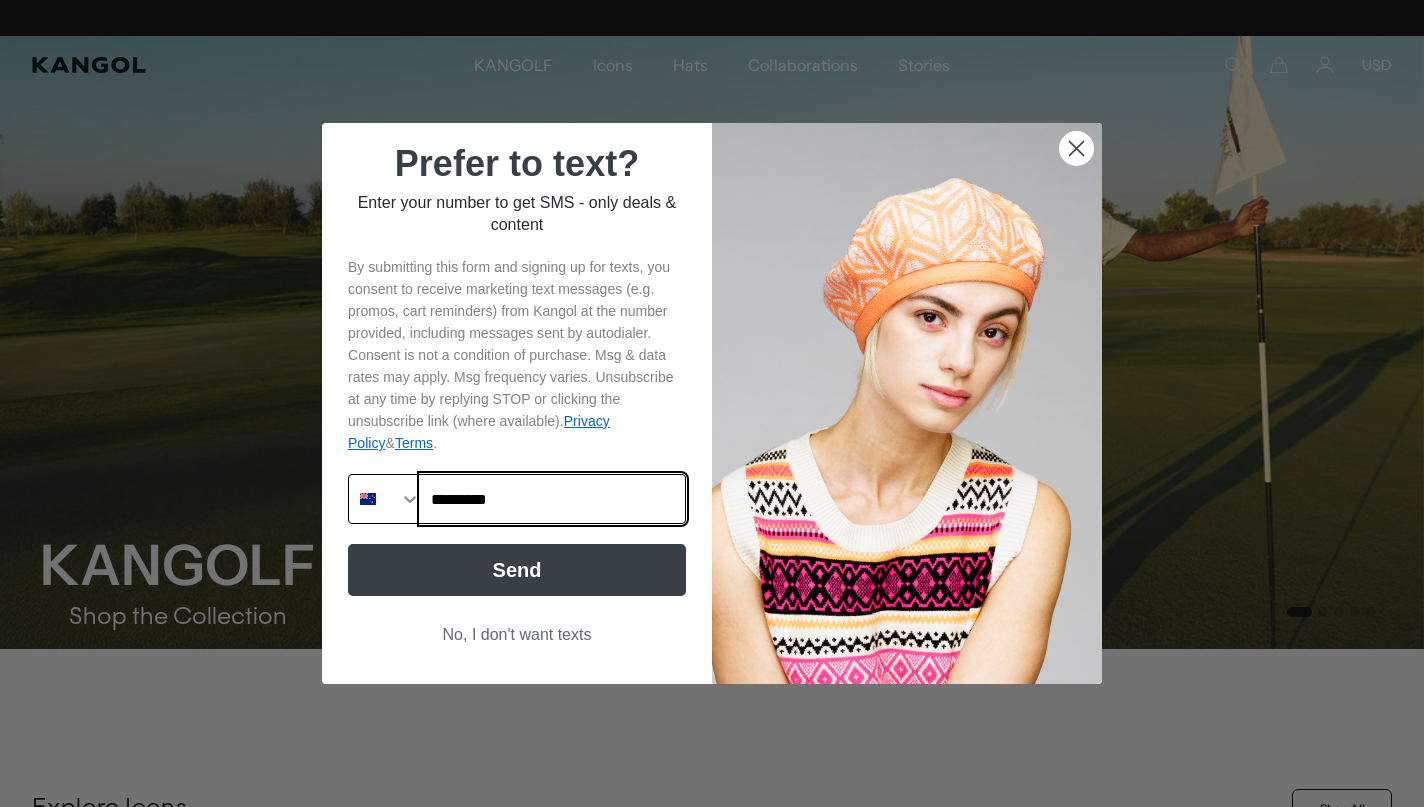 scroll, scrollTop: 0, scrollLeft: 0, axis: both 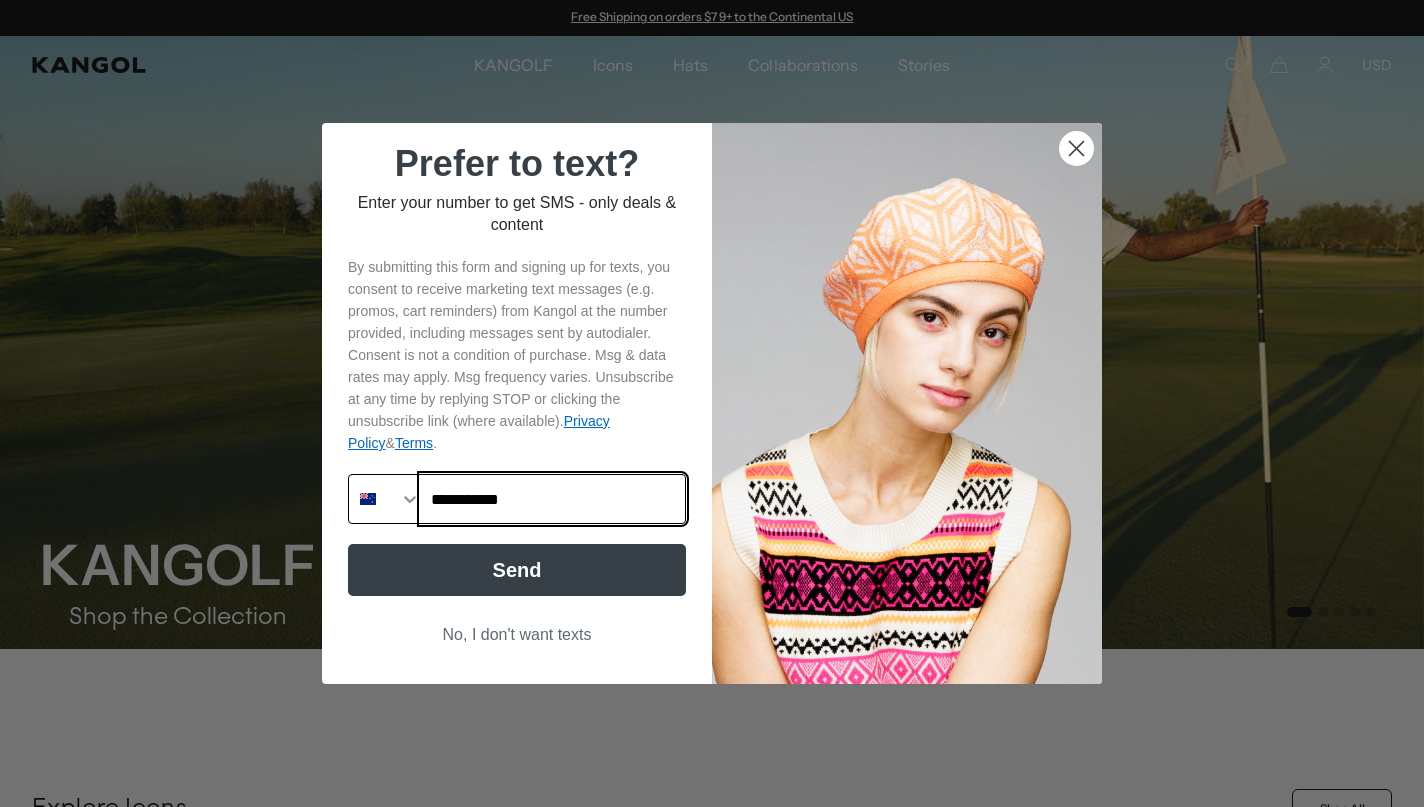 type on "**********" 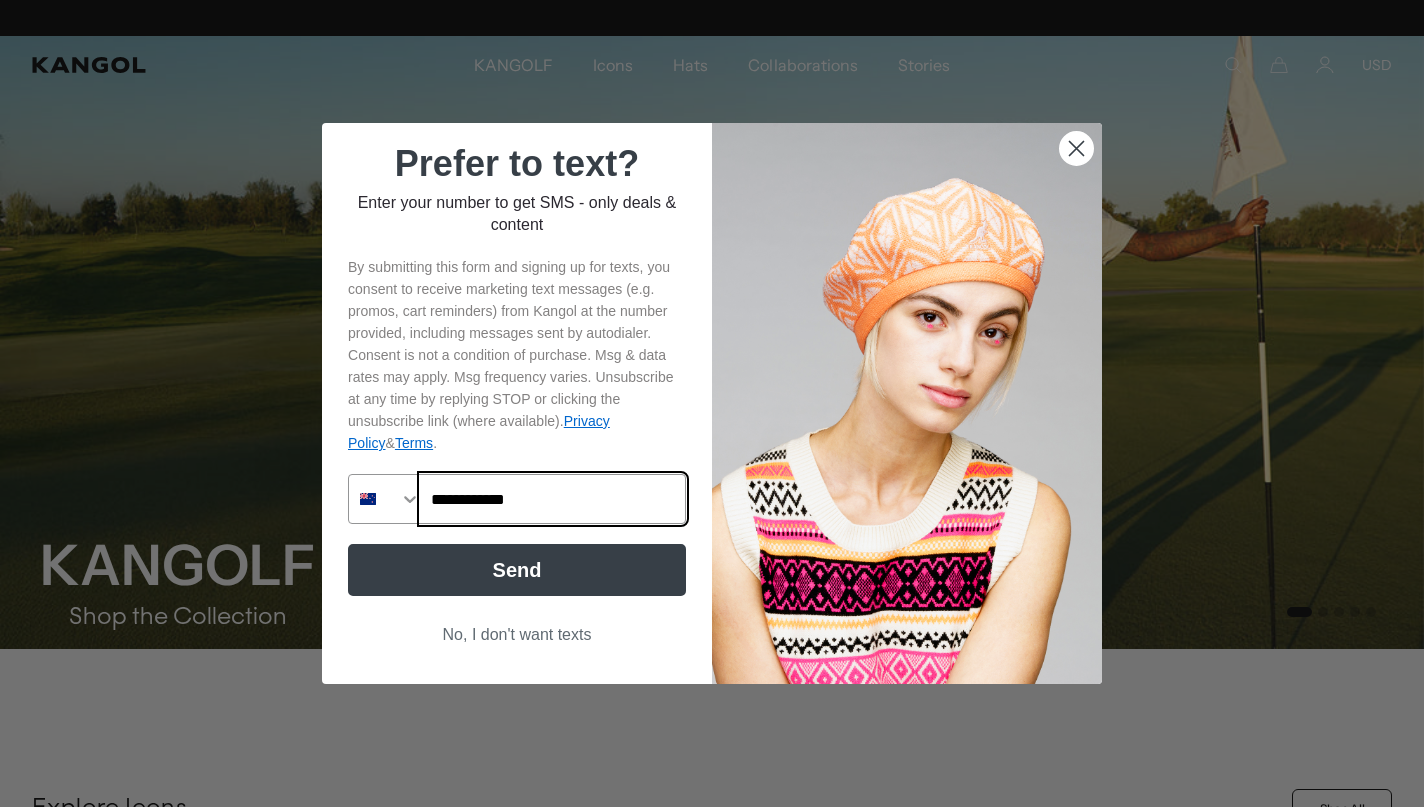 scroll, scrollTop: 0, scrollLeft: 0, axis: both 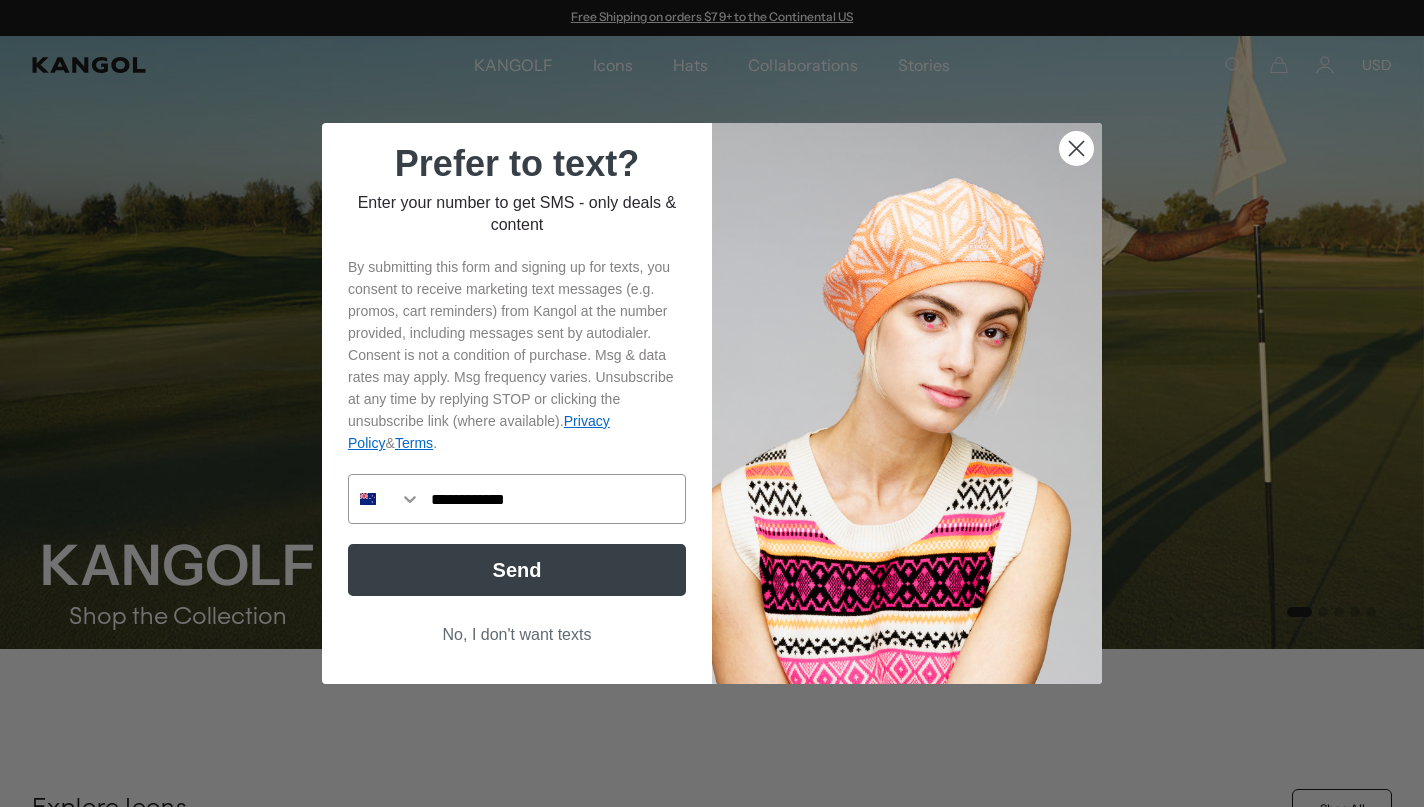 click on "Send" at bounding box center [517, 570] 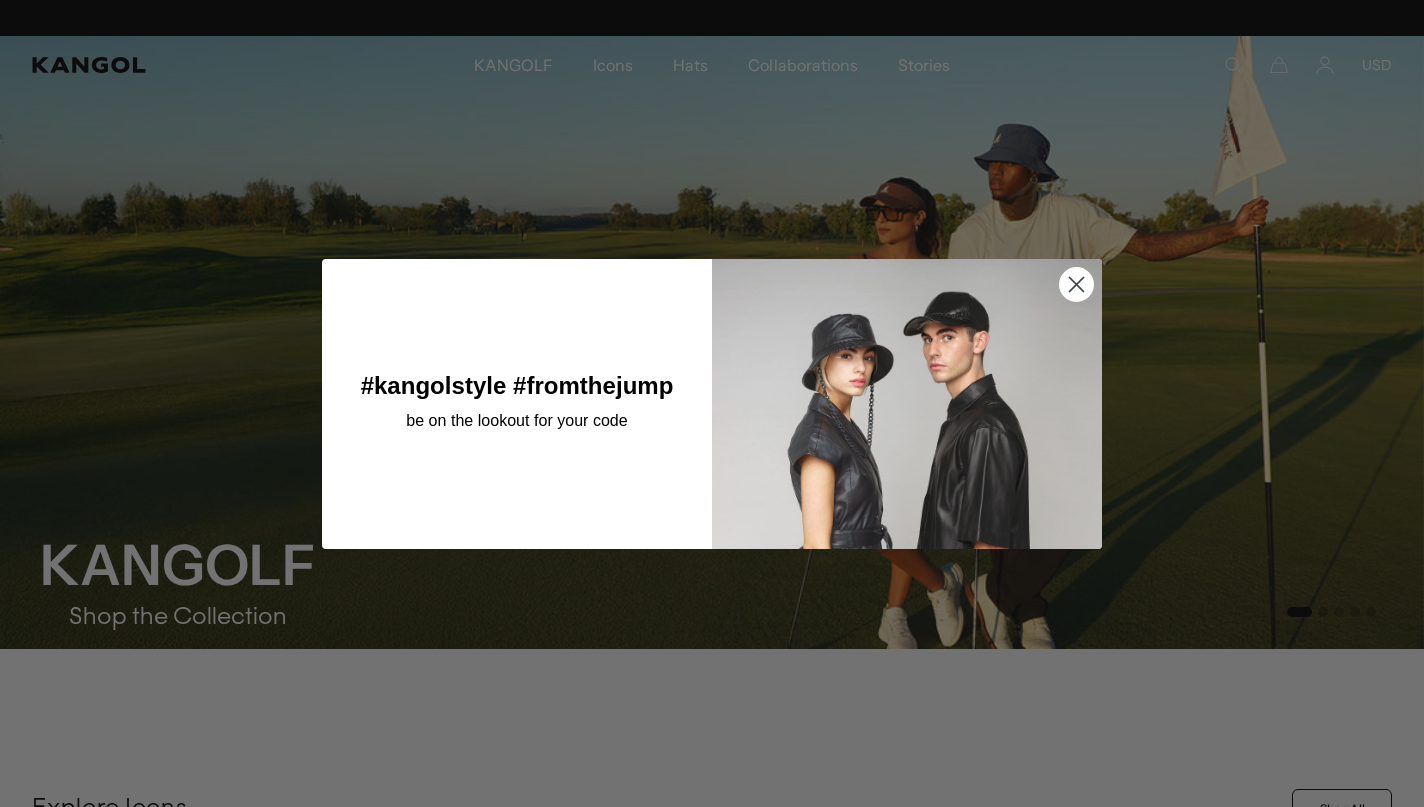 scroll, scrollTop: 0, scrollLeft: 0, axis: both 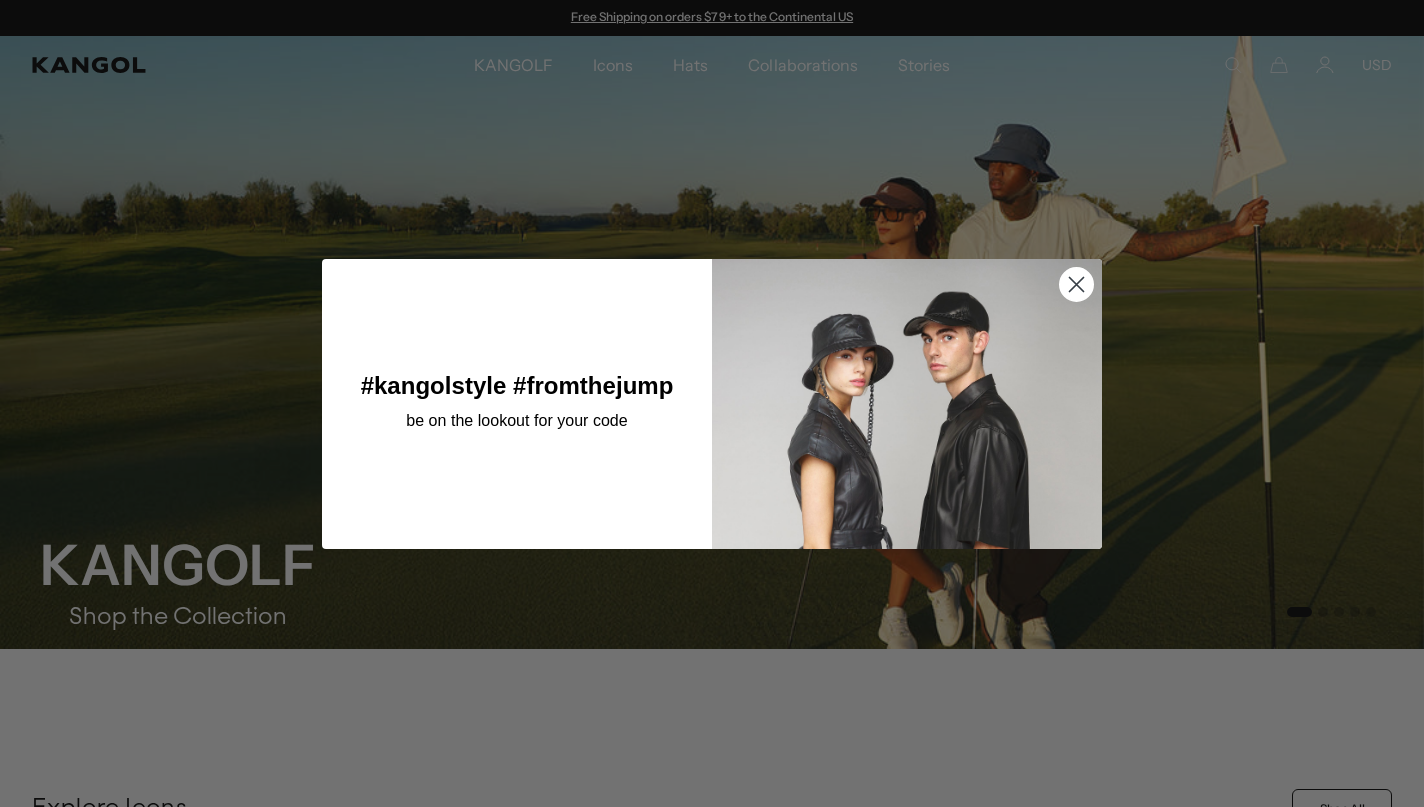 click 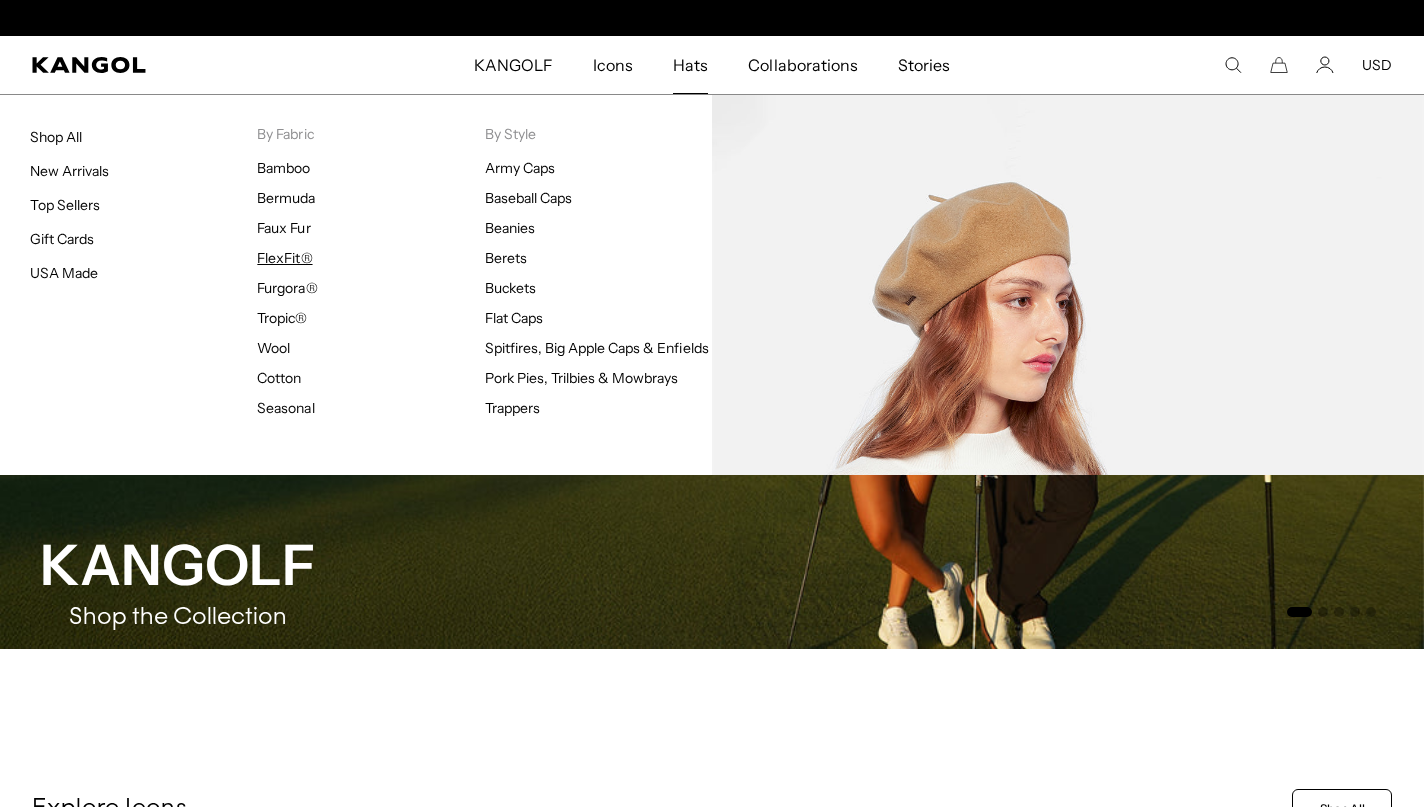 scroll, scrollTop: 0, scrollLeft: 0, axis: both 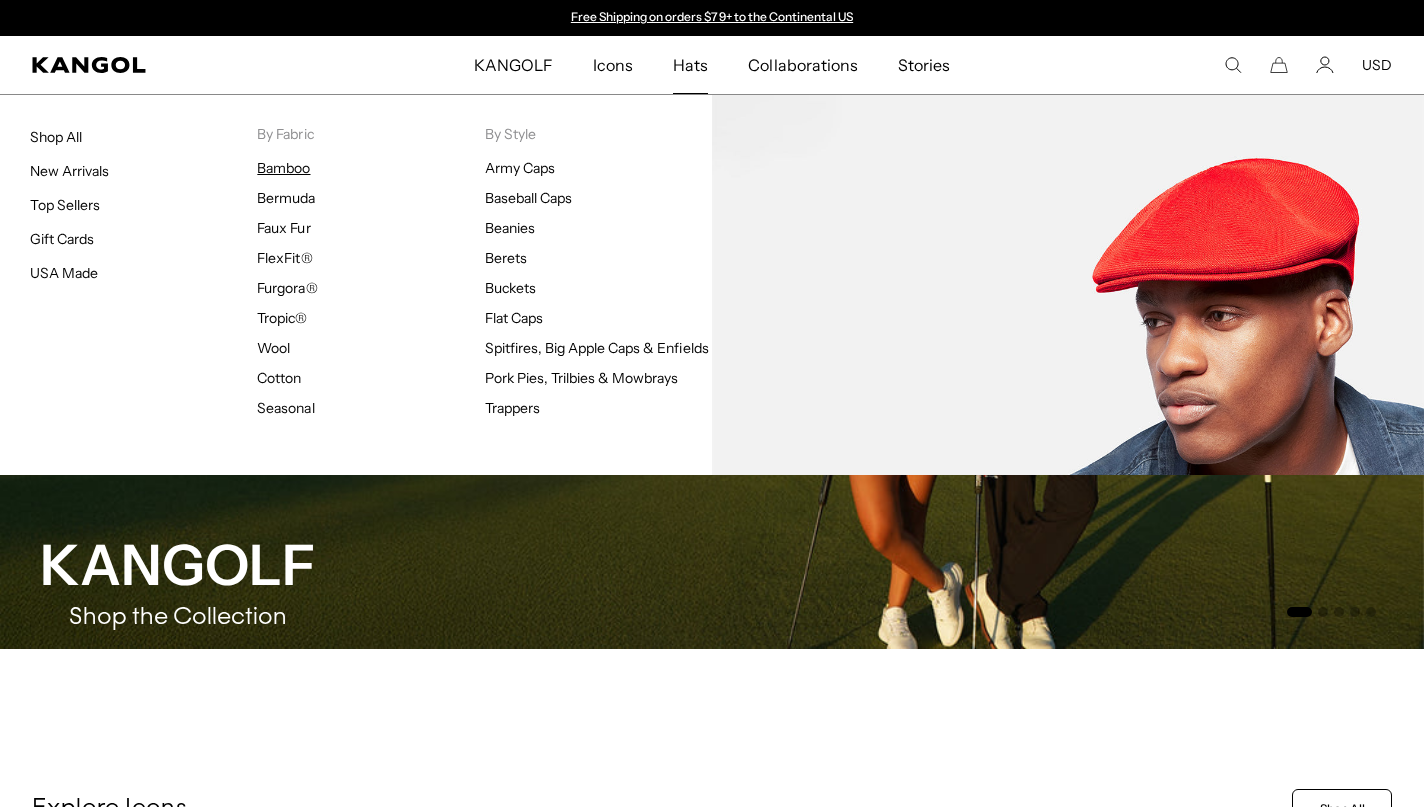 click on "Bamboo" at bounding box center [283, 168] 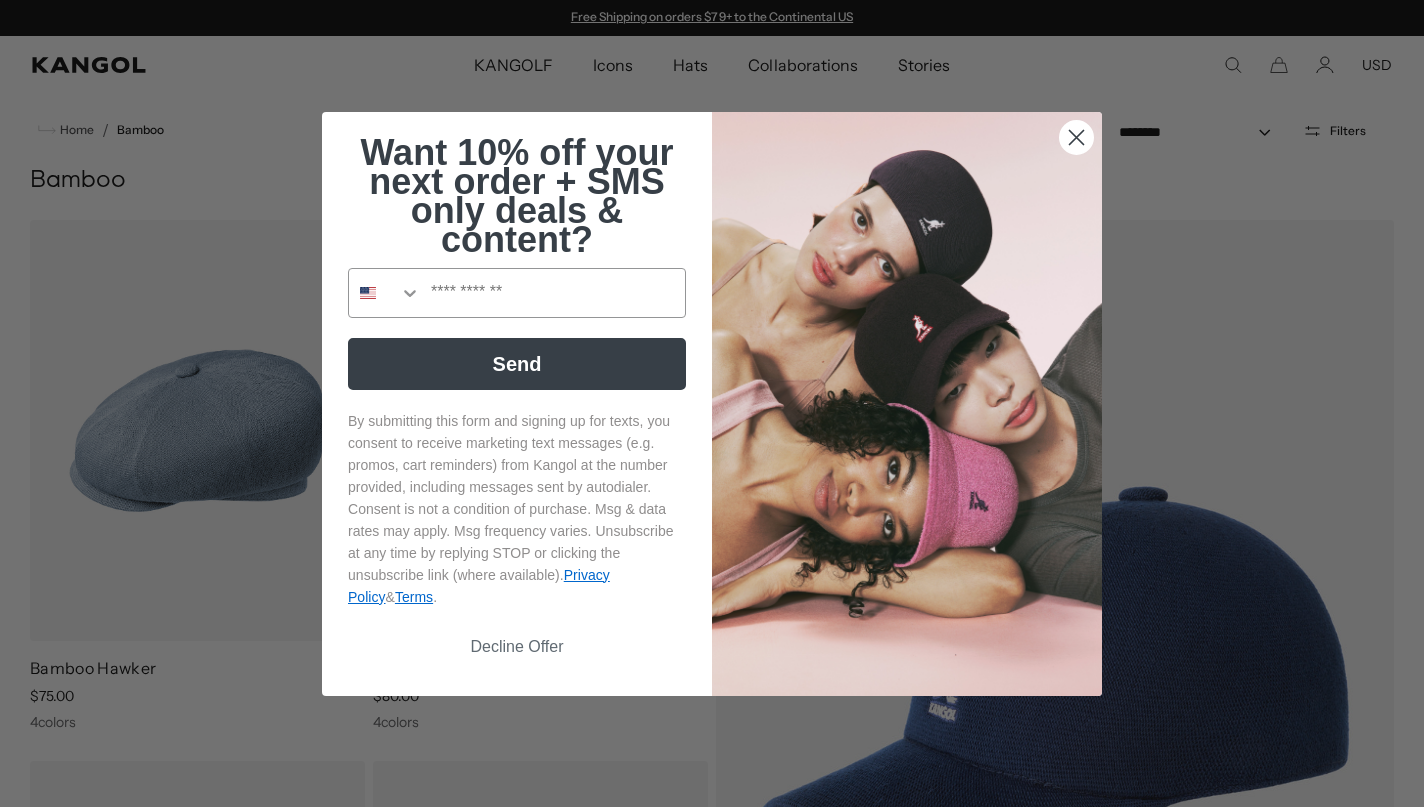 scroll, scrollTop: 0, scrollLeft: 0, axis: both 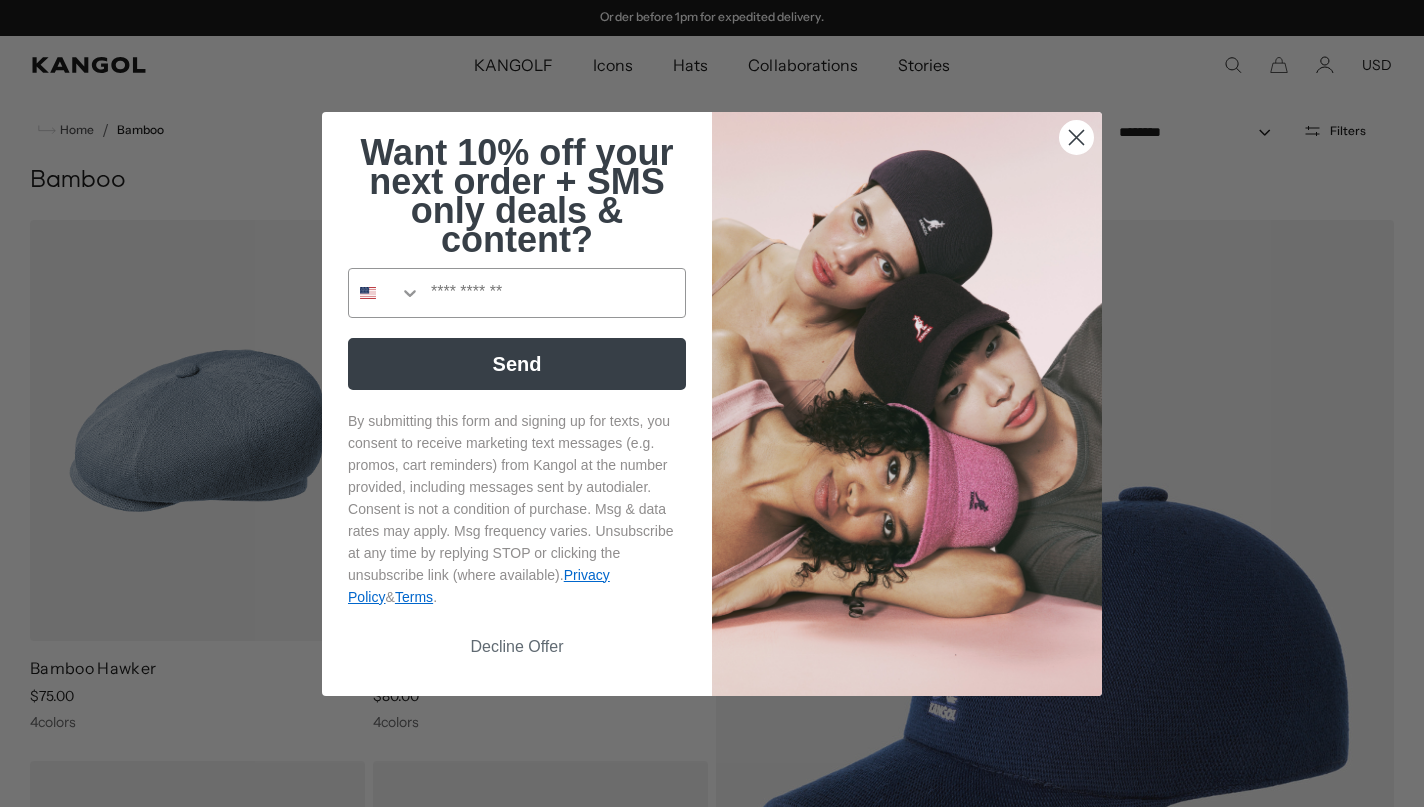 click 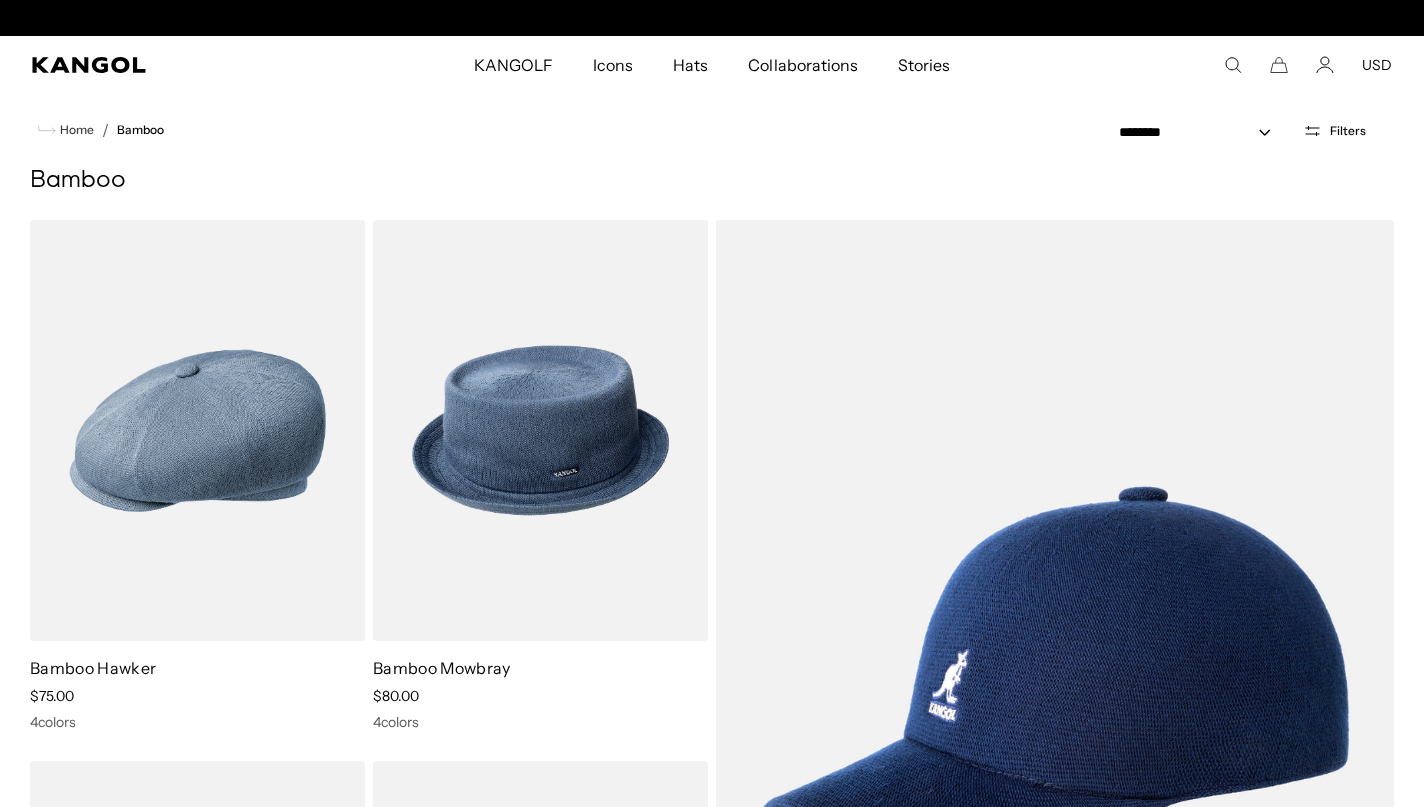 scroll, scrollTop: 0, scrollLeft: 0, axis: both 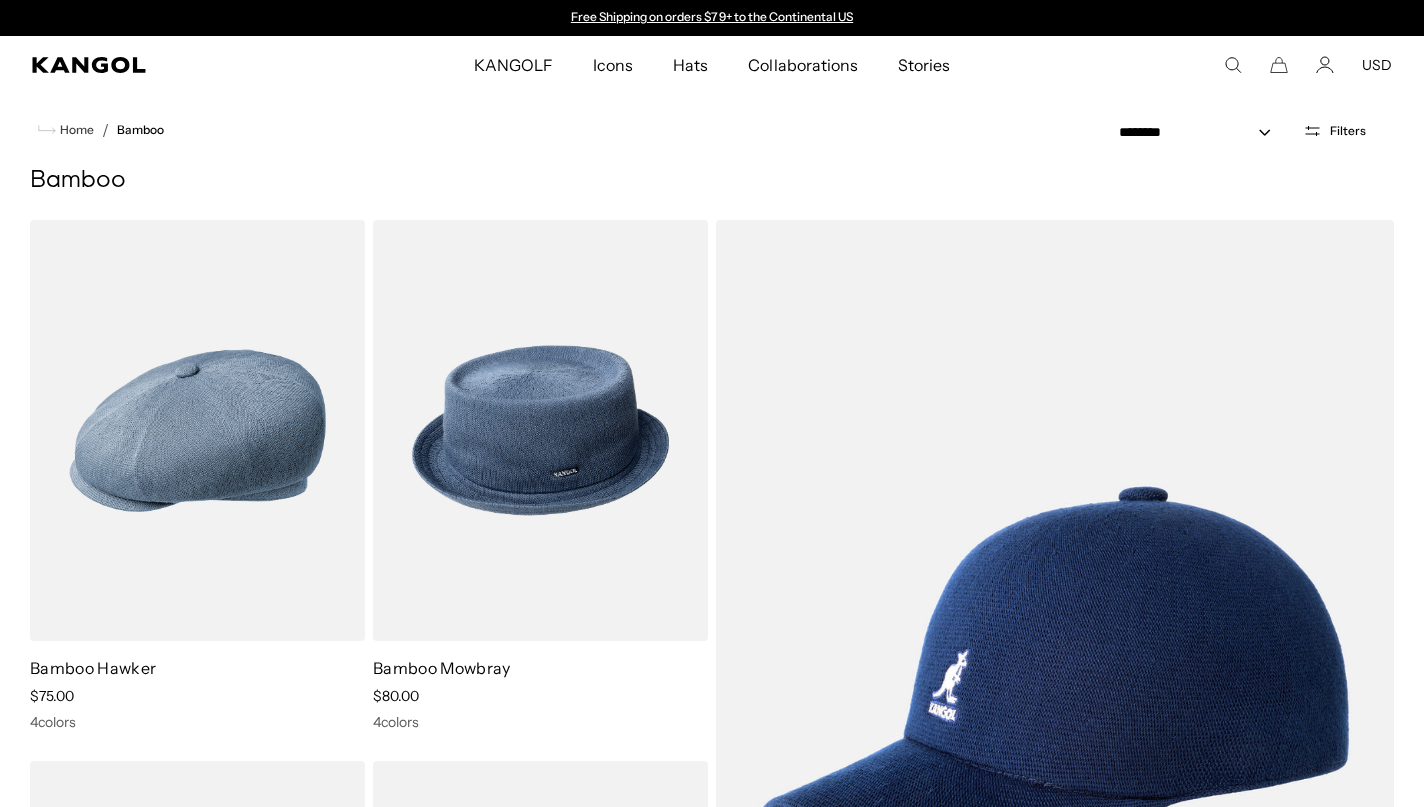 click on "Filters" at bounding box center (1348, 131) 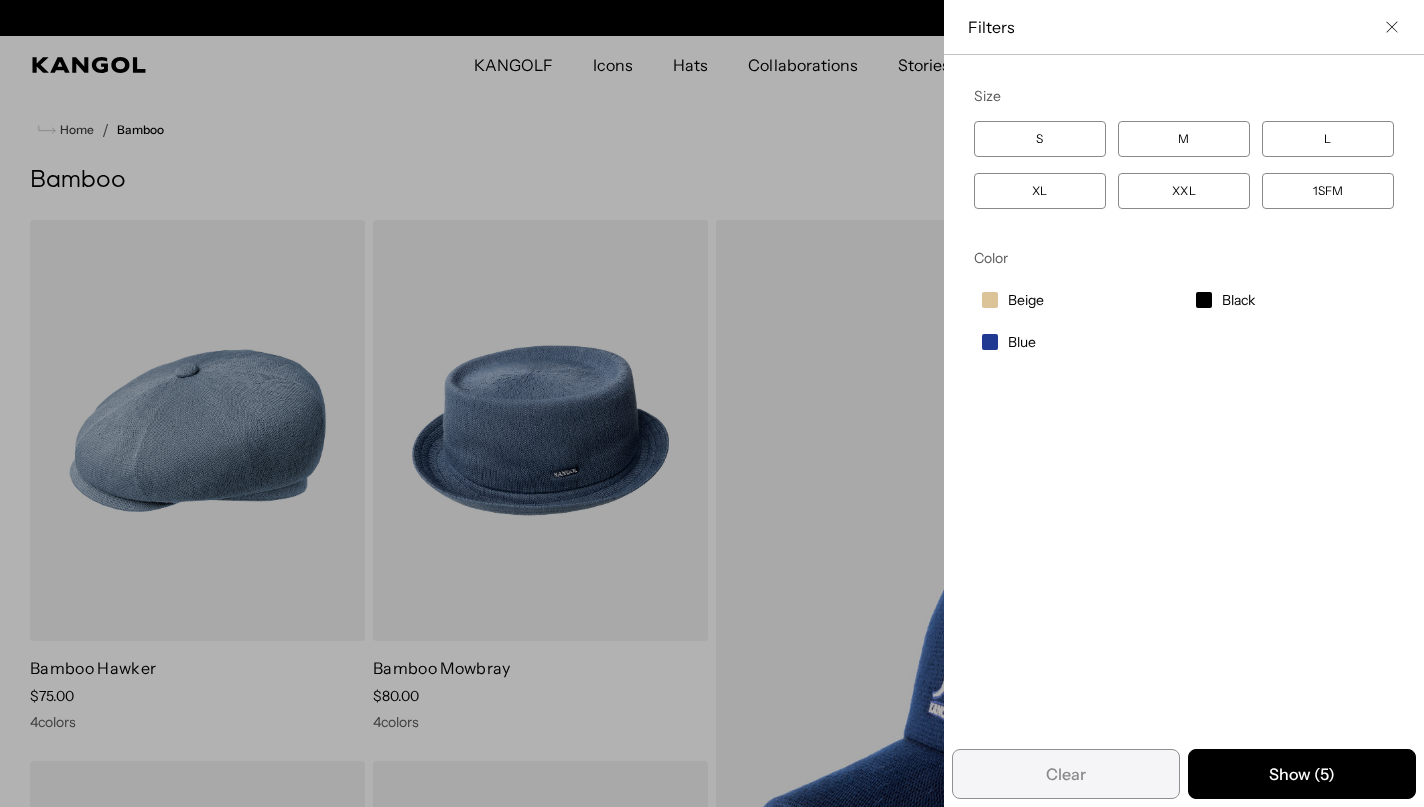 scroll, scrollTop: 0, scrollLeft: 412, axis: horizontal 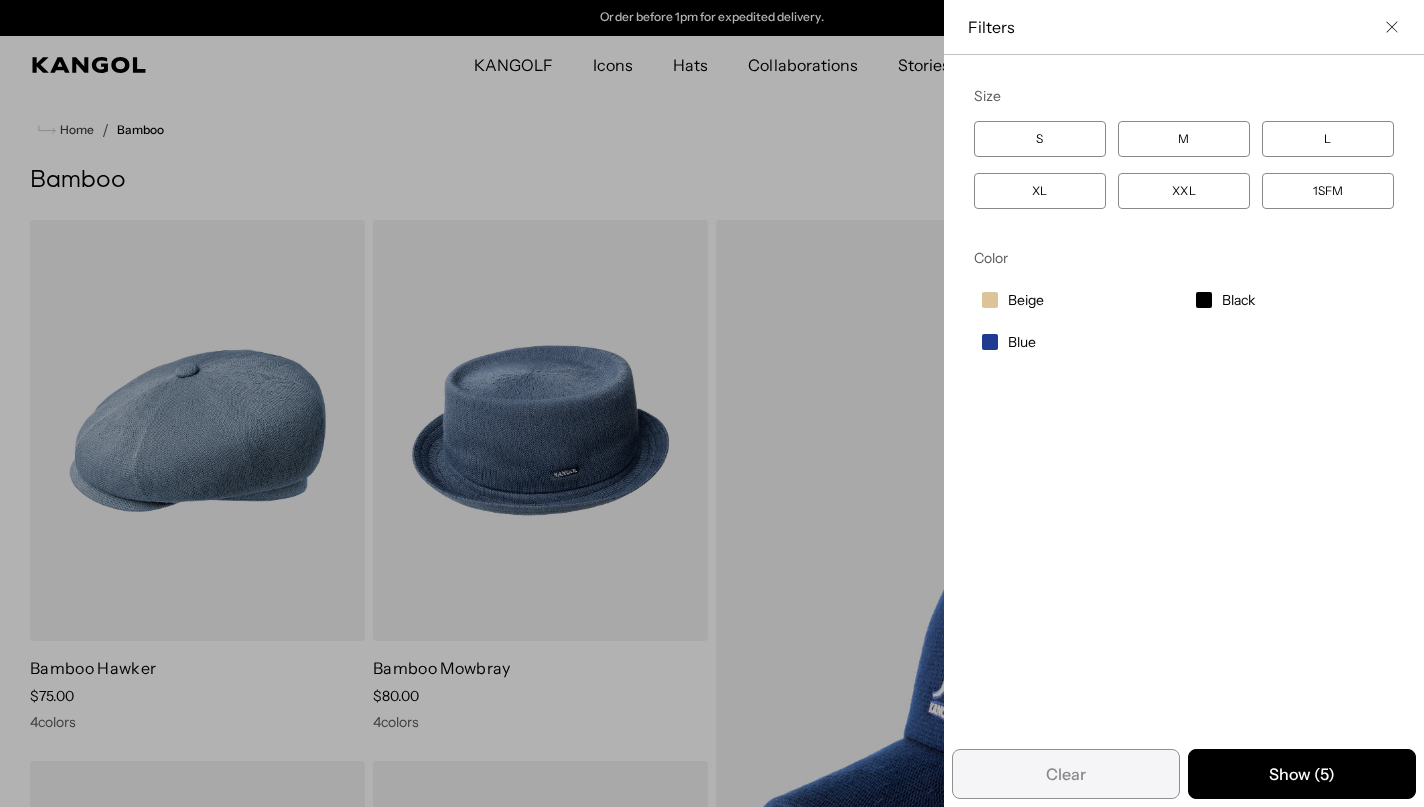 click on "XXL" at bounding box center (1184, 191) 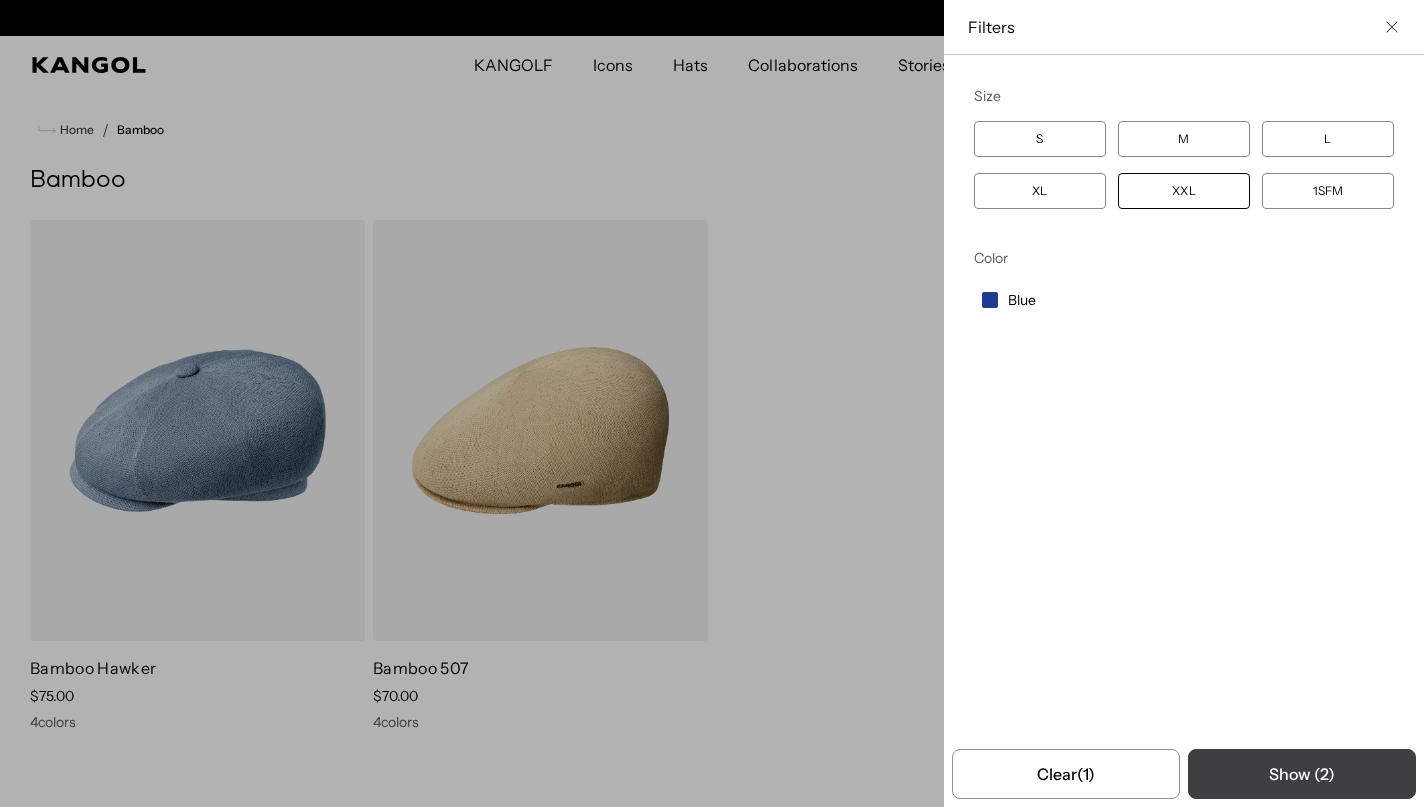 scroll, scrollTop: 0, scrollLeft: 0, axis: both 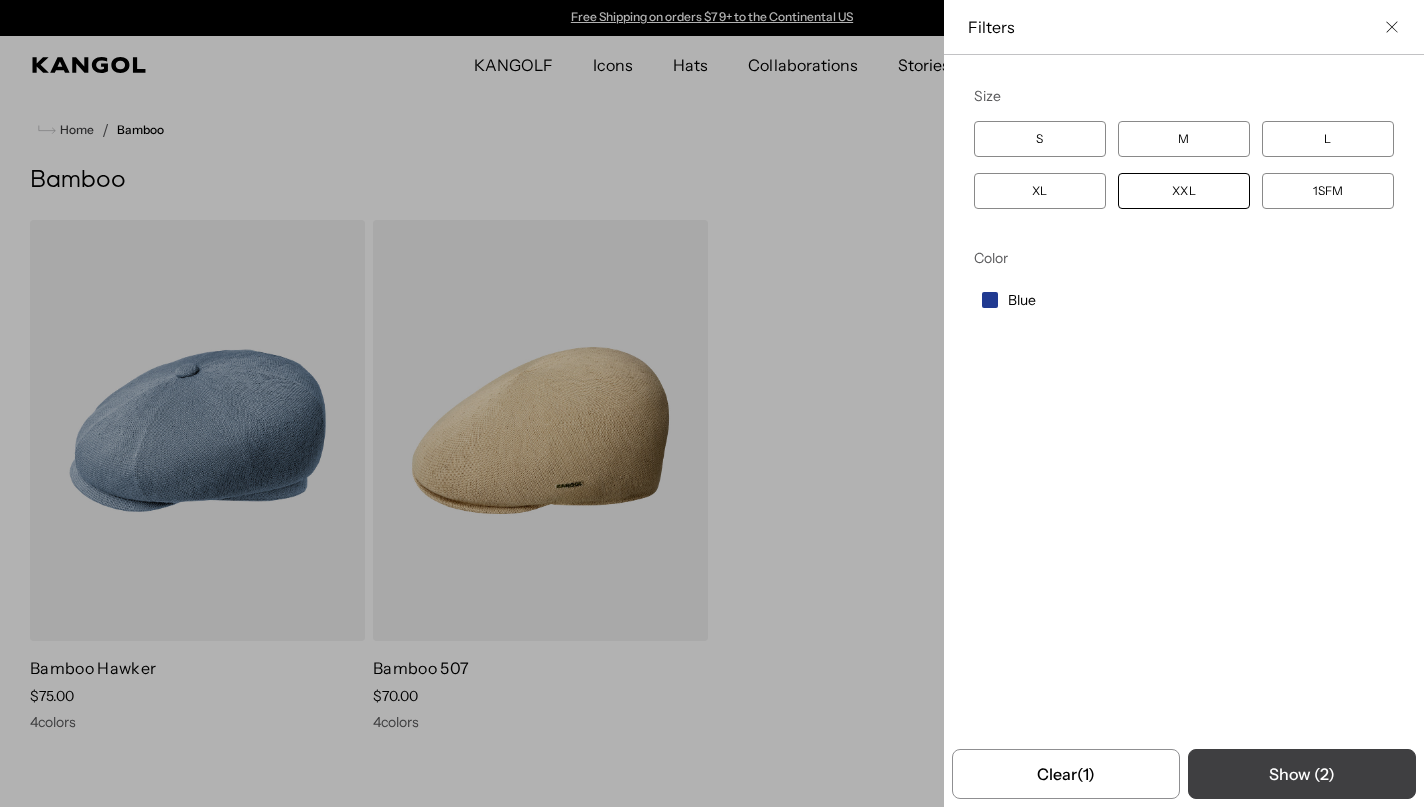 click on "Show ( 2 )" at bounding box center (1302, 774) 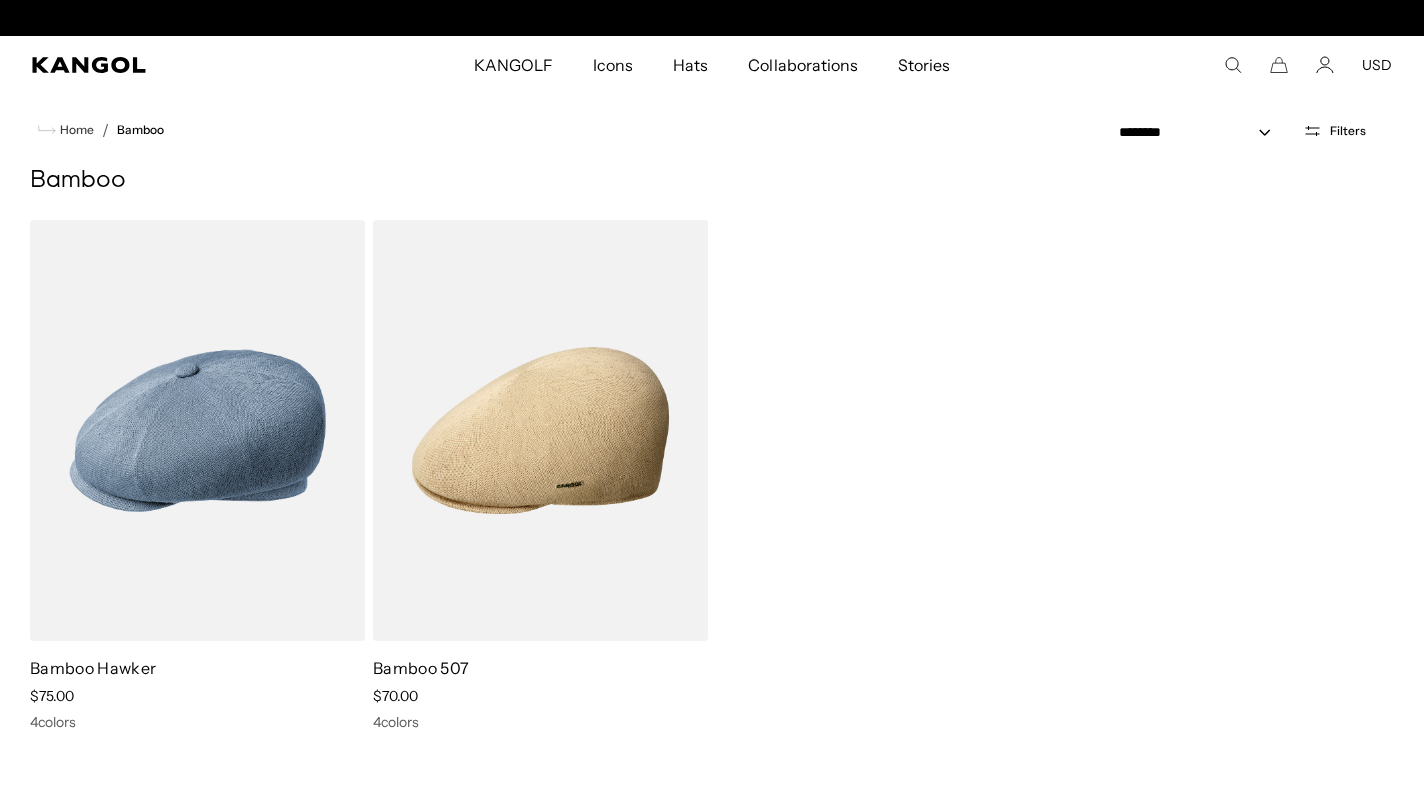 scroll, scrollTop: 0, scrollLeft: 0, axis: both 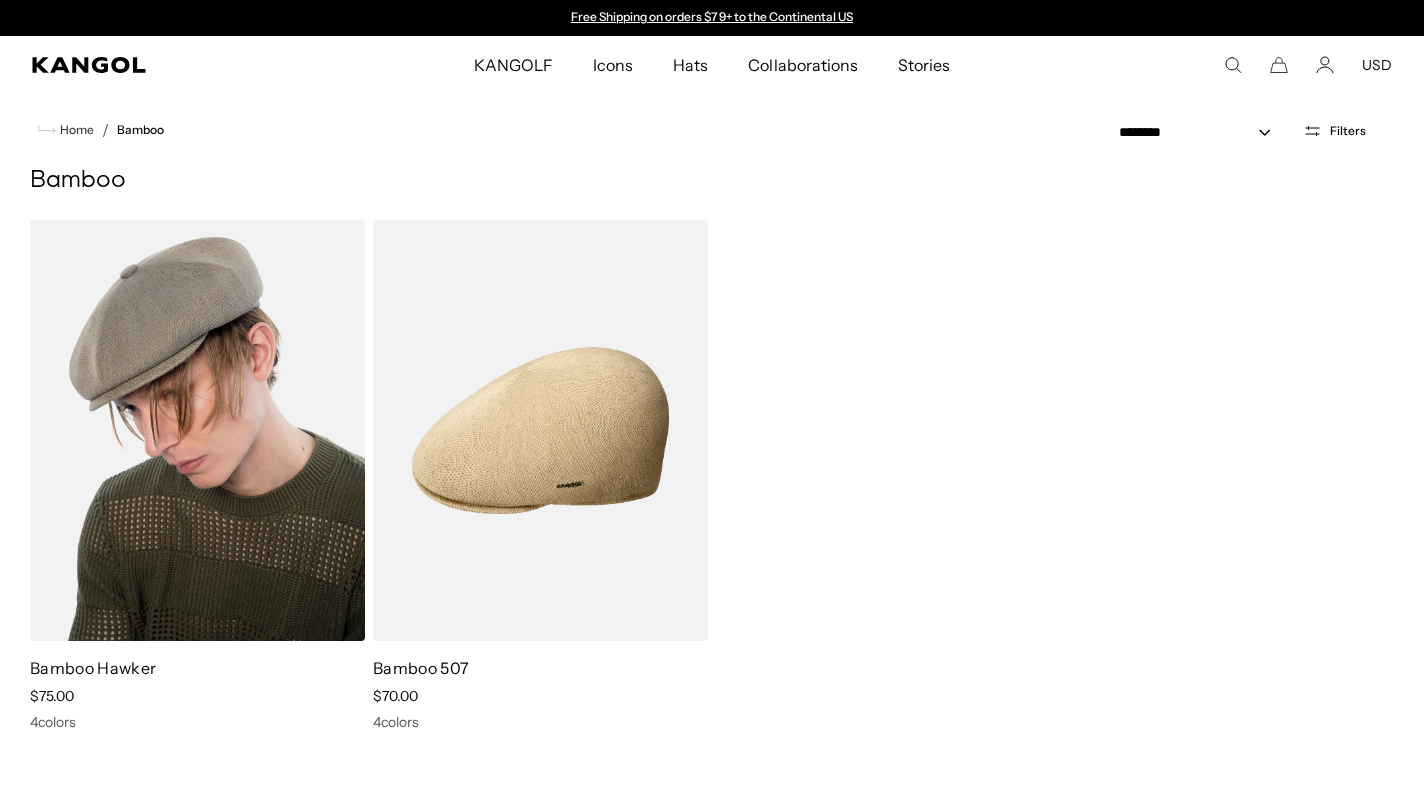 click at bounding box center [197, 430] 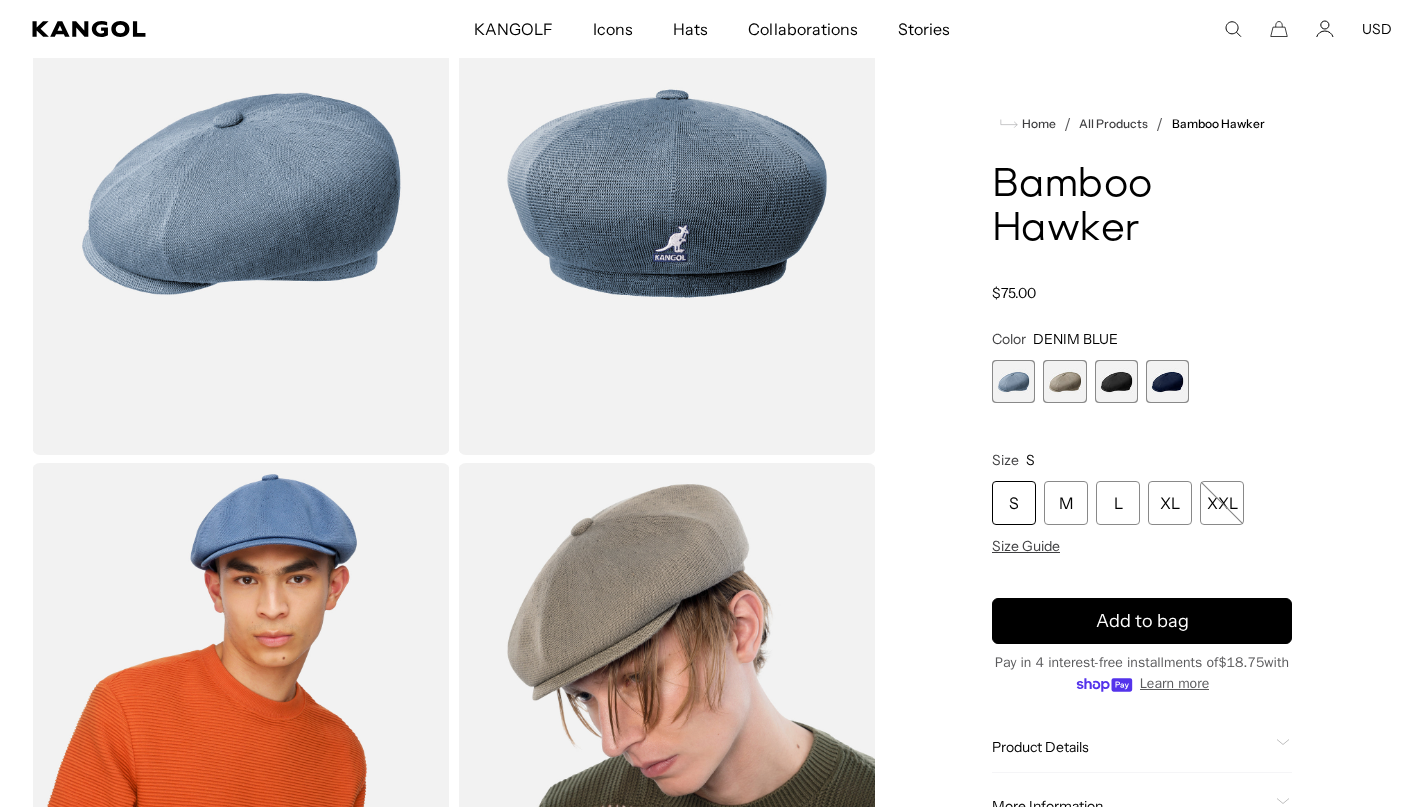 scroll, scrollTop: 0, scrollLeft: 0, axis: both 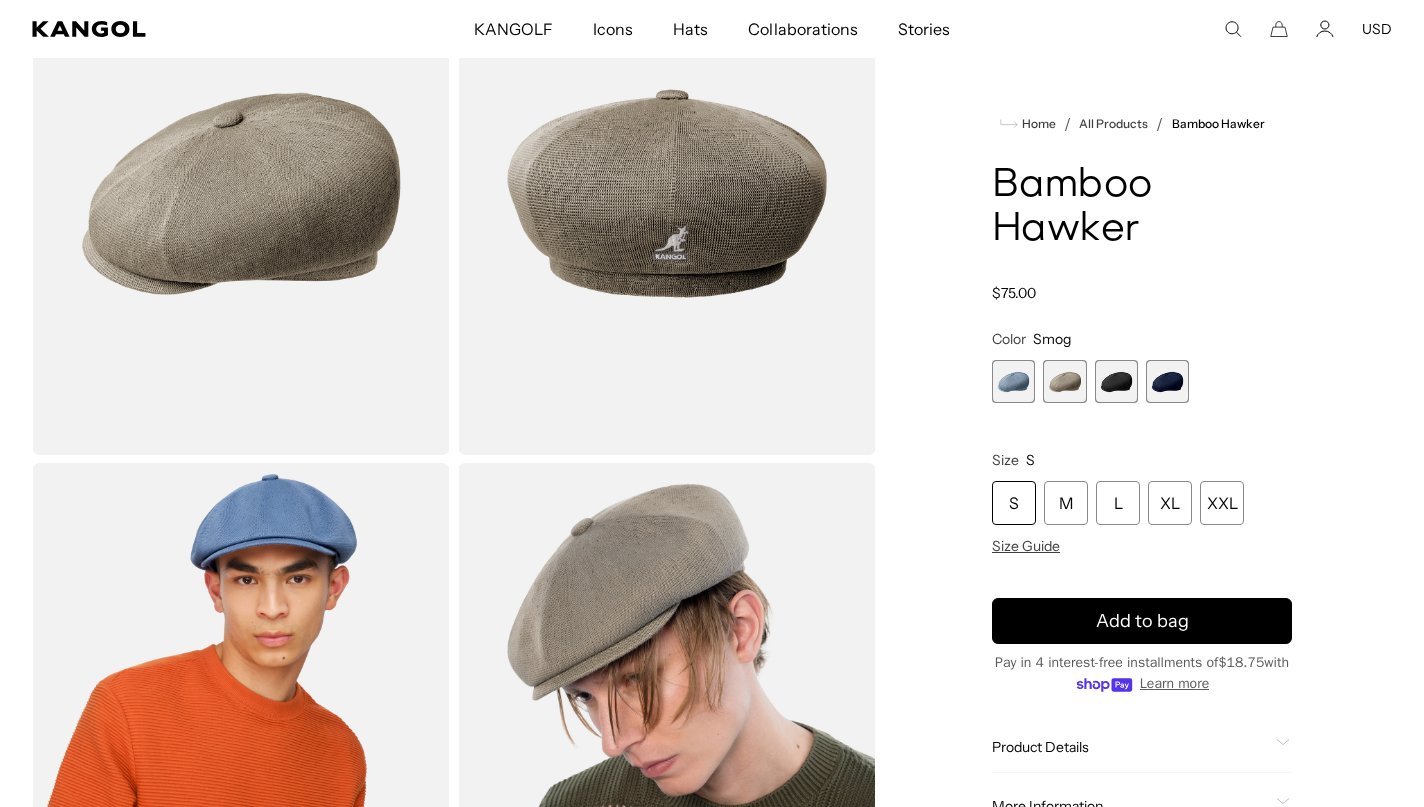 click at bounding box center (1116, 381) 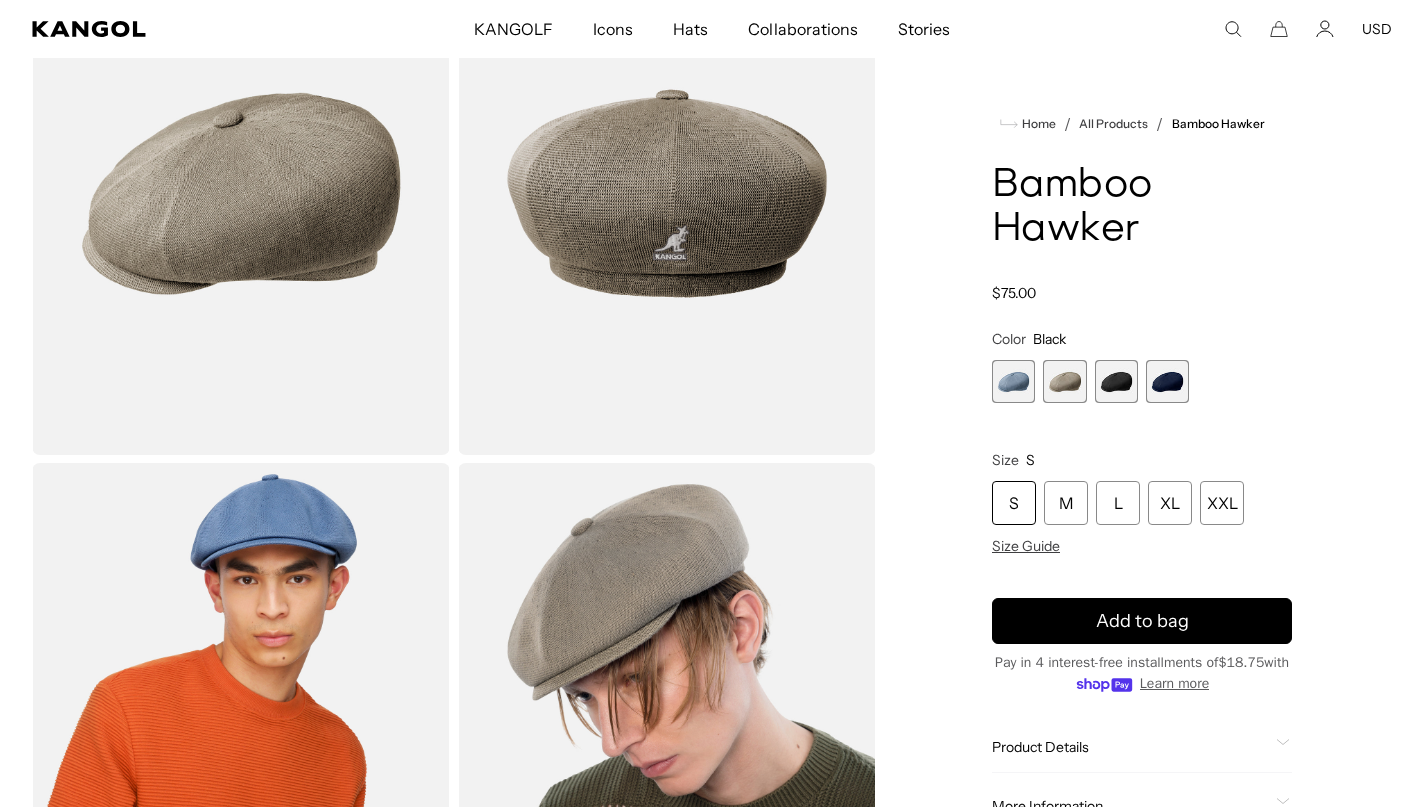 scroll, scrollTop: 0, scrollLeft: 412, axis: horizontal 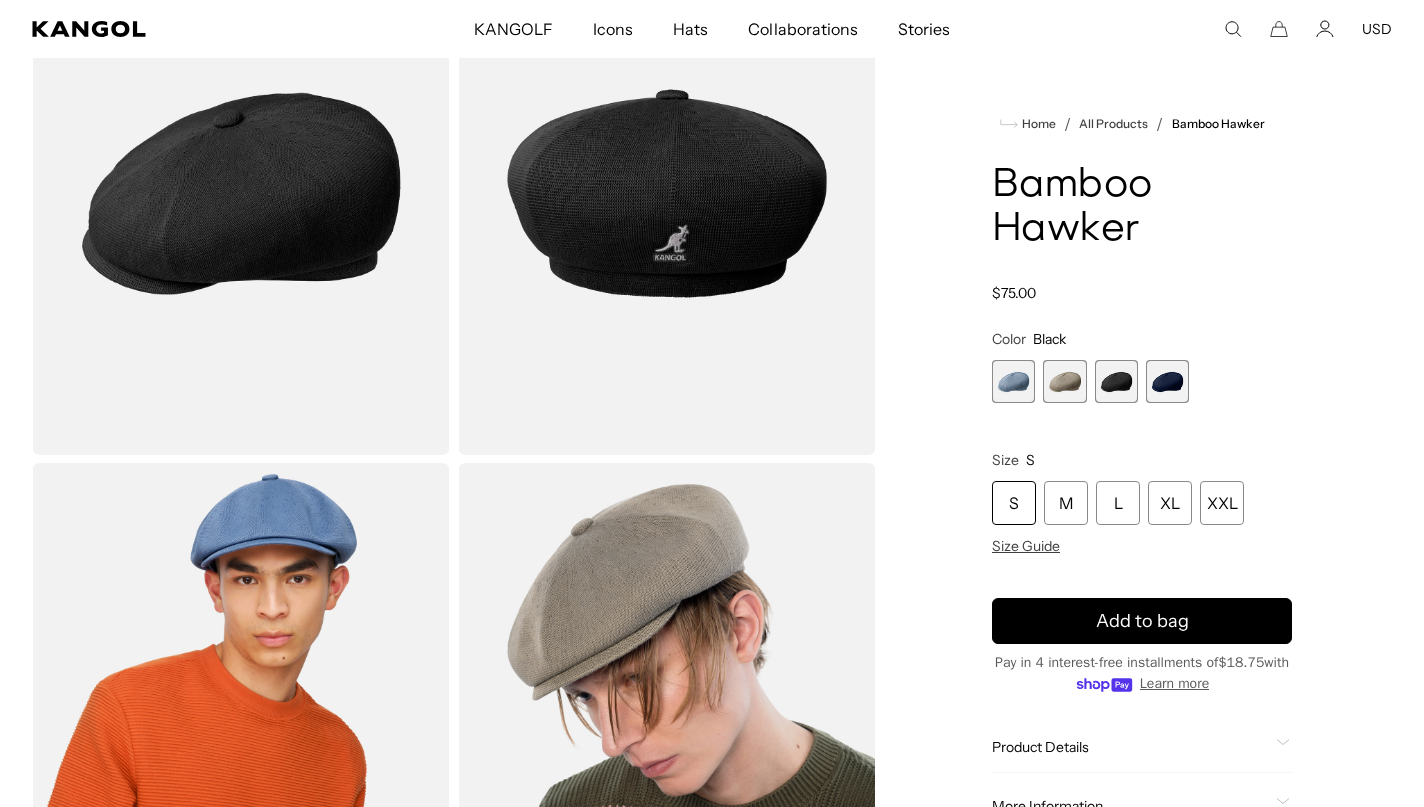 click at bounding box center [1116, 381] 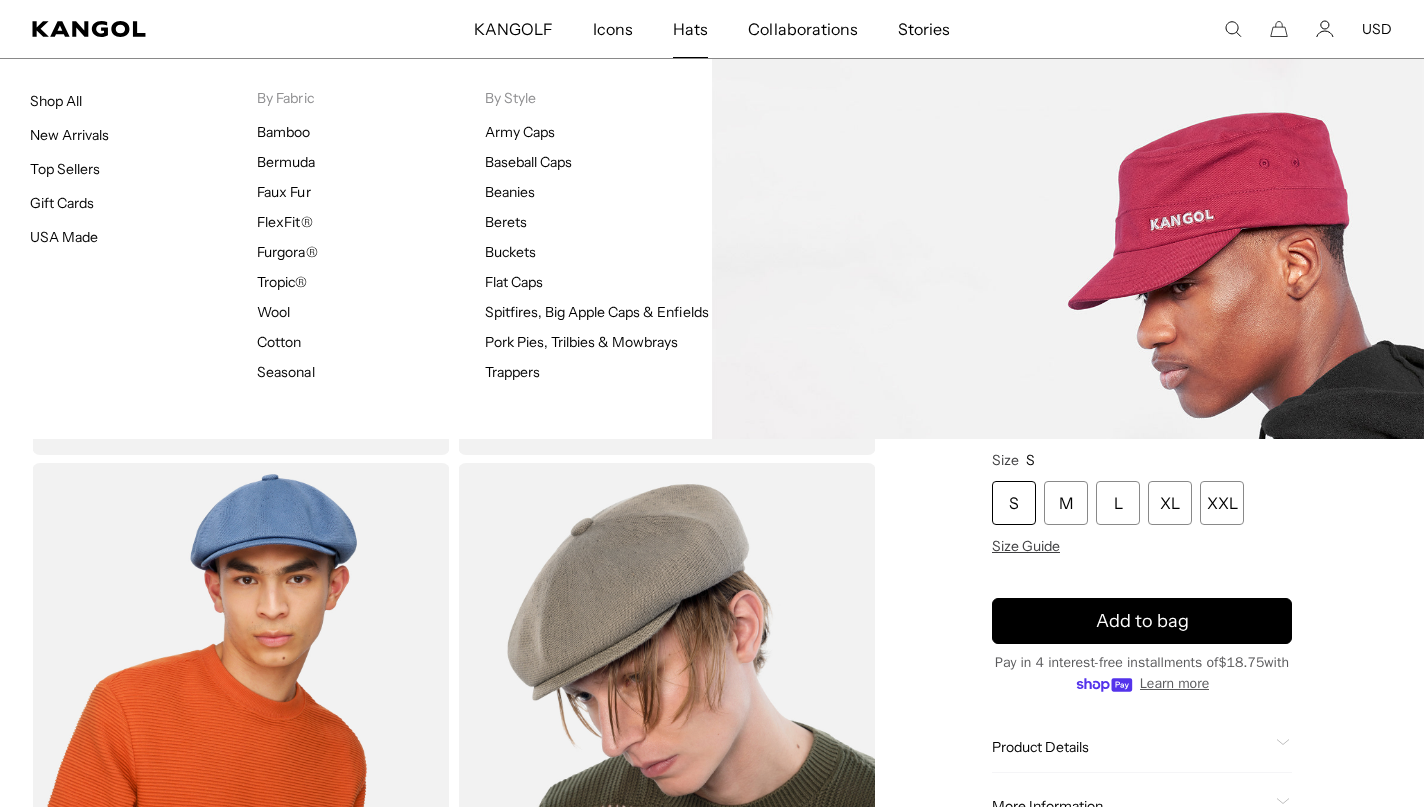 scroll, scrollTop: 0, scrollLeft: 0, axis: both 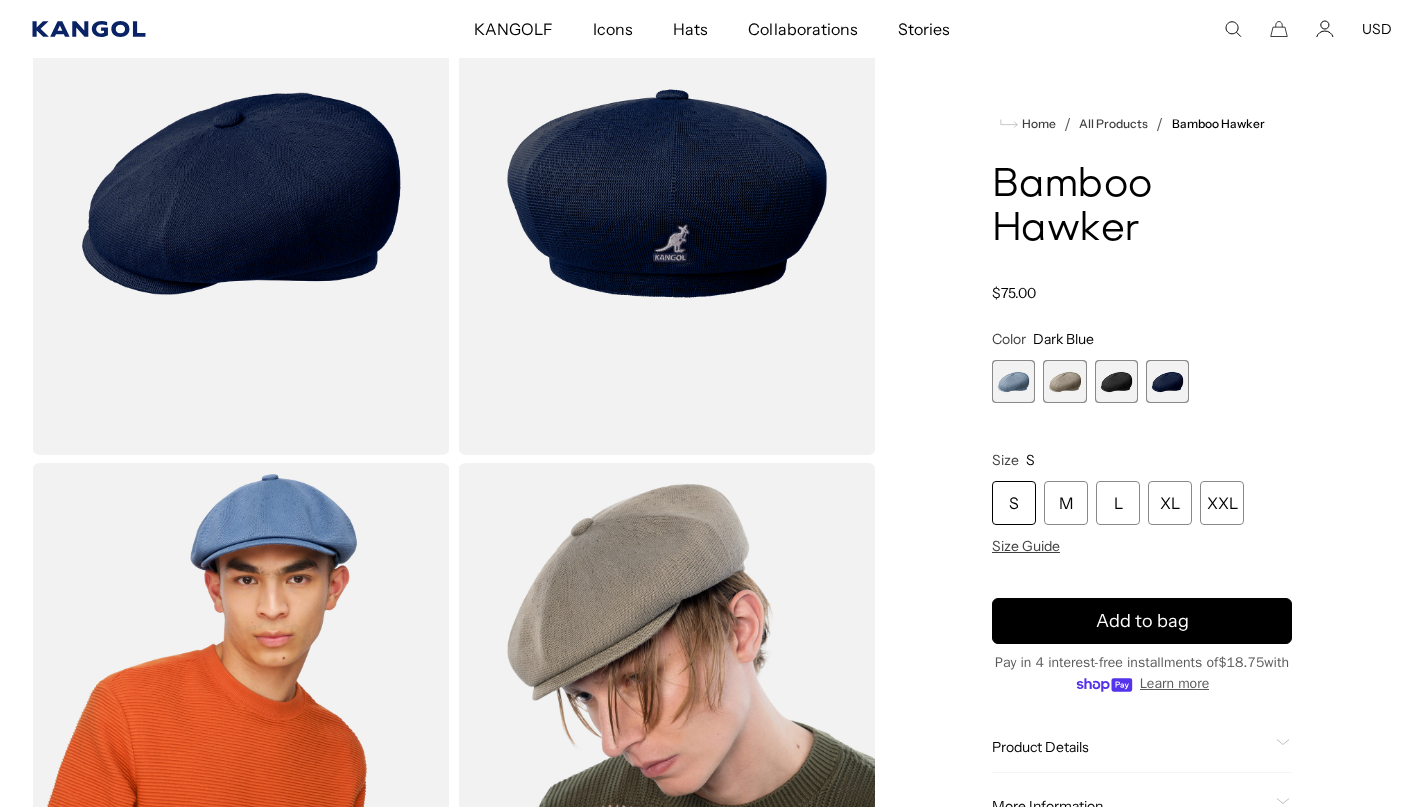 click 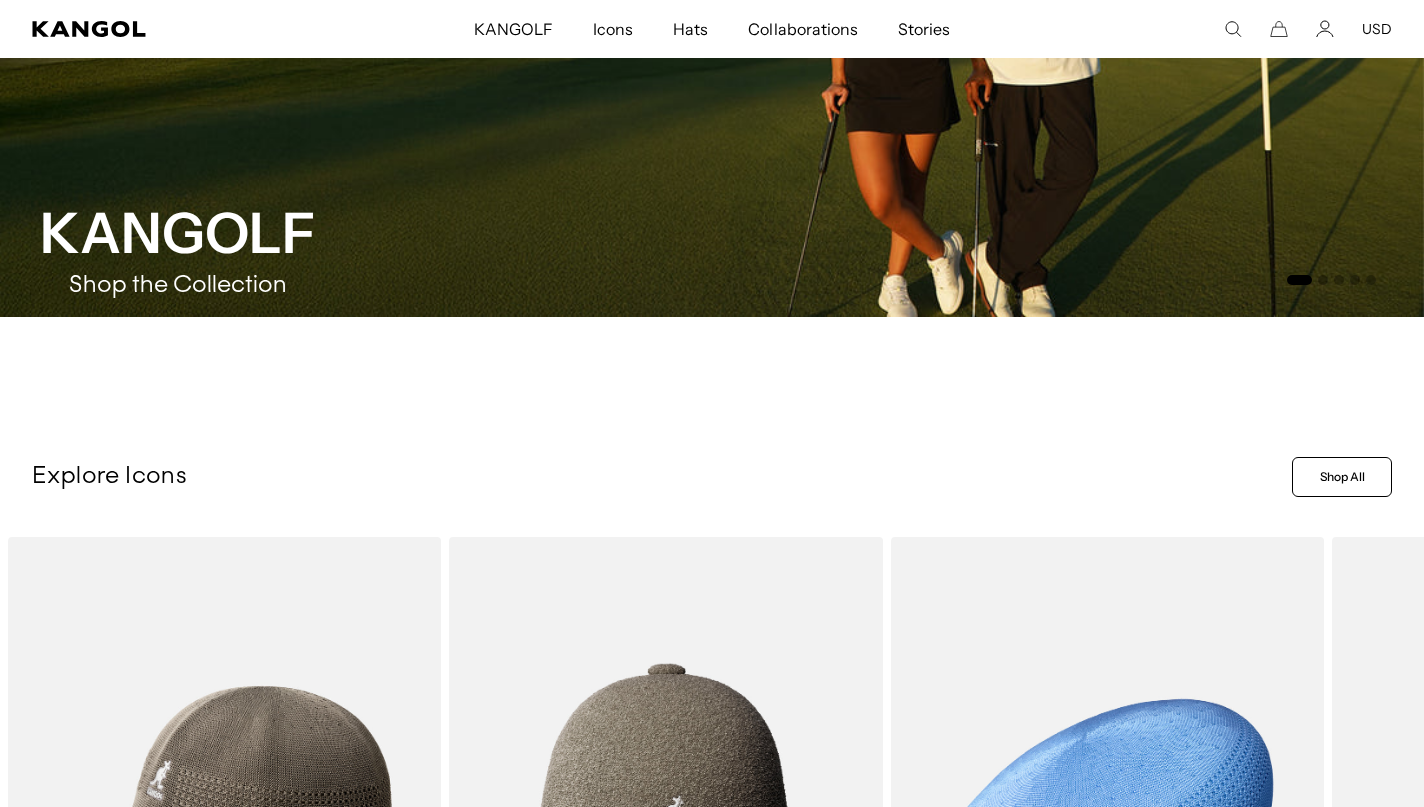 scroll, scrollTop: 333, scrollLeft: 0, axis: vertical 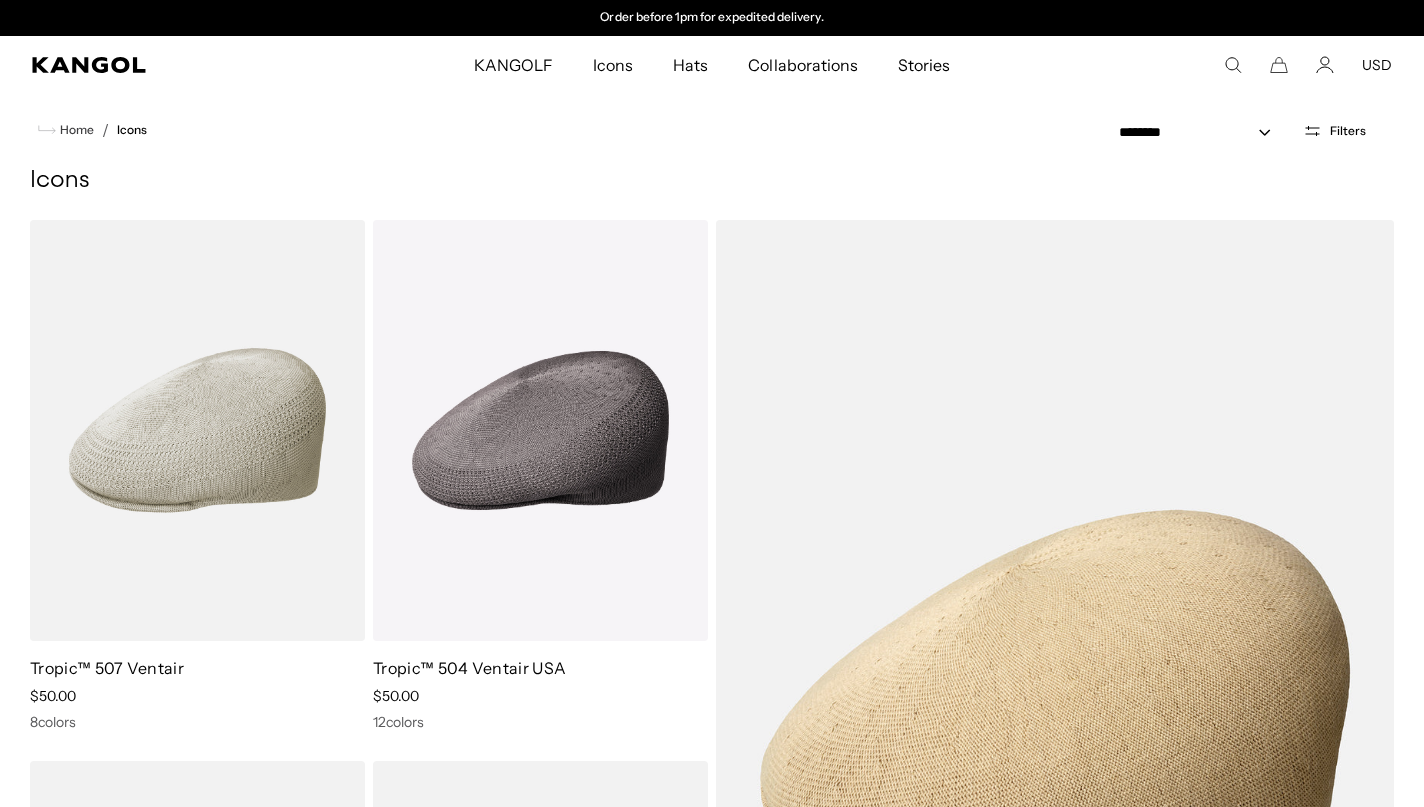 click 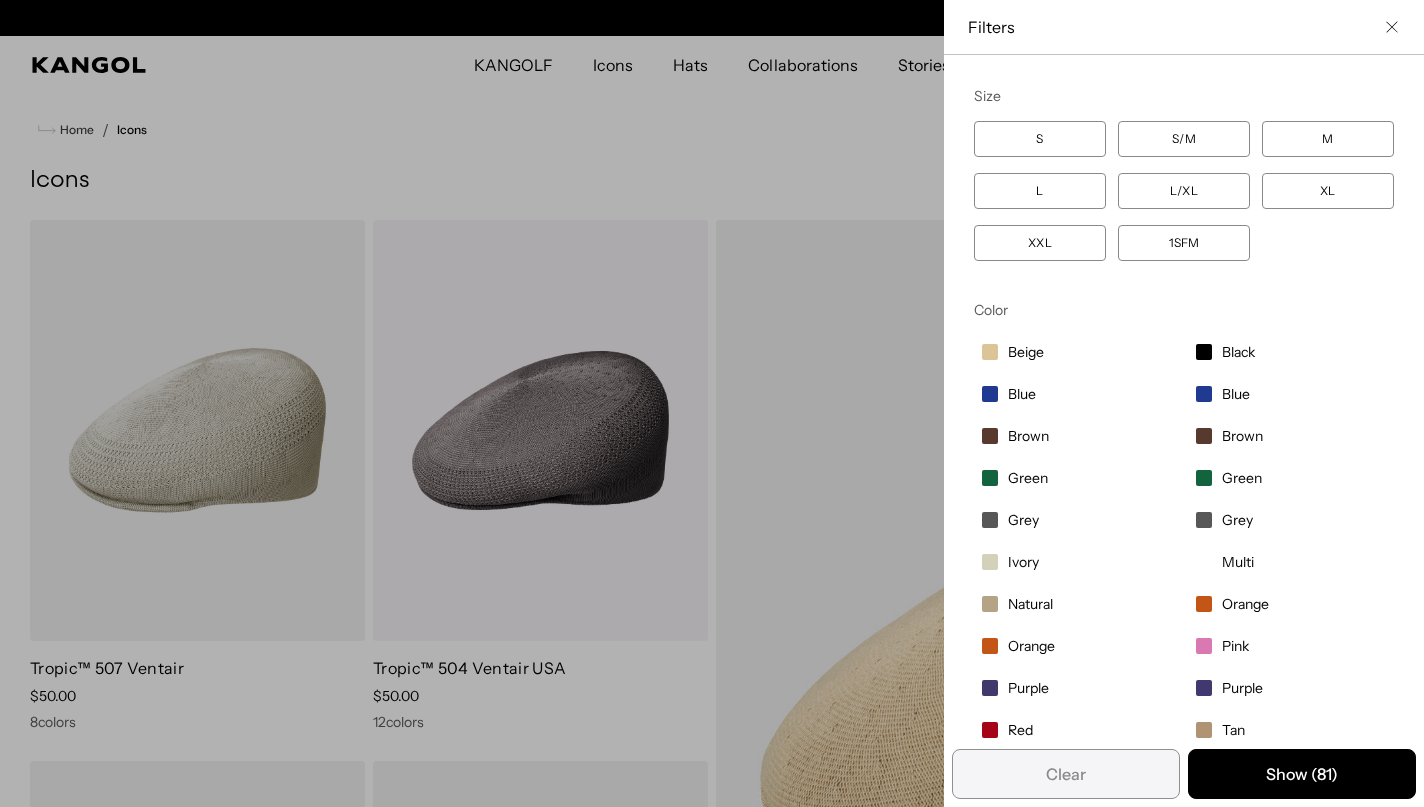 scroll, scrollTop: 0, scrollLeft: 0, axis: both 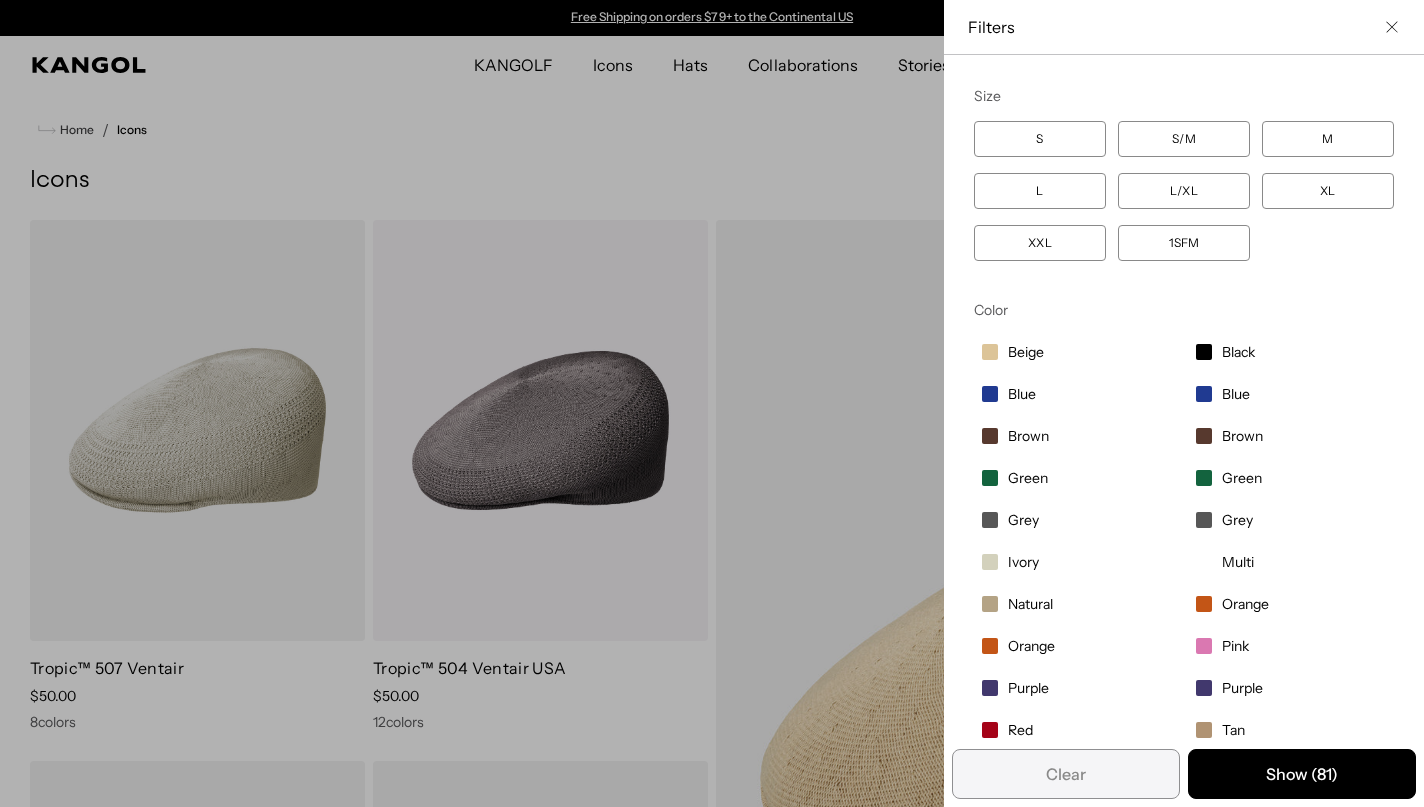 click on "XXL" at bounding box center (1040, 243) 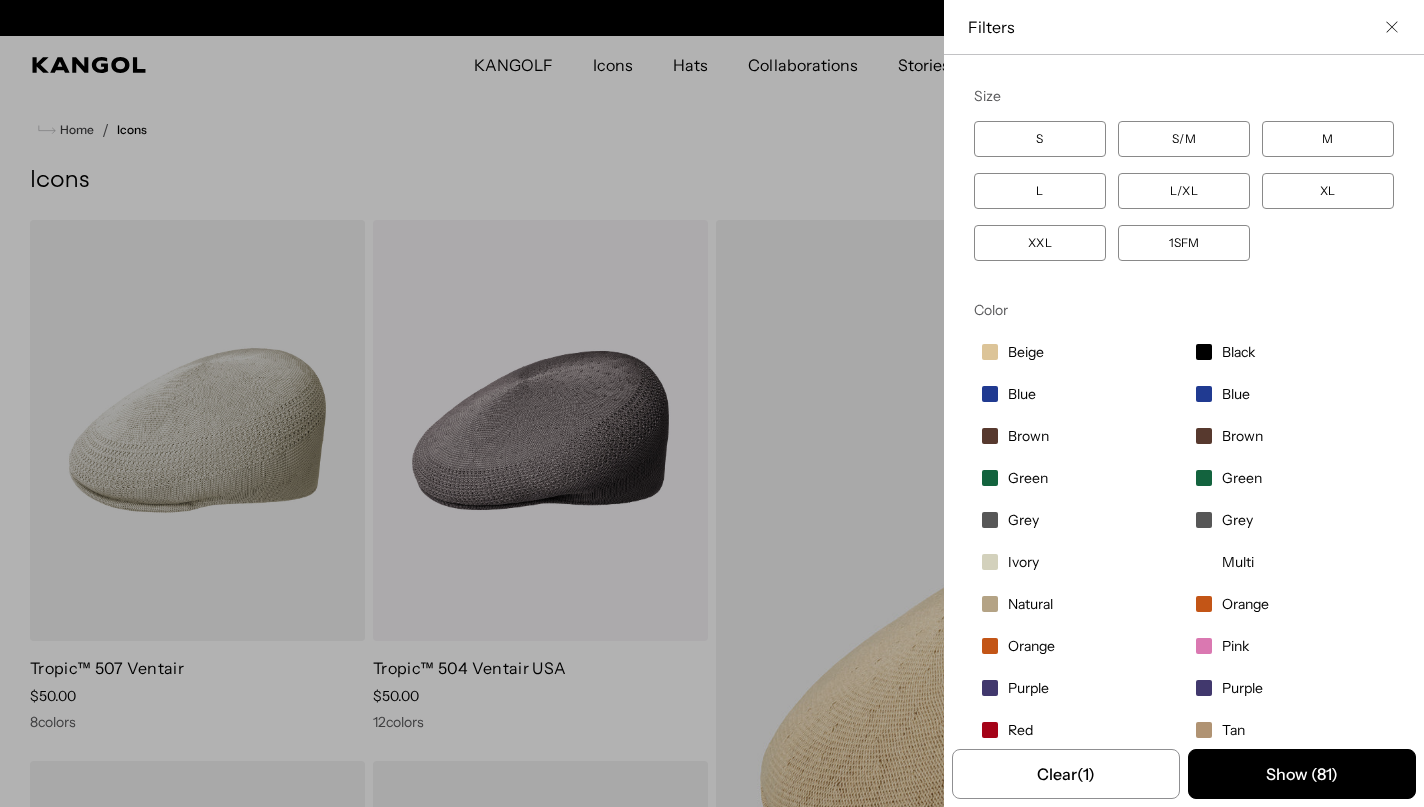 scroll, scrollTop: 0, scrollLeft: 412, axis: horizontal 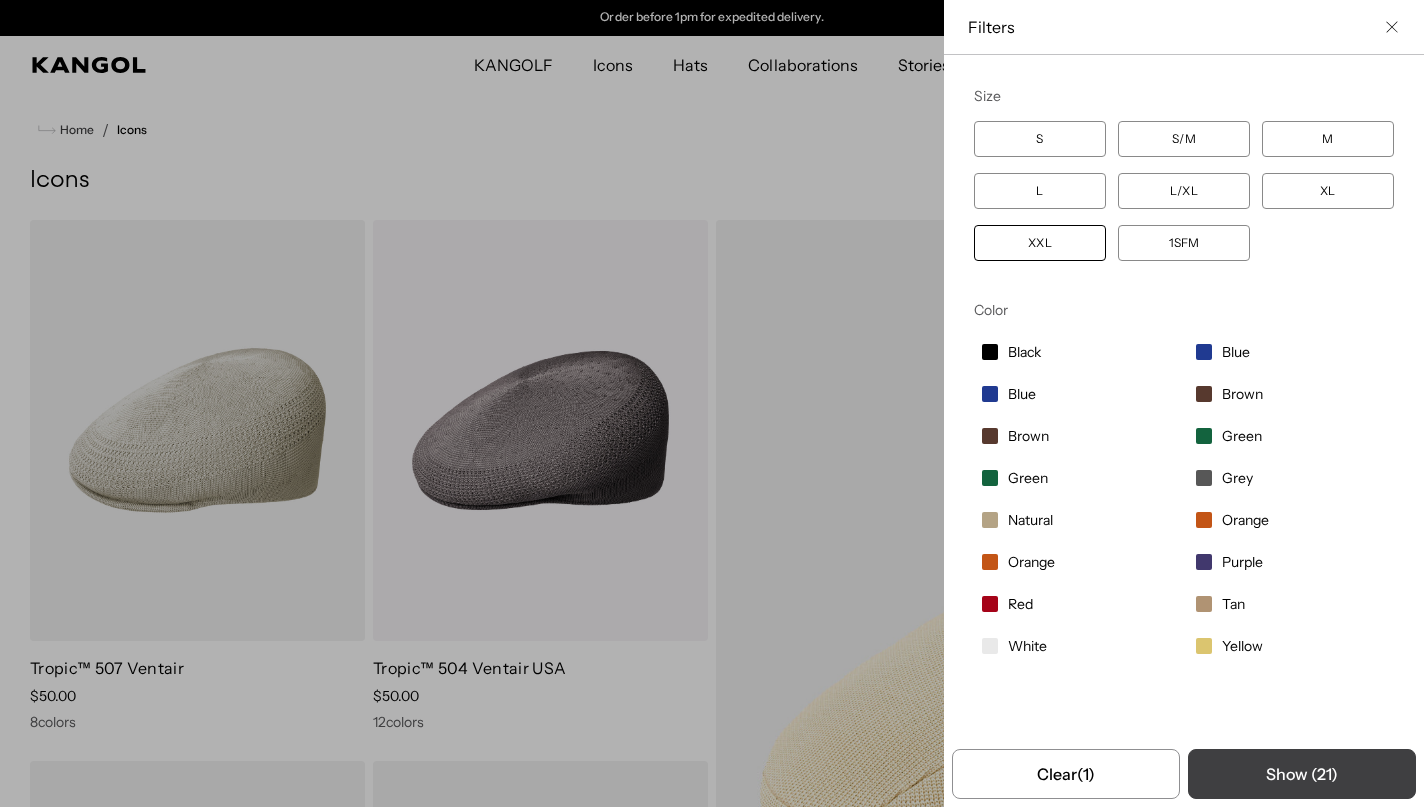 click on "Show ( 21 )" at bounding box center (1302, 774) 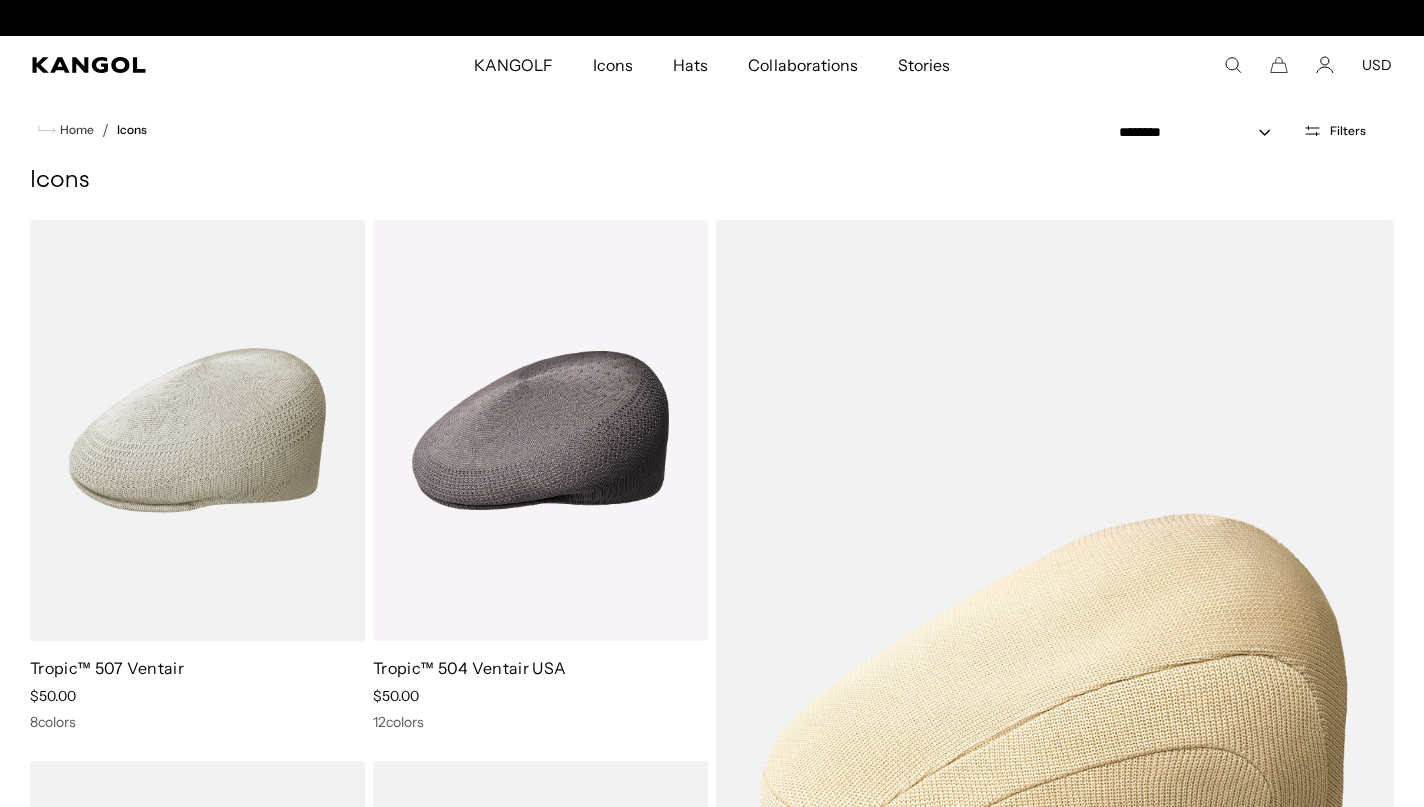 scroll, scrollTop: 0, scrollLeft: 0, axis: both 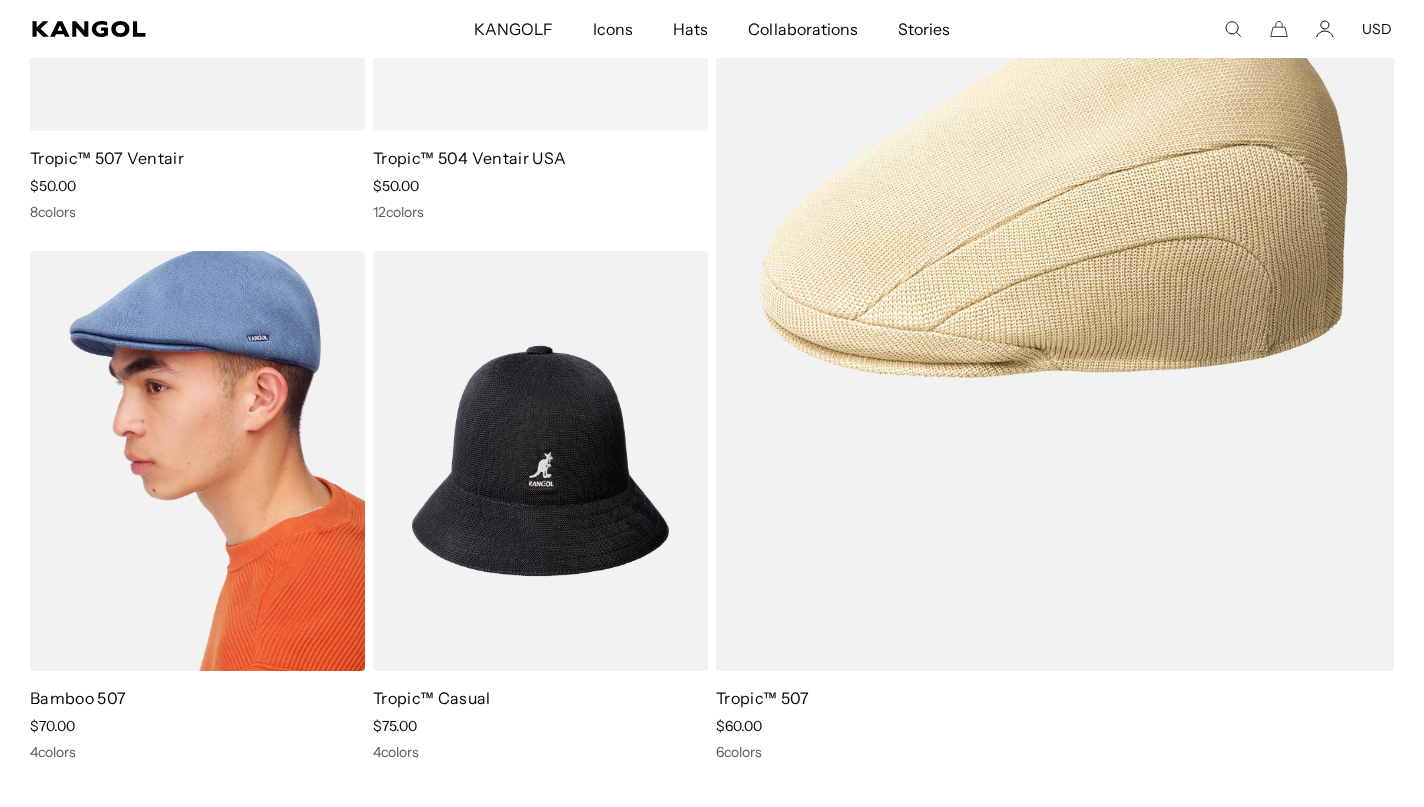 click at bounding box center [197, 461] 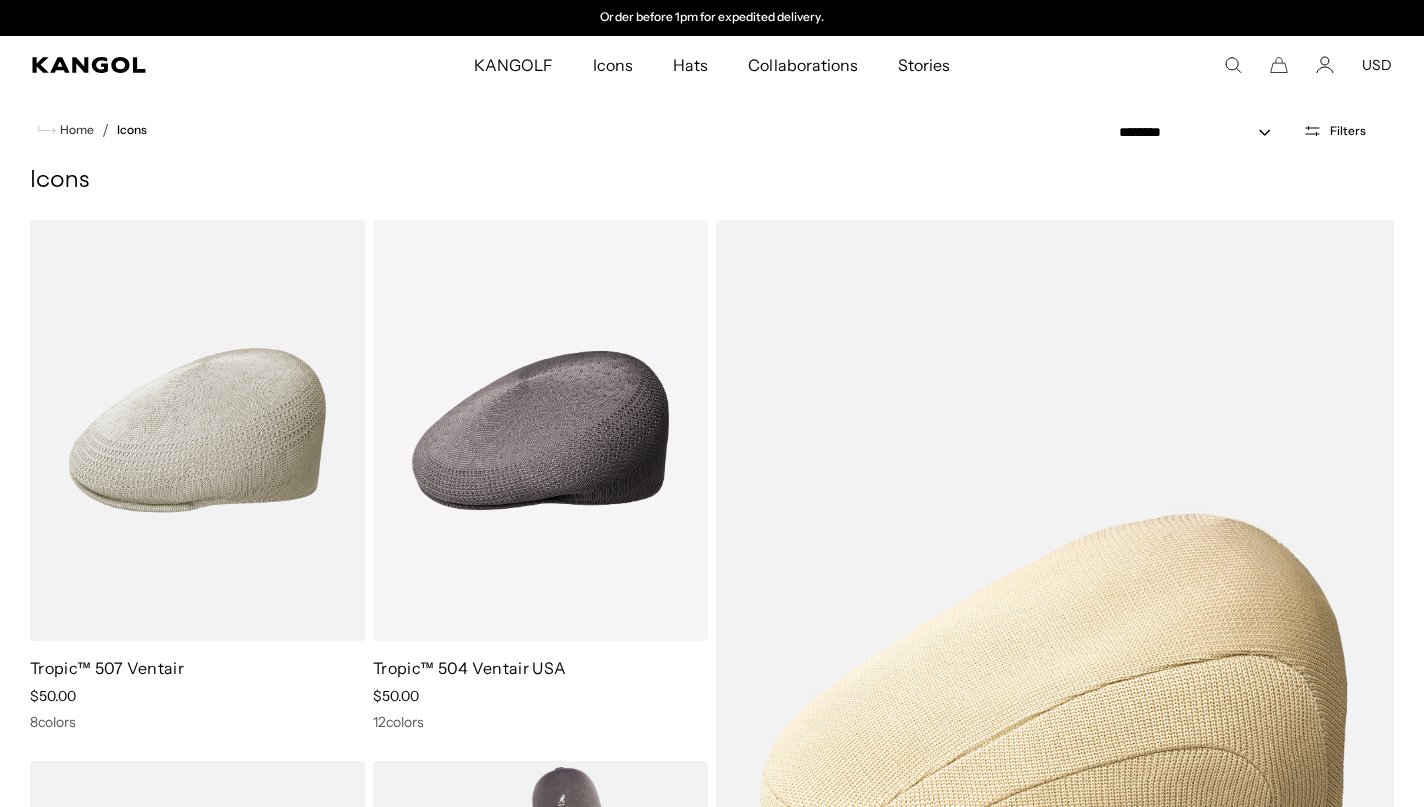 scroll, scrollTop: 0, scrollLeft: 0, axis: both 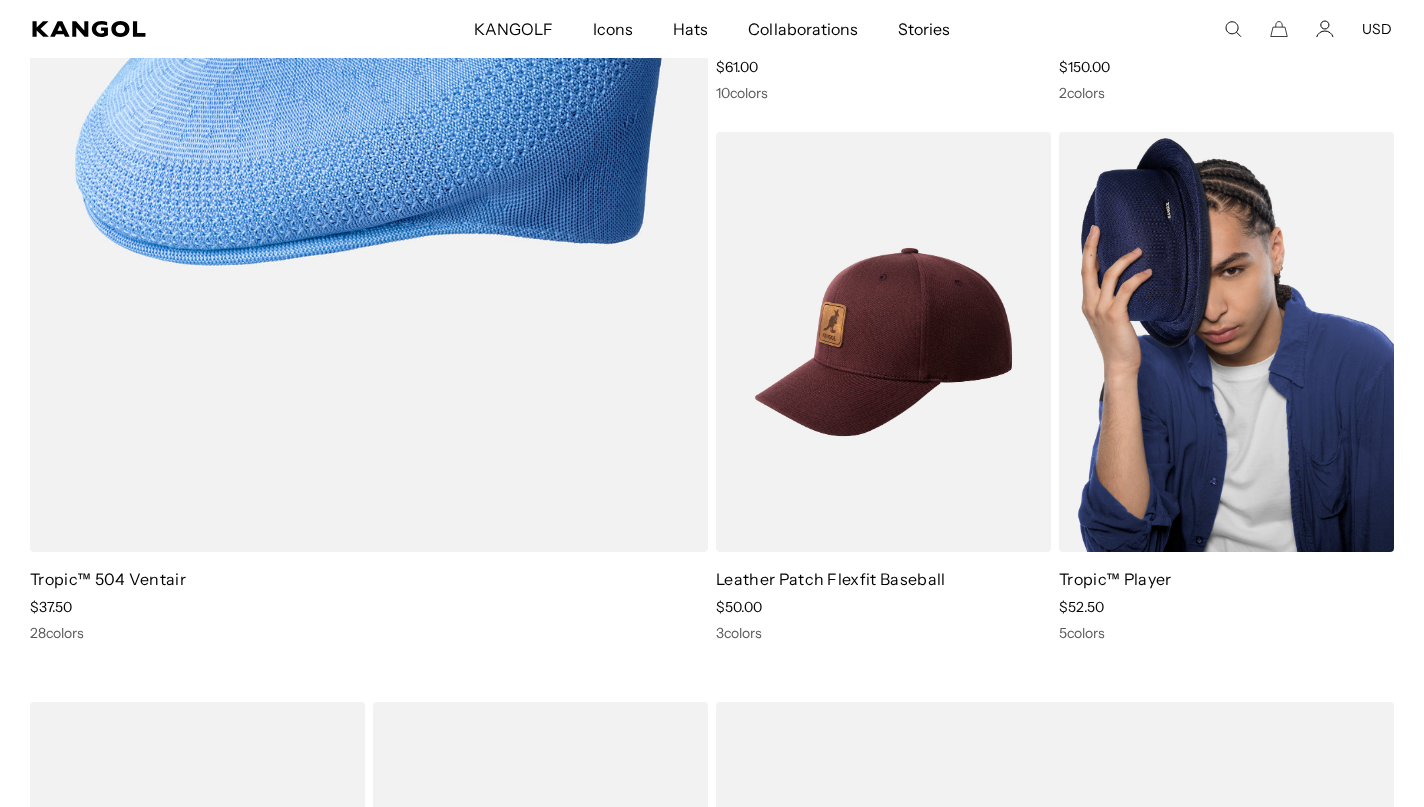 click at bounding box center [1226, 342] 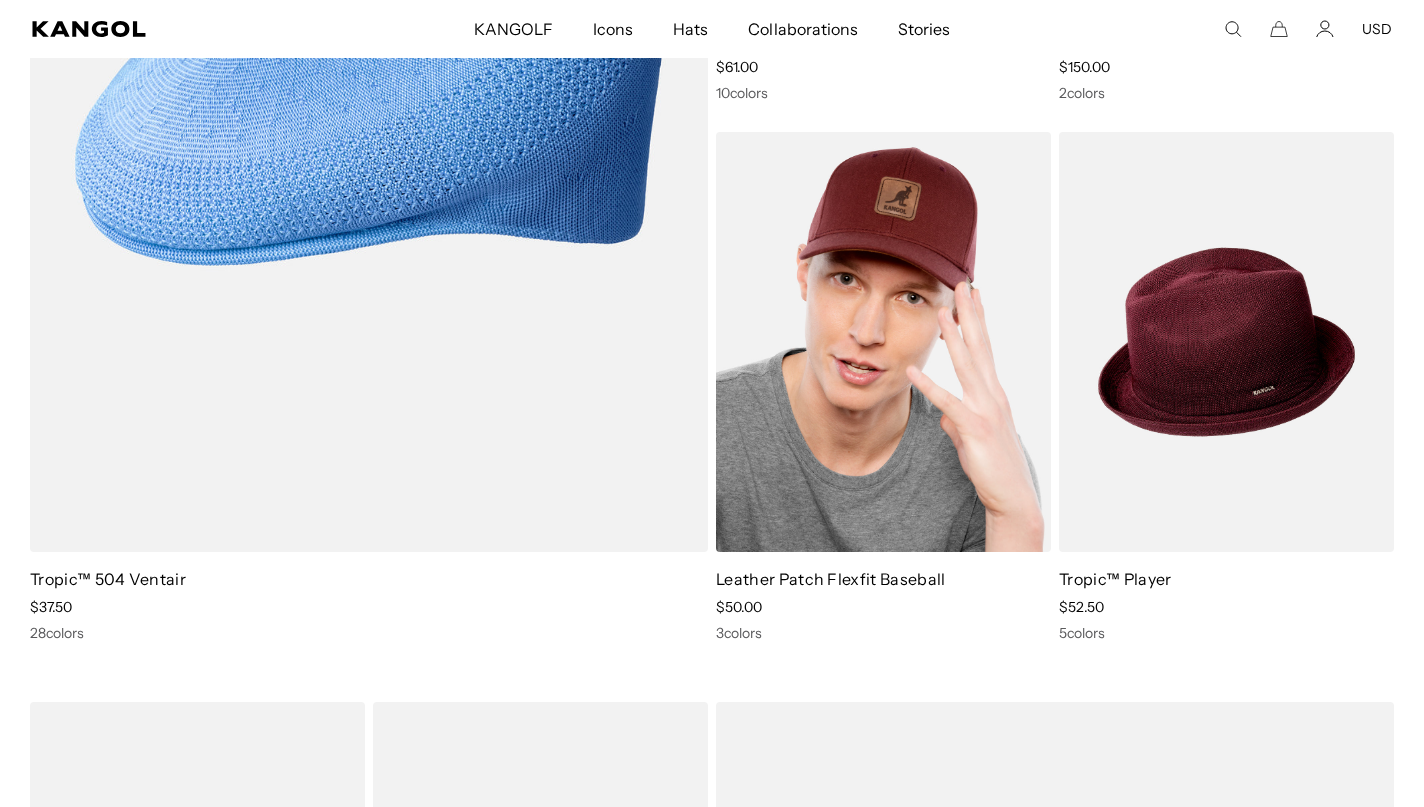 scroll, scrollTop: 0, scrollLeft: 0, axis: both 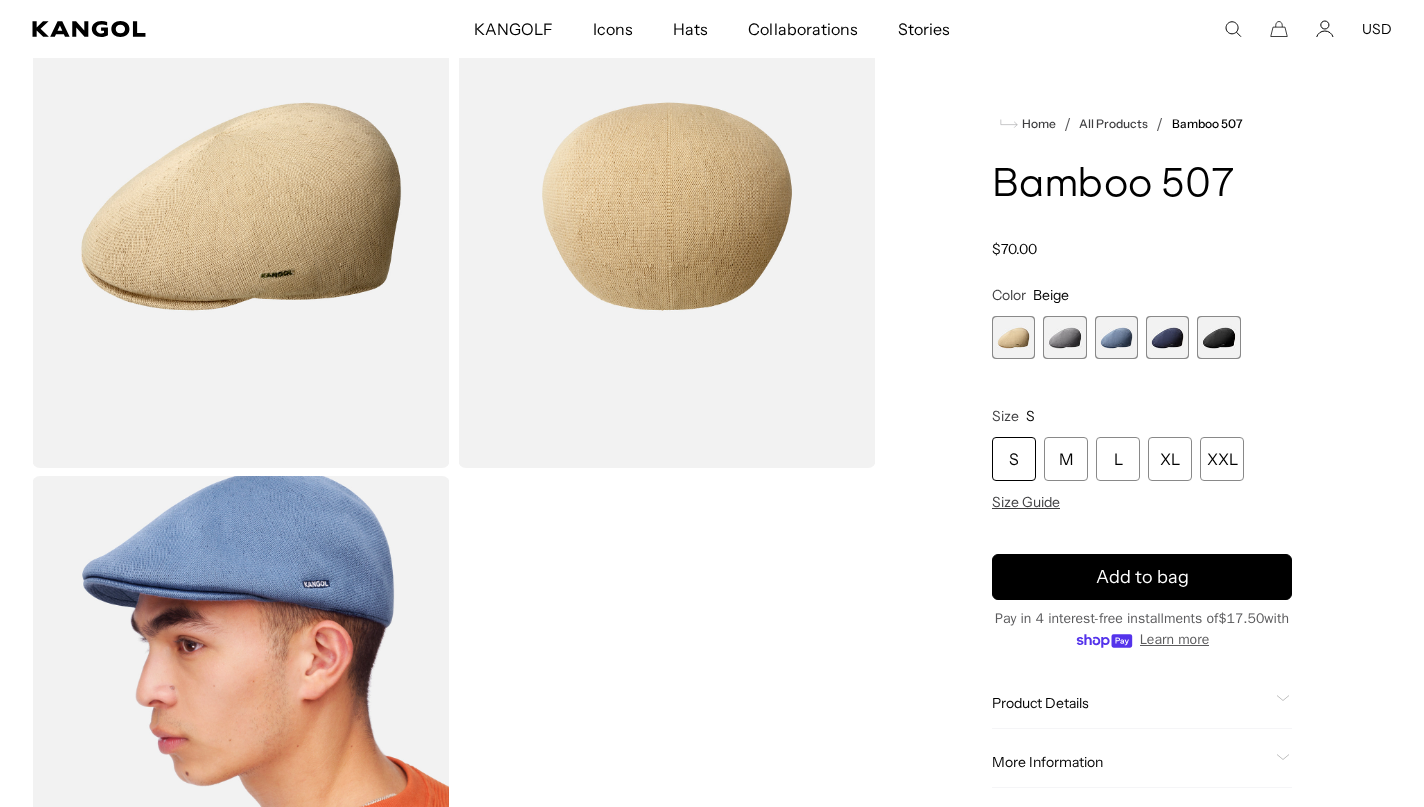 click at bounding box center [1013, 337] 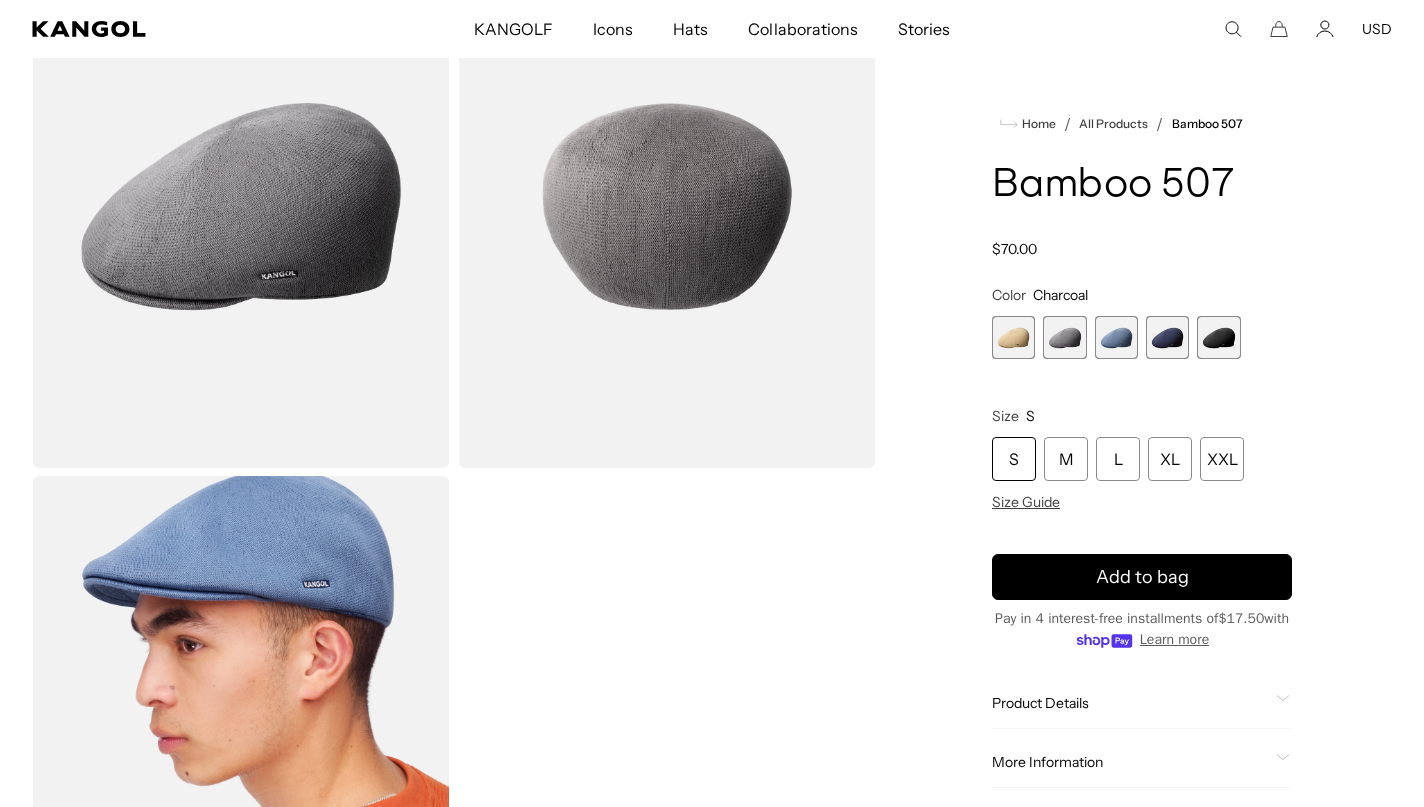scroll, scrollTop: 0, scrollLeft: 412, axis: horizontal 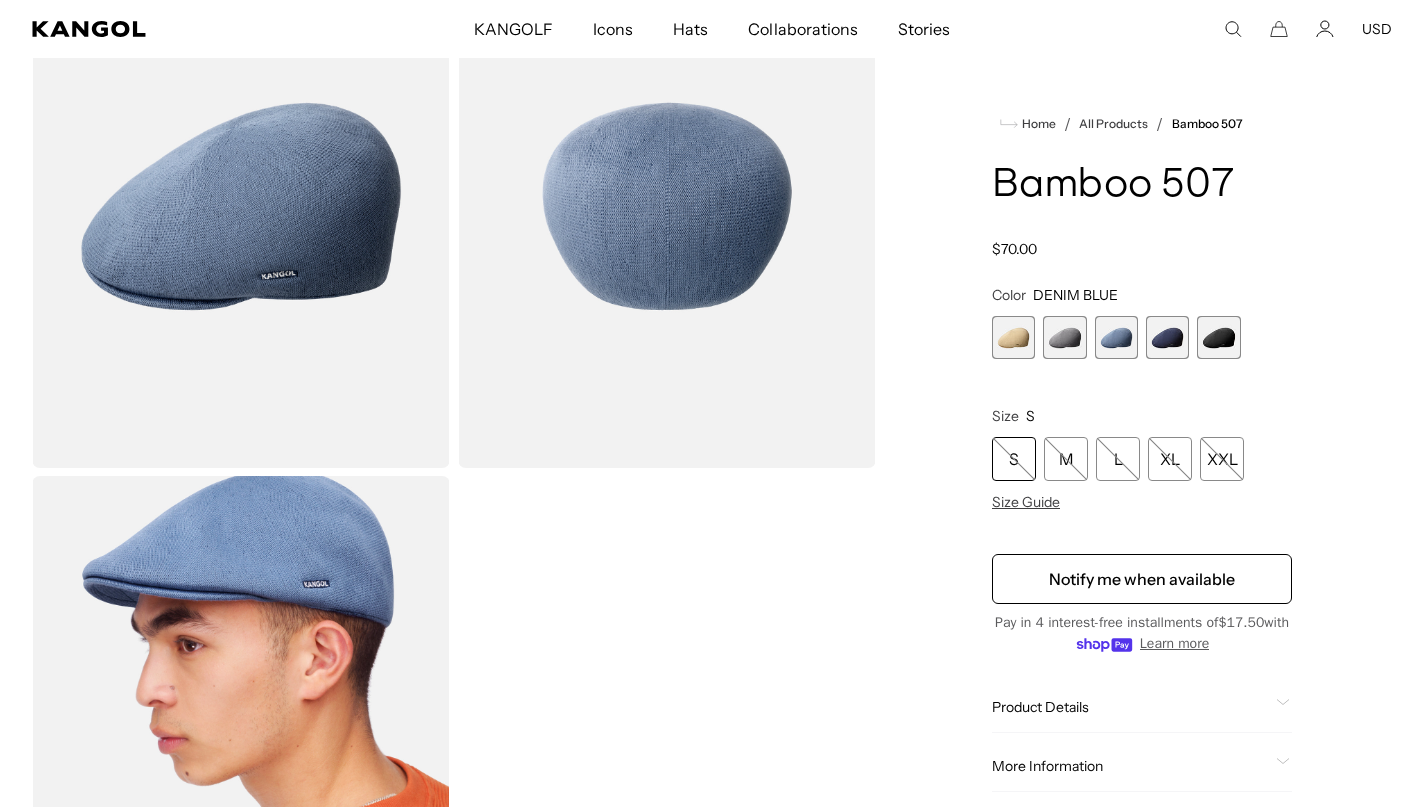 click at bounding box center (1167, 337) 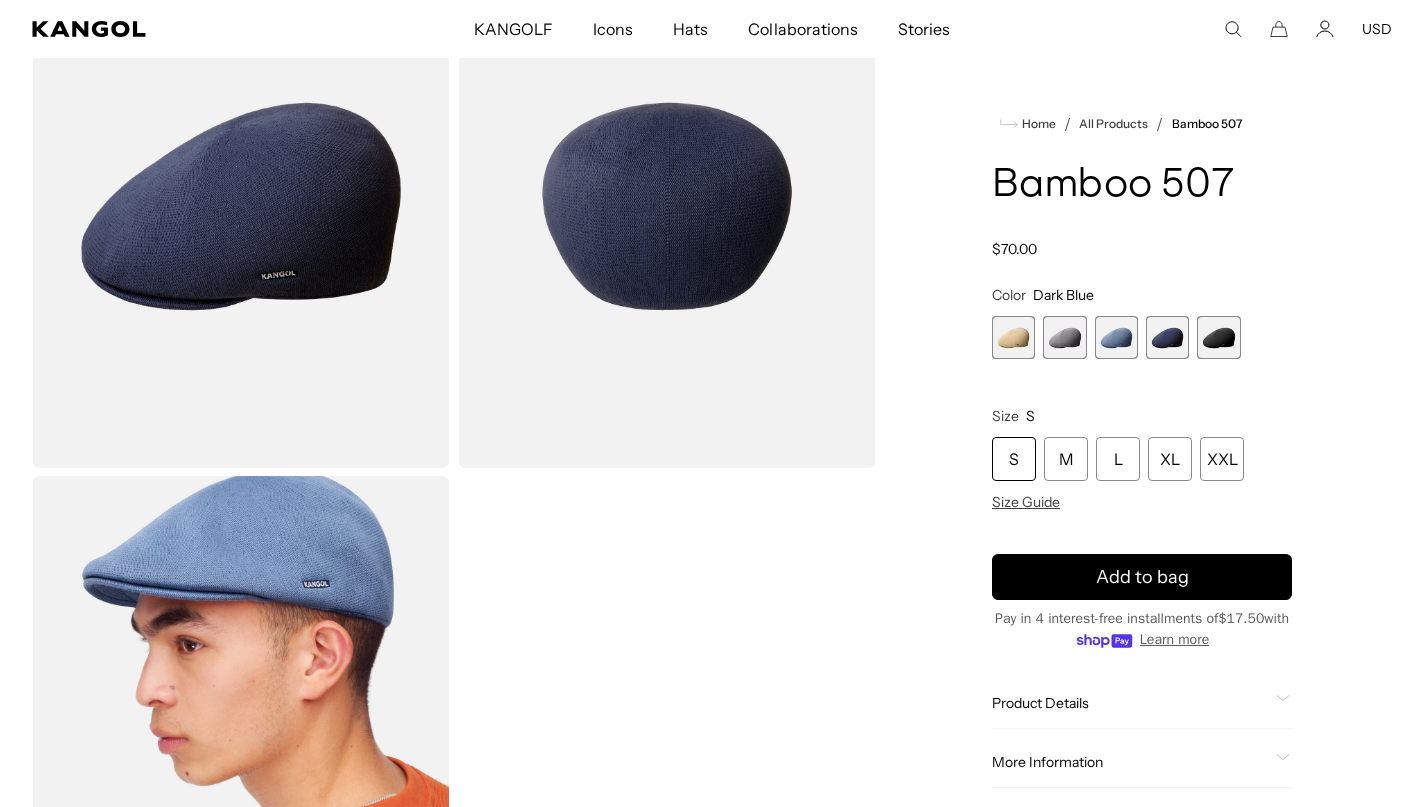 scroll, scrollTop: 0, scrollLeft: 0, axis: both 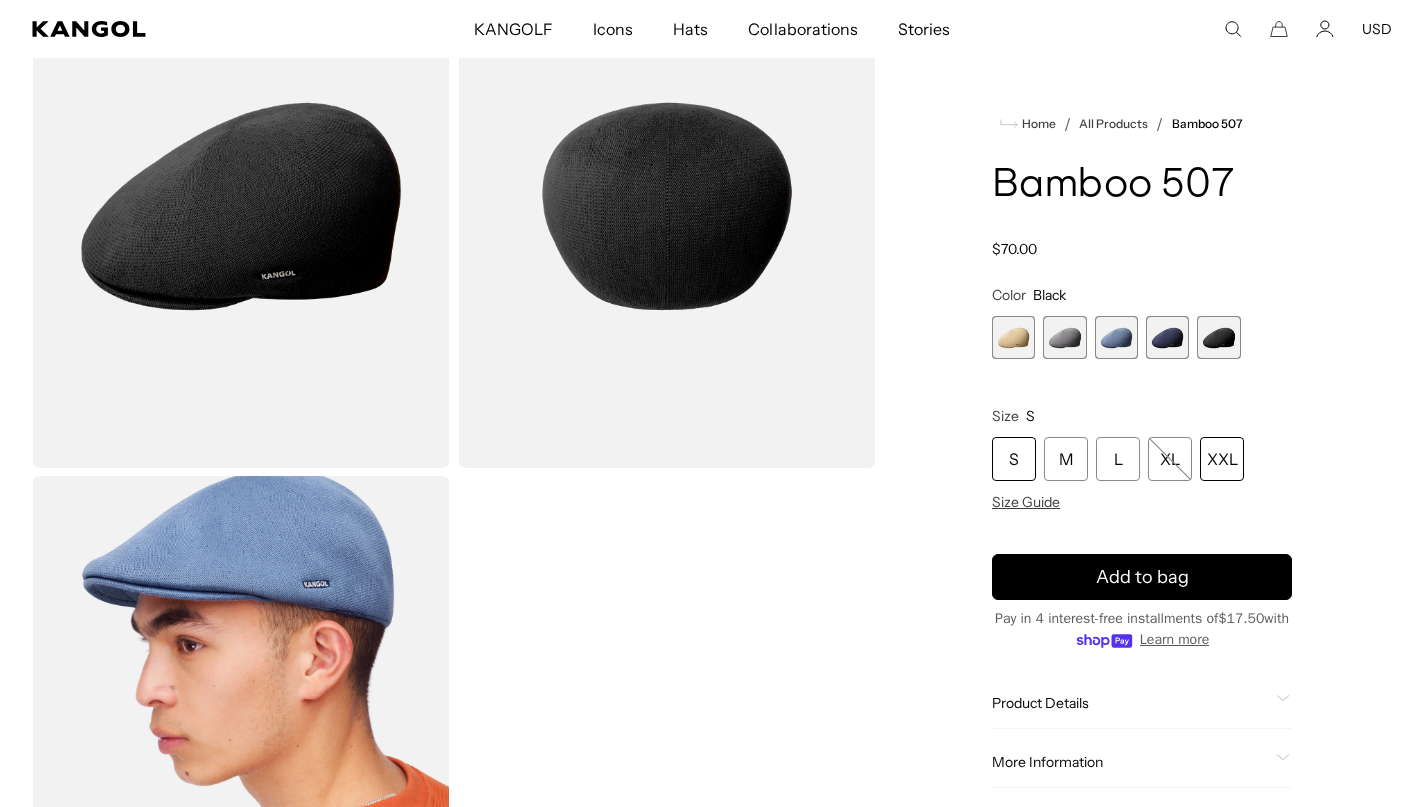 click on "XXL" at bounding box center (1222, 459) 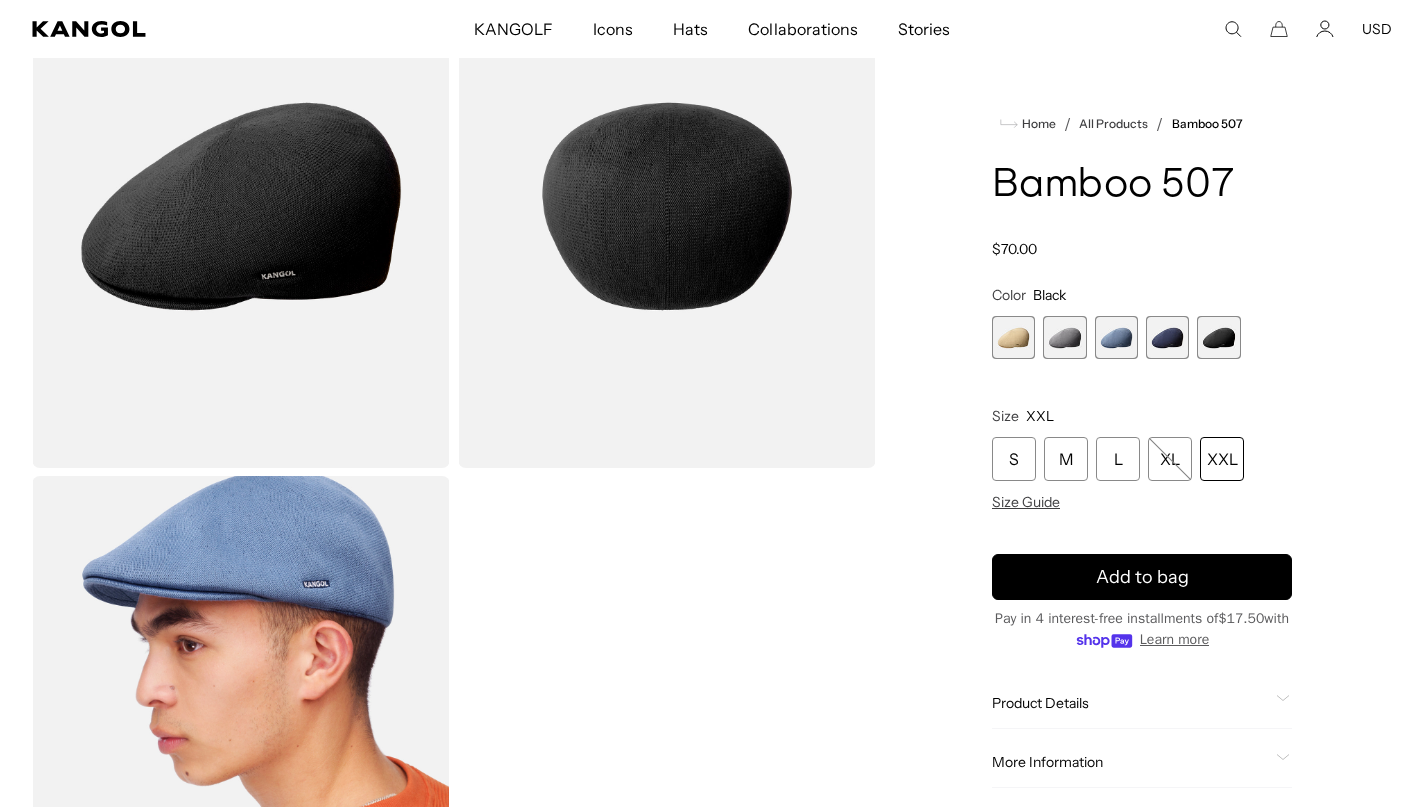 scroll, scrollTop: 0, scrollLeft: 0, axis: both 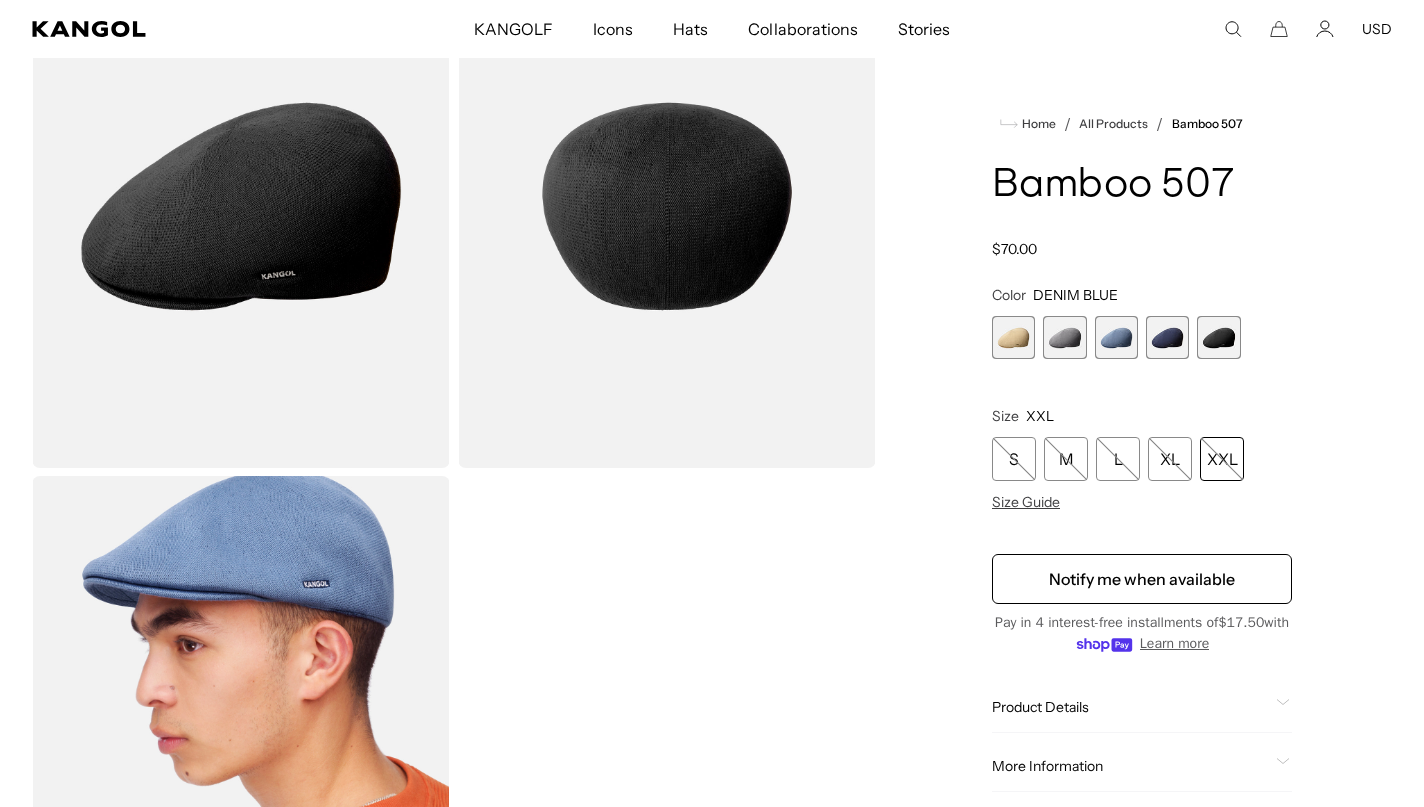 click at bounding box center [1064, 337] 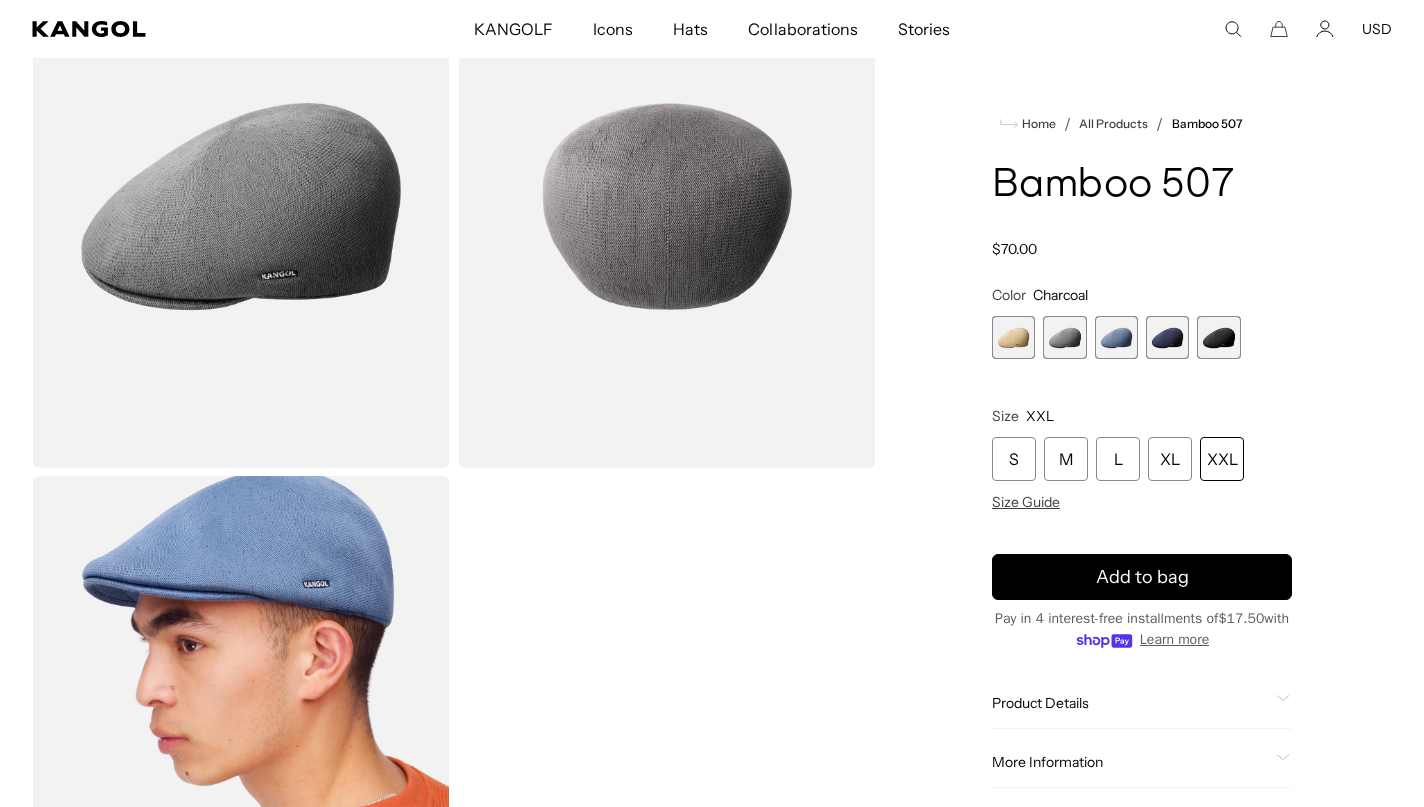 click at bounding box center (1013, 337) 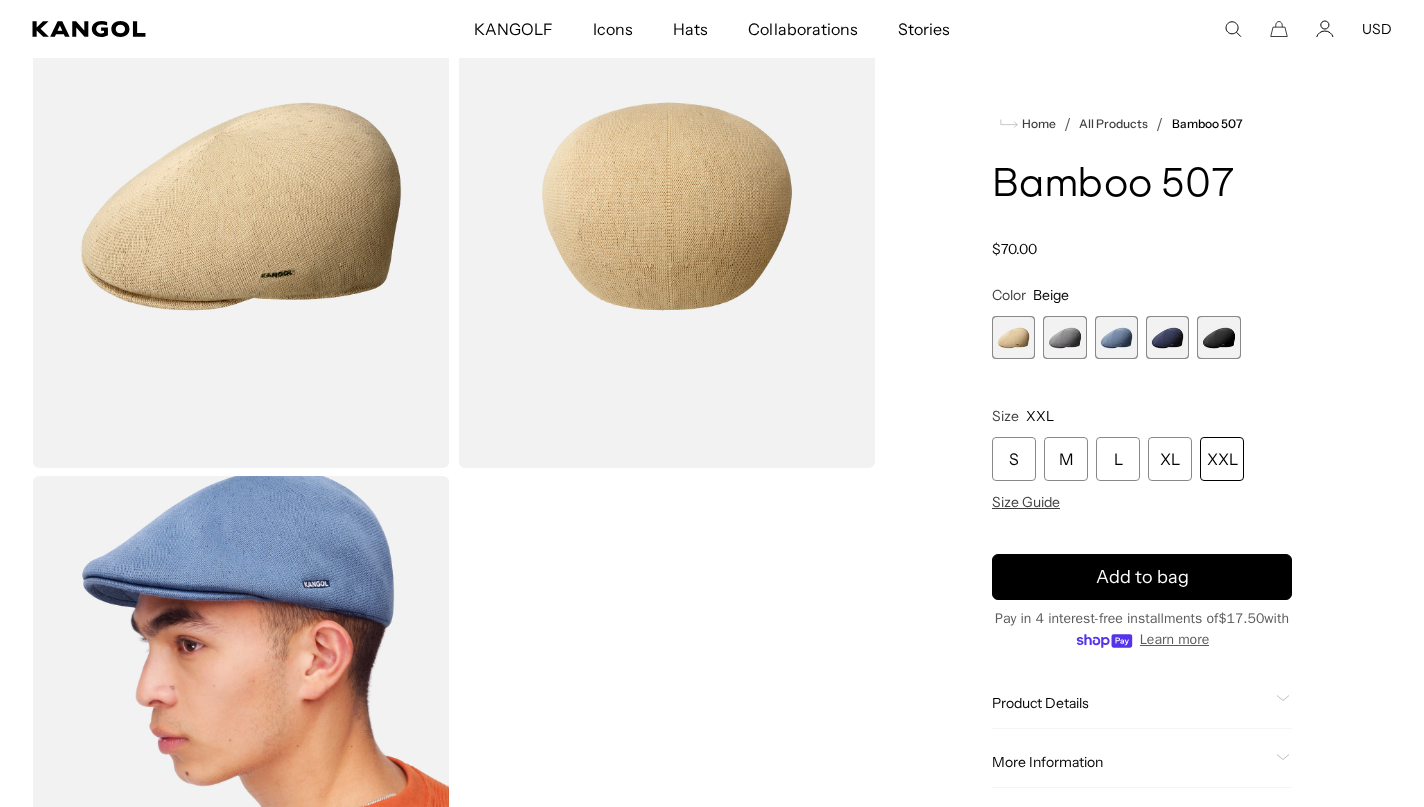 scroll, scrollTop: 0, scrollLeft: 412, axis: horizontal 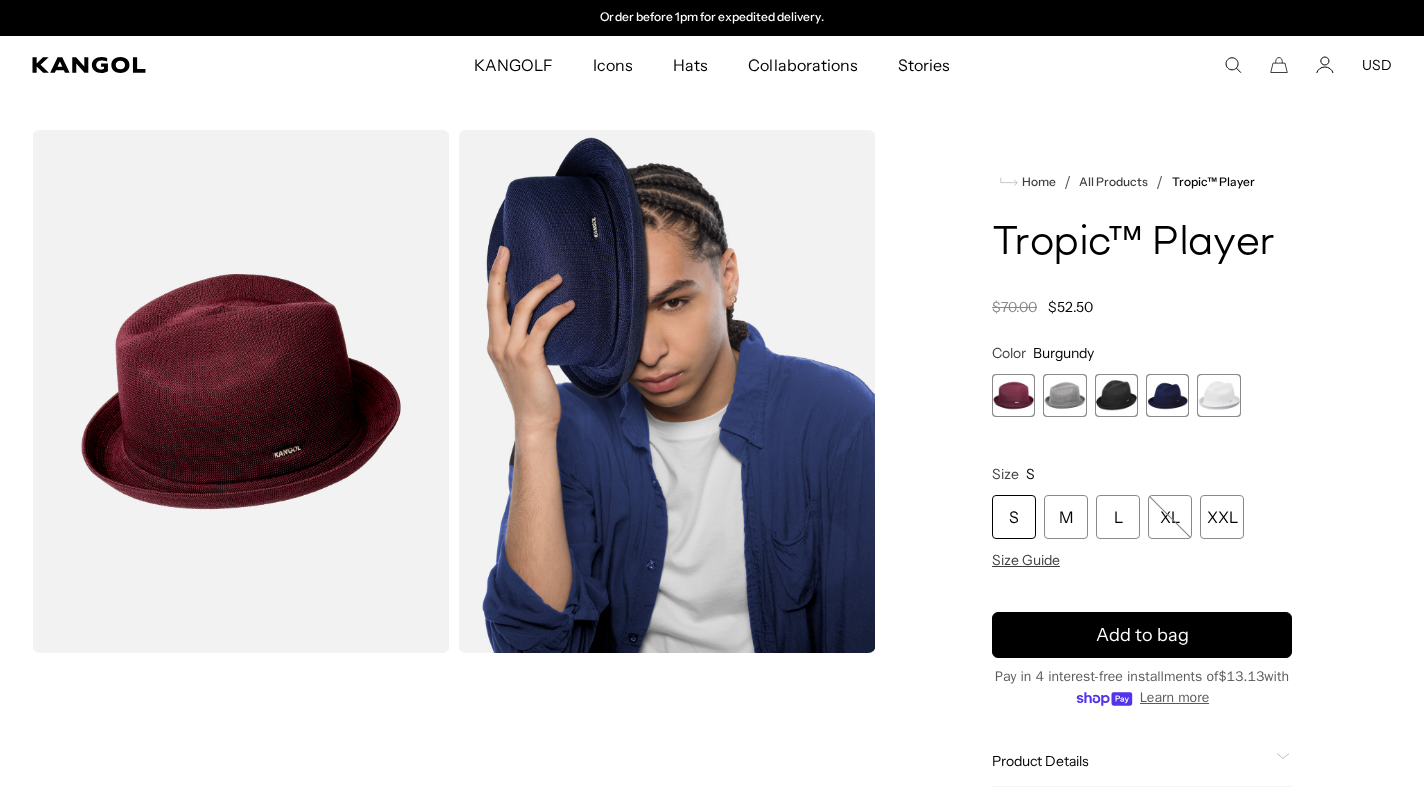 click at bounding box center [1064, 395] 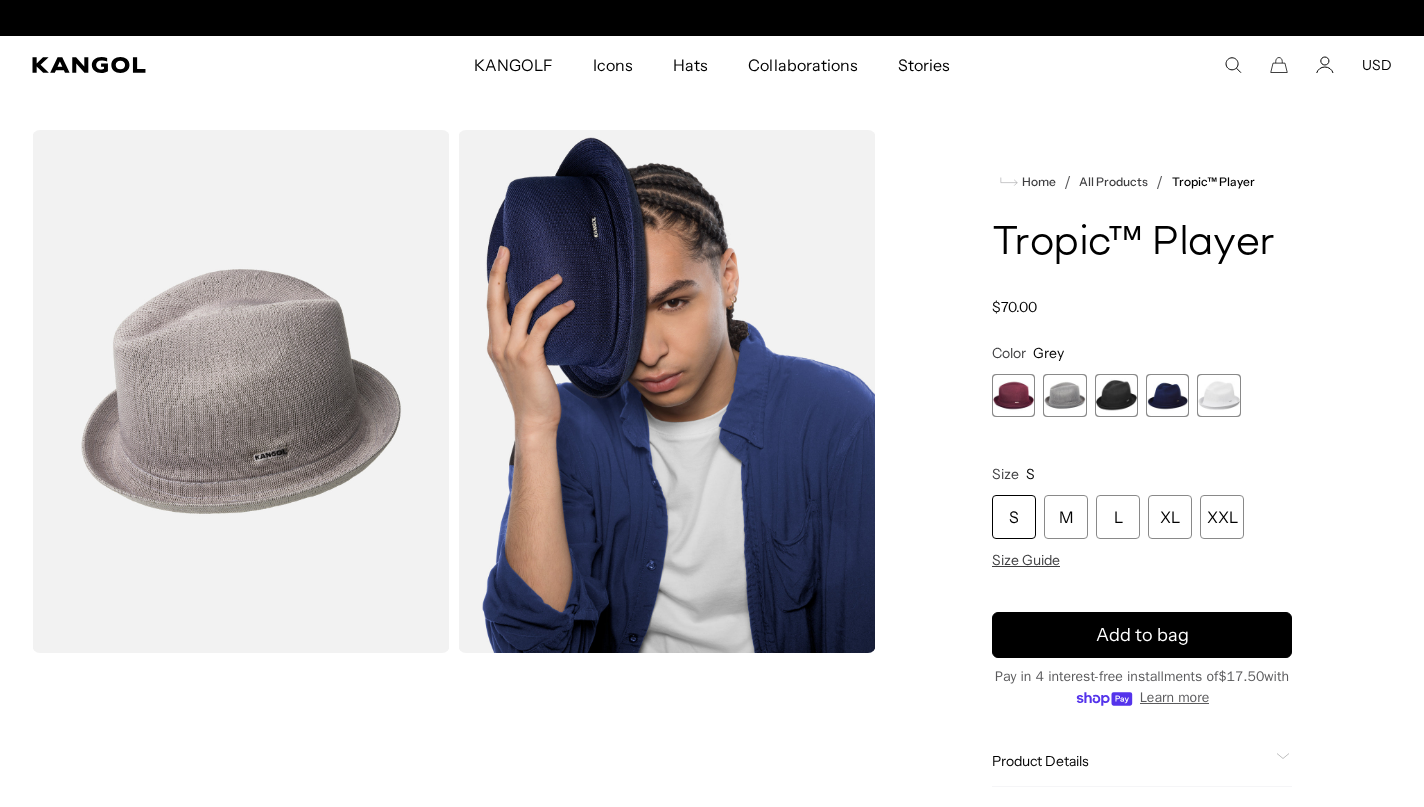scroll, scrollTop: 0, scrollLeft: 0, axis: both 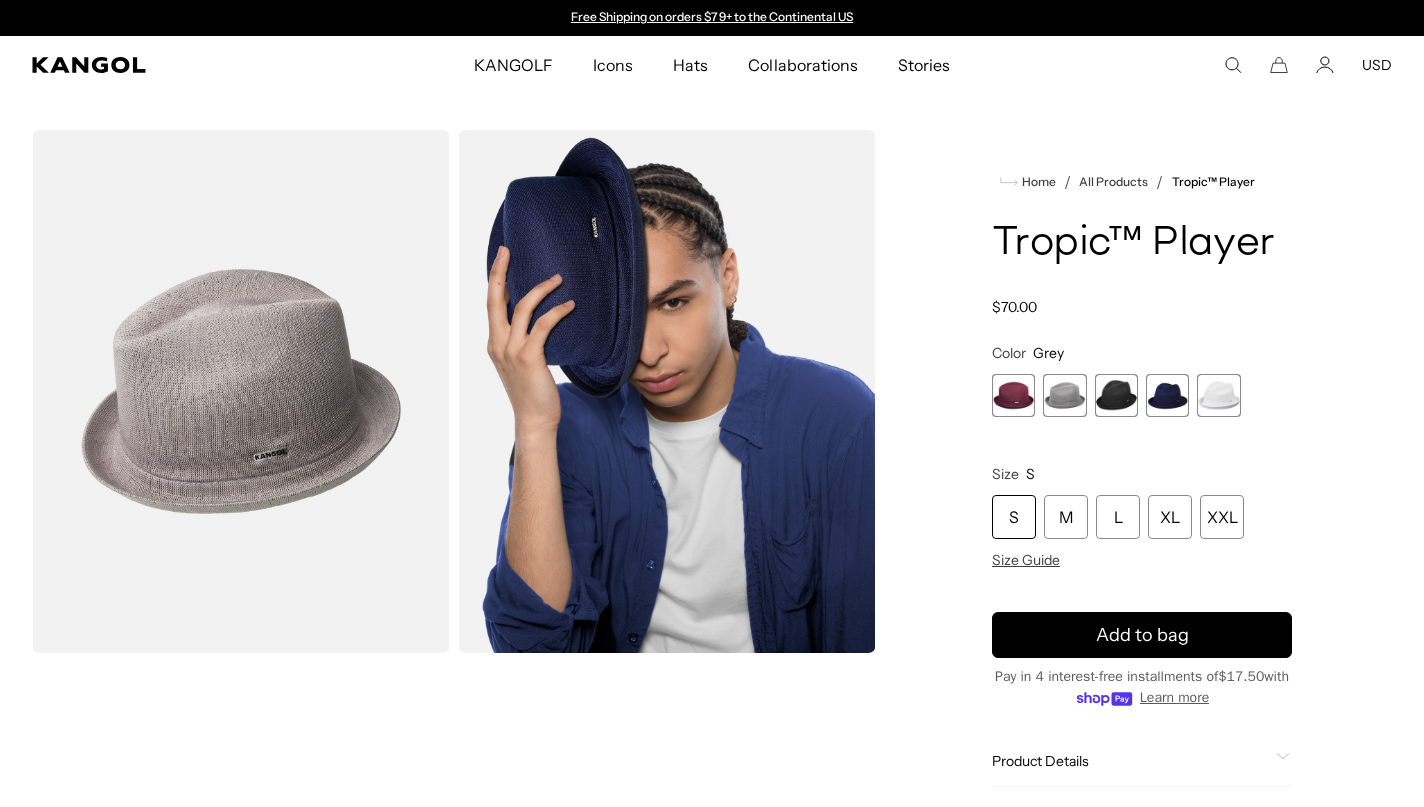 click at bounding box center (1116, 395) 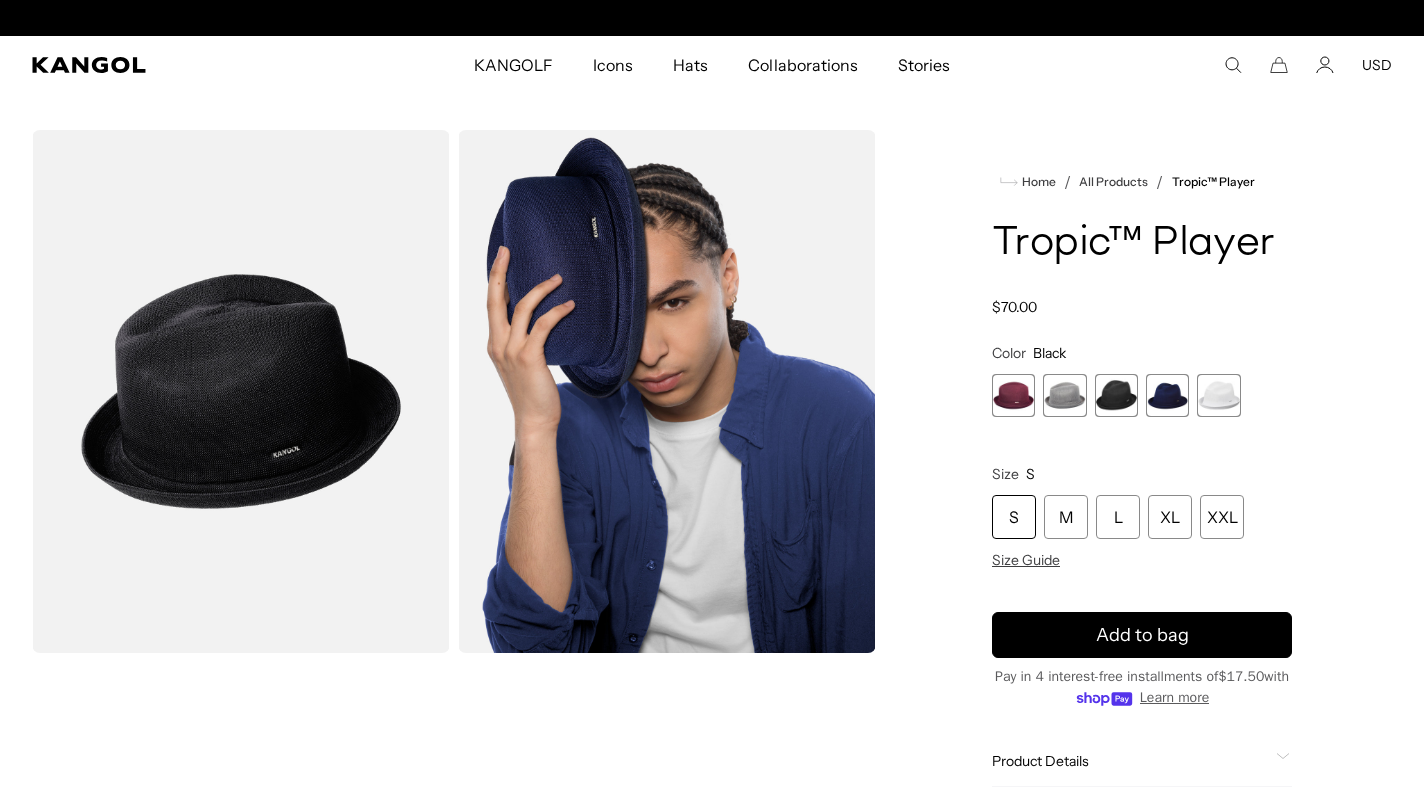 scroll, scrollTop: 0, scrollLeft: 412, axis: horizontal 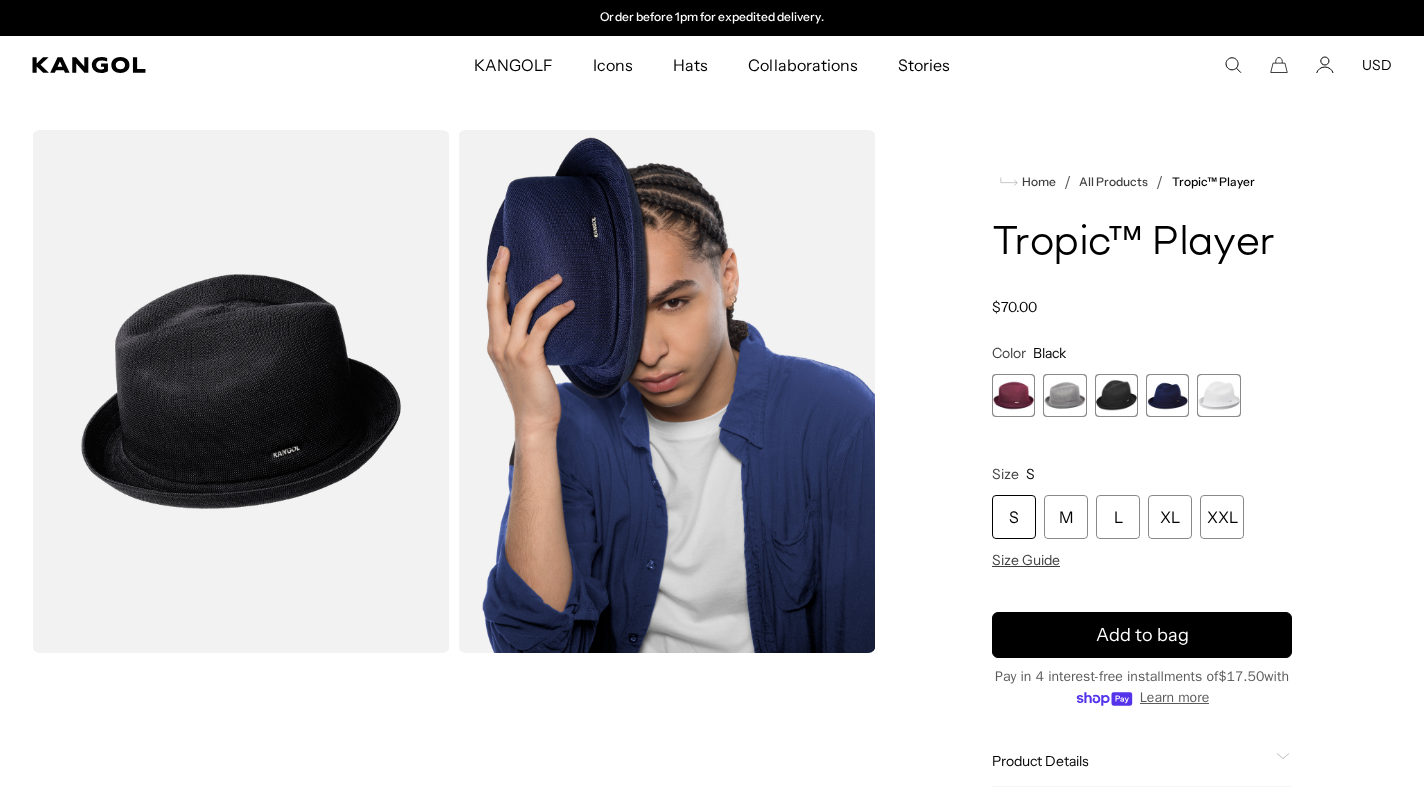 click at bounding box center [1167, 395] 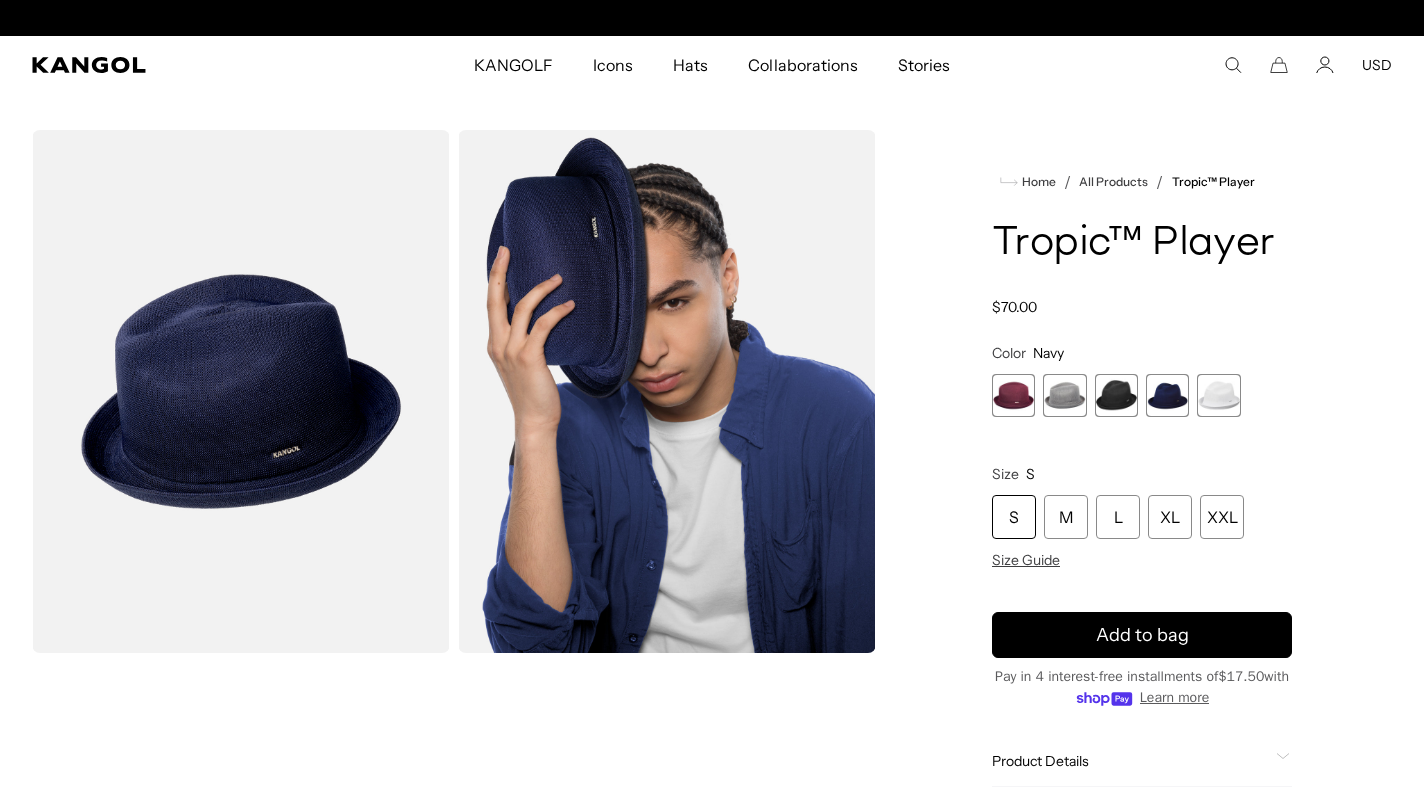 scroll, scrollTop: 0, scrollLeft: 0, axis: both 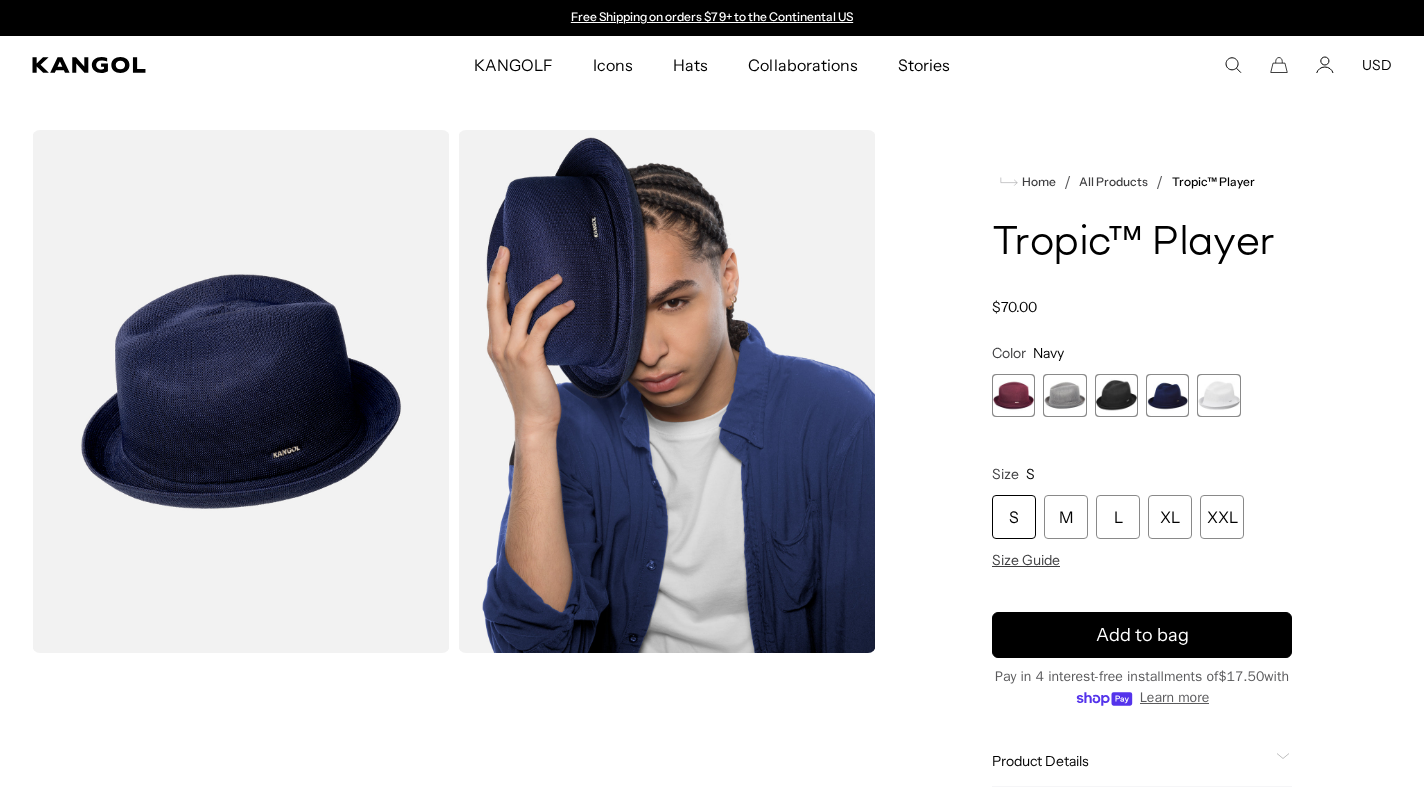click at bounding box center (1218, 395) 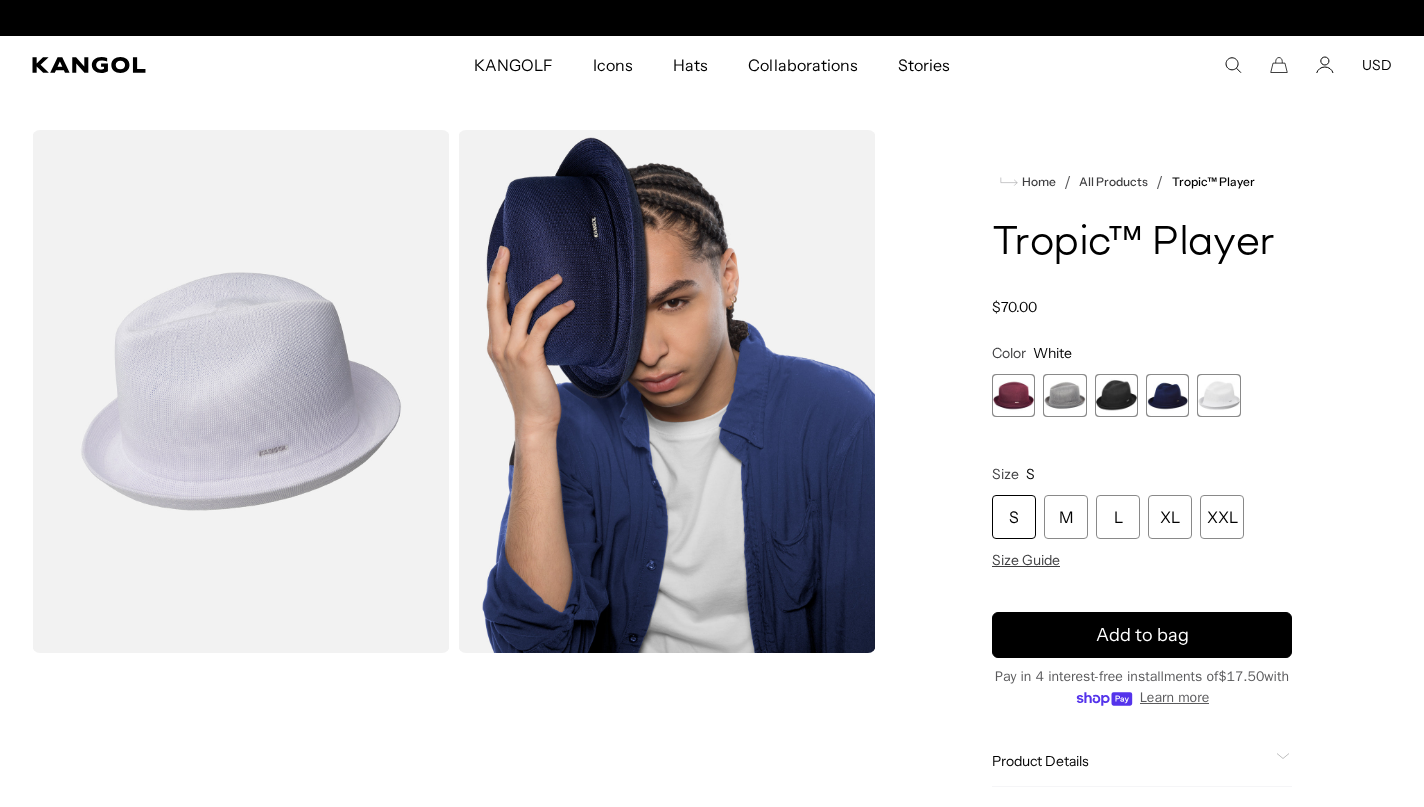 scroll, scrollTop: 69, scrollLeft: 0, axis: vertical 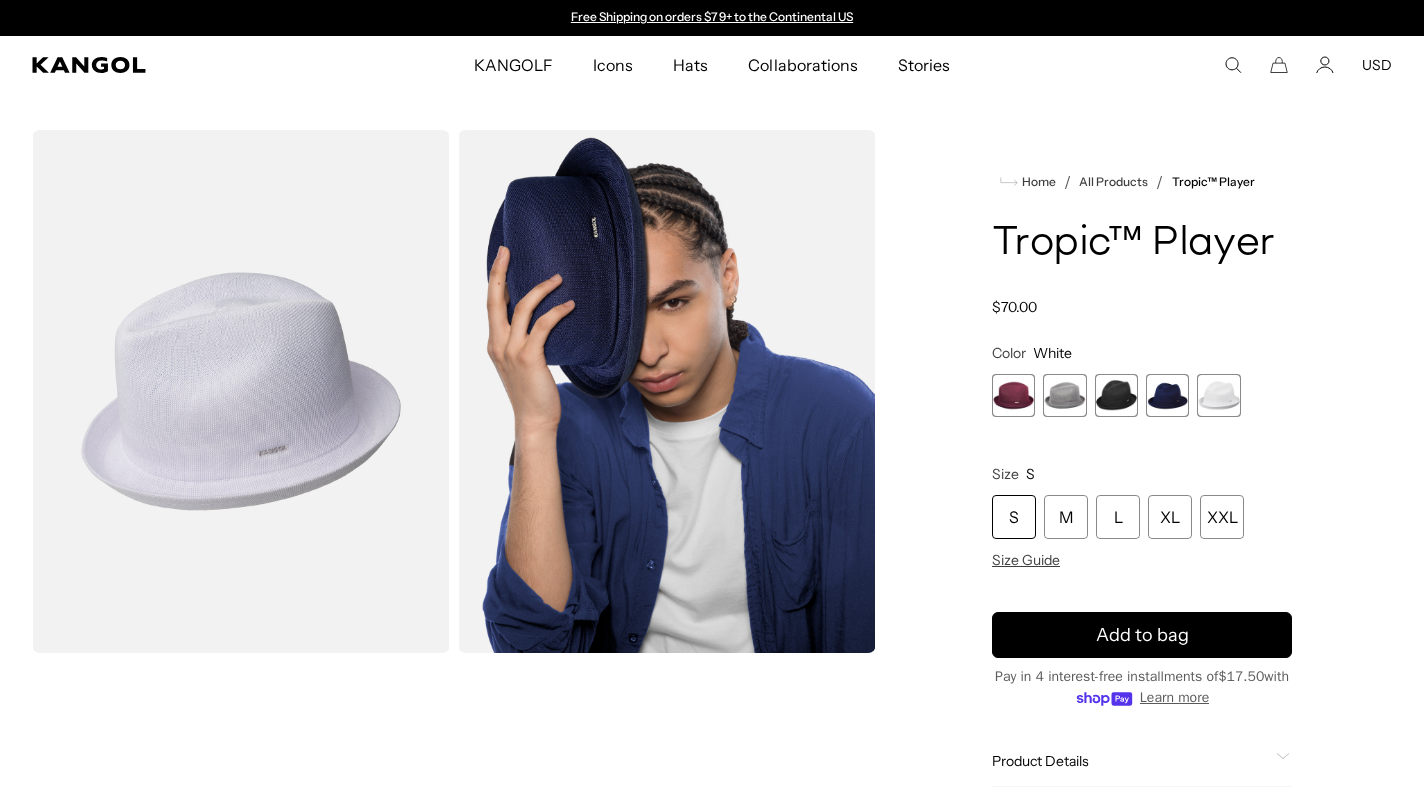click at bounding box center (1013, 395) 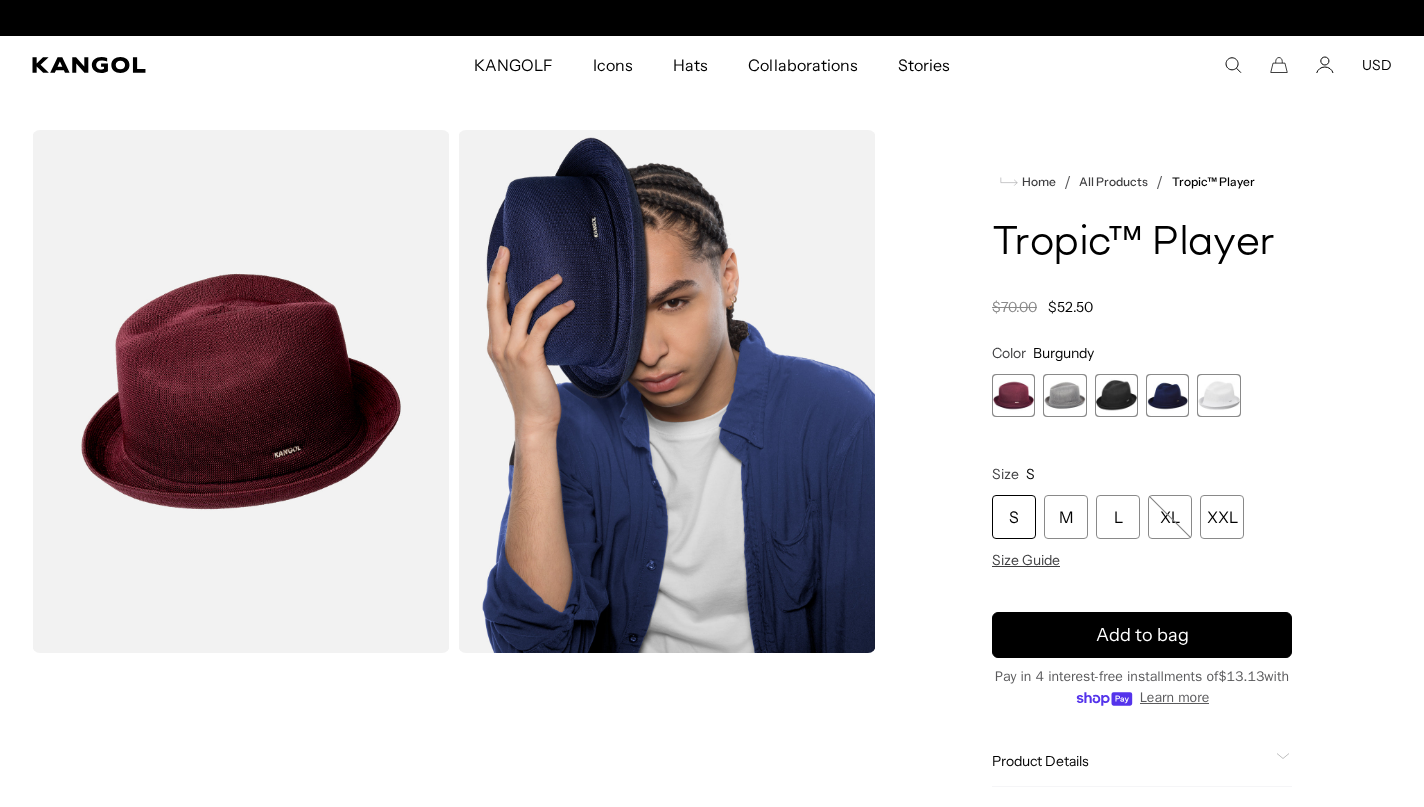 scroll, scrollTop: 0, scrollLeft: 0, axis: both 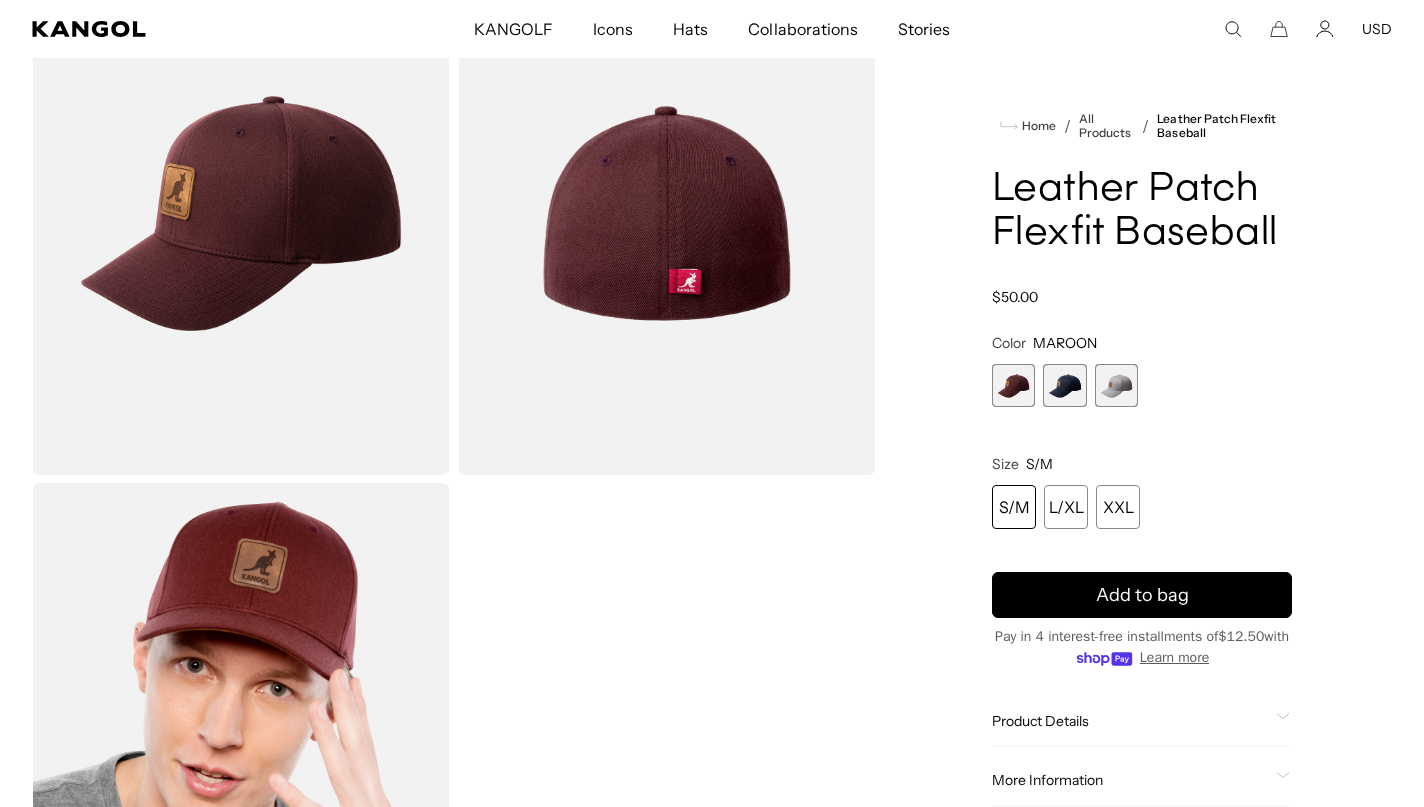 click at bounding box center [1064, 385] 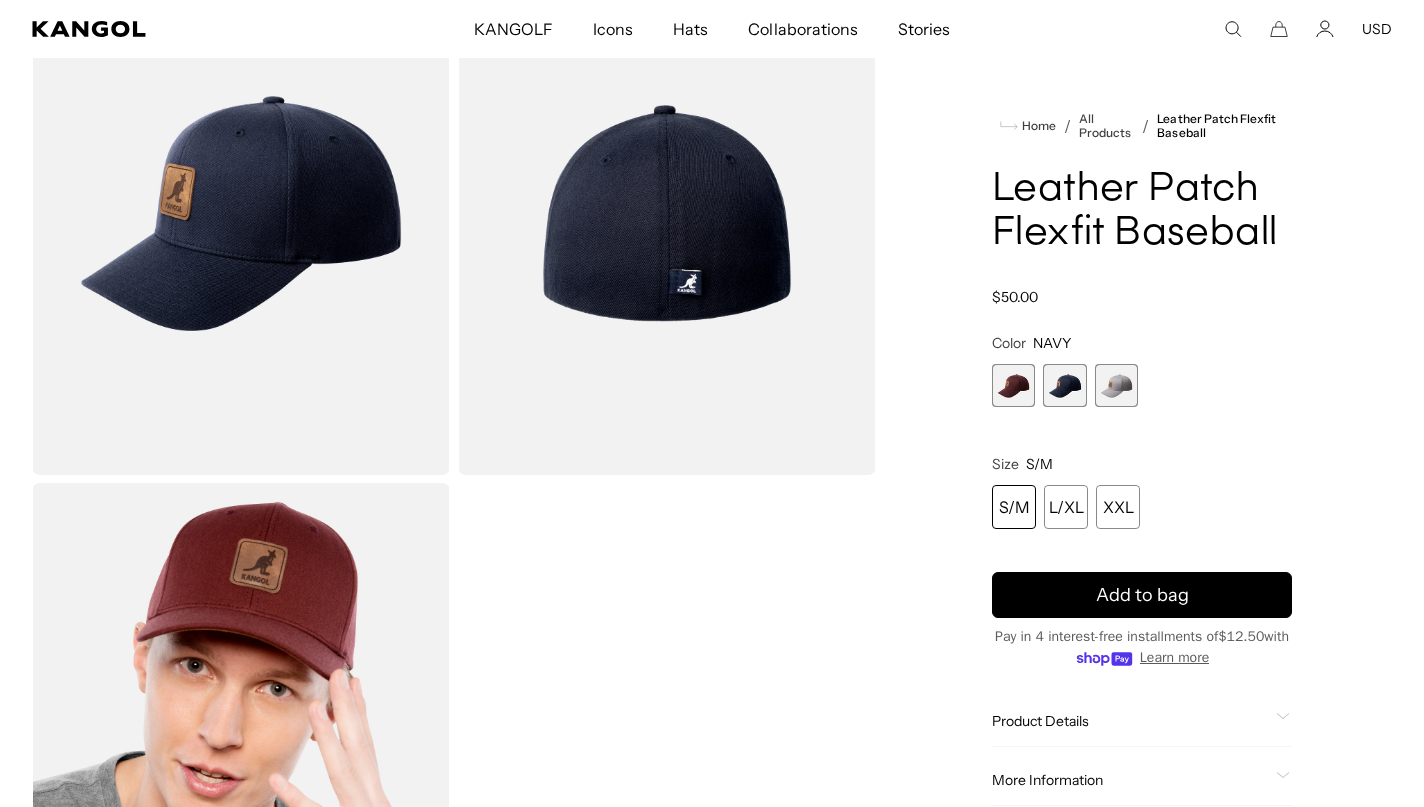 scroll, scrollTop: 0, scrollLeft: 412, axis: horizontal 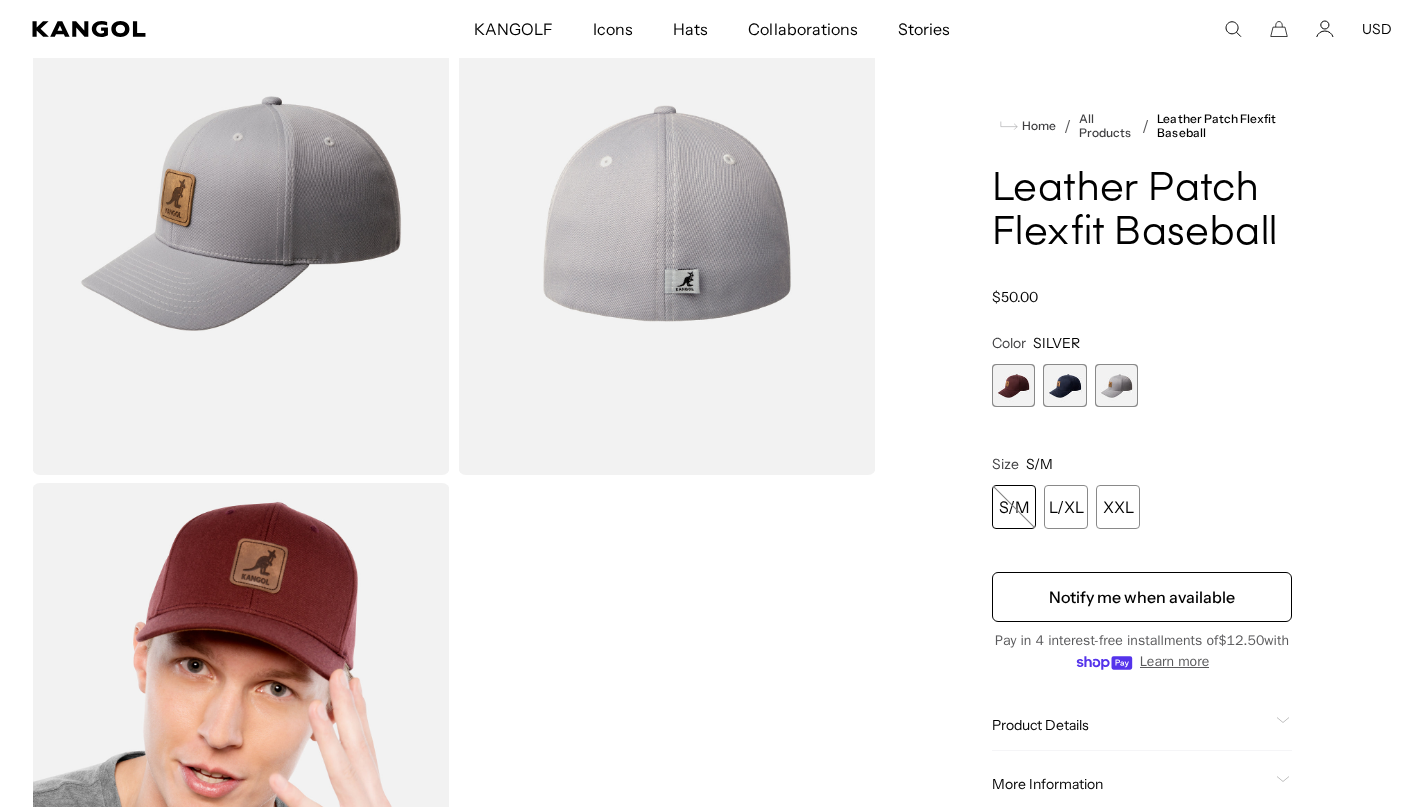 click at bounding box center (1064, 385) 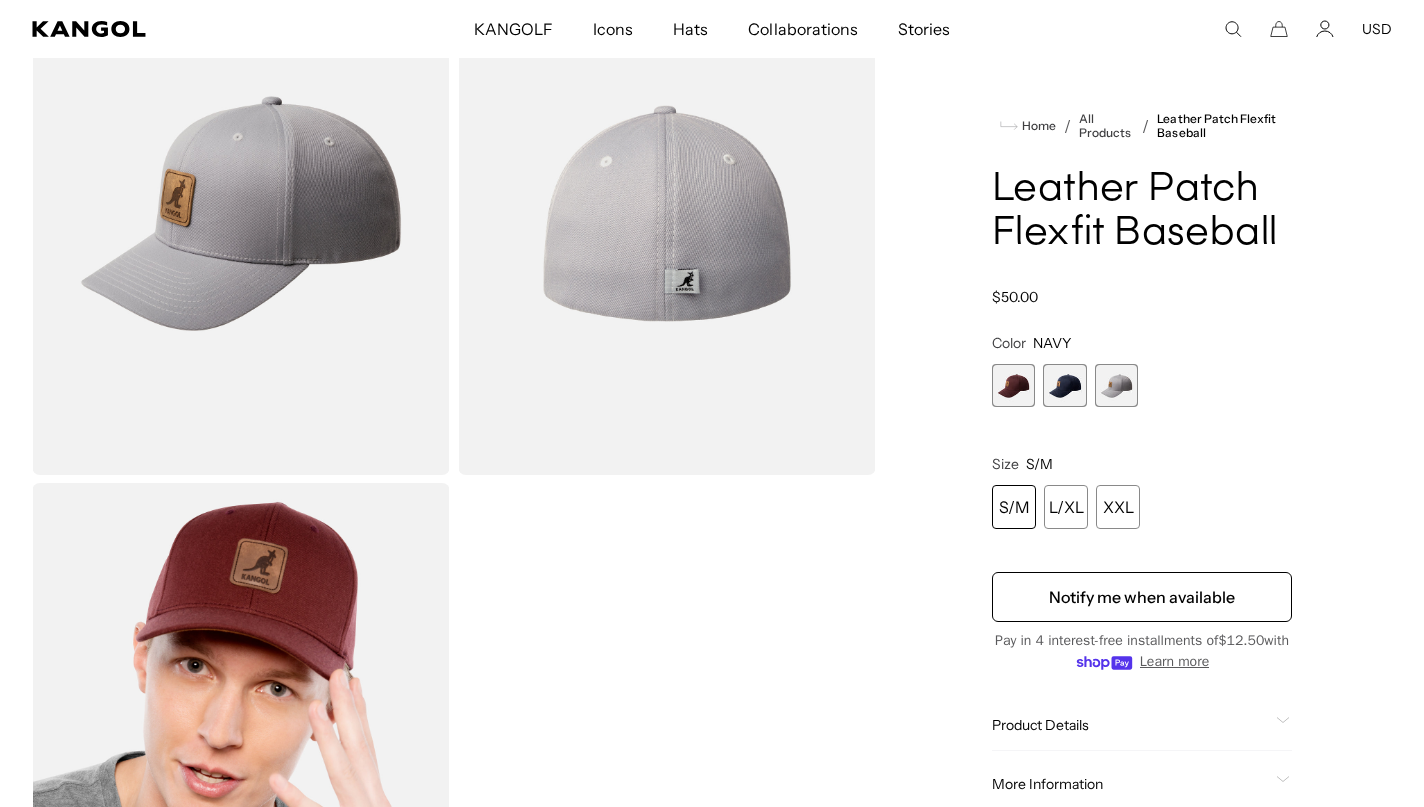 scroll, scrollTop: 0, scrollLeft: 0, axis: both 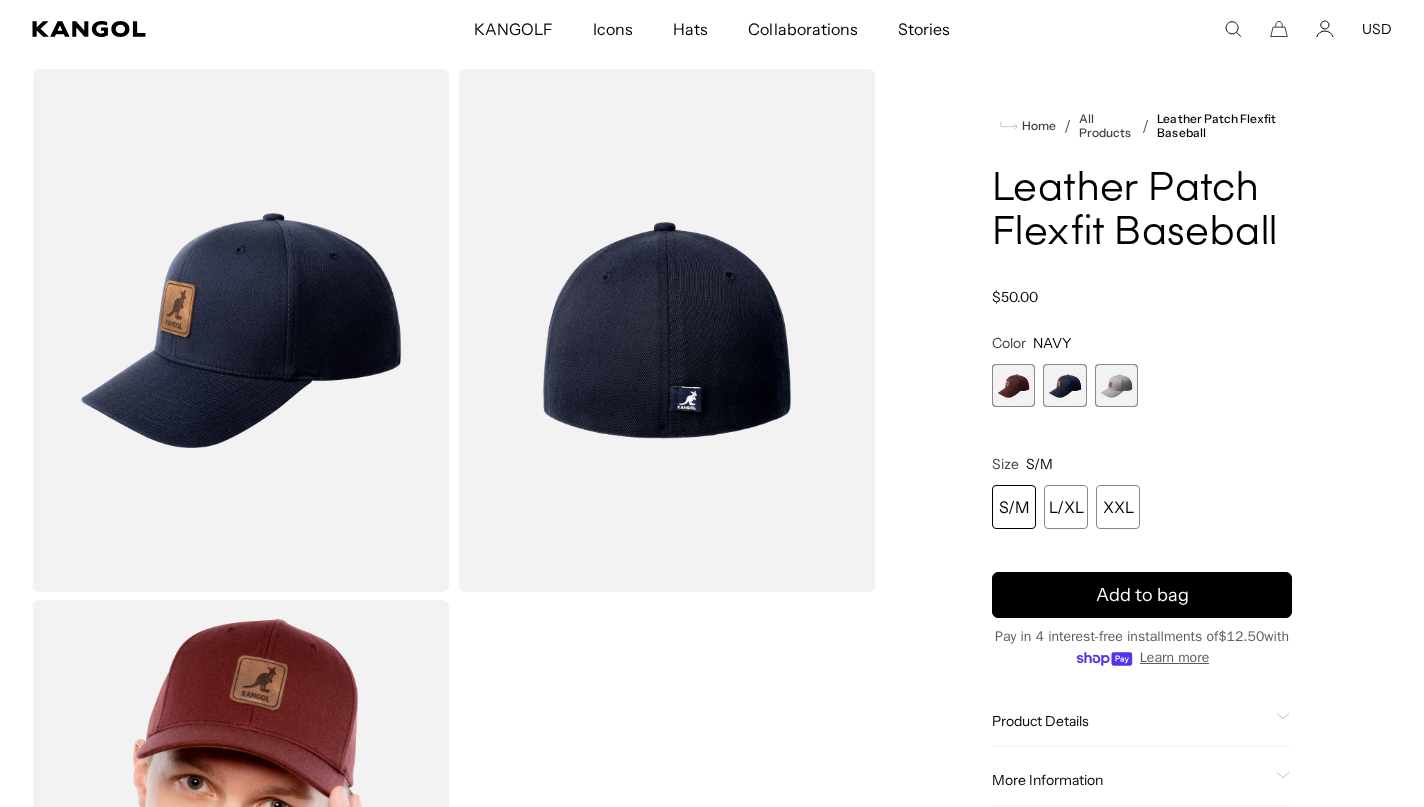 click at bounding box center [1116, 385] 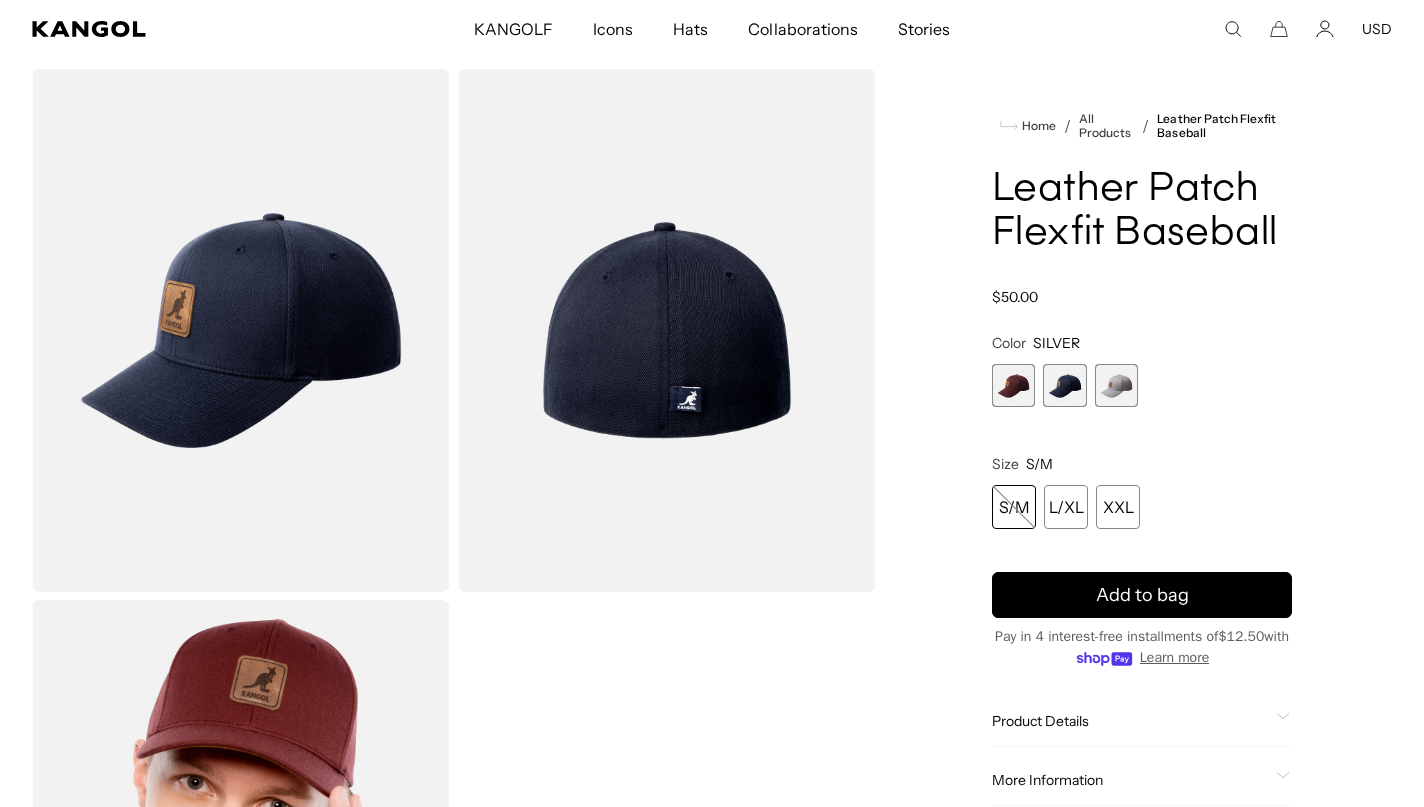 scroll, scrollTop: 0, scrollLeft: 0, axis: both 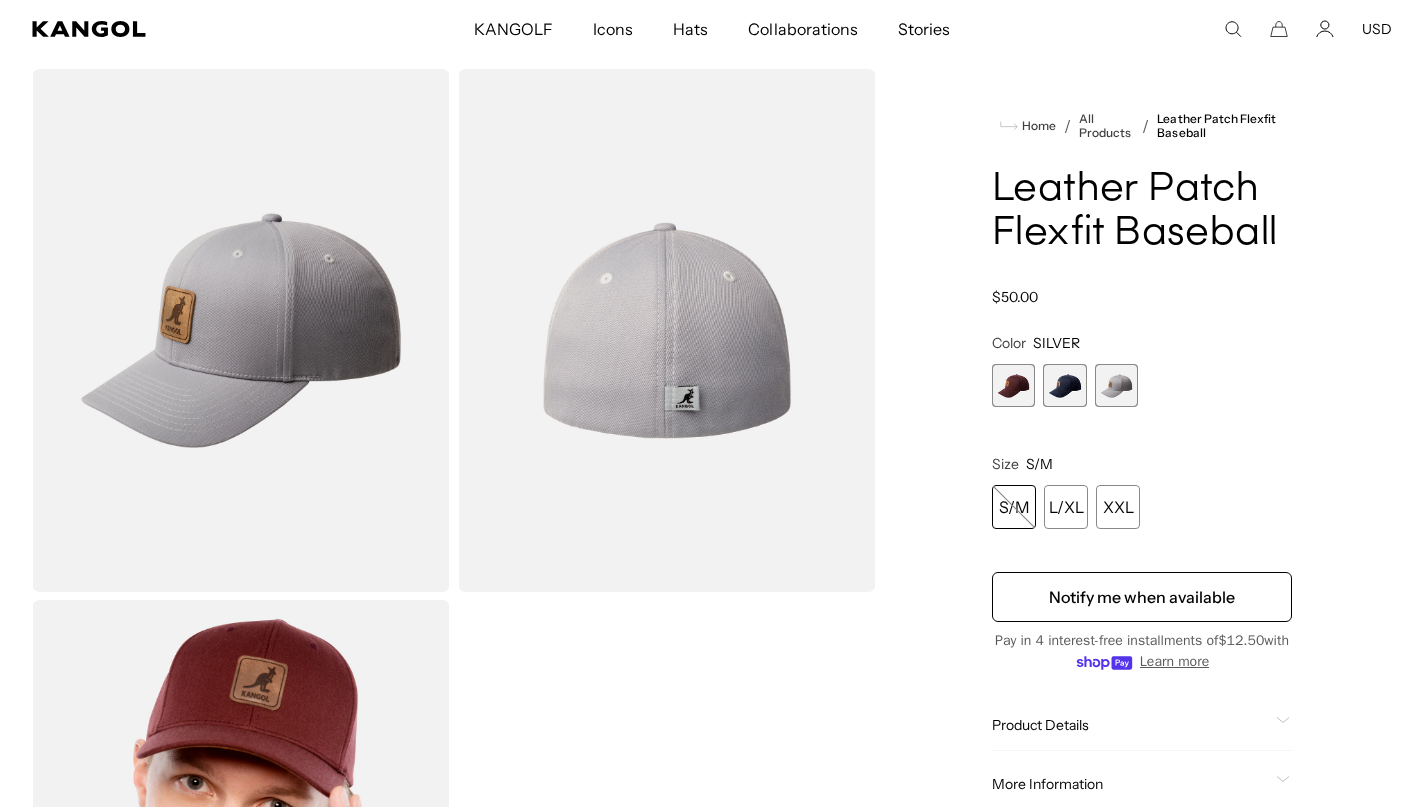 click at bounding box center (1013, 385) 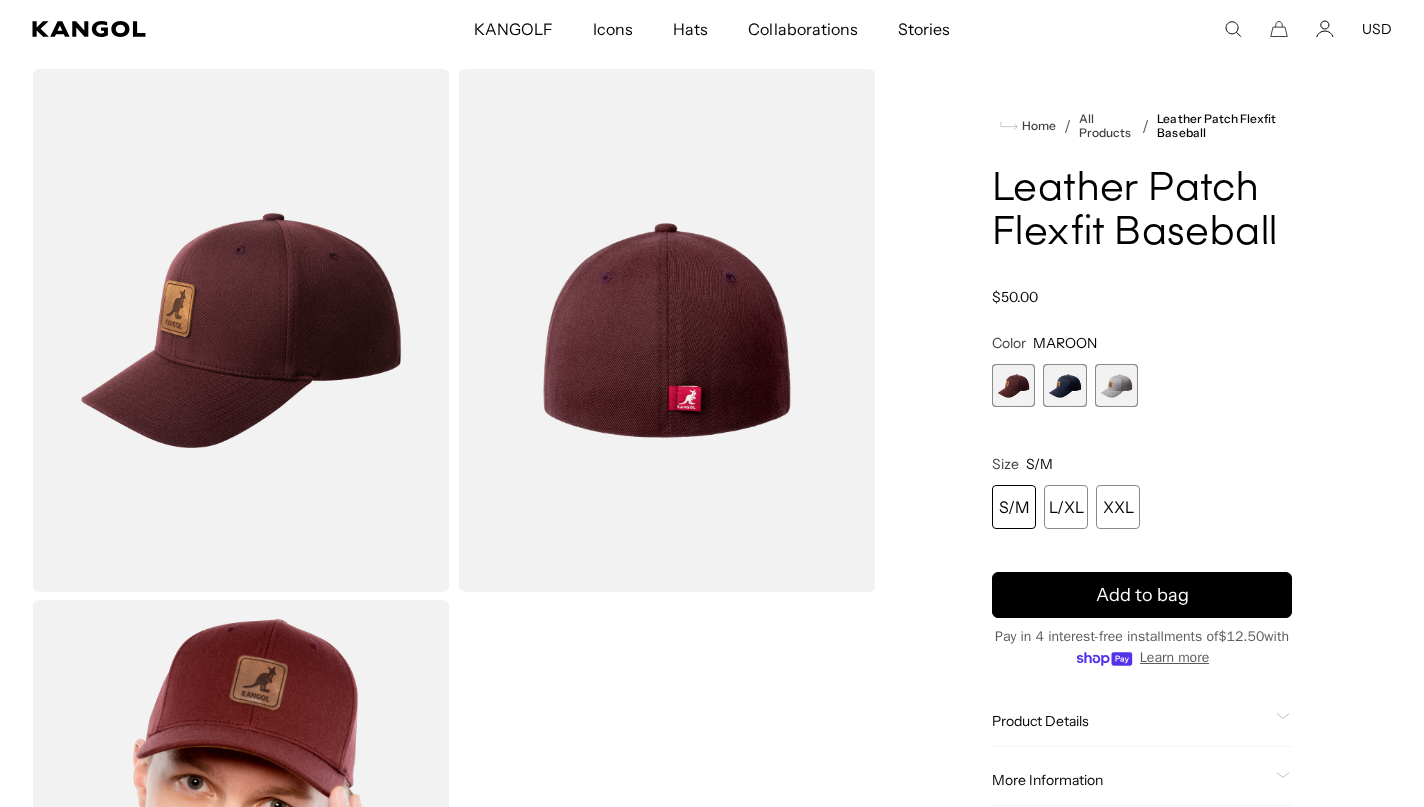scroll, scrollTop: 0, scrollLeft: 0, axis: both 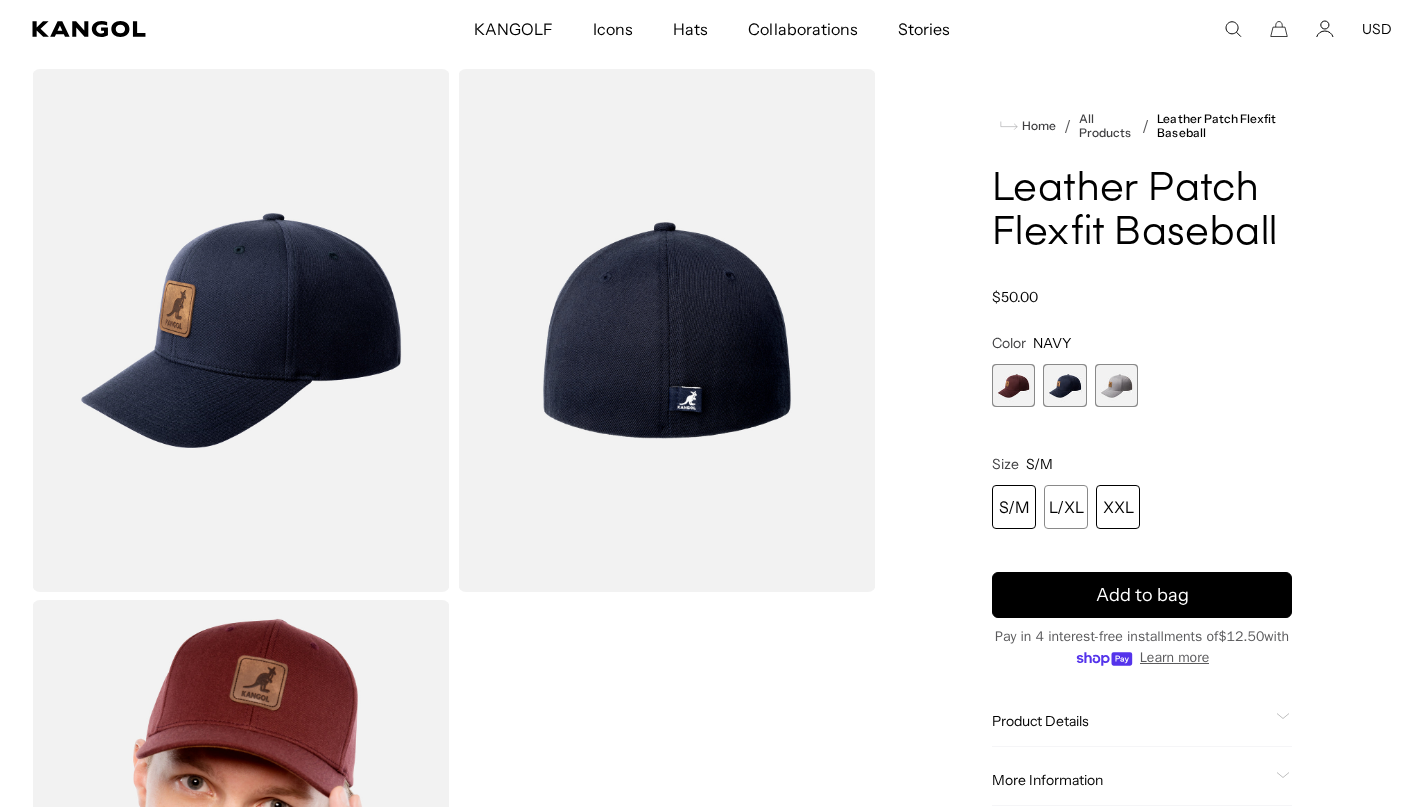 click on "XXL" at bounding box center [1118, 507] 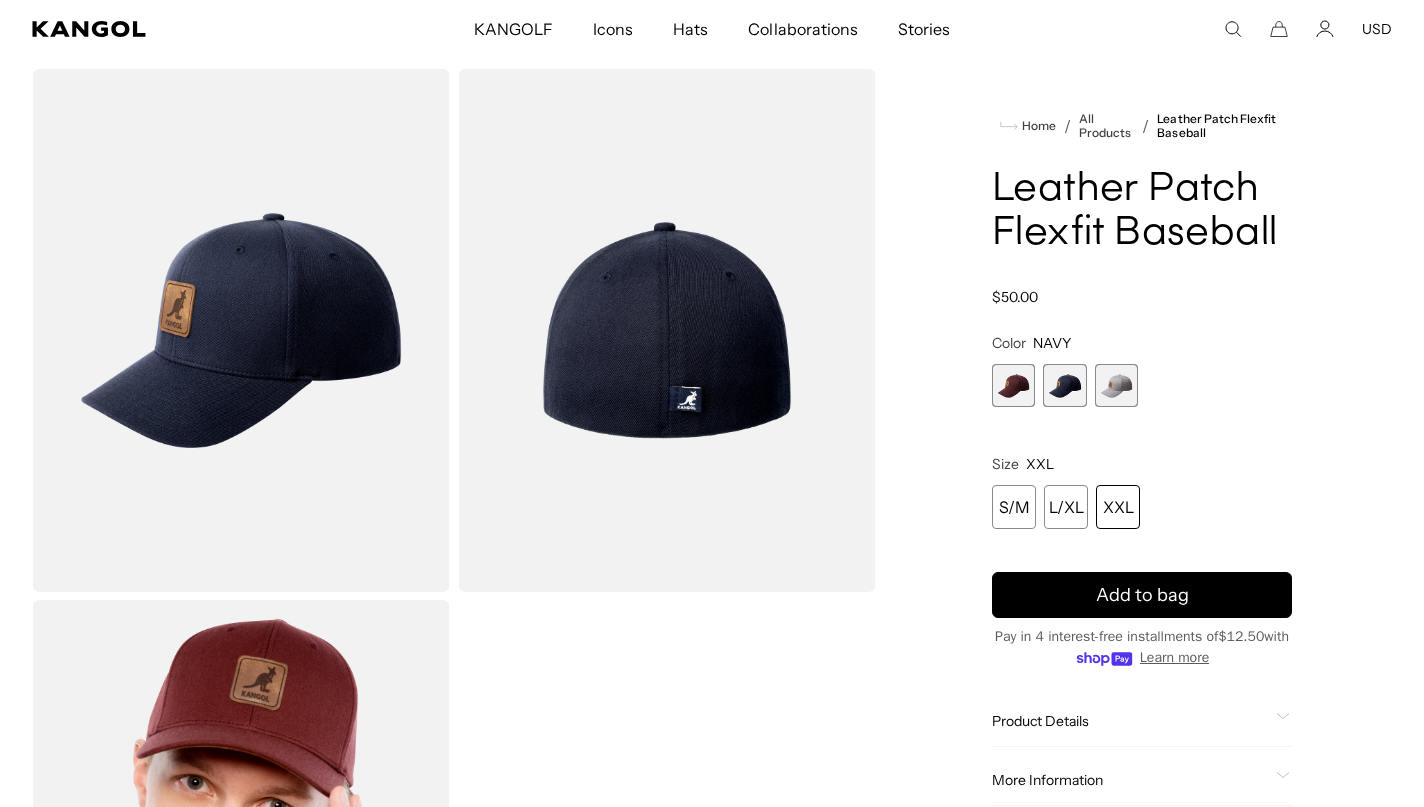 scroll, scrollTop: 0, scrollLeft: 412, axis: horizontal 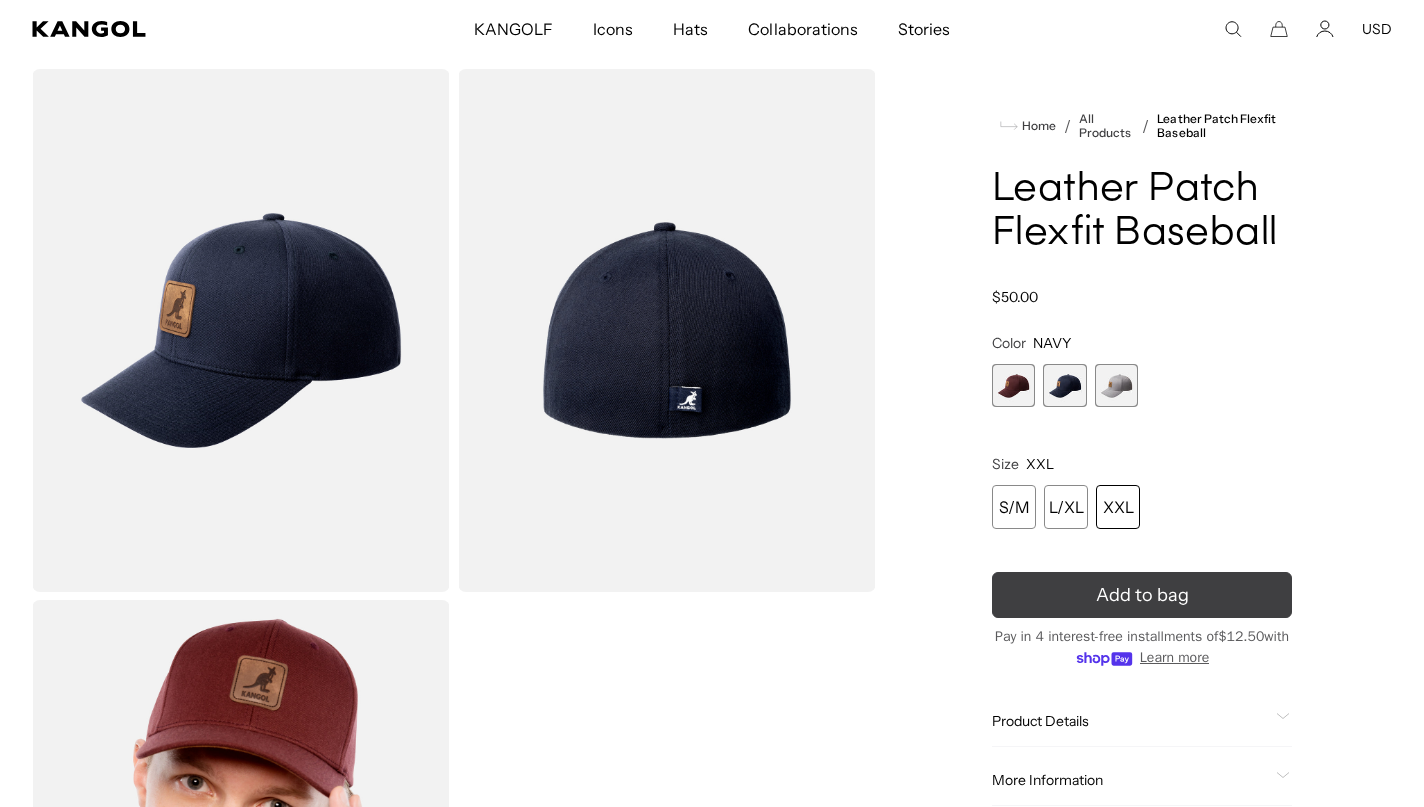 click on "Add to bag" at bounding box center (1142, 595) 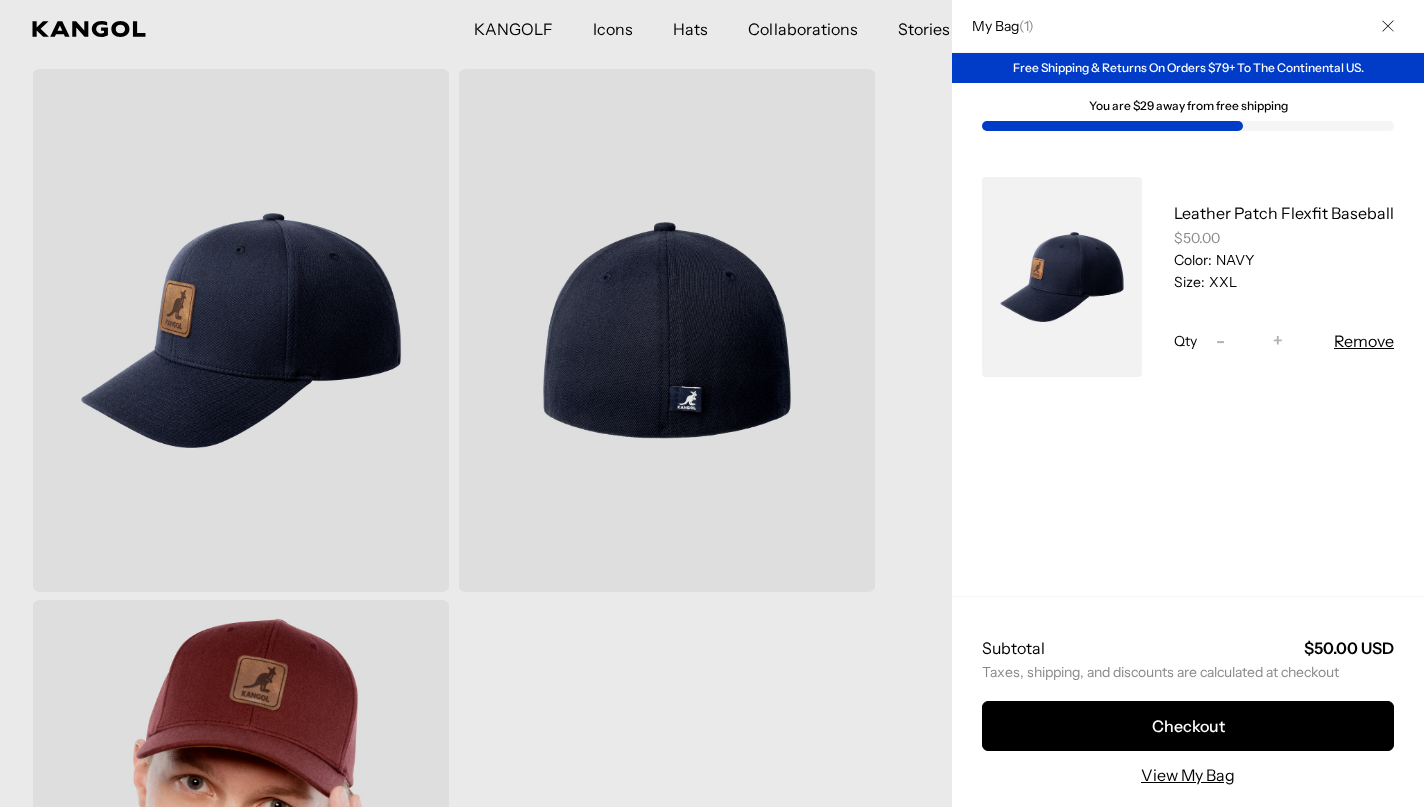 scroll, scrollTop: 0, scrollLeft: 412, axis: horizontal 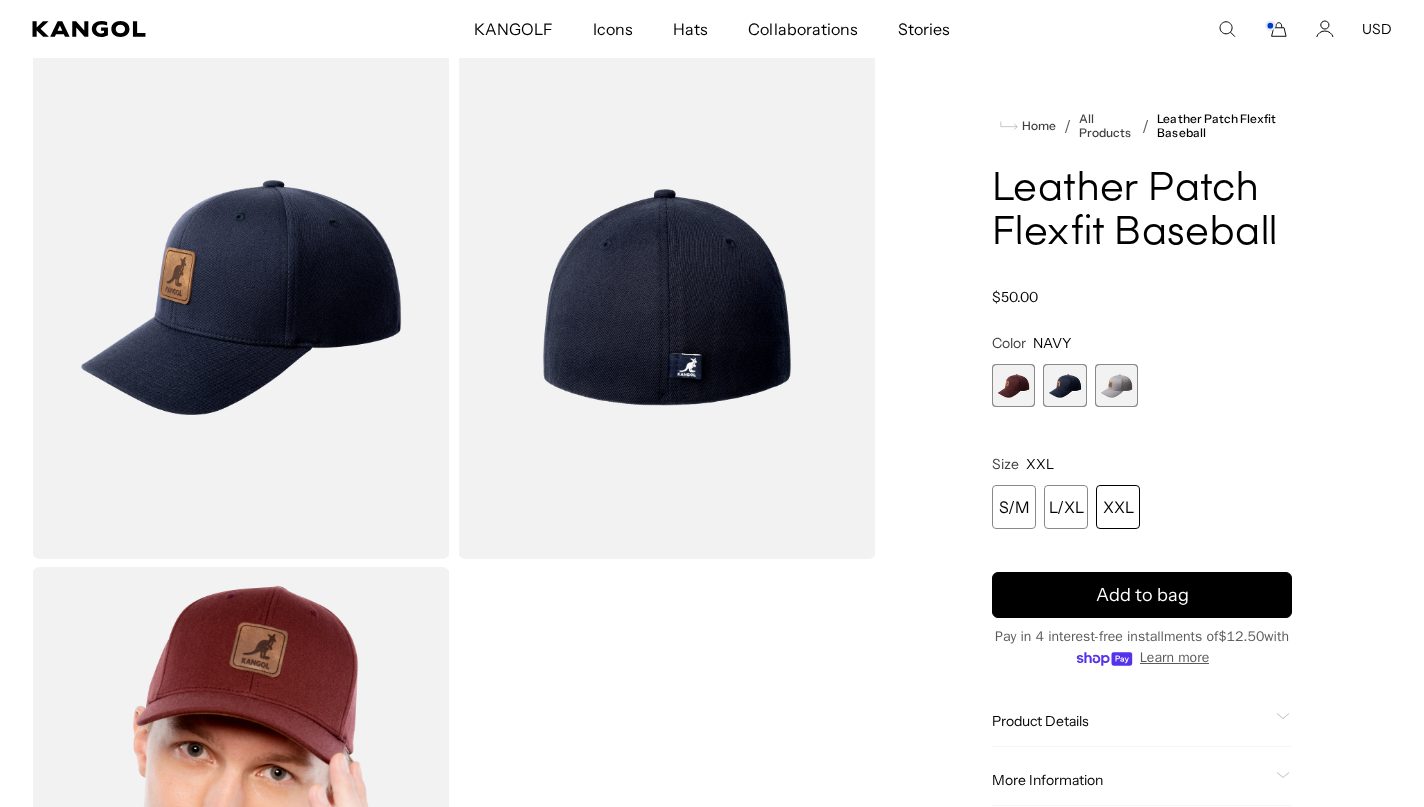 click 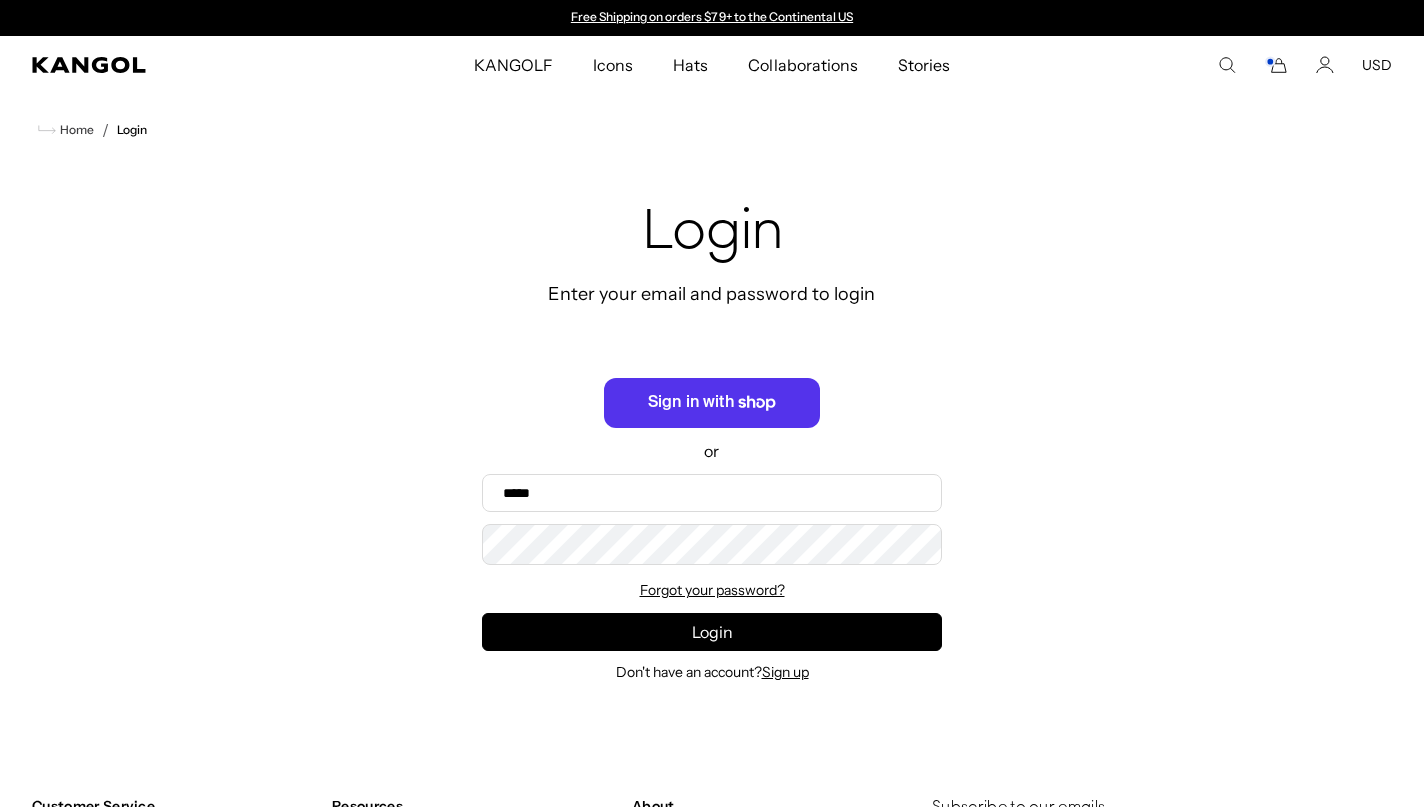 scroll, scrollTop: 0, scrollLeft: 0, axis: both 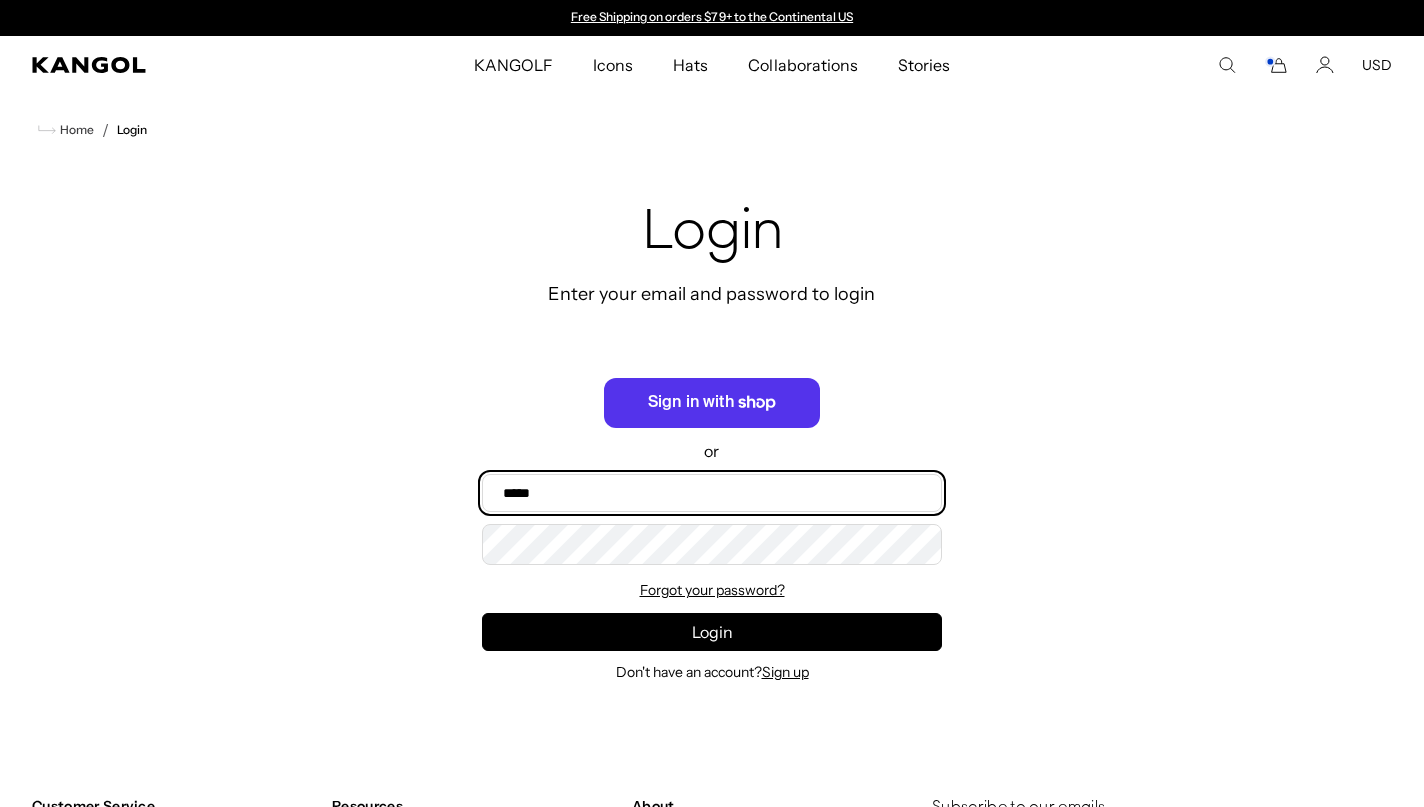 click on "Email" at bounding box center (712, 493) 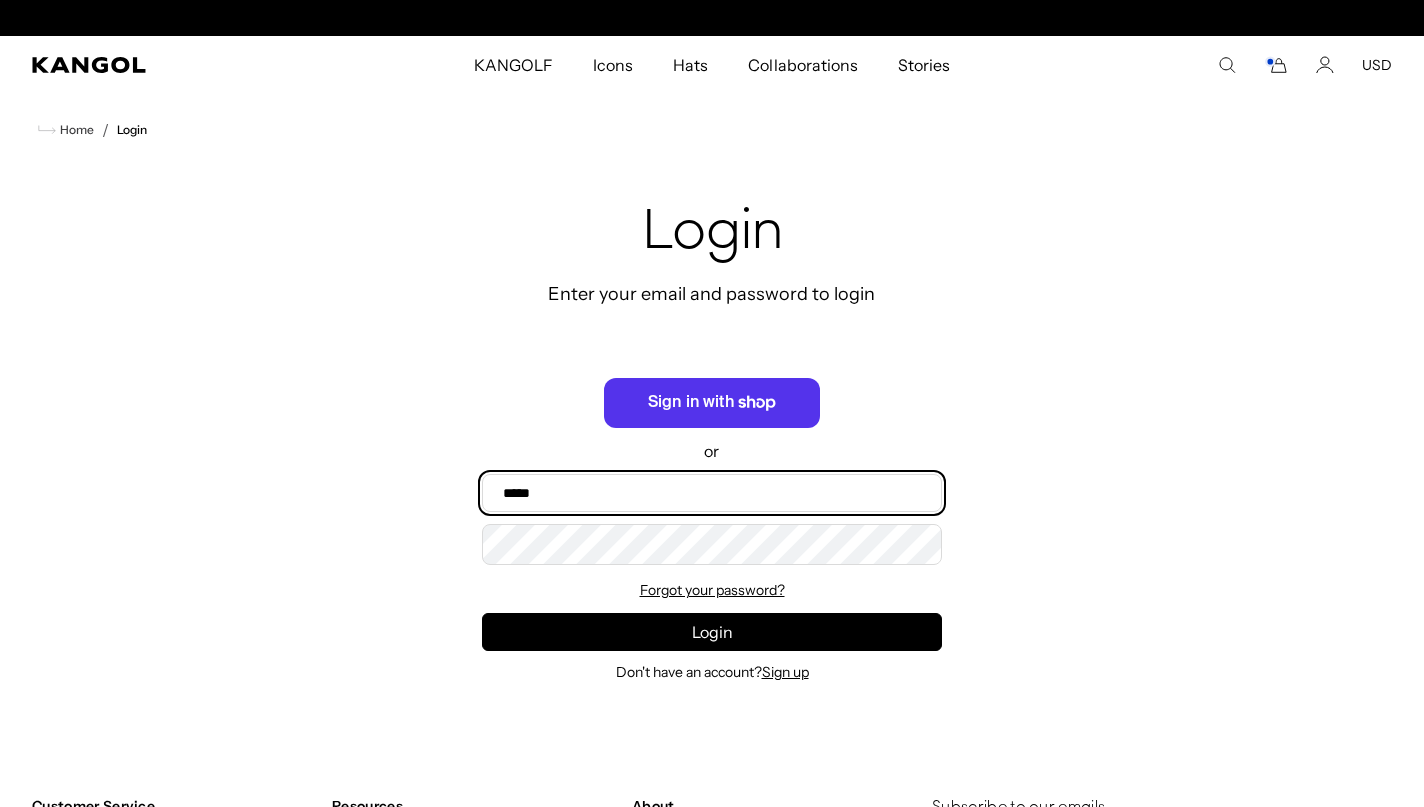 scroll, scrollTop: 0, scrollLeft: 412, axis: horizontal 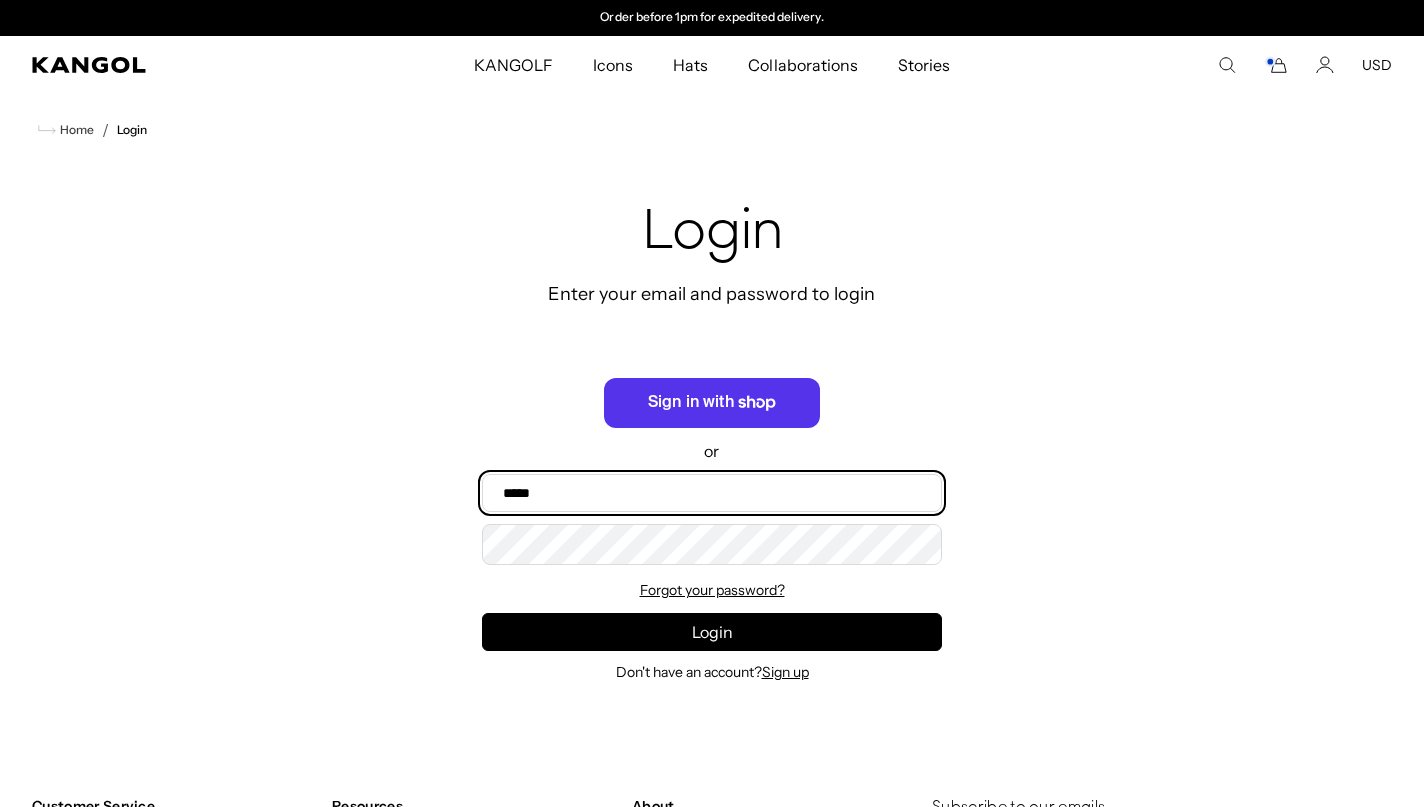 type on "**********" 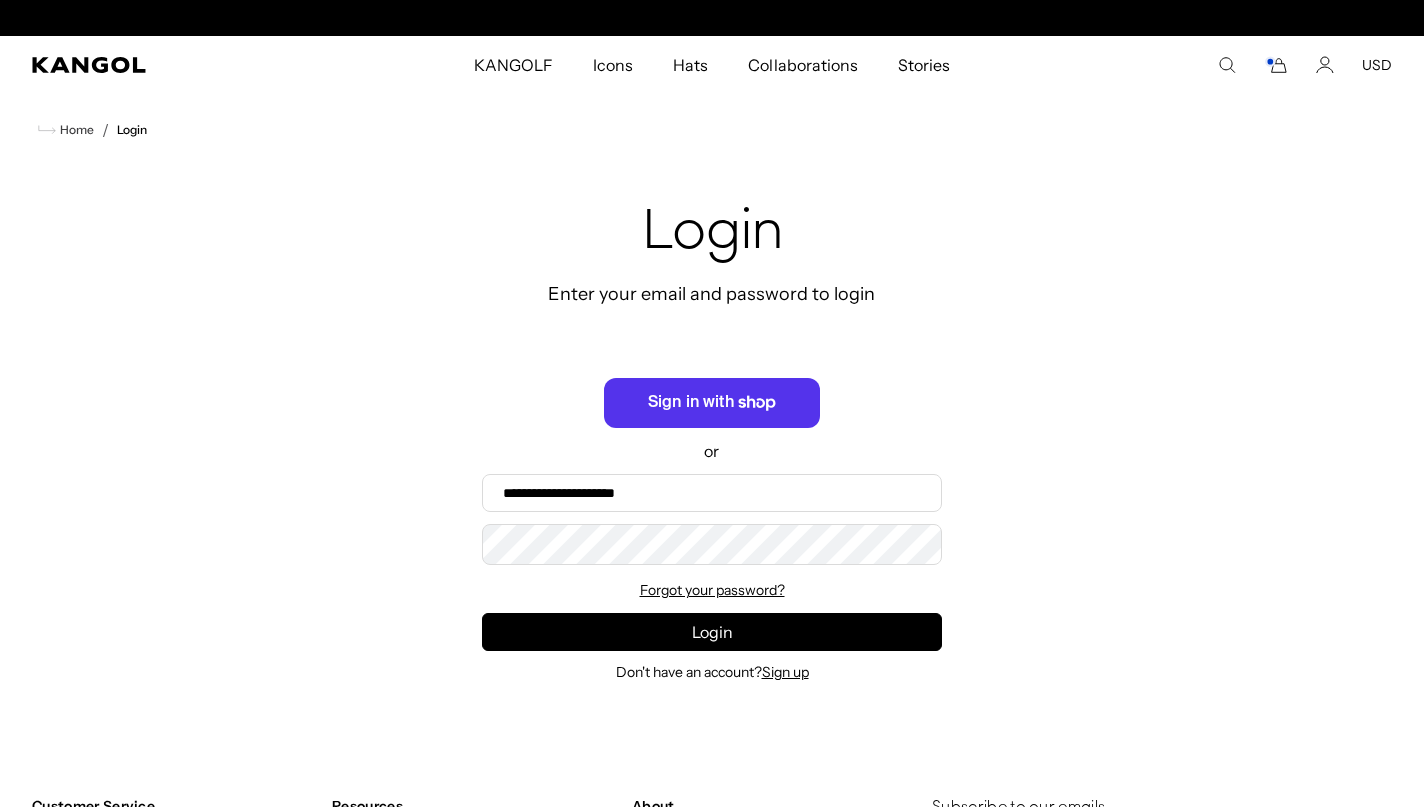 scroll, scrollTop: 0, scrollLeft: 412, axis: horizontal 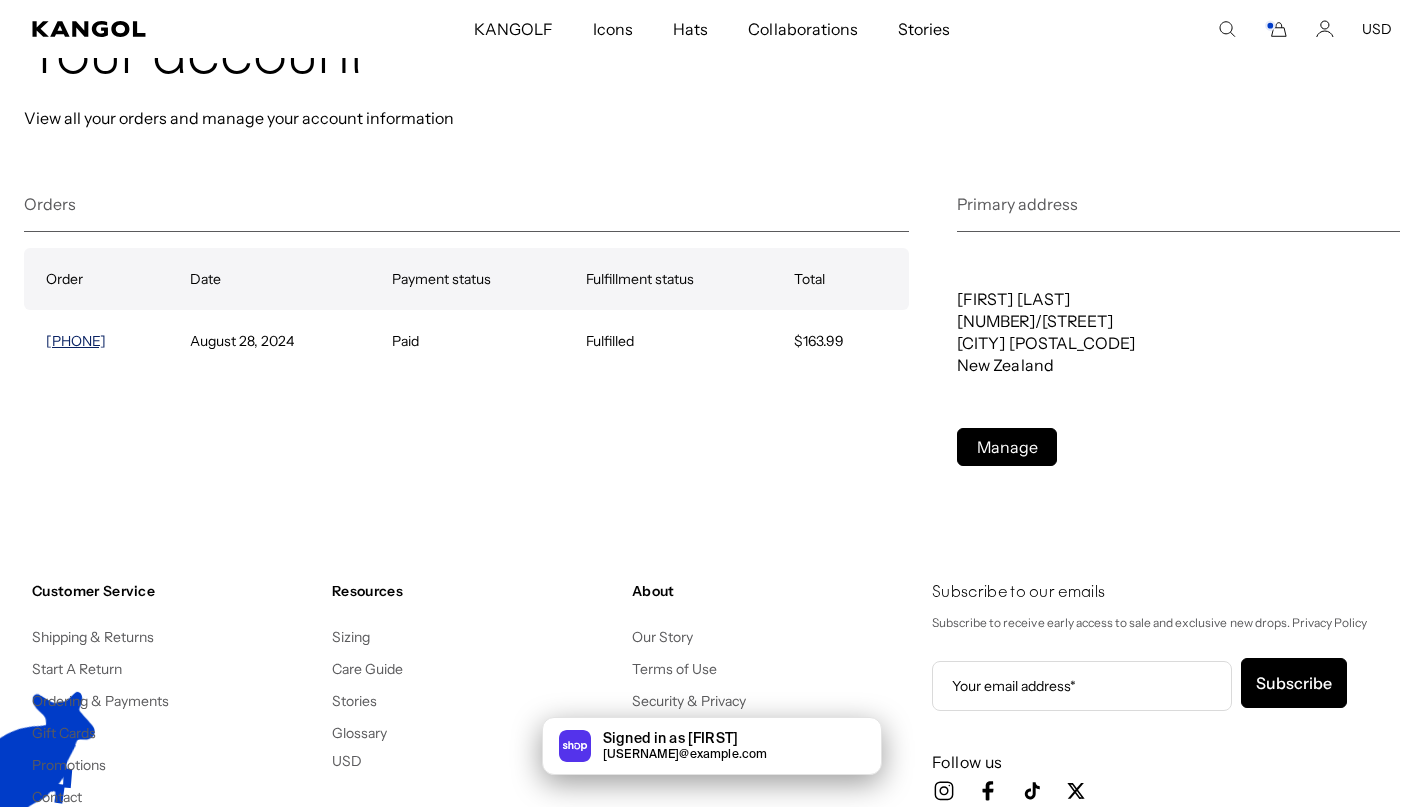 click on "2002412255" at bounding box center [76, 341] 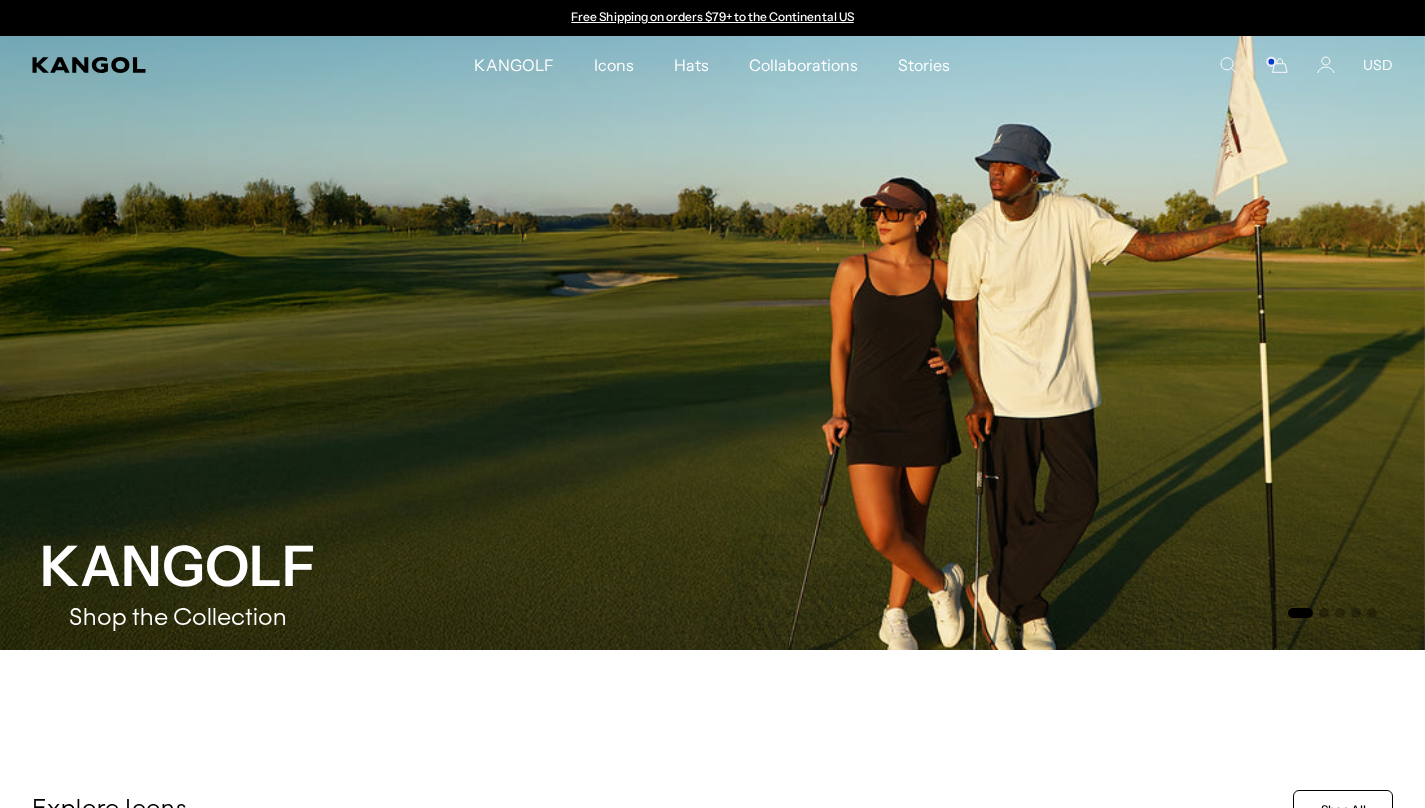 scroll, scrollTop: 0, scrollLeft: 0, axis: both 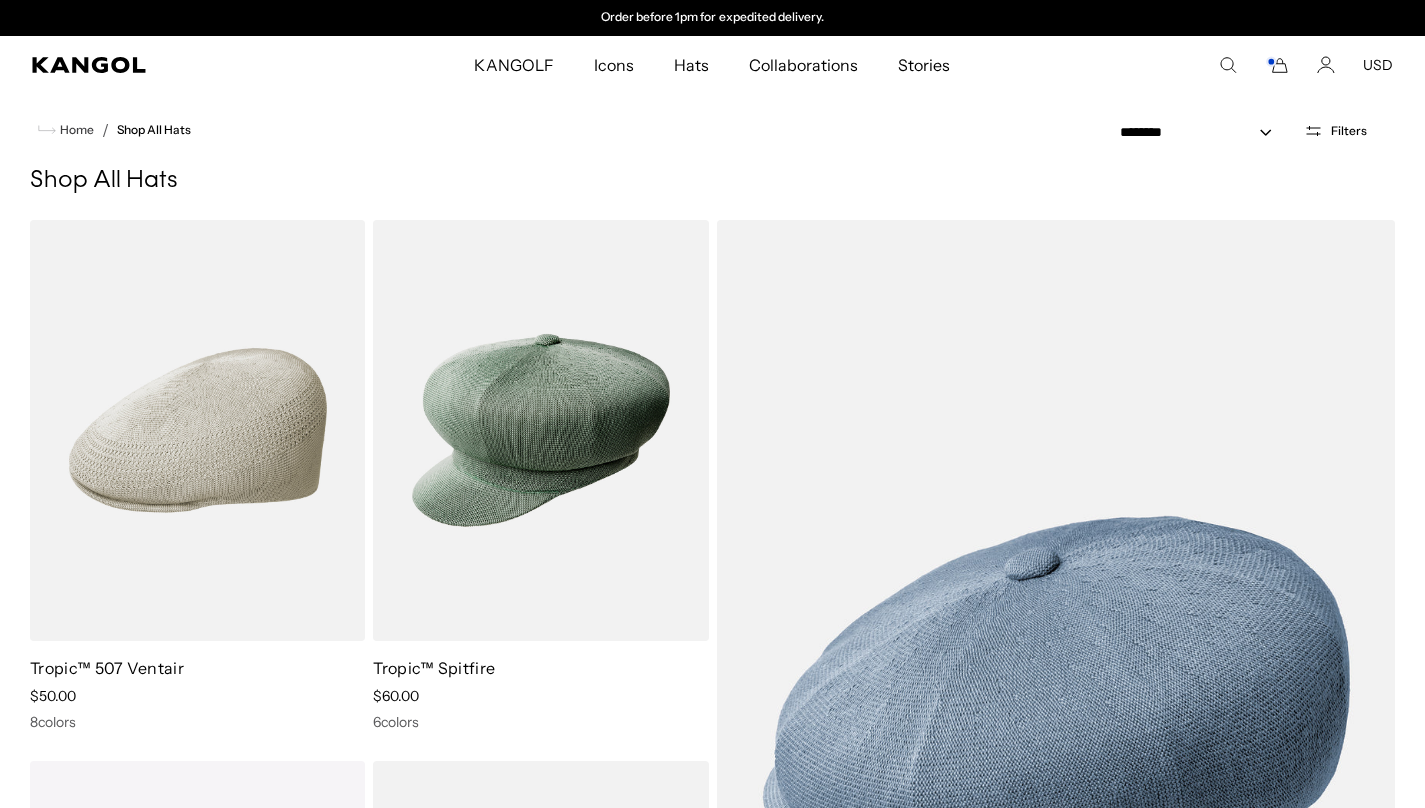 click on "Filters" at bounding box center [1349, 131] 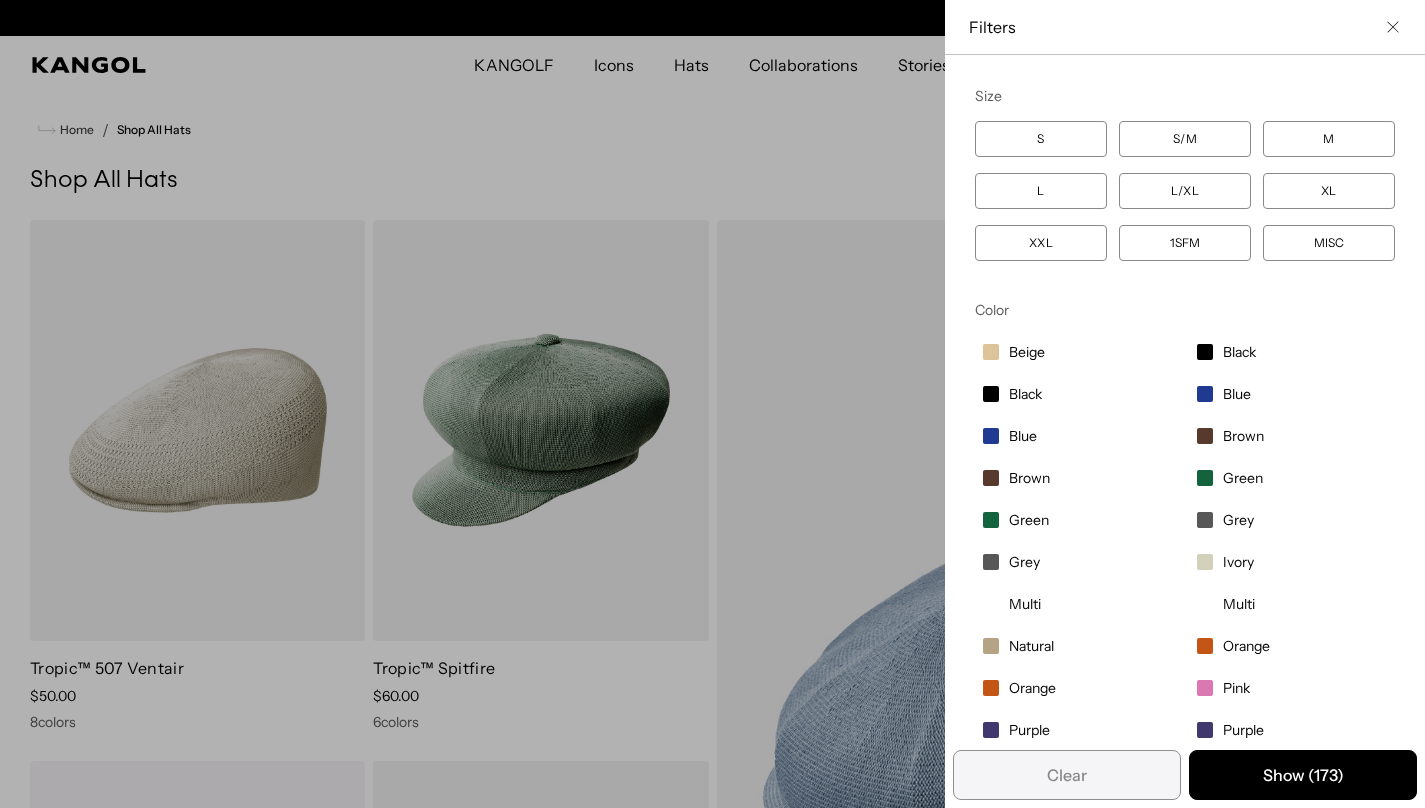 scroll, scrollTop: 0, scrollLeft: 0, axis: both 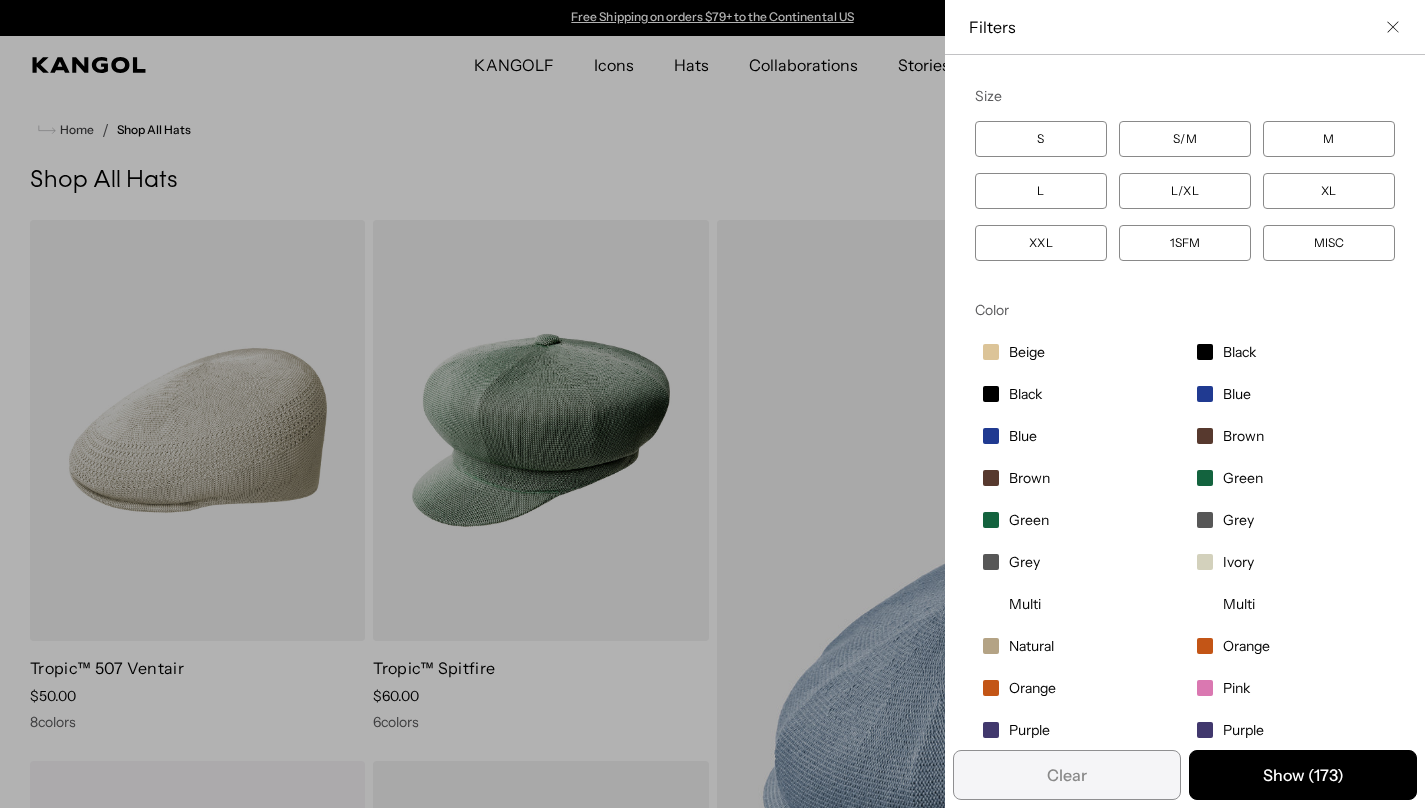 click on "XXL" at bounding box center (1041, 243) 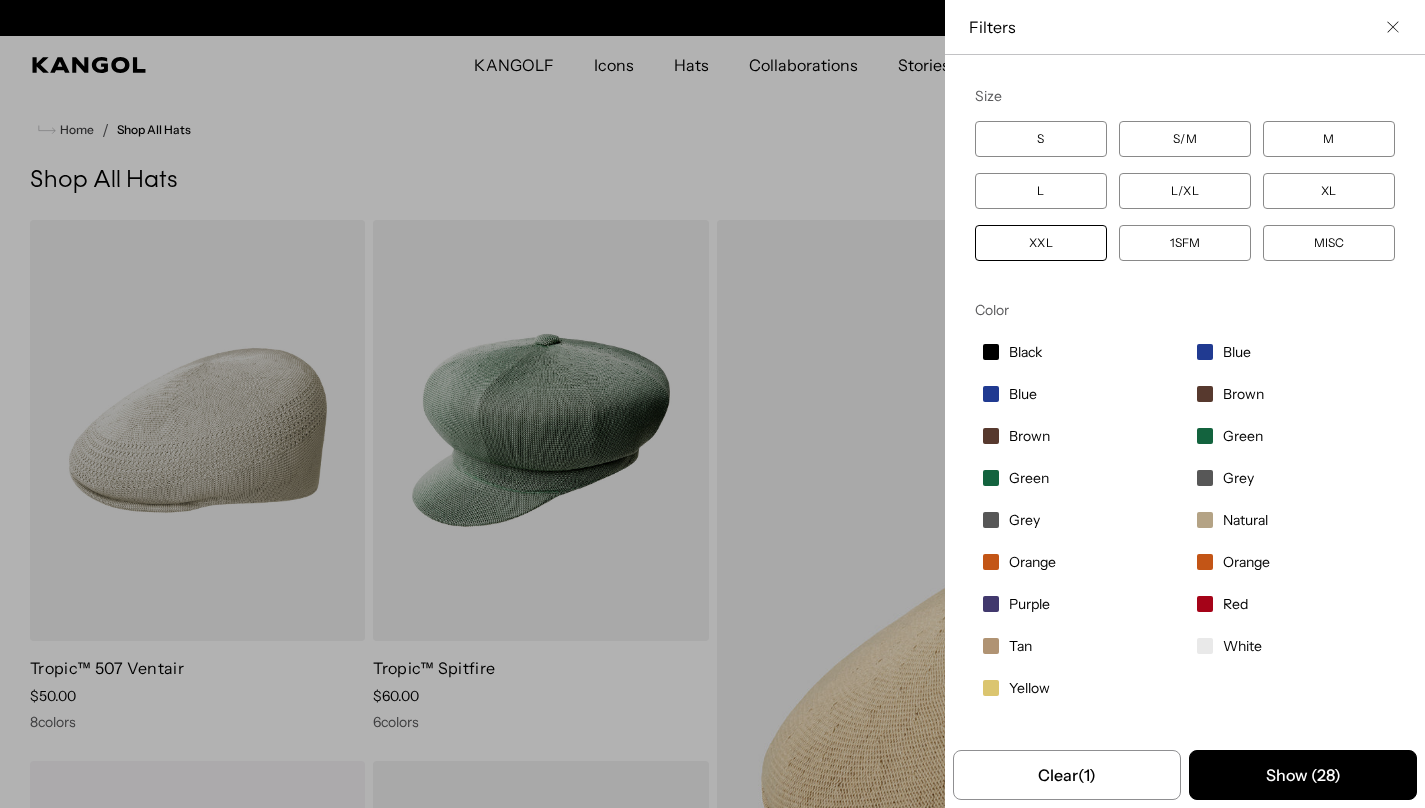 scroll, scrollTop: 0, scrollLeft: 0, axis: both 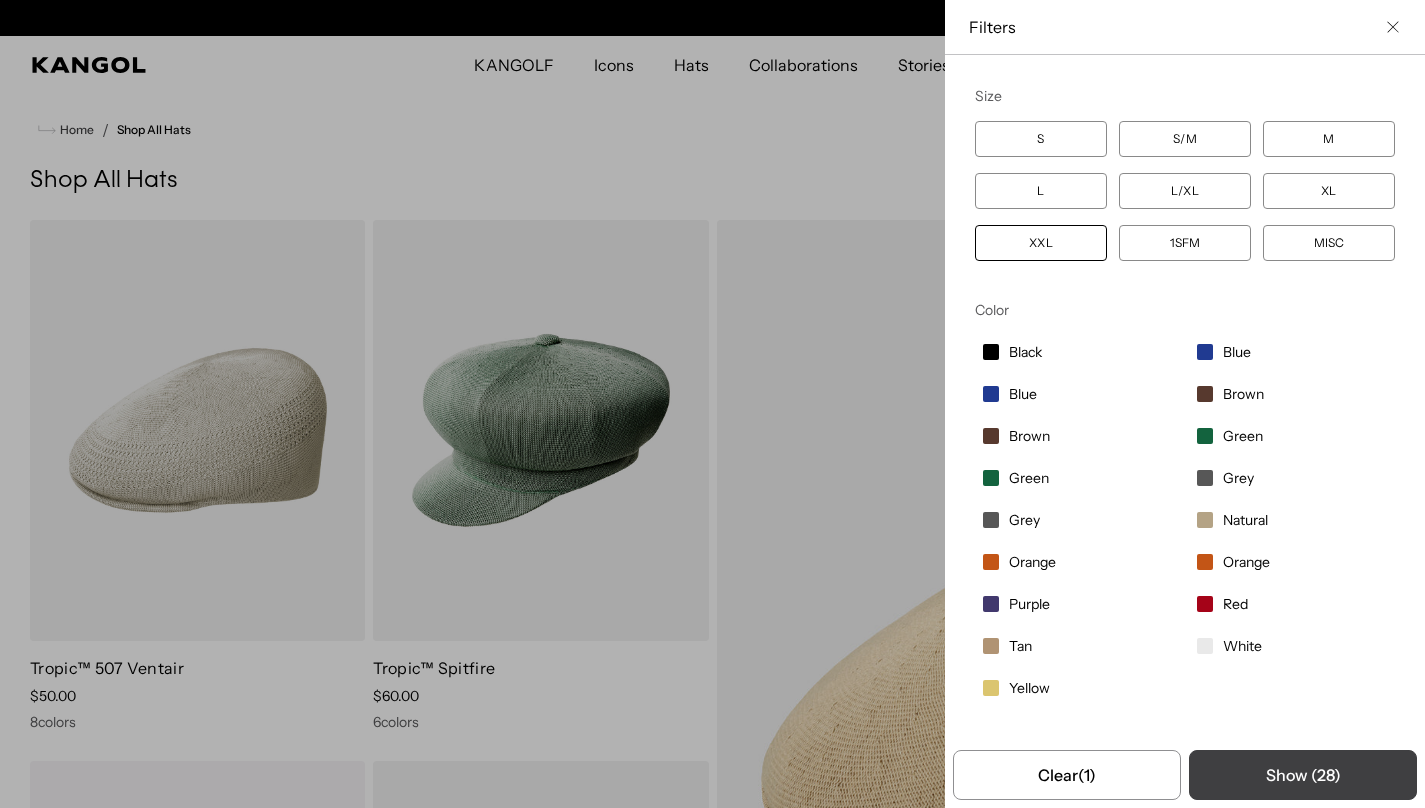 click on "Show ( 28 )" at bounding box center (1303, 775) 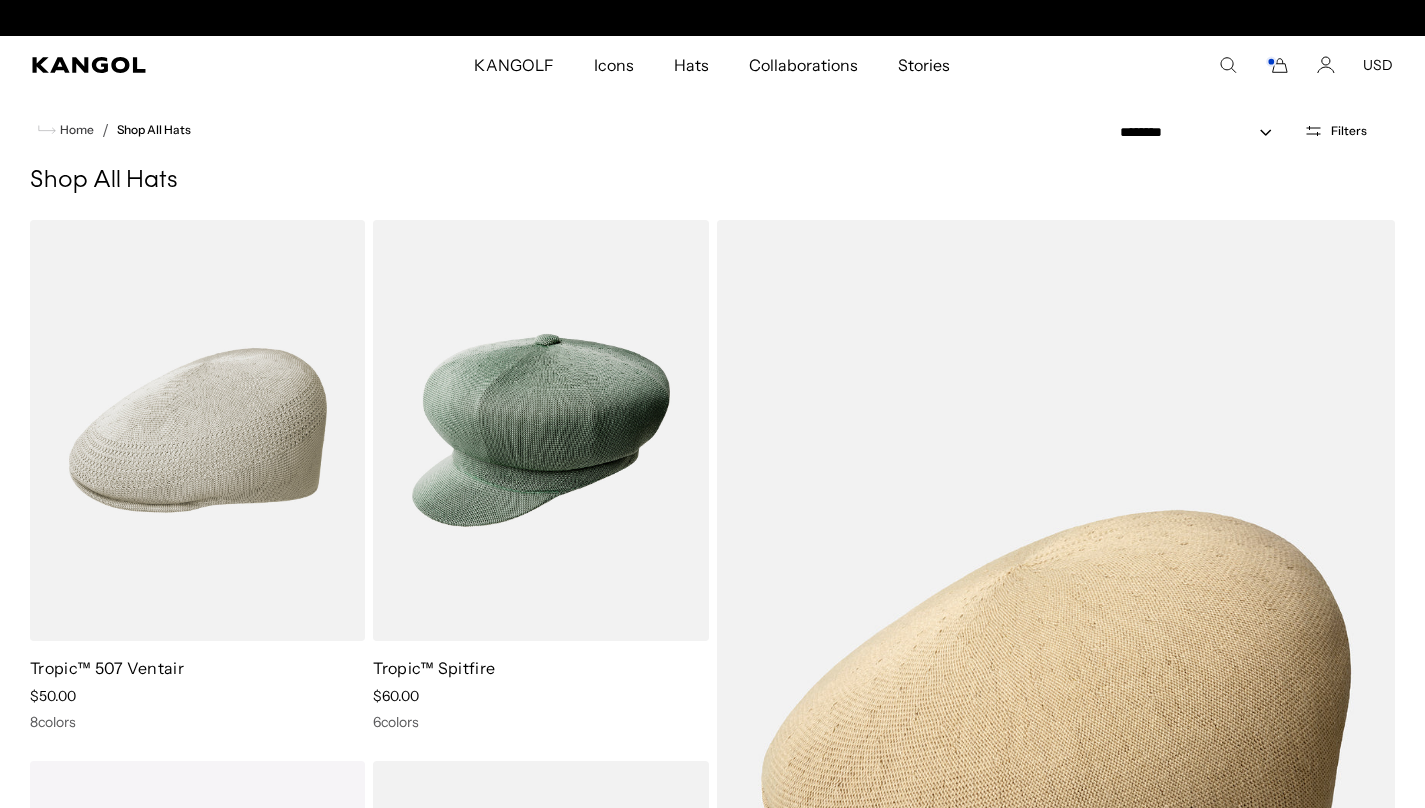 scroll, scrollTop: 0, scrollLeft: 412, axis: horizontal 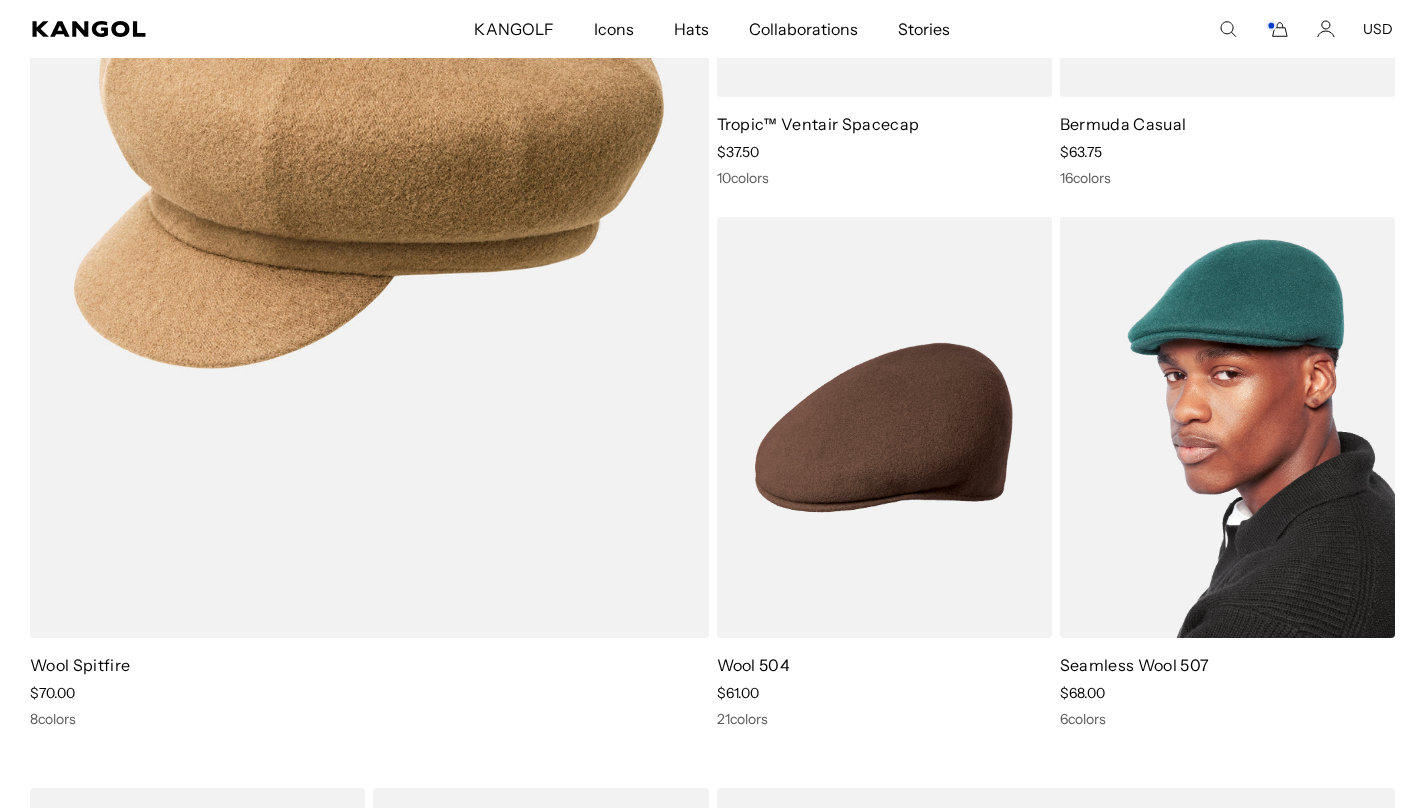 click at bounding box center (1227, 427) 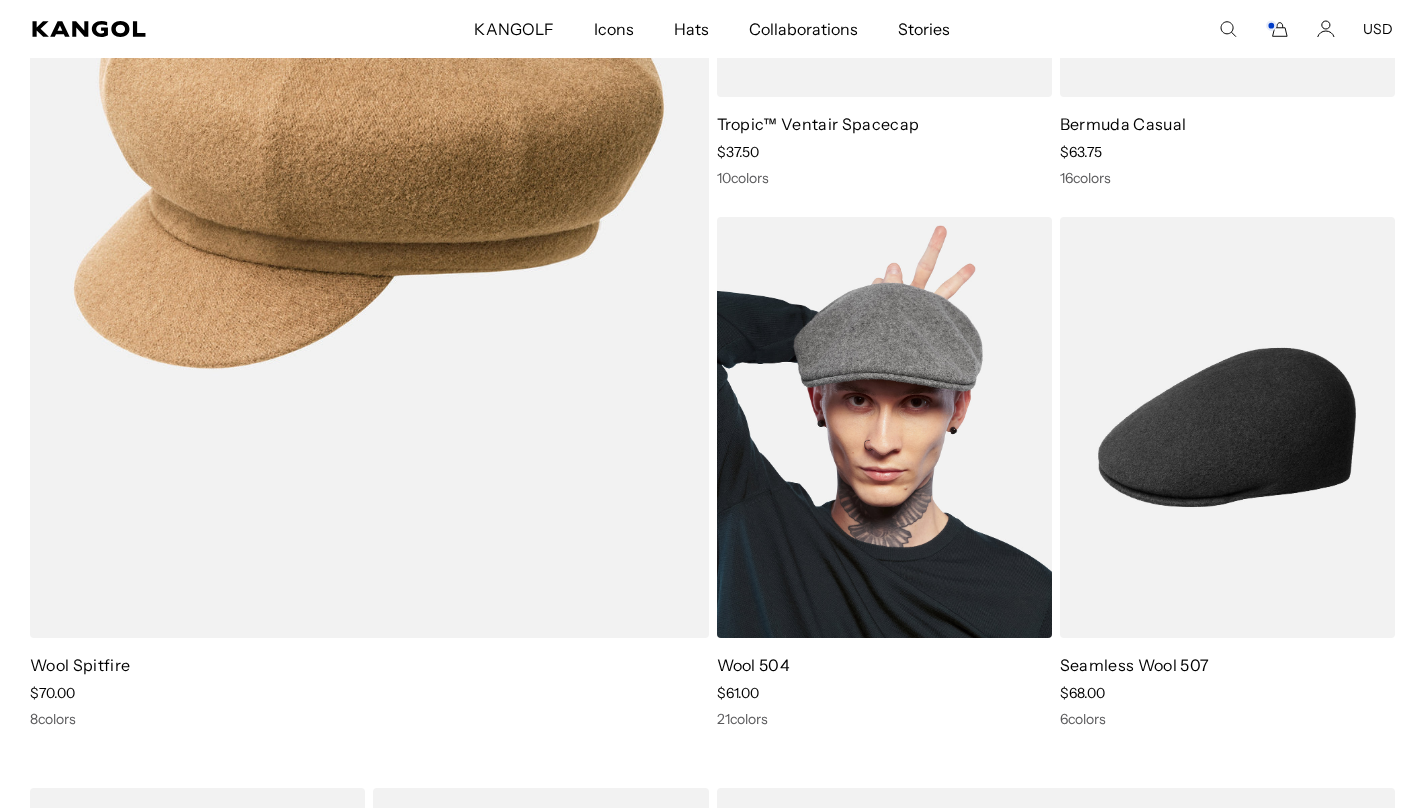 scroll, scrollTop: 0, scrollLeft: 412, axis: horizontal 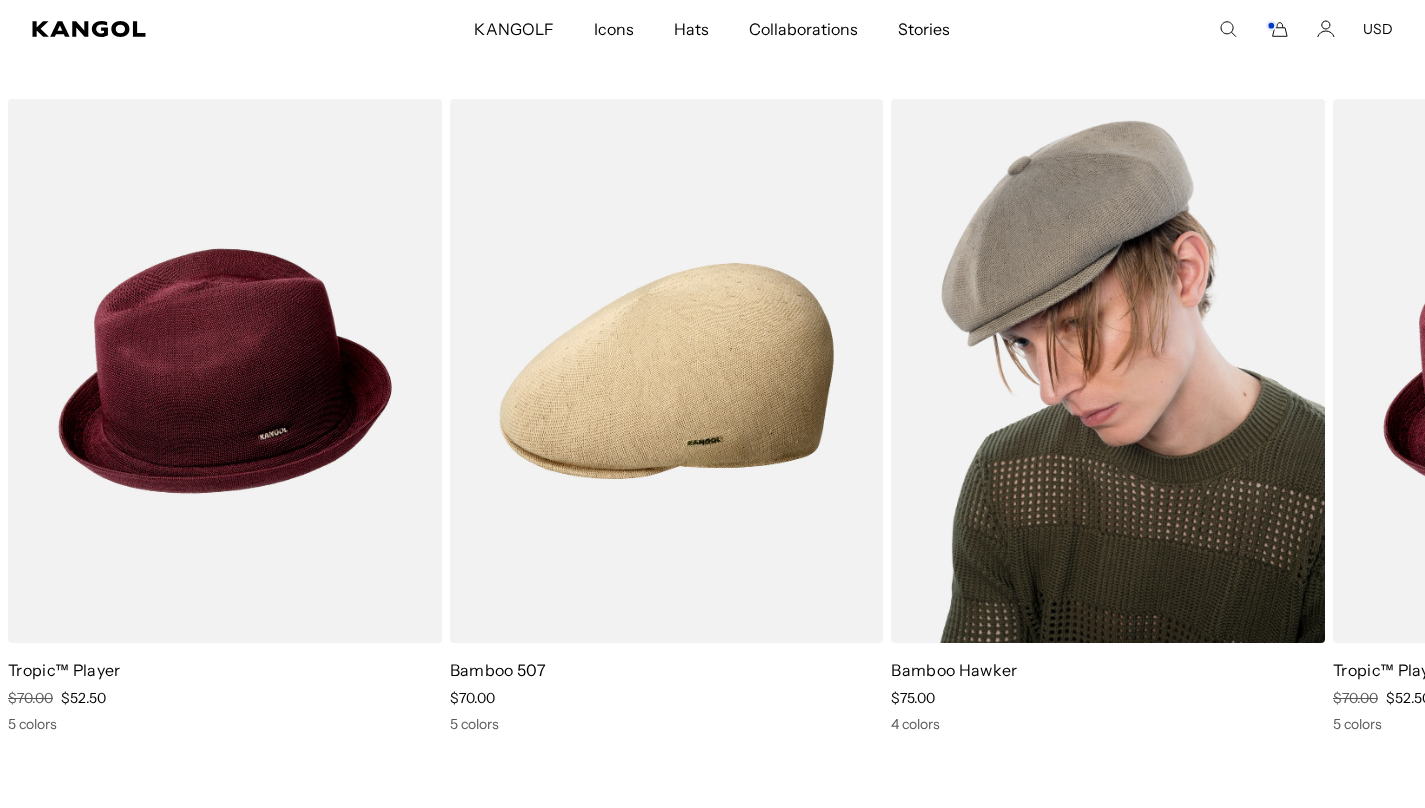 click at bounding box center [1108, 371] 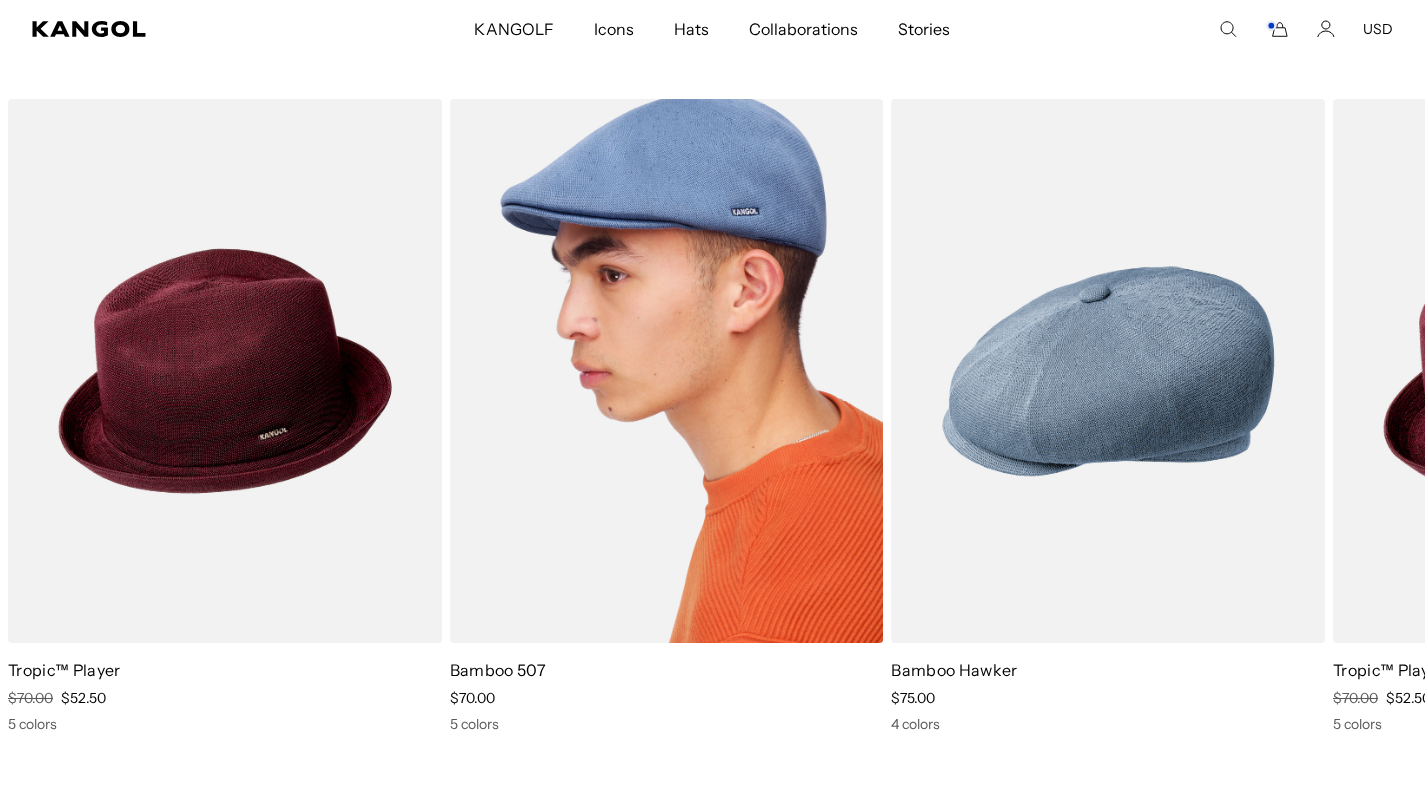 scroll, scrollTop: 0, scrollLeft: 0, axis: both 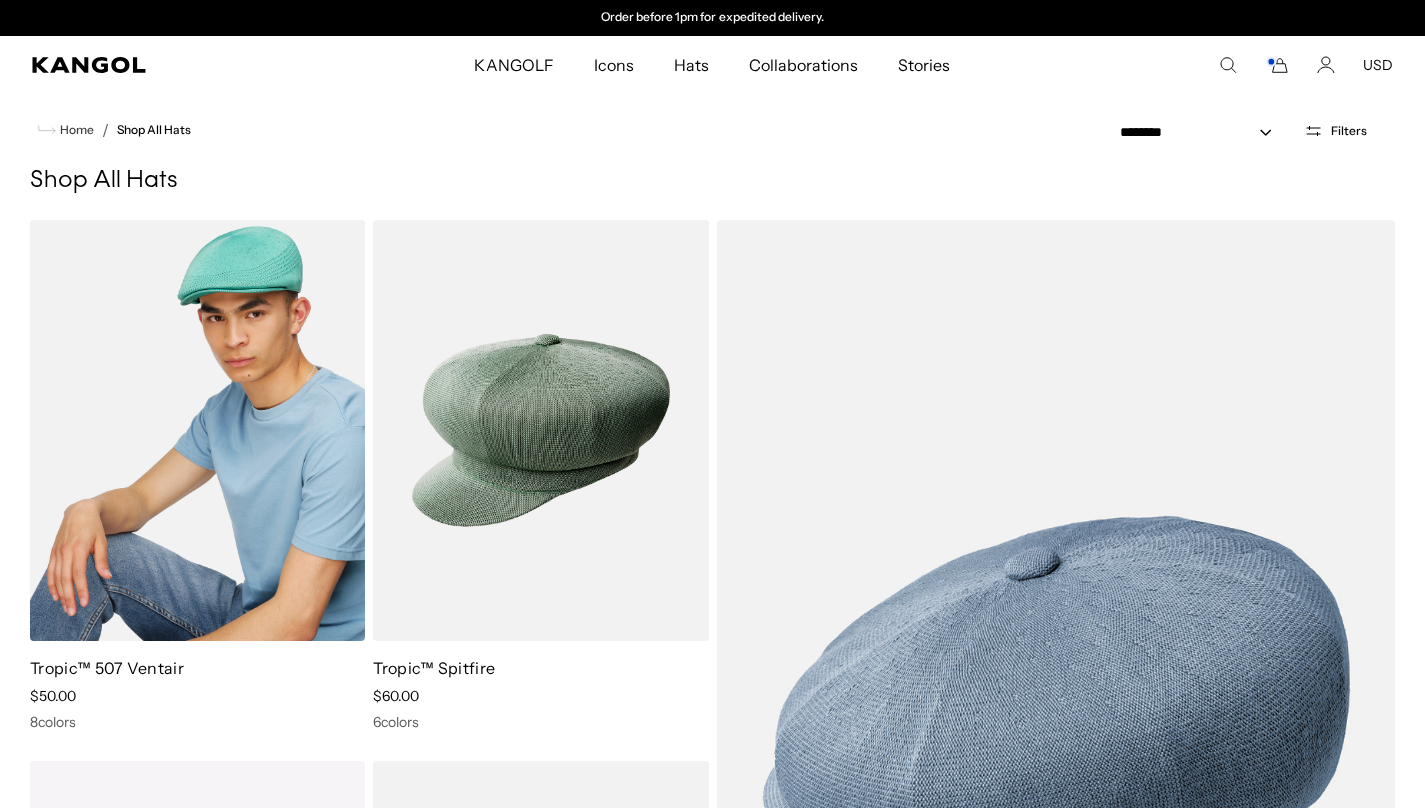 click at bounding box center (197, 430) 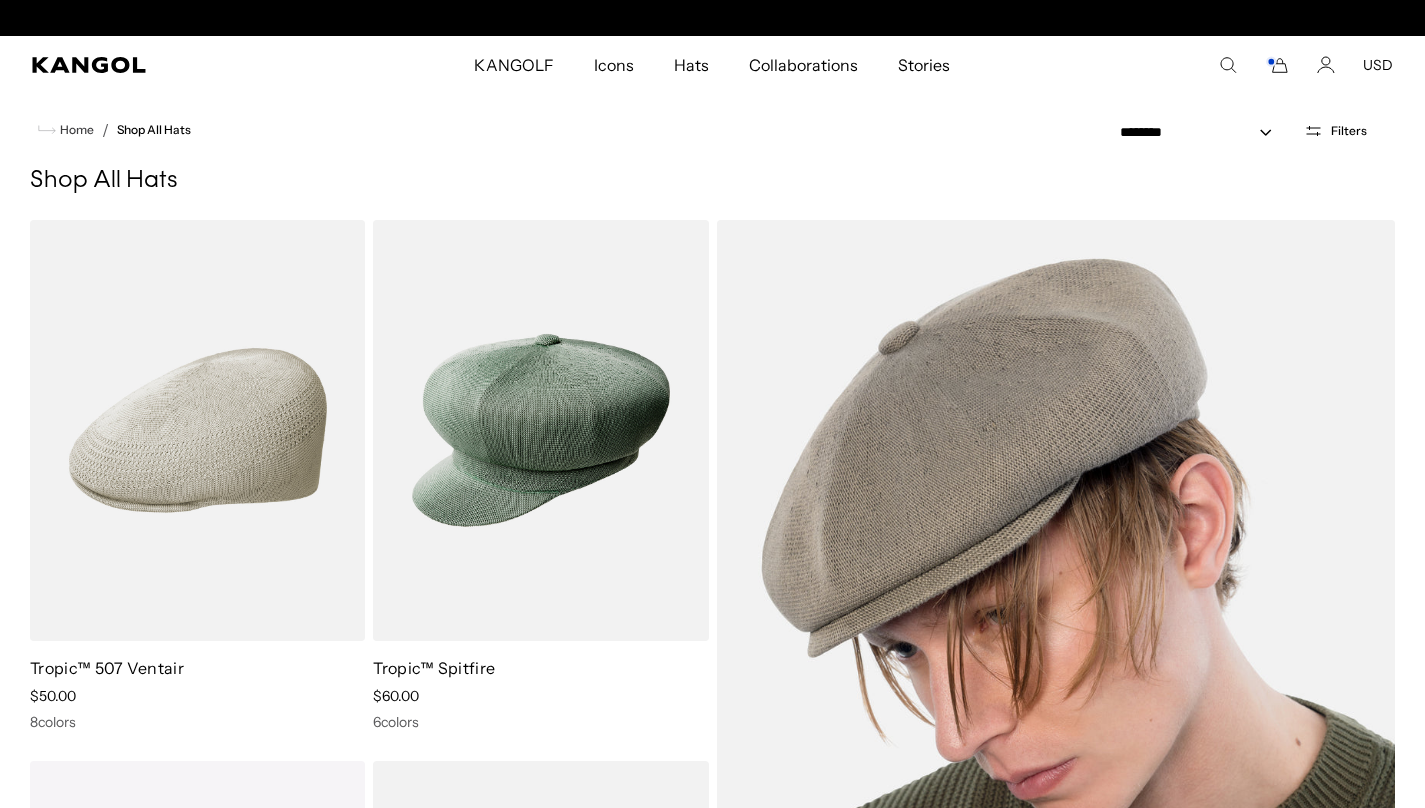 scroll, scrollTop: 0, scrollLeft: 412, axis: horizontal 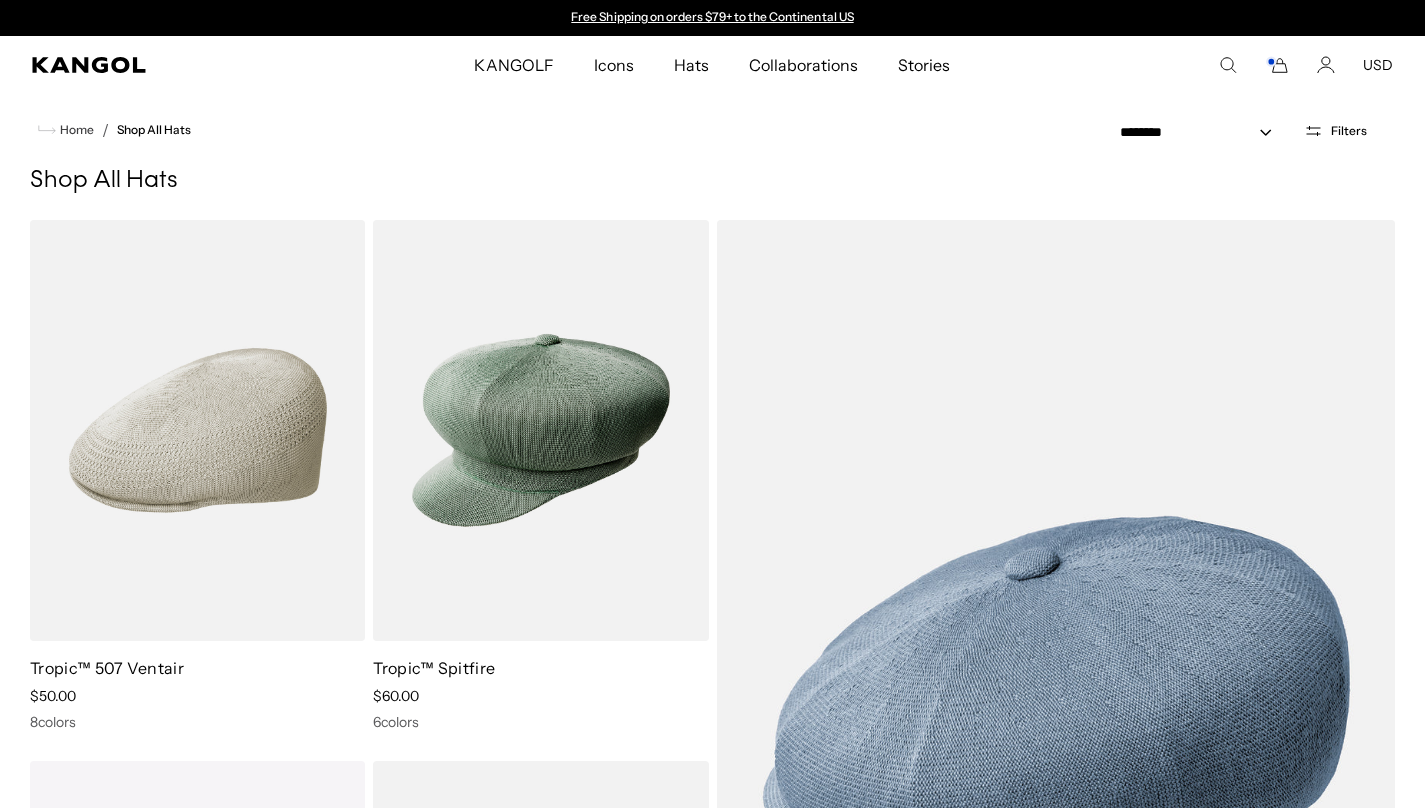 click on "Filters" at bounding box center [1349, 131] 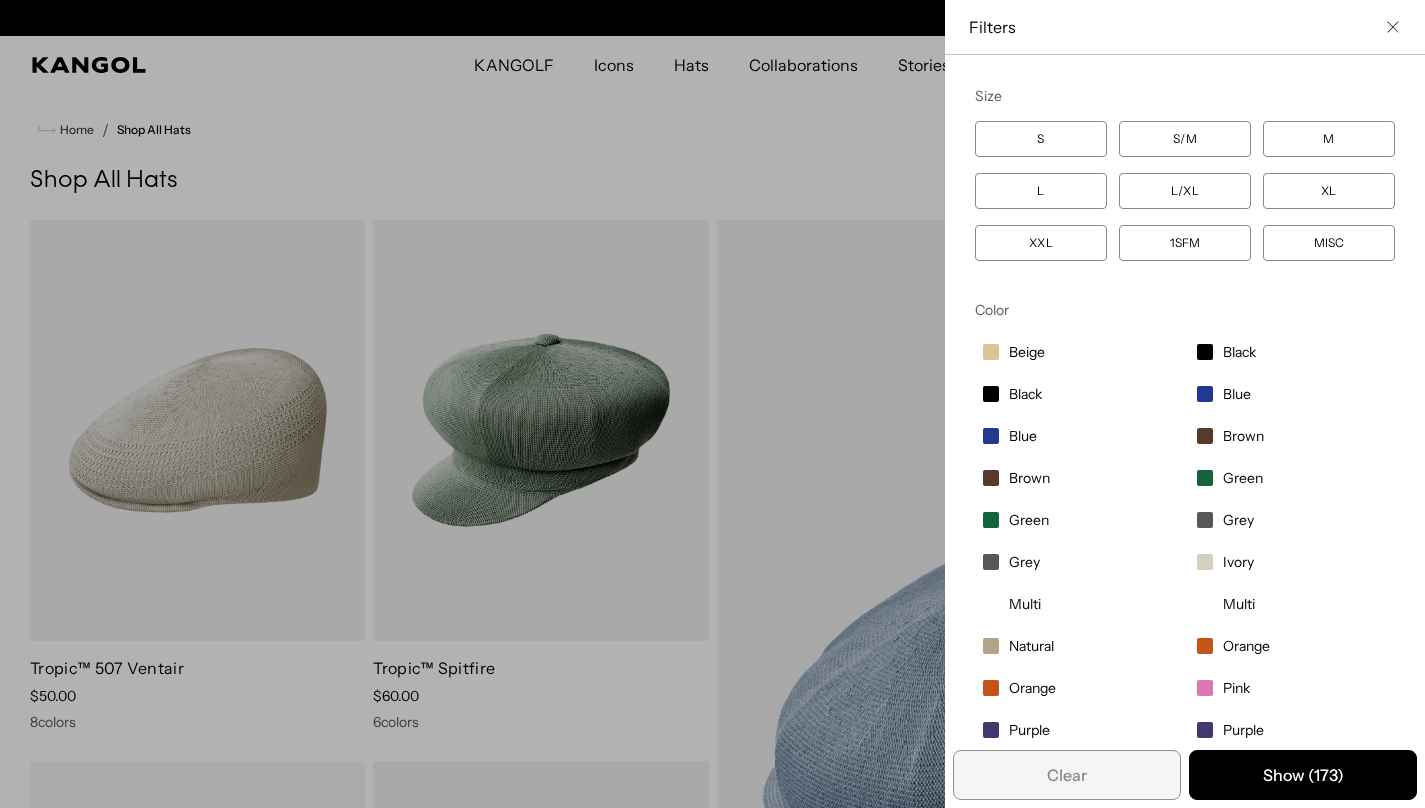 scroll, scrollTop: 0, scrollLeft: 412, axis: horizontal 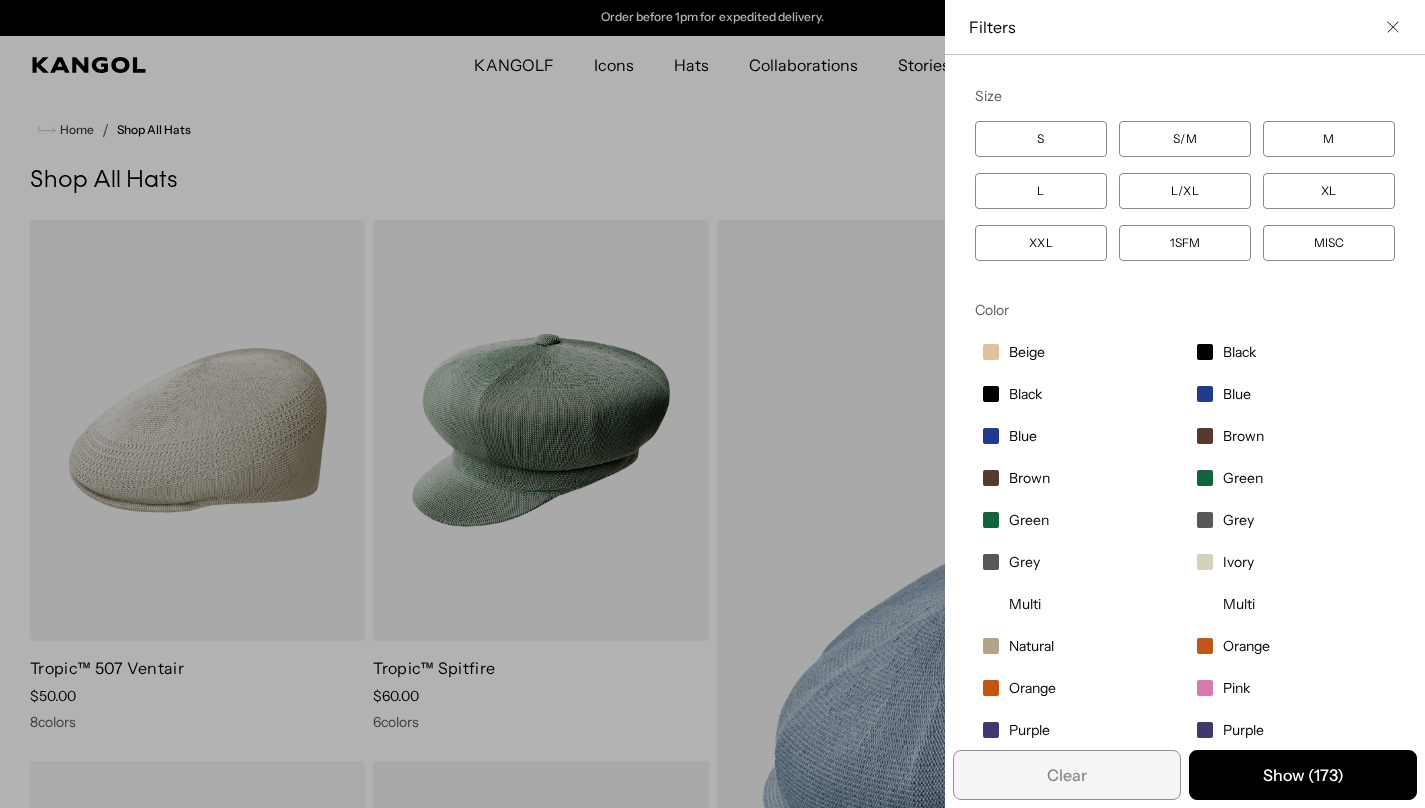 click on "XXL" at bounding box center (1041, 243) 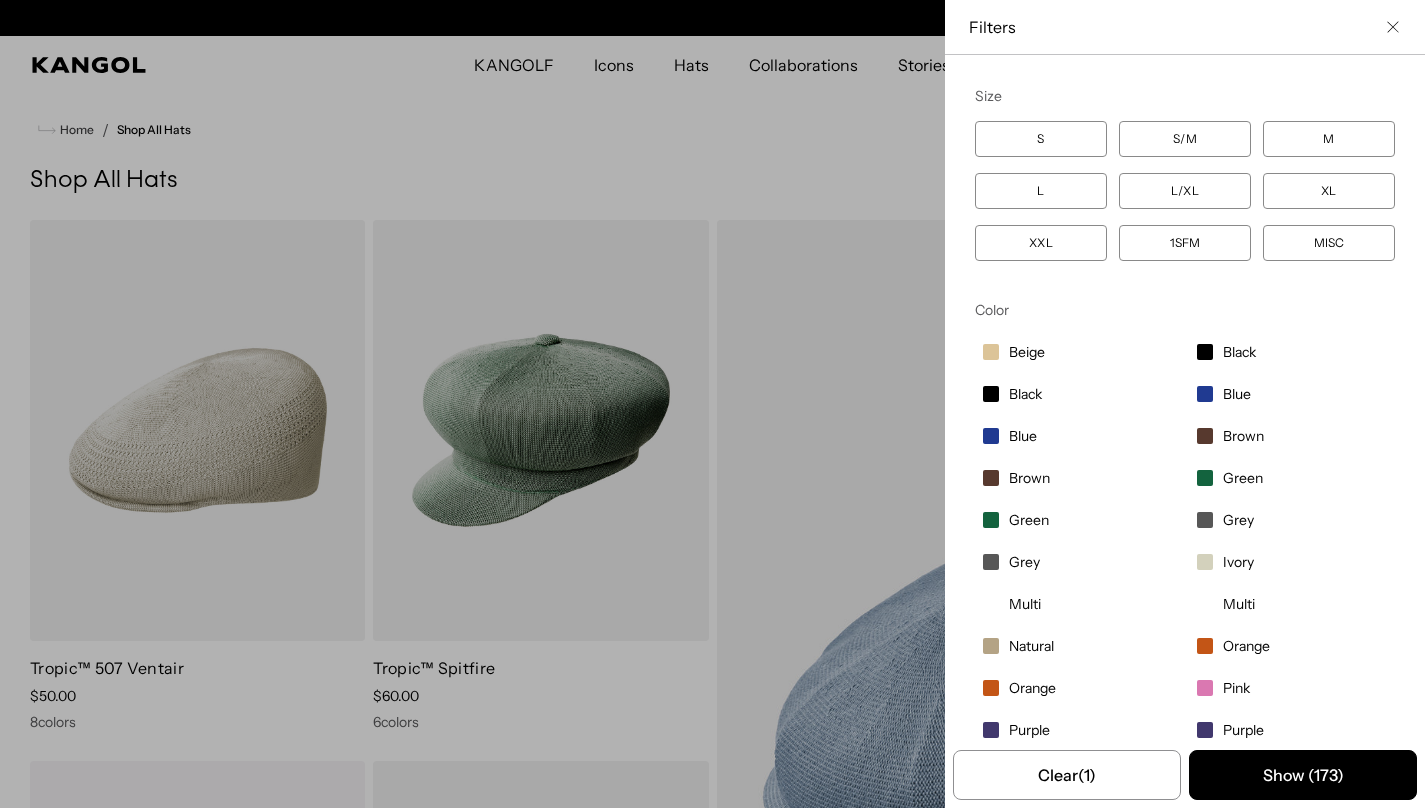 scroll, scrollTop: 0, scrollLeft: 0, axis: both 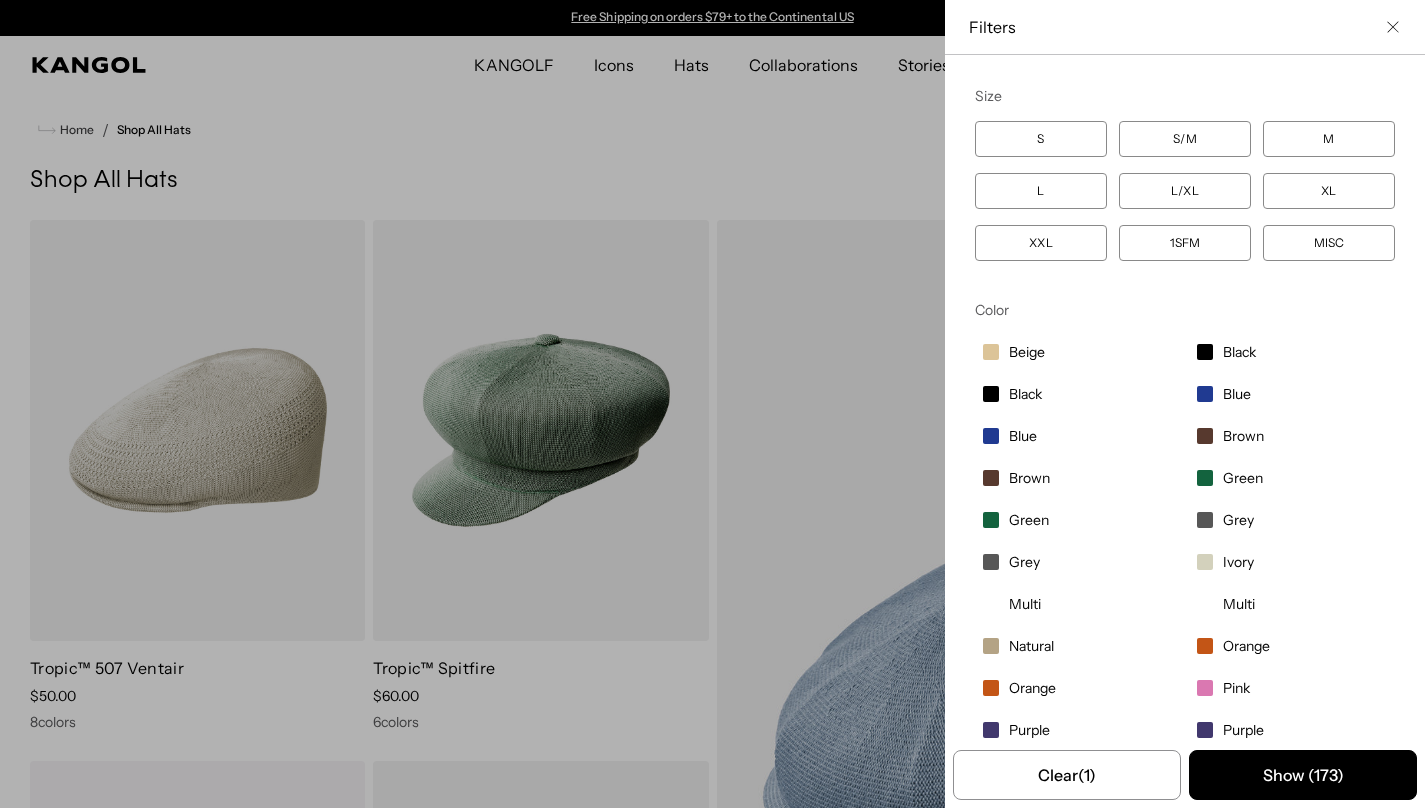 click on "XXL" at bounding box center (1041, 243) 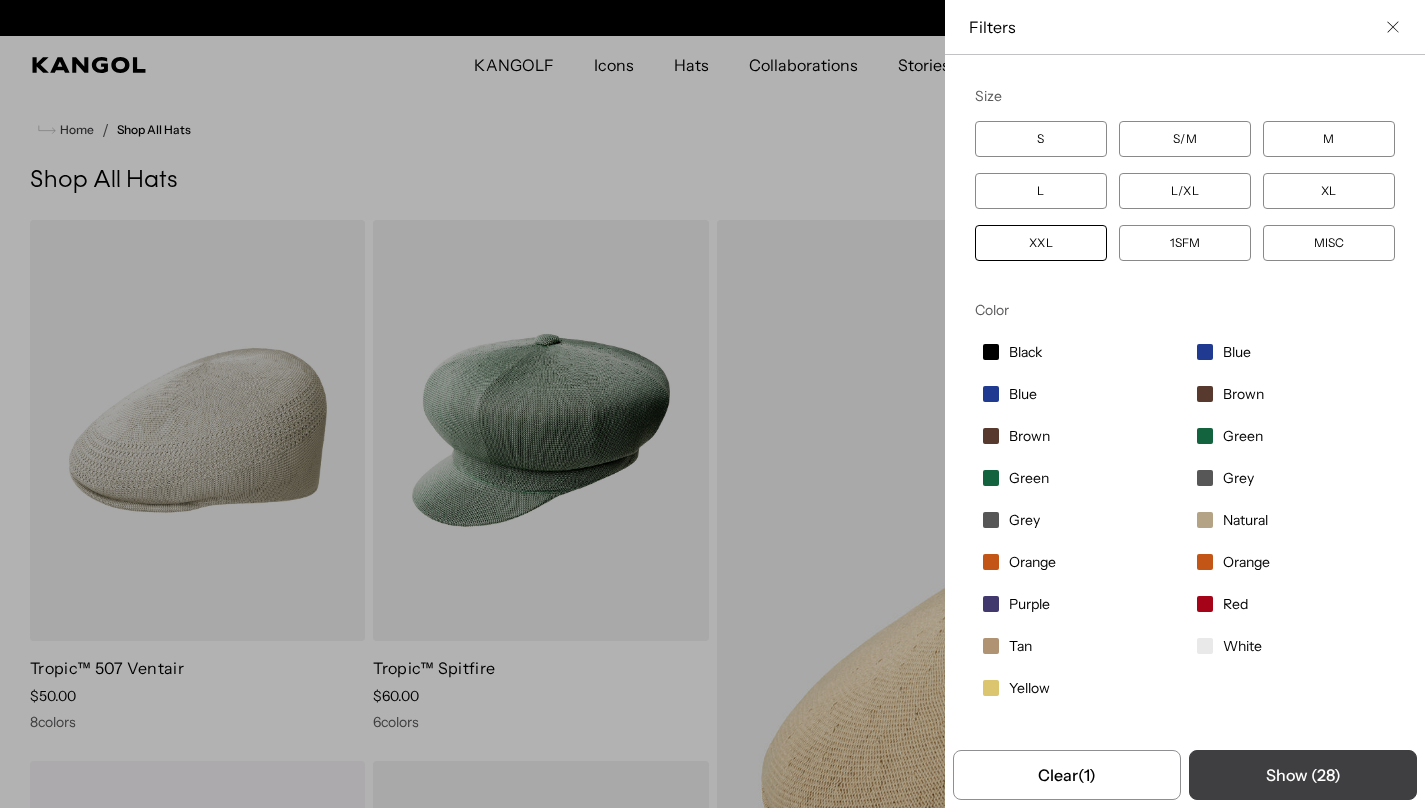 scroll, scrollTop: 0, scrollLeft: 412, axis: horizontal 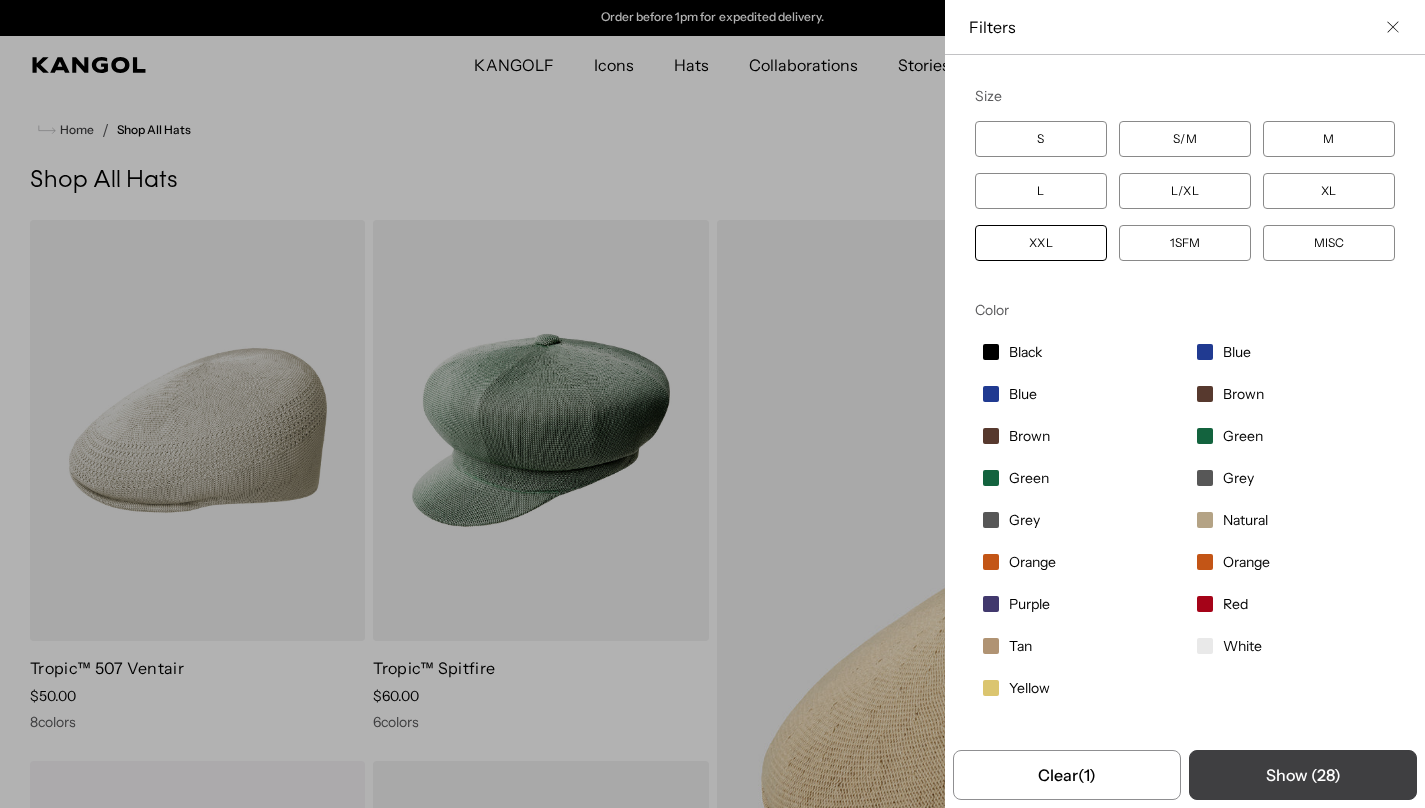 click on "Show ( 28 )" at bounding box center (1303, 775) 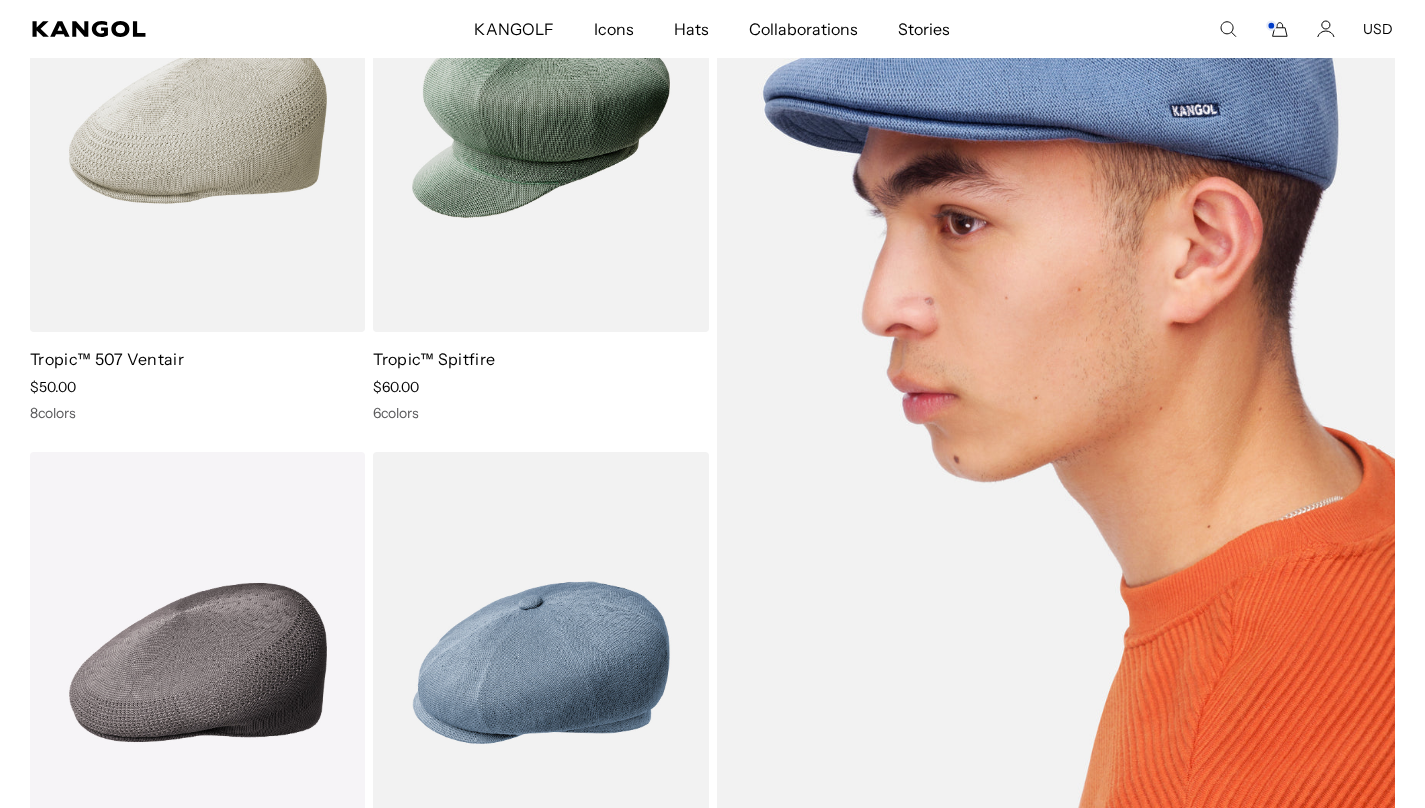 scroll, scrollTop: 399, scrollLeft: 0, axis: vertical 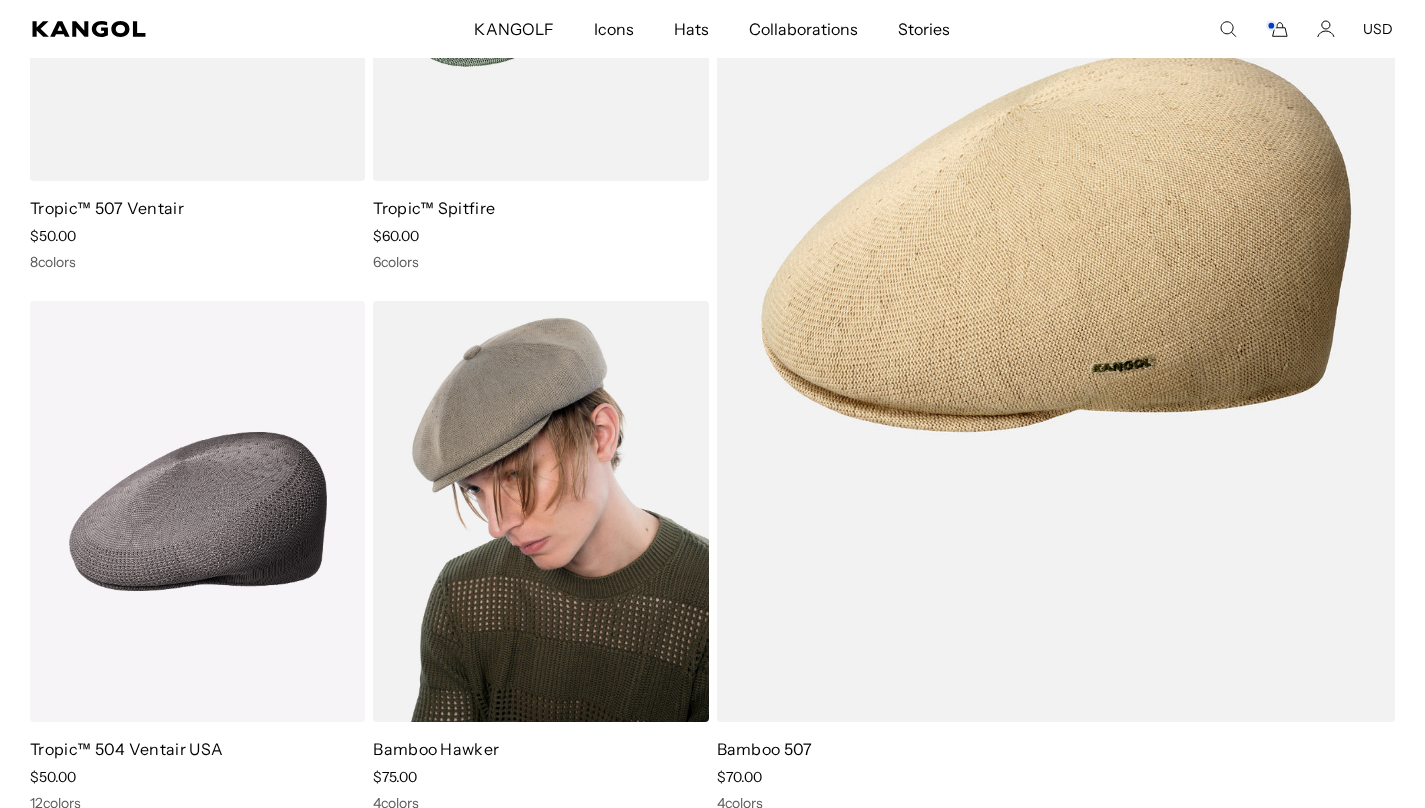 click at bounding box center (540, 511) 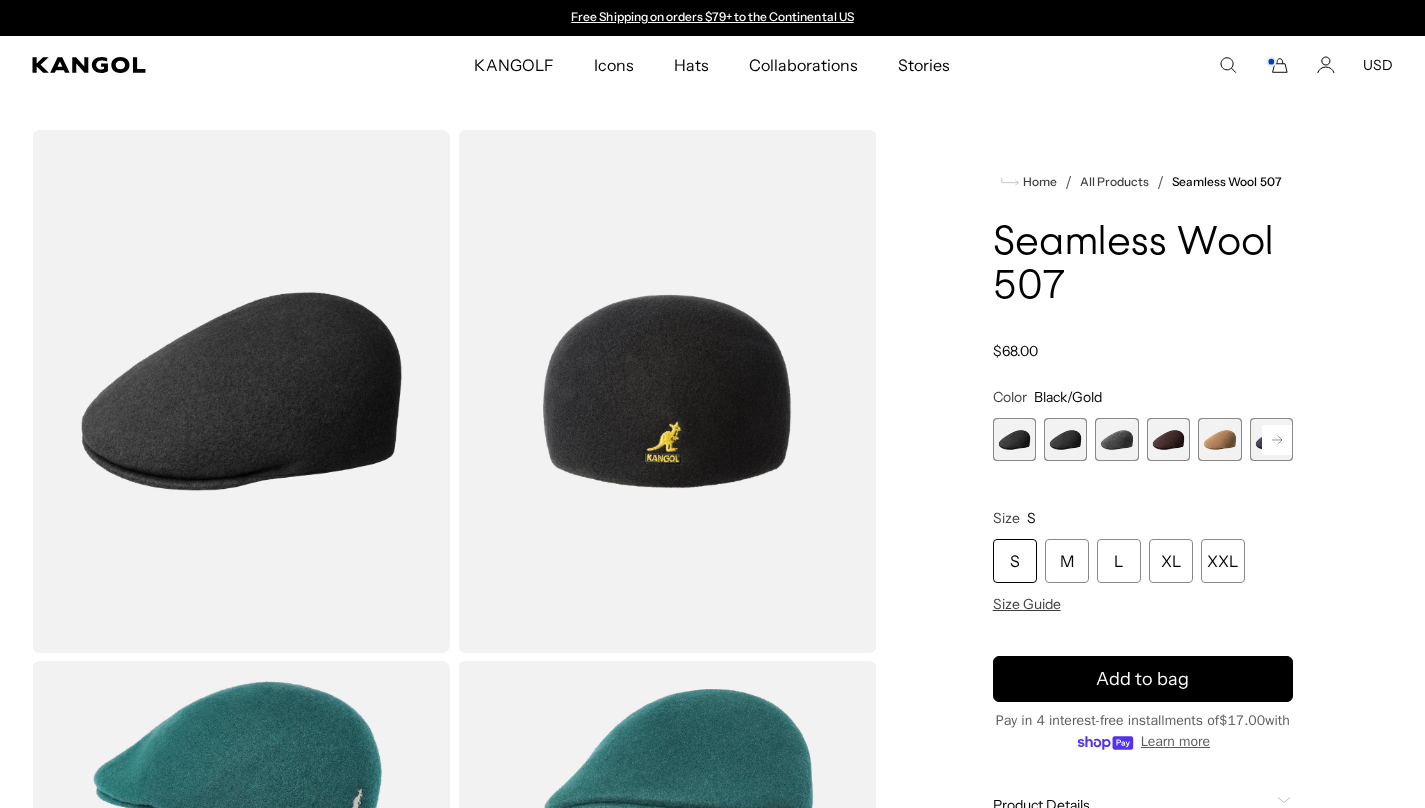 scroll, scrollTop: 0, scrollLeft: 0, axis: both 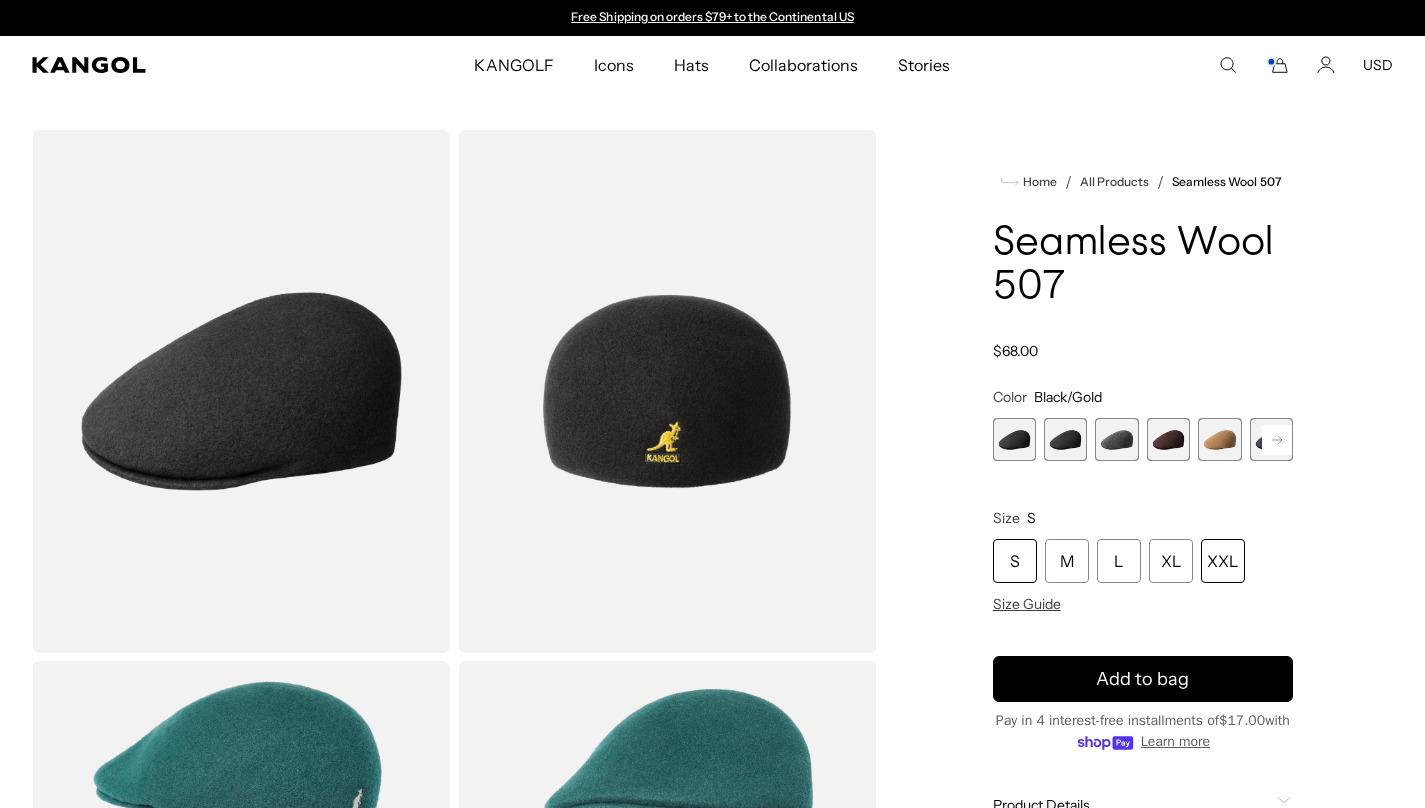 click on "XXL" at bounding box center [1223, 561] 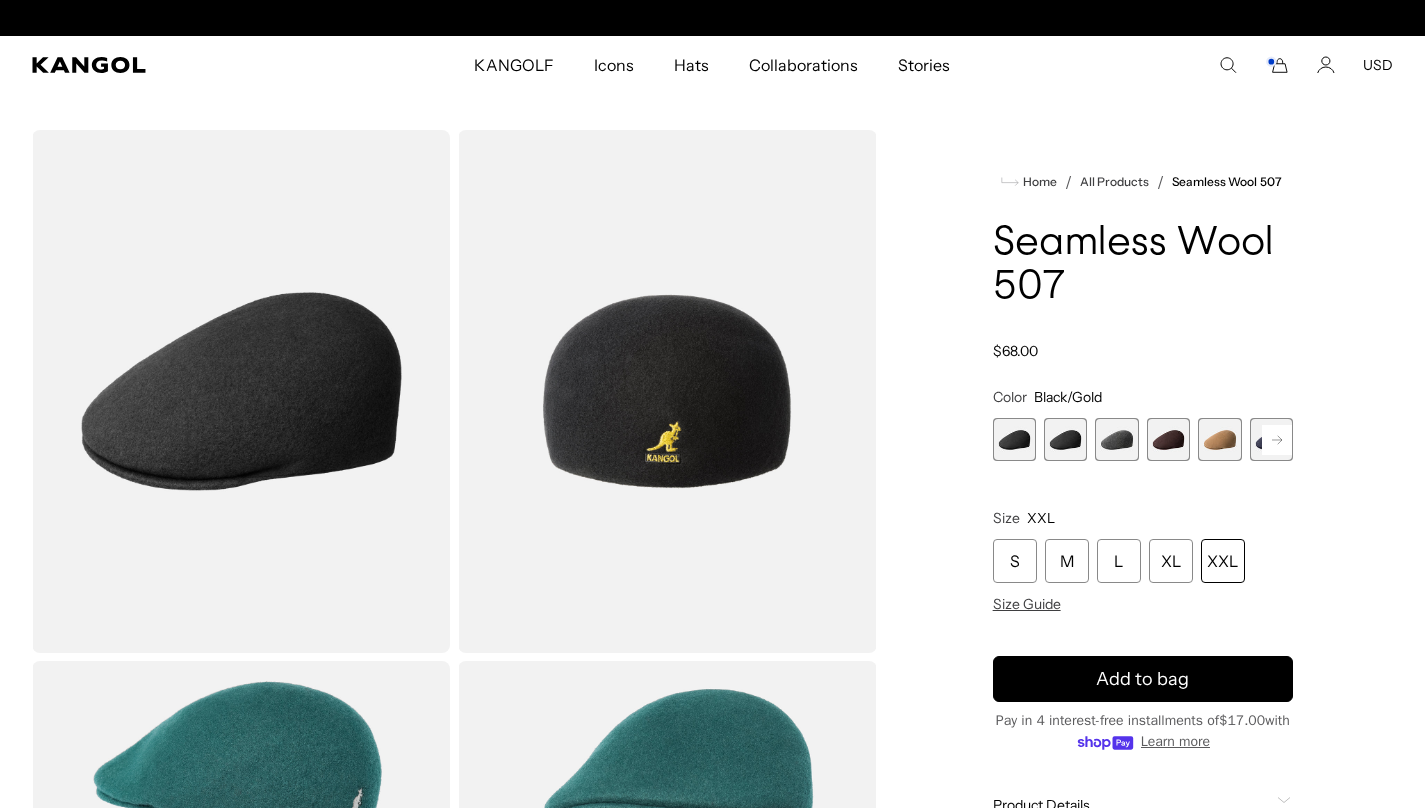 scroll, scrollTop: 0, scrollLeft: 412, axis: horizontal 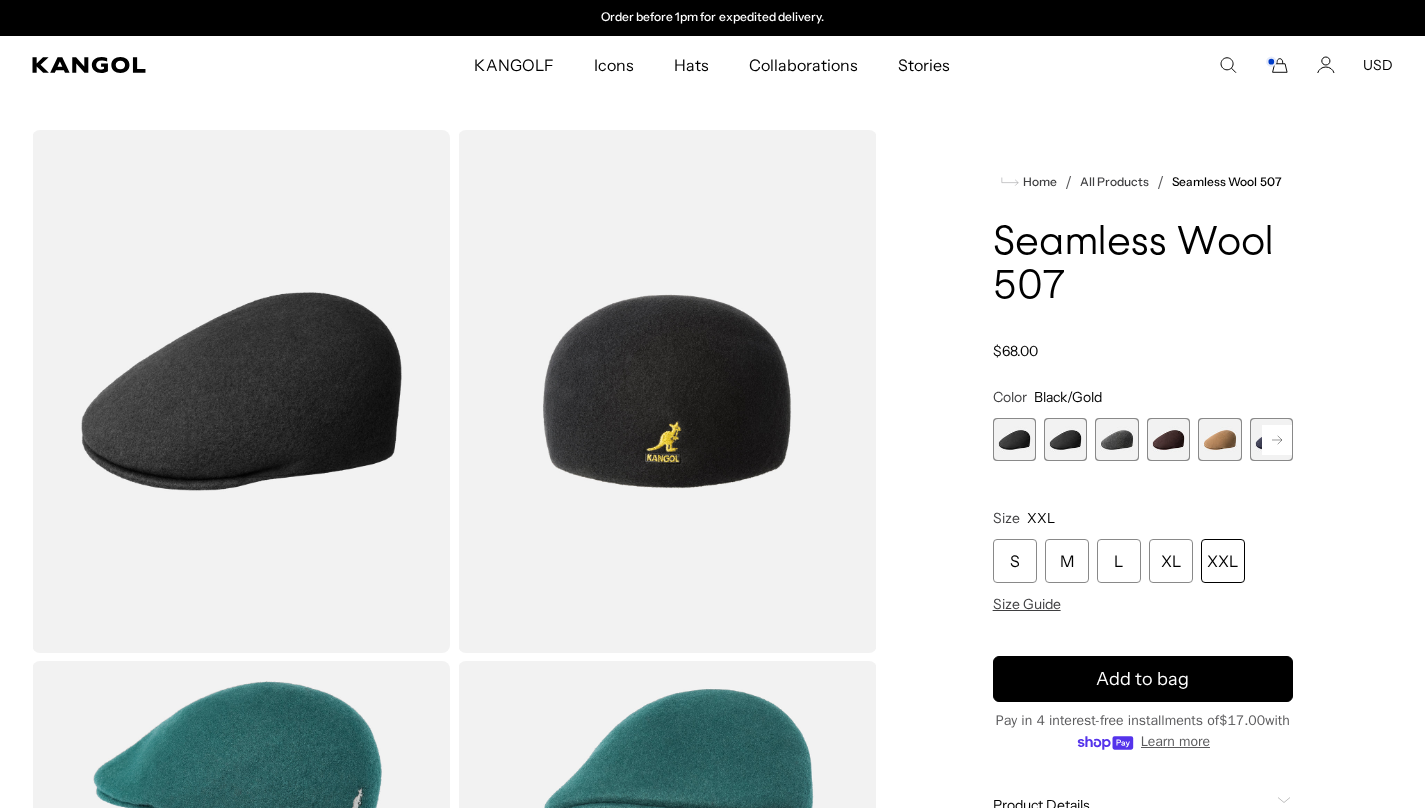 click at bounding box center (1065, 439) 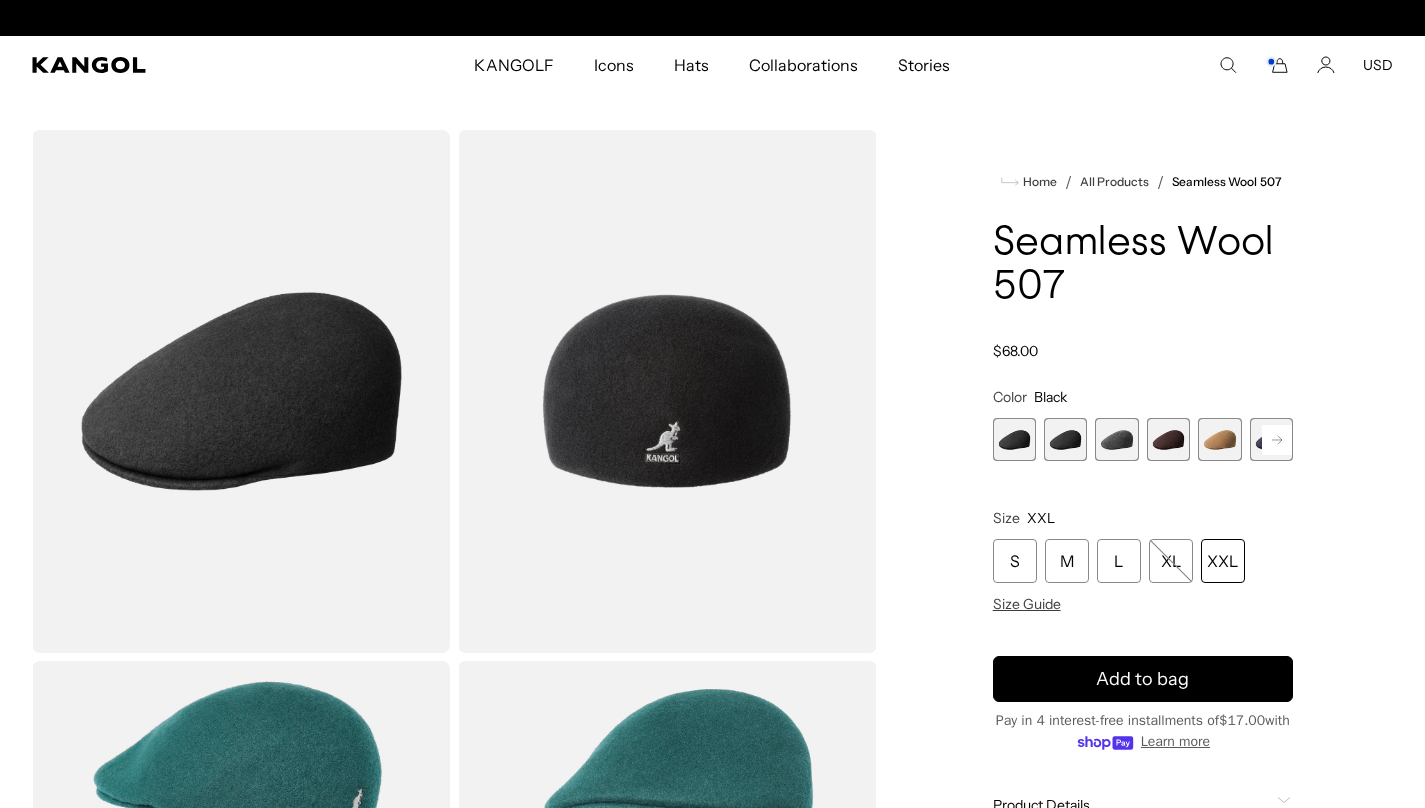 scroll, scrollTop: 0, scrollLeft: 0, axis: both 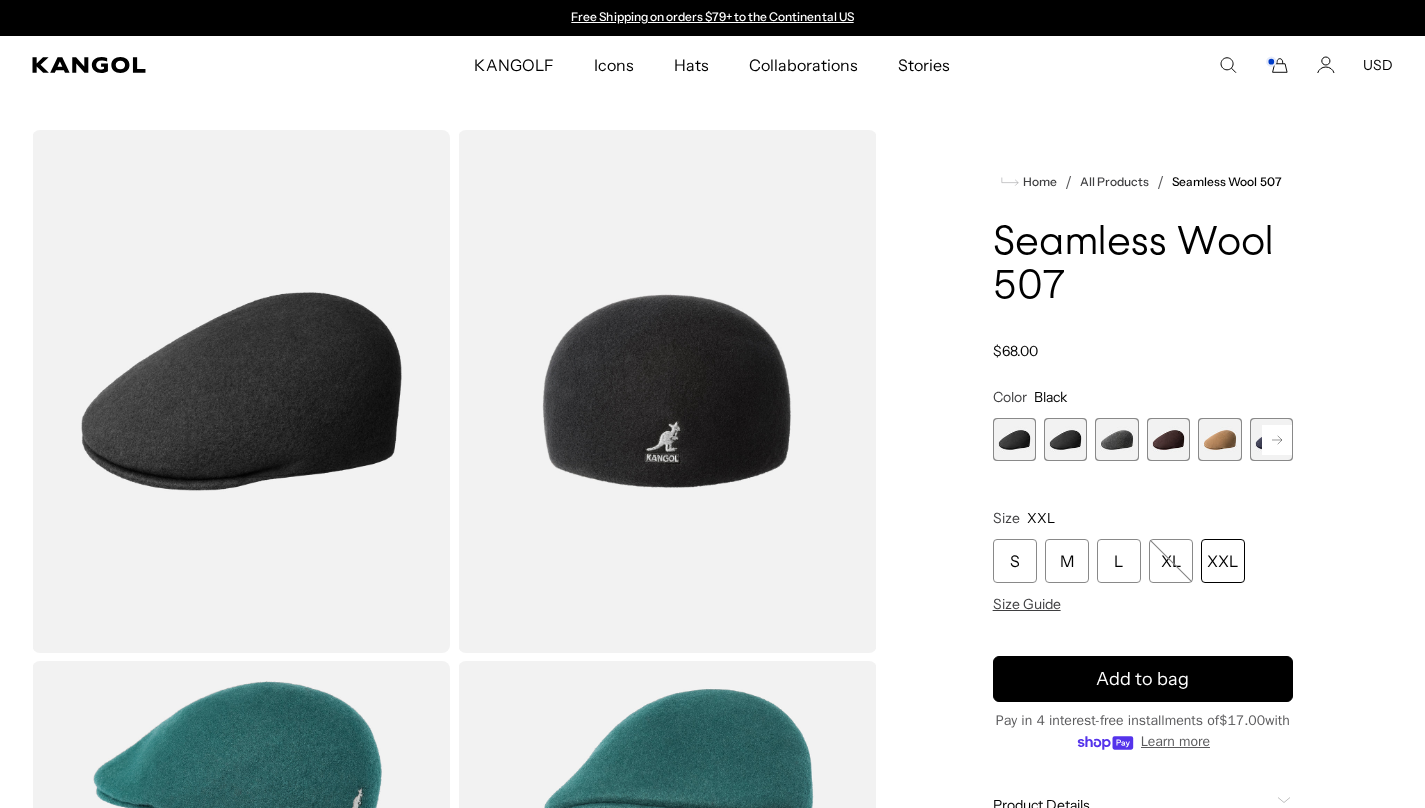 click at bounding box center [1116, 439] 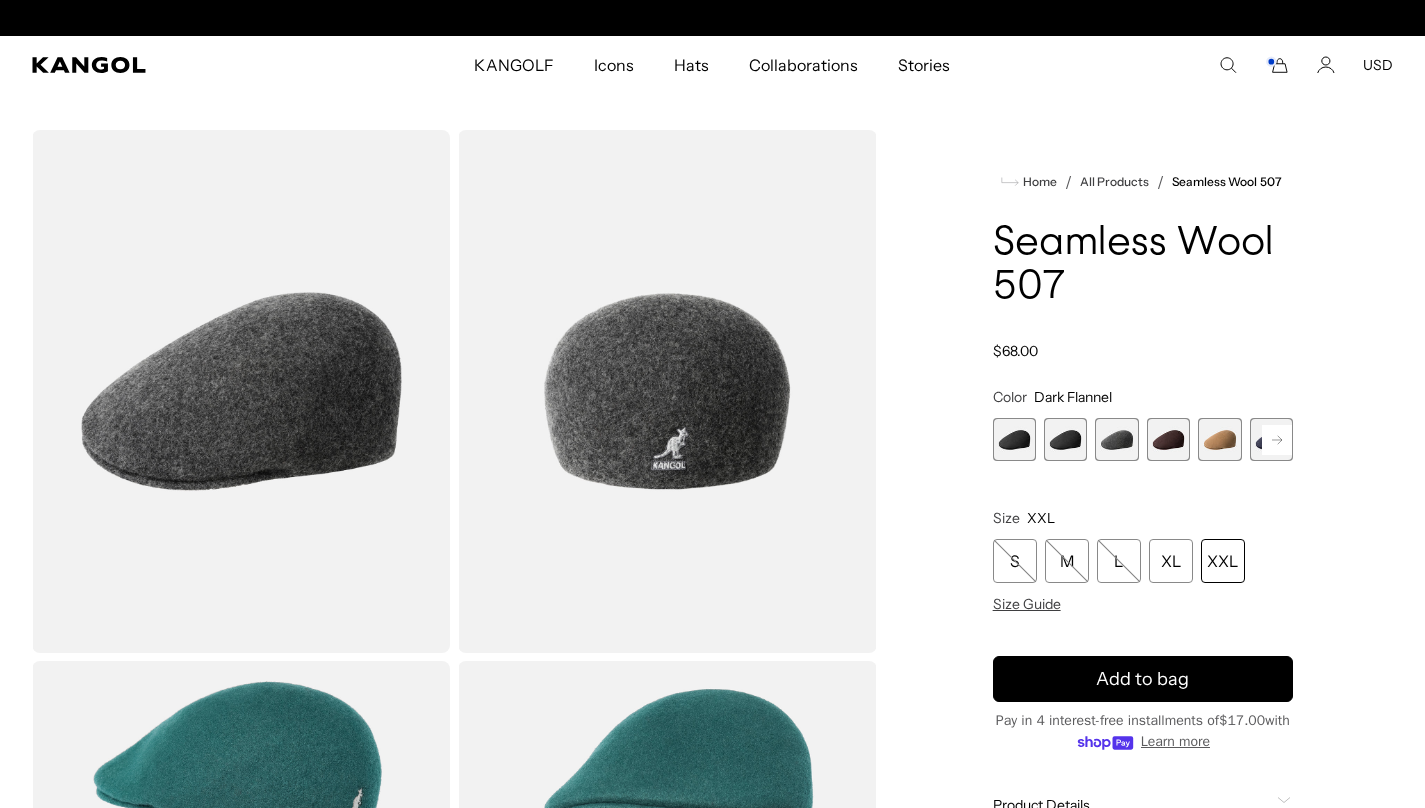 scroll, scrollTop: 0, scrollLeft: 412, axis: horizontal 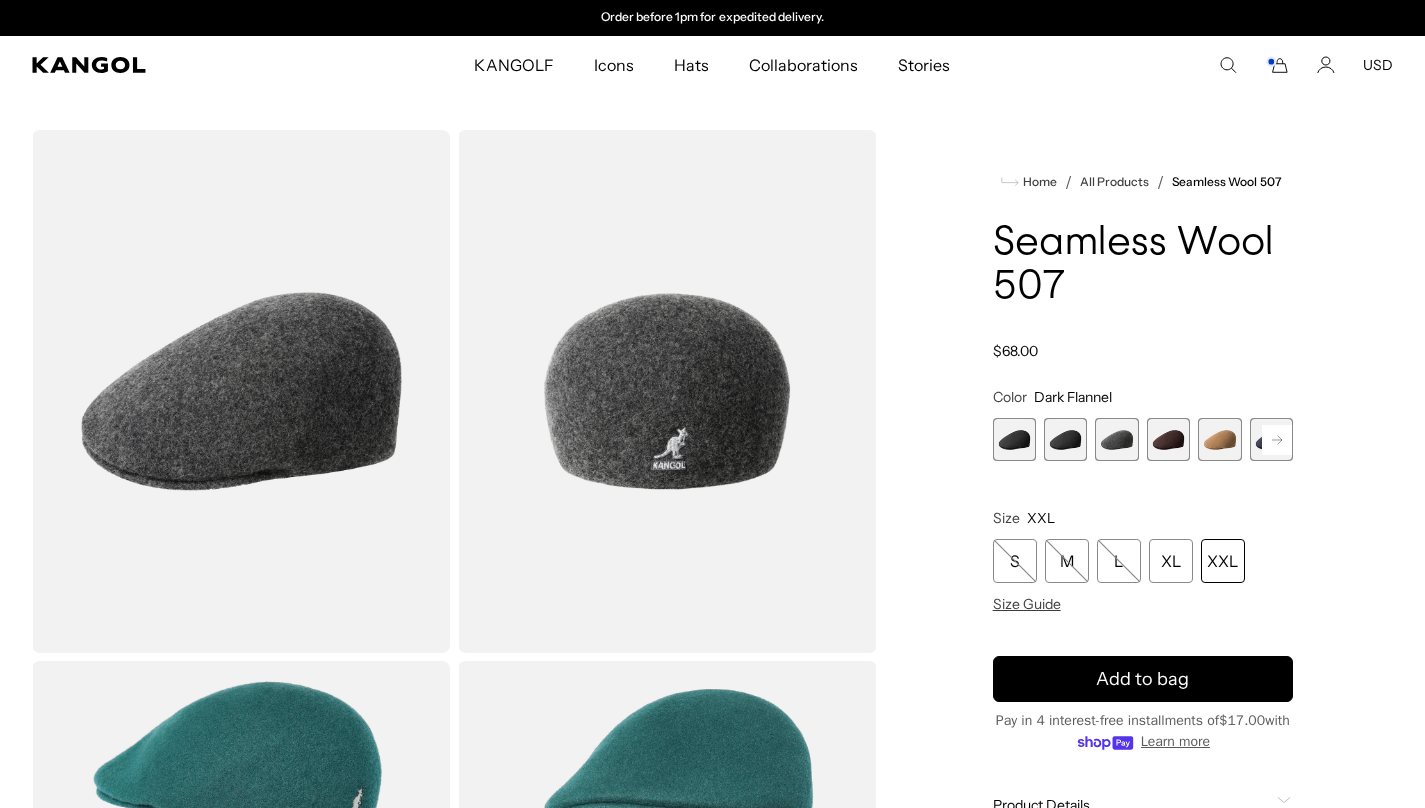 click at bounding box center [1168, 439] 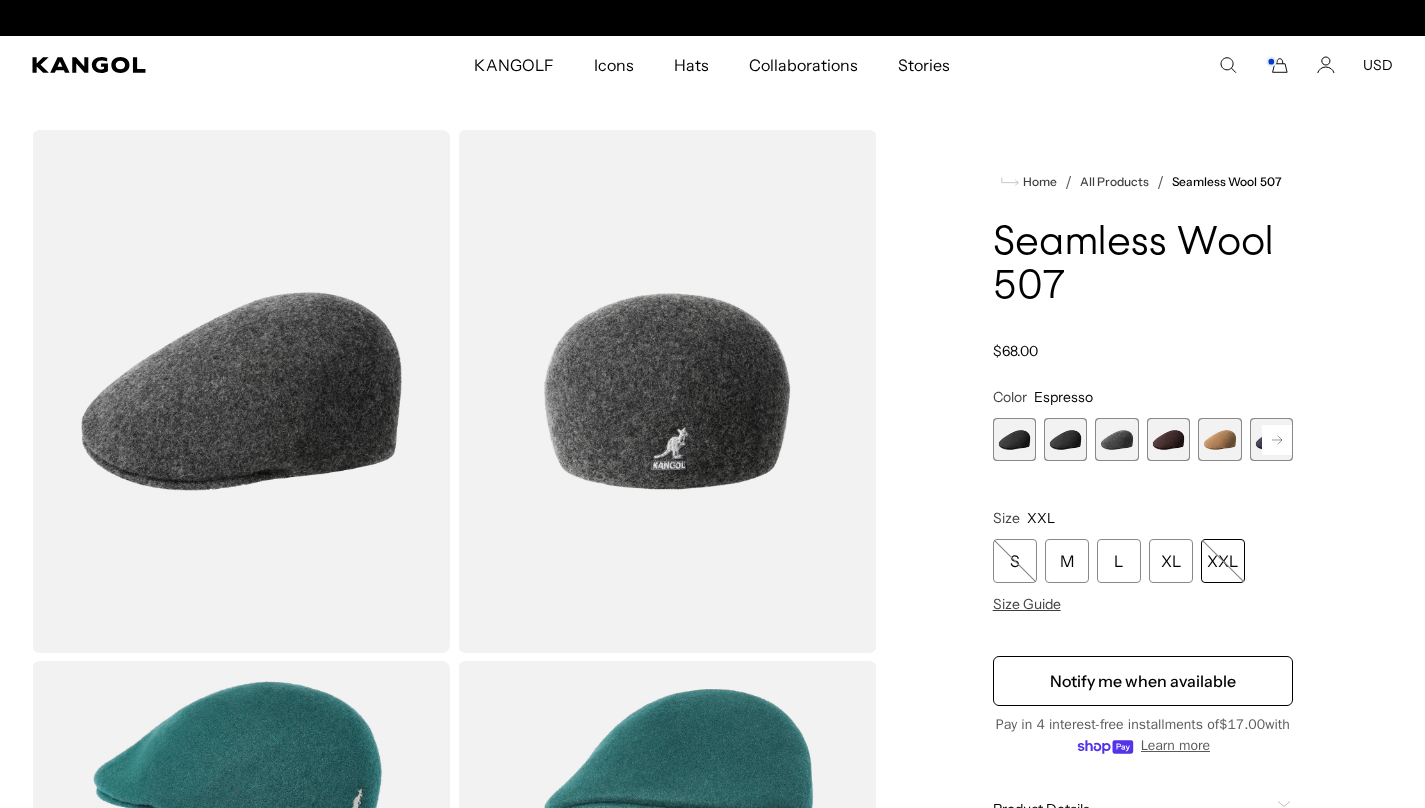 scroll, scrollTop: 0, scrollLeft: 0, axis: both 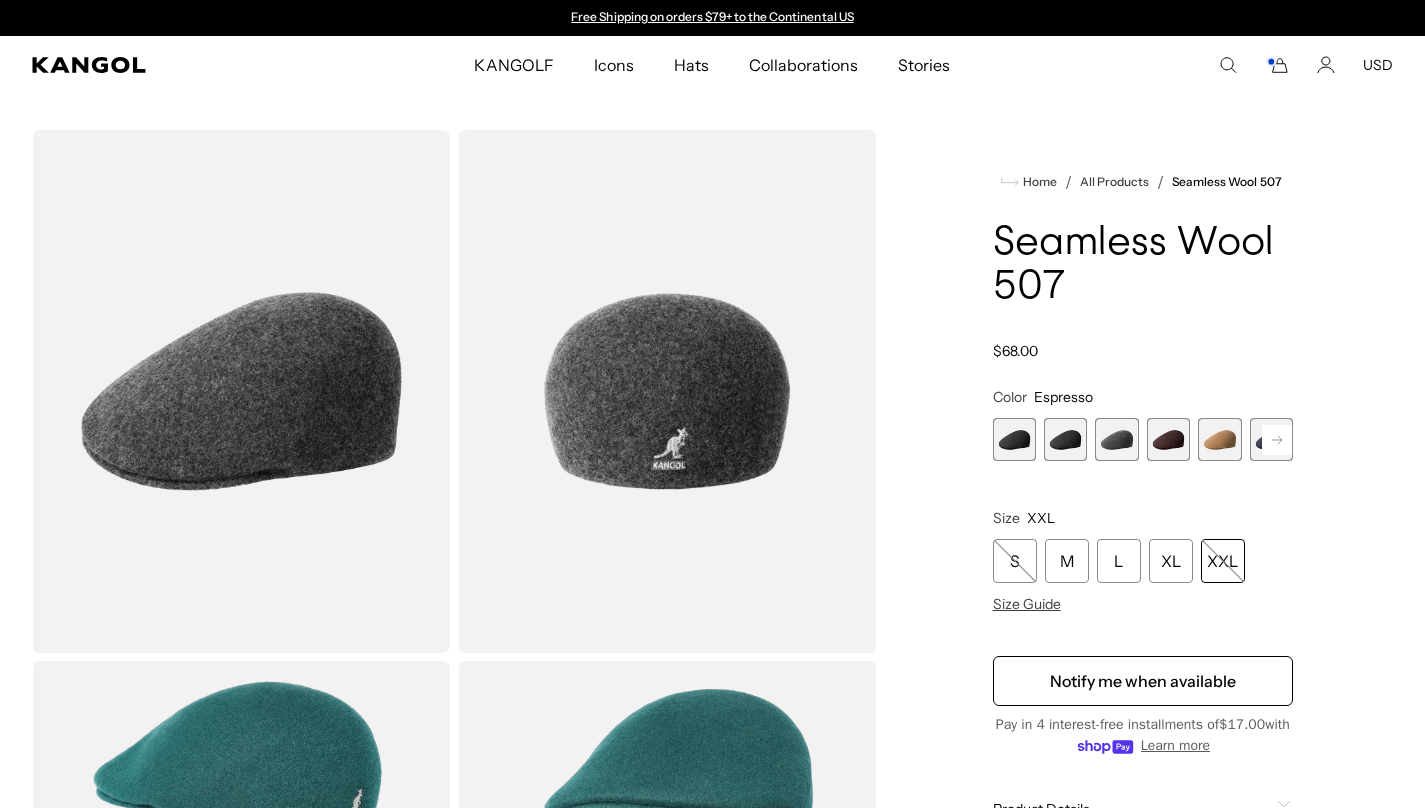 click at bounding box center (1219, 439) 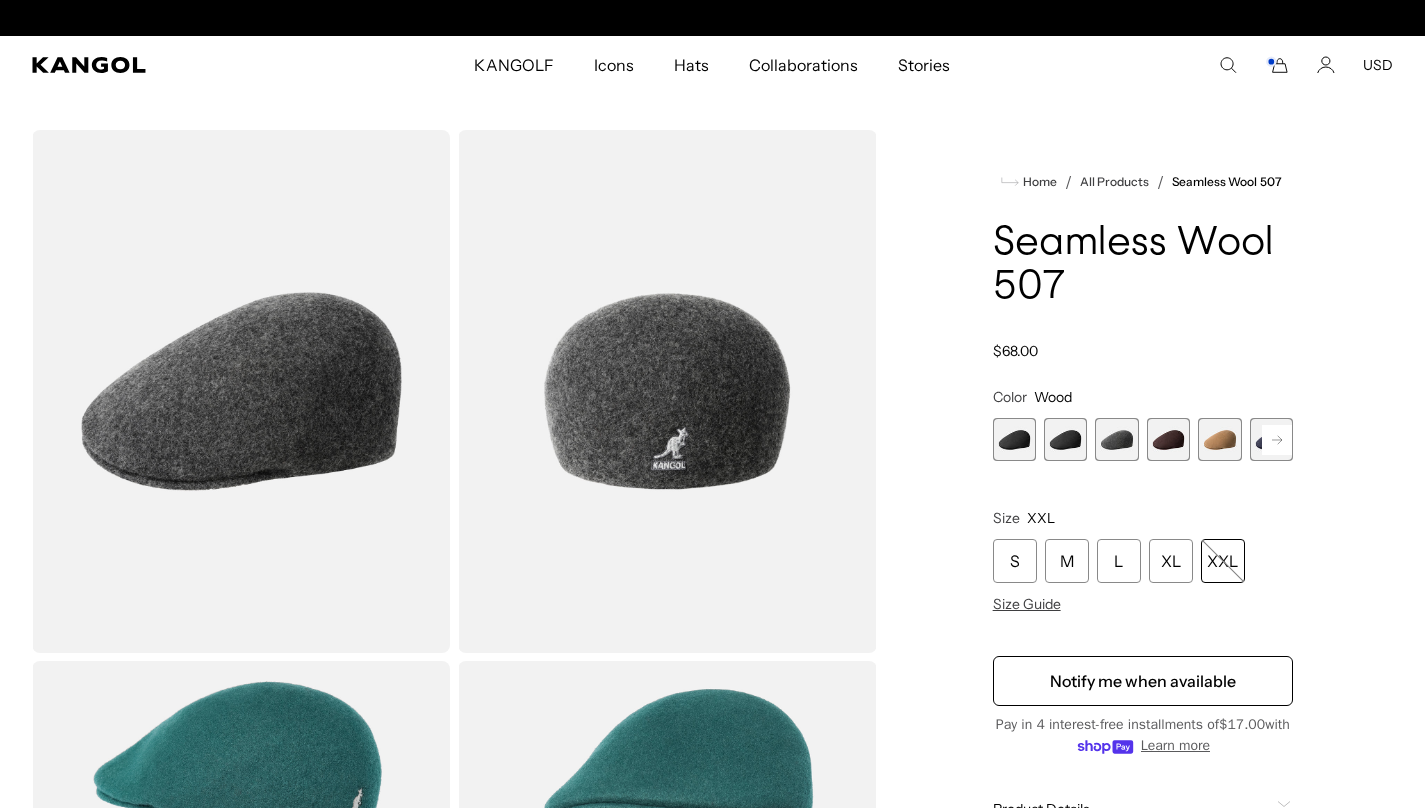 scroll, scrollTop: 0, scrollLeft: 412, axis: horizontal 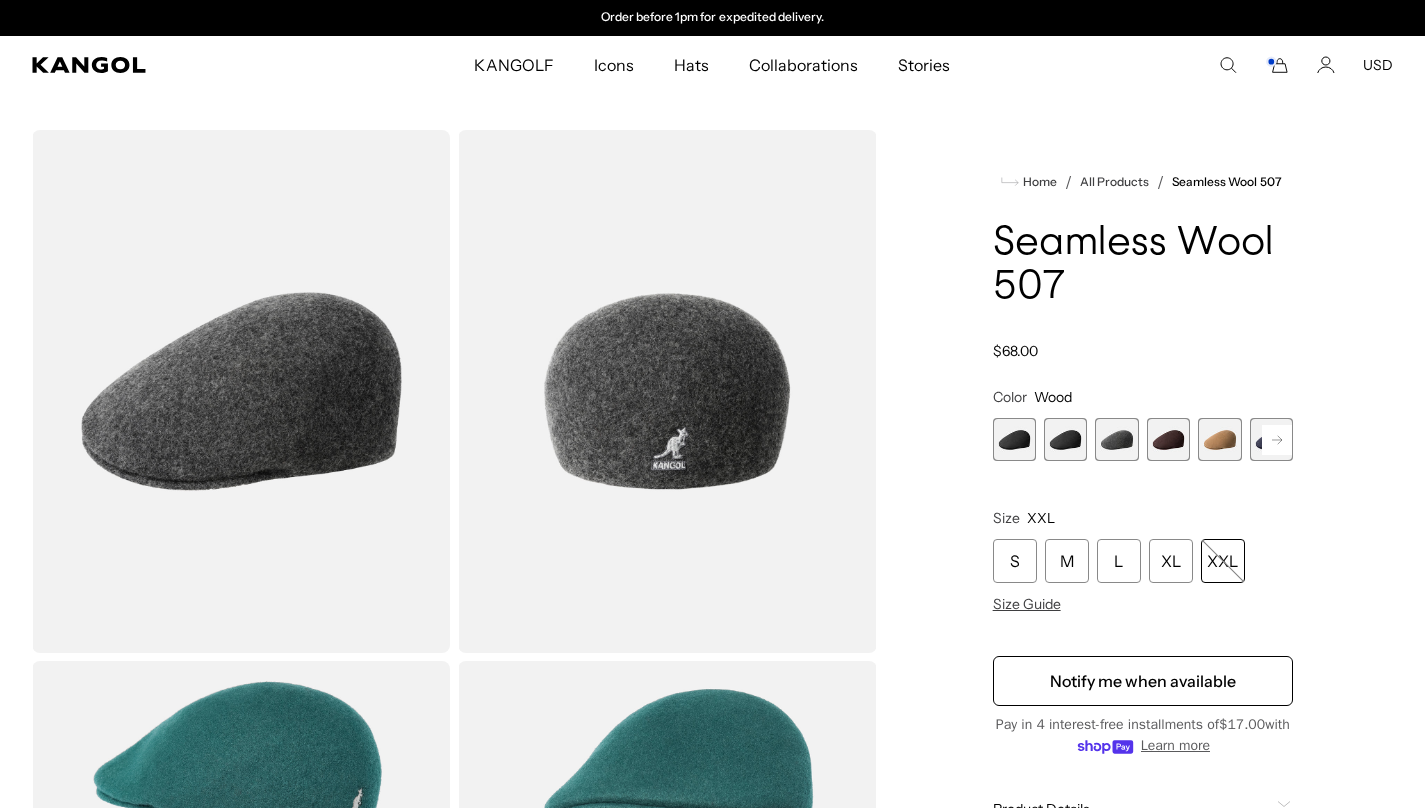 click at bounding box center [1271, 439] 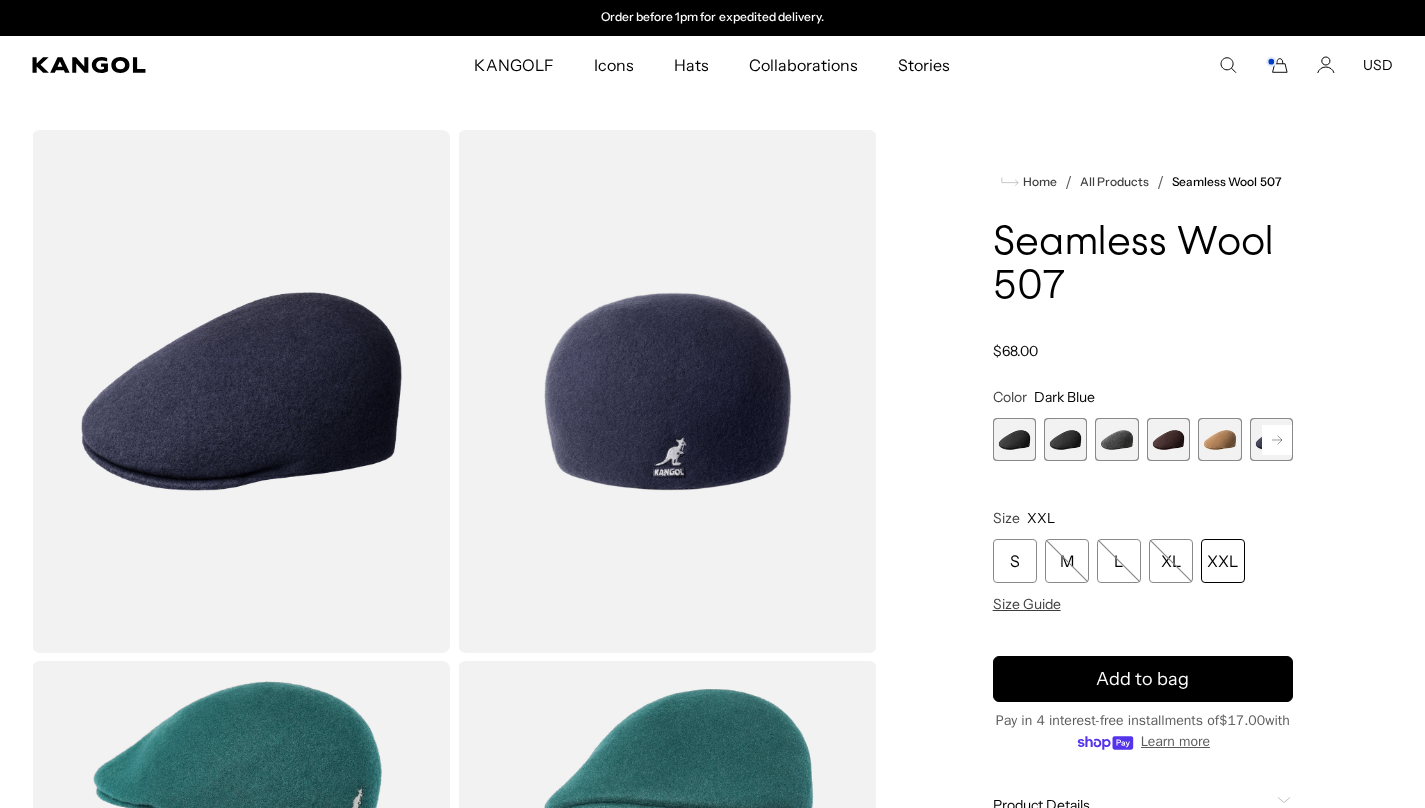 click 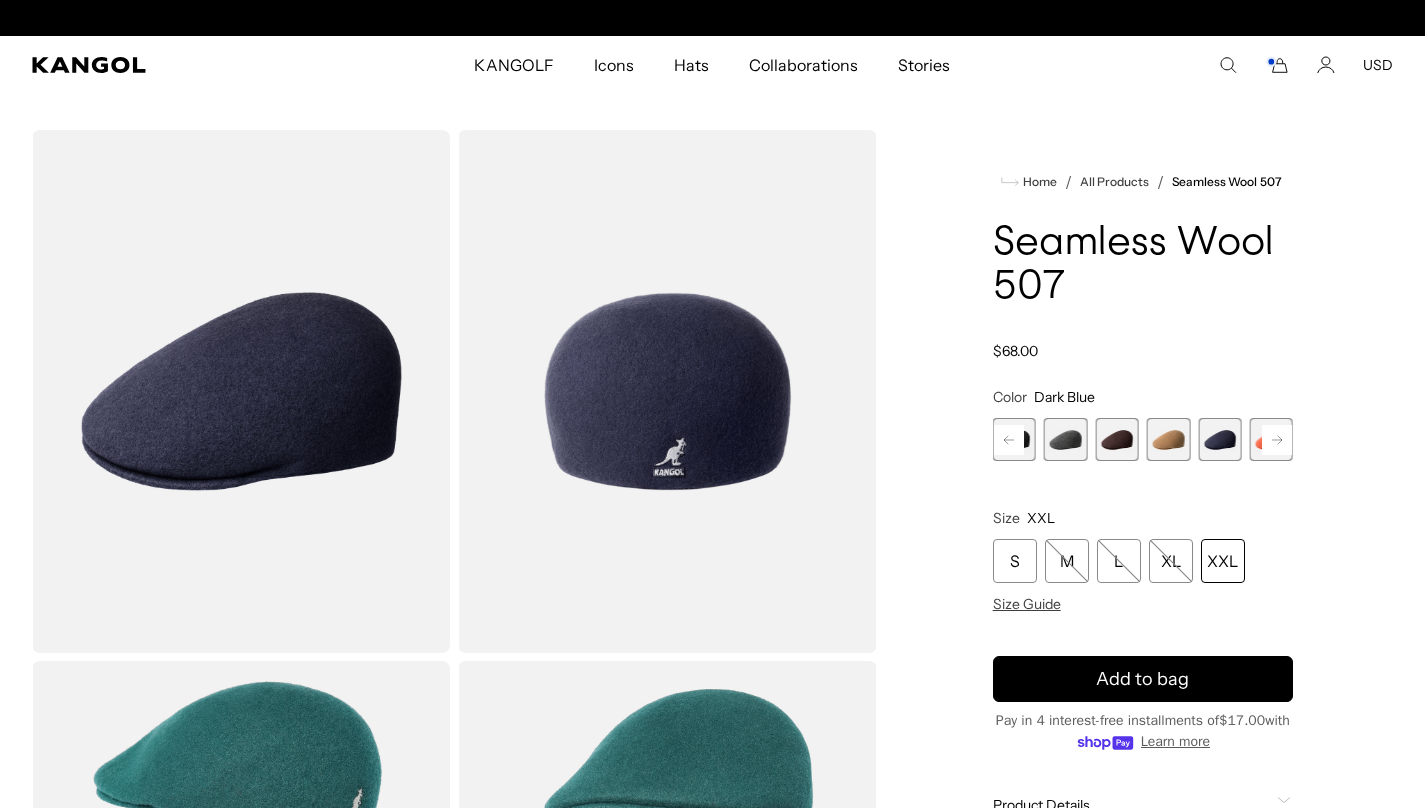 scroll, scrollTop: 0, scrollLeft: 0, axis: both 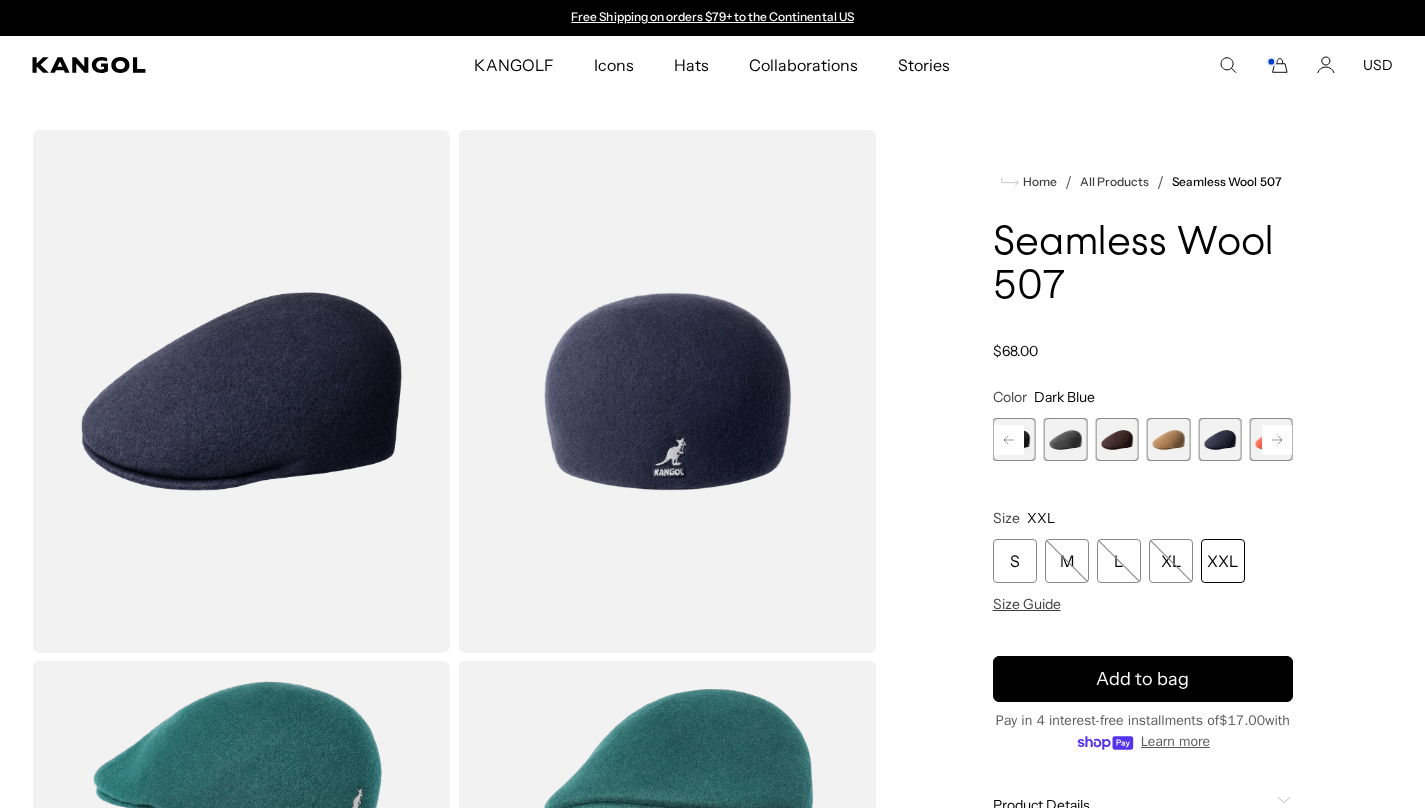 click 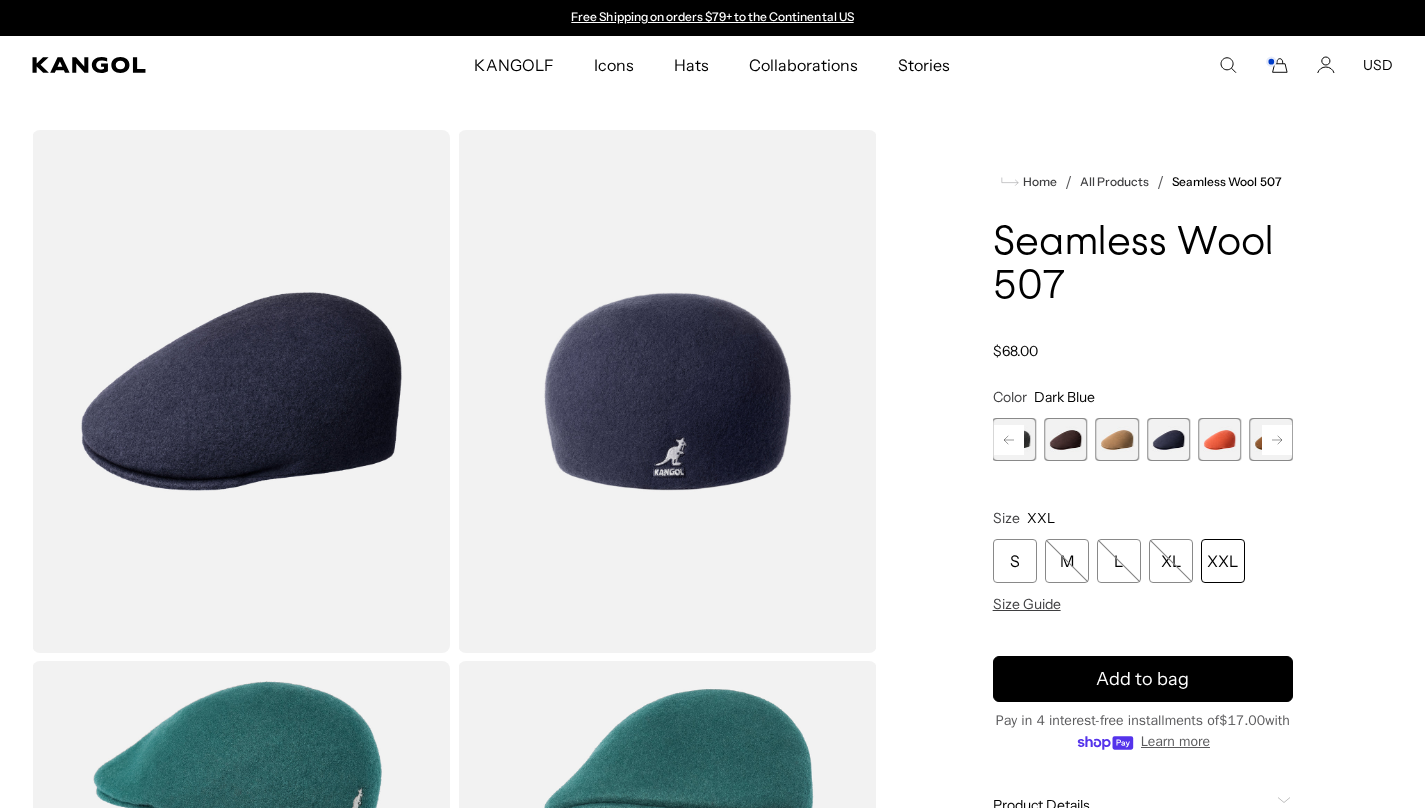 click 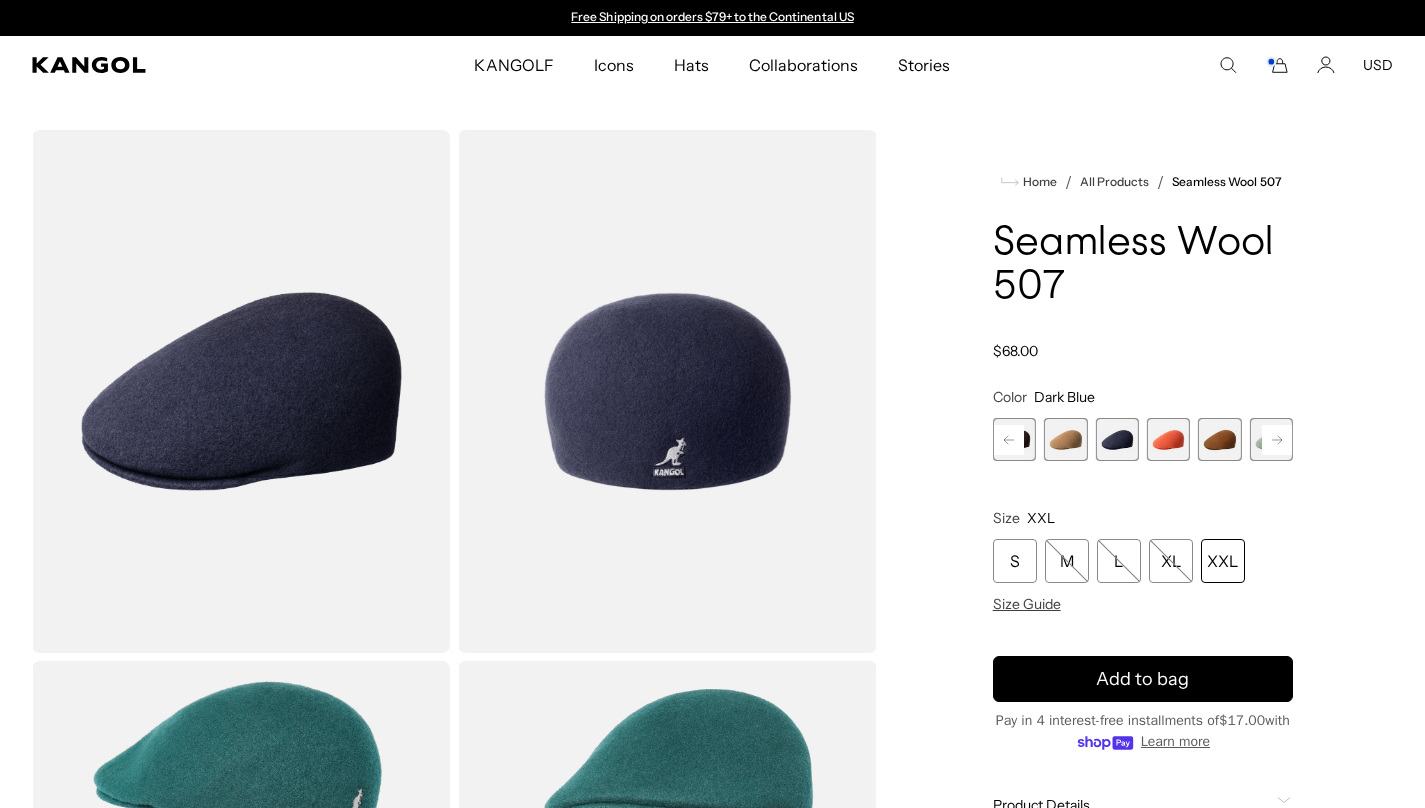 click on "Previous
Next
Black/Gold
Variant sold out or unavailable
Black
Variant sold out or unavailable
Dark Flannel
Variant sold out or unavailable
Espresso
Variant sold out or unavailable
Wood
Variant sold out or unavailable
Dark Blue
Variant sold out or unavailable
Coral Flame" at bounding box center (1143, 439) 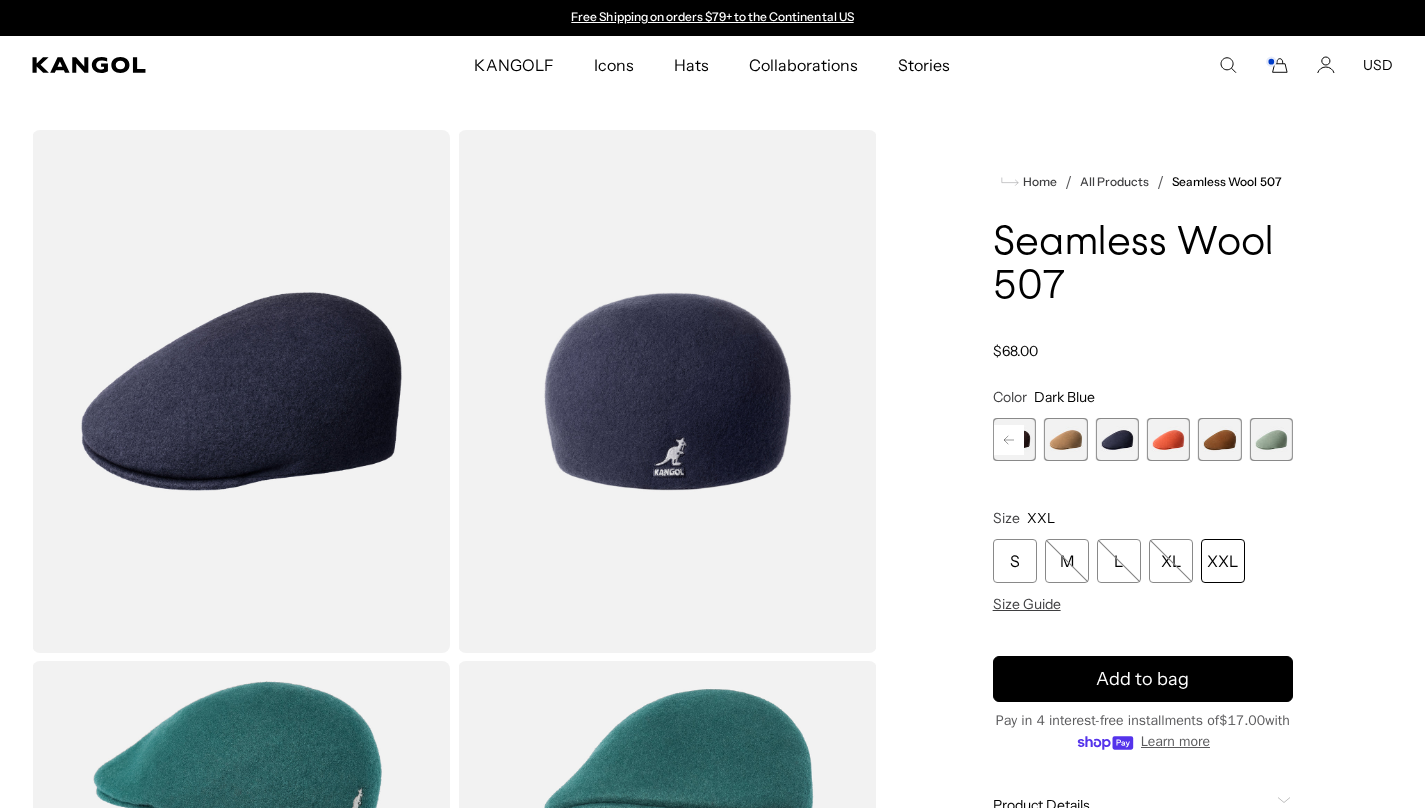 click at bounding box center [1271, 439] 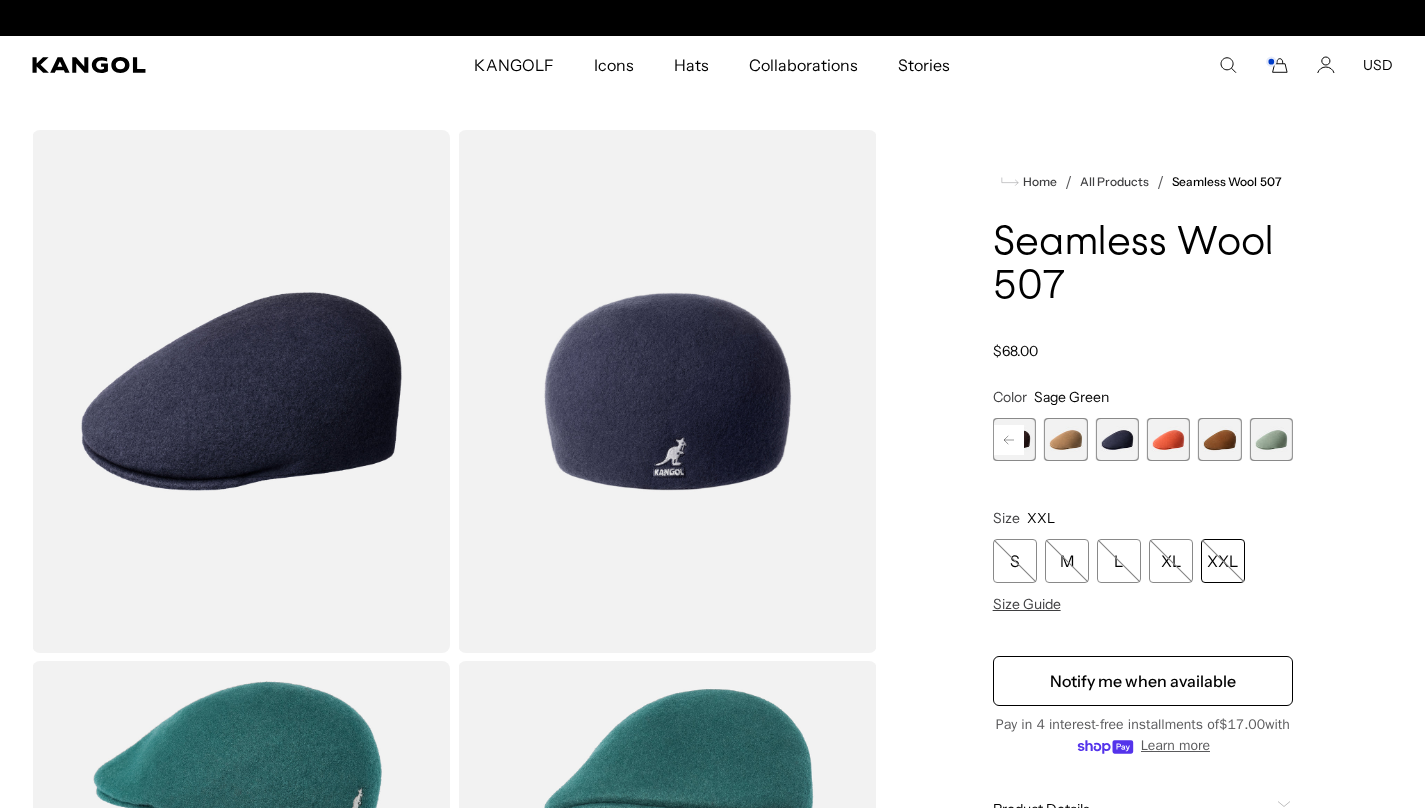scroll, scrollTop: 0, scrollLeft: 412, axis: horizontal 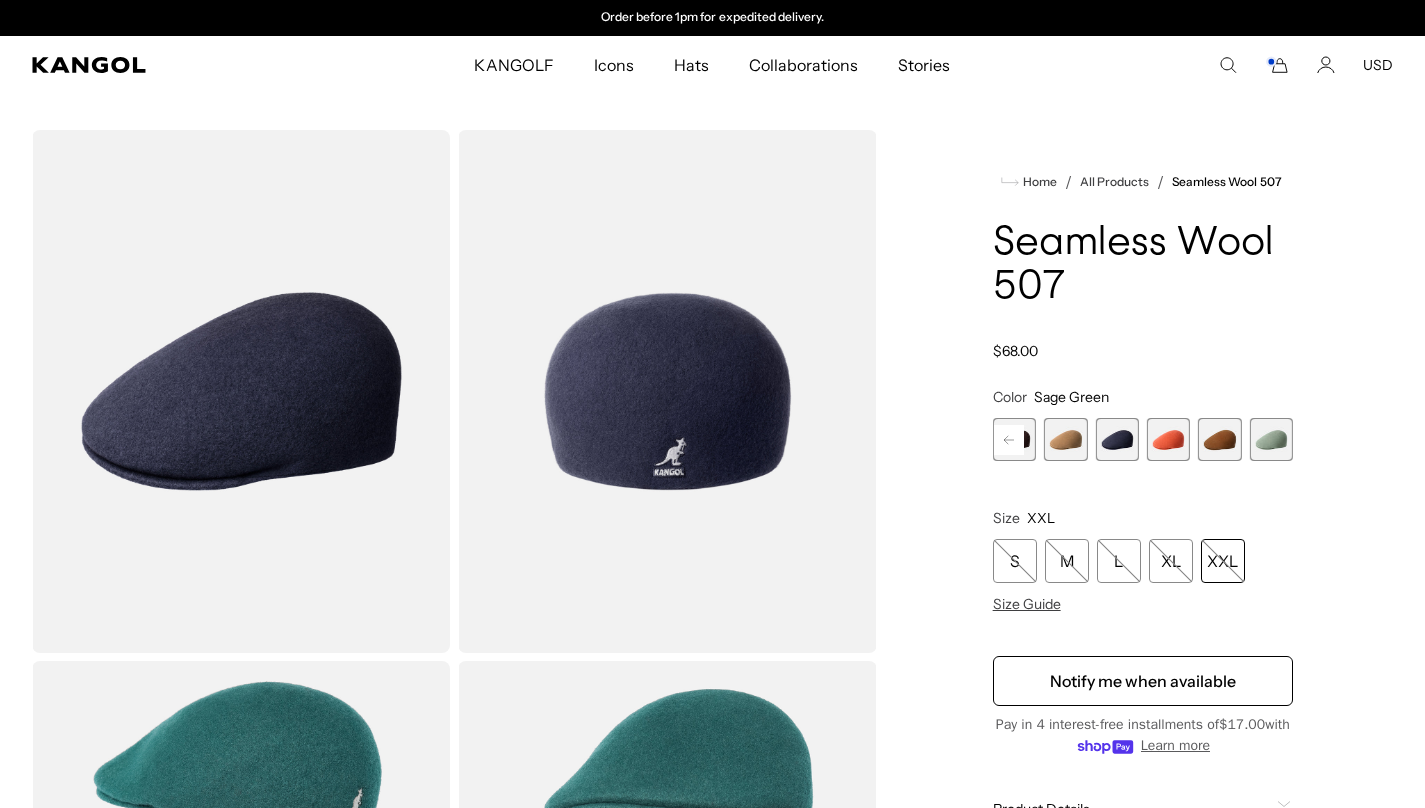 click at bounding box center [1219, 439] 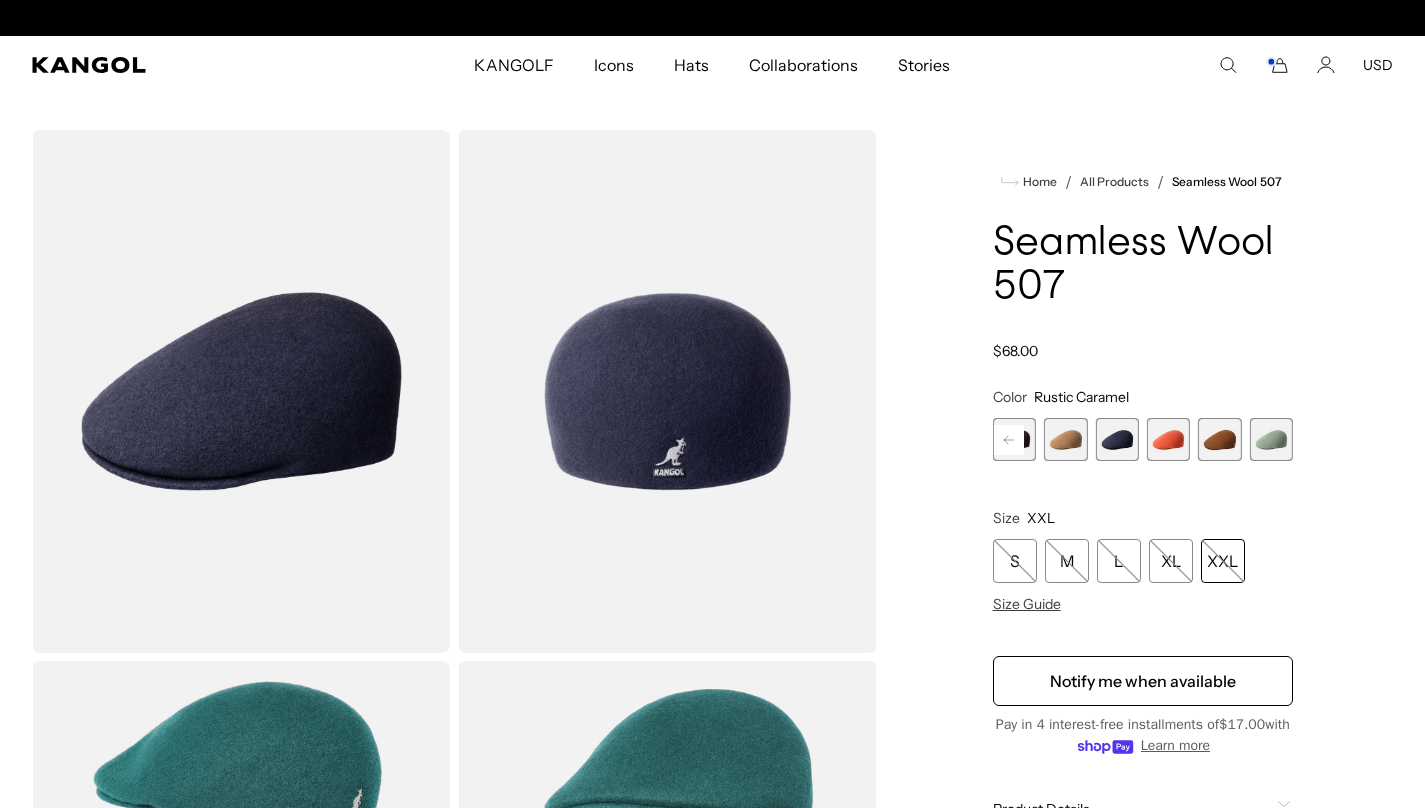 scroll, scrollTop: 0, scrollLeft: 0, axis: both 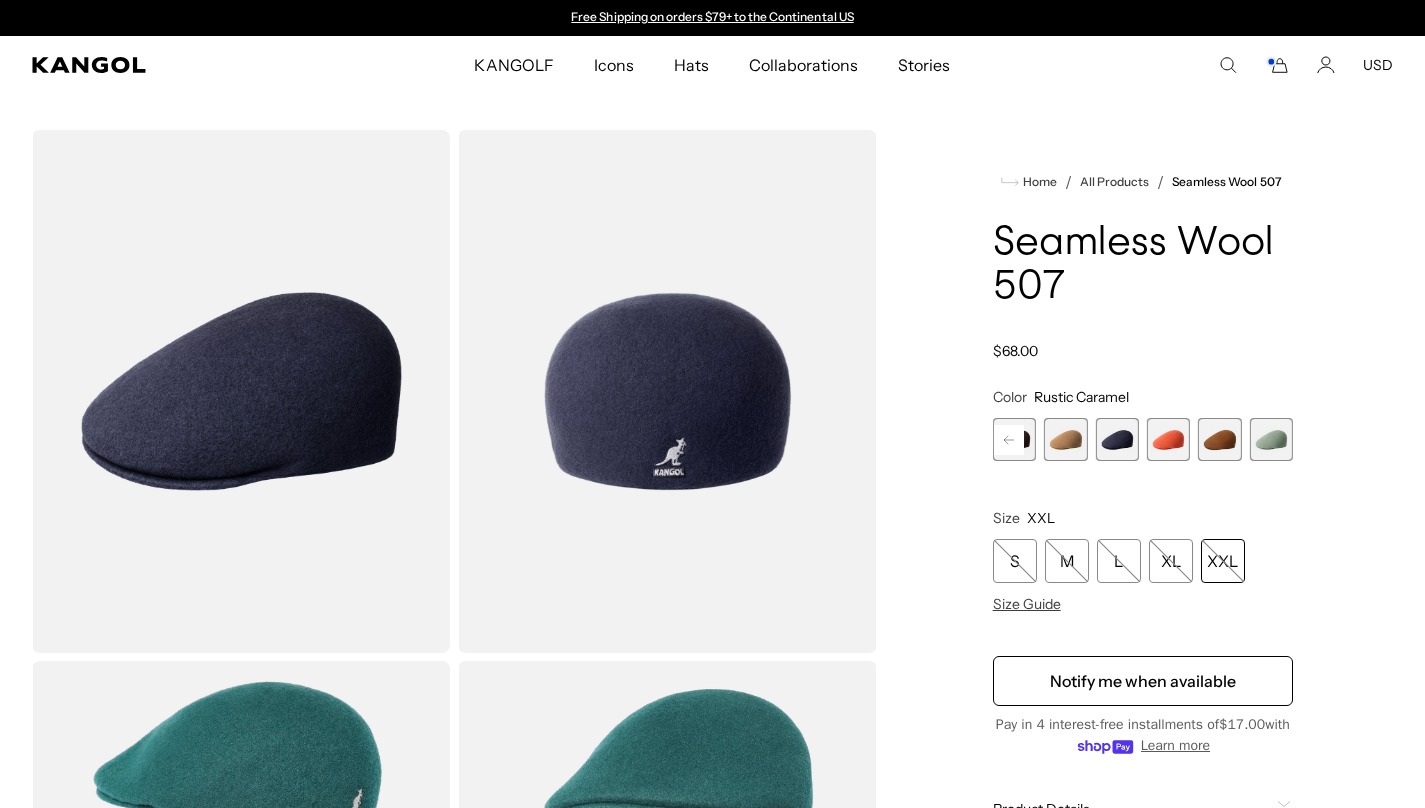 click at bounding box center [1219, 439] 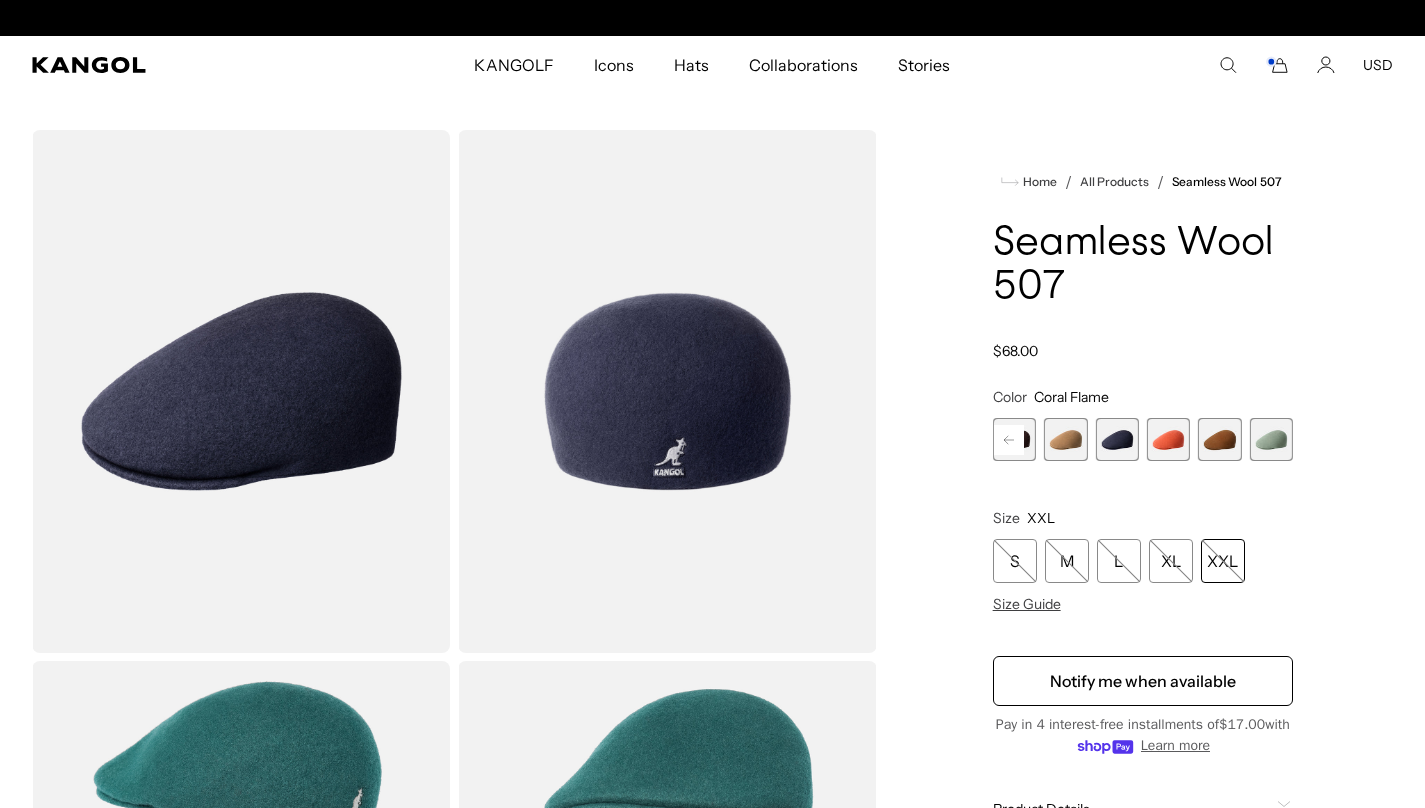 scroll, scrollTop: 0, scrollLeft: 0, axis: both 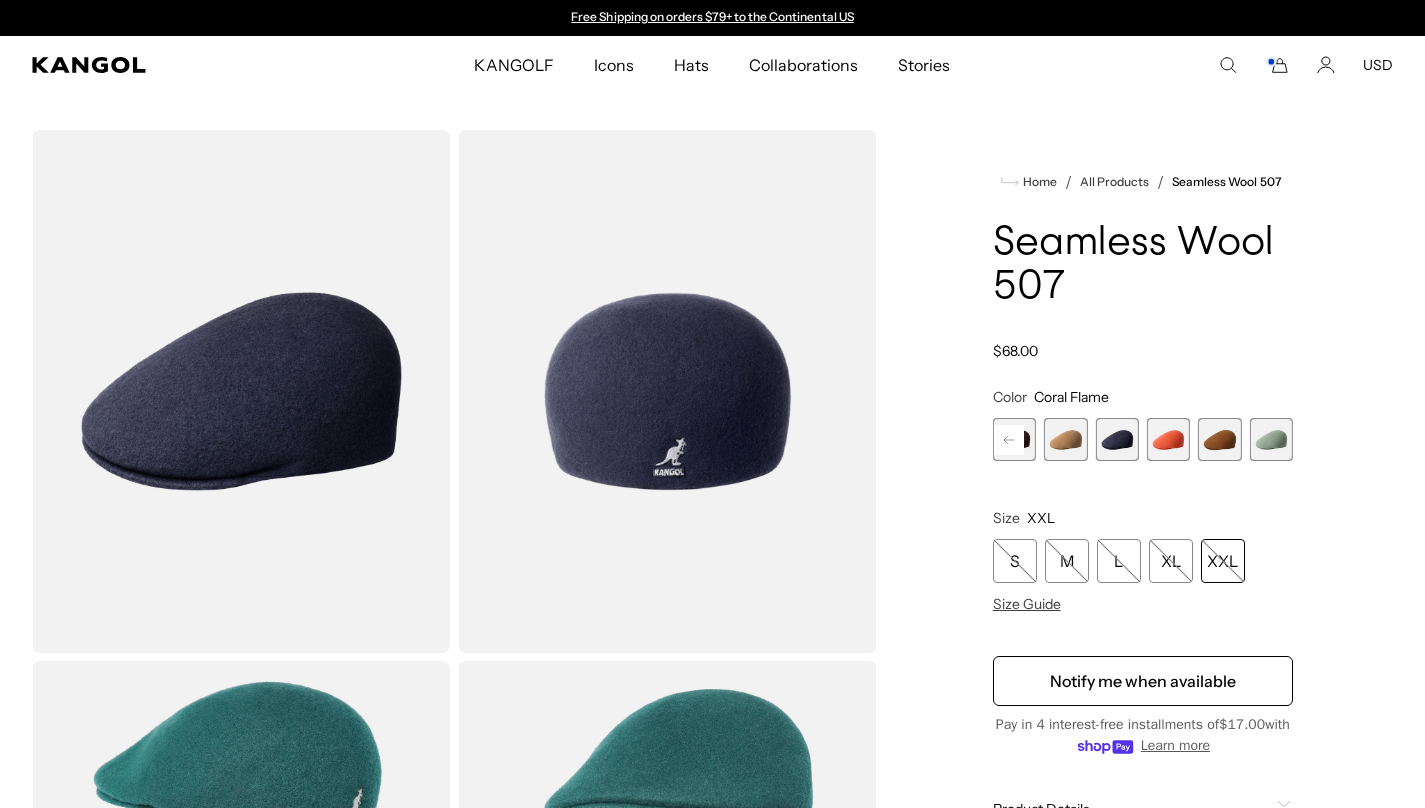 click at bounding box center (1219, 439) 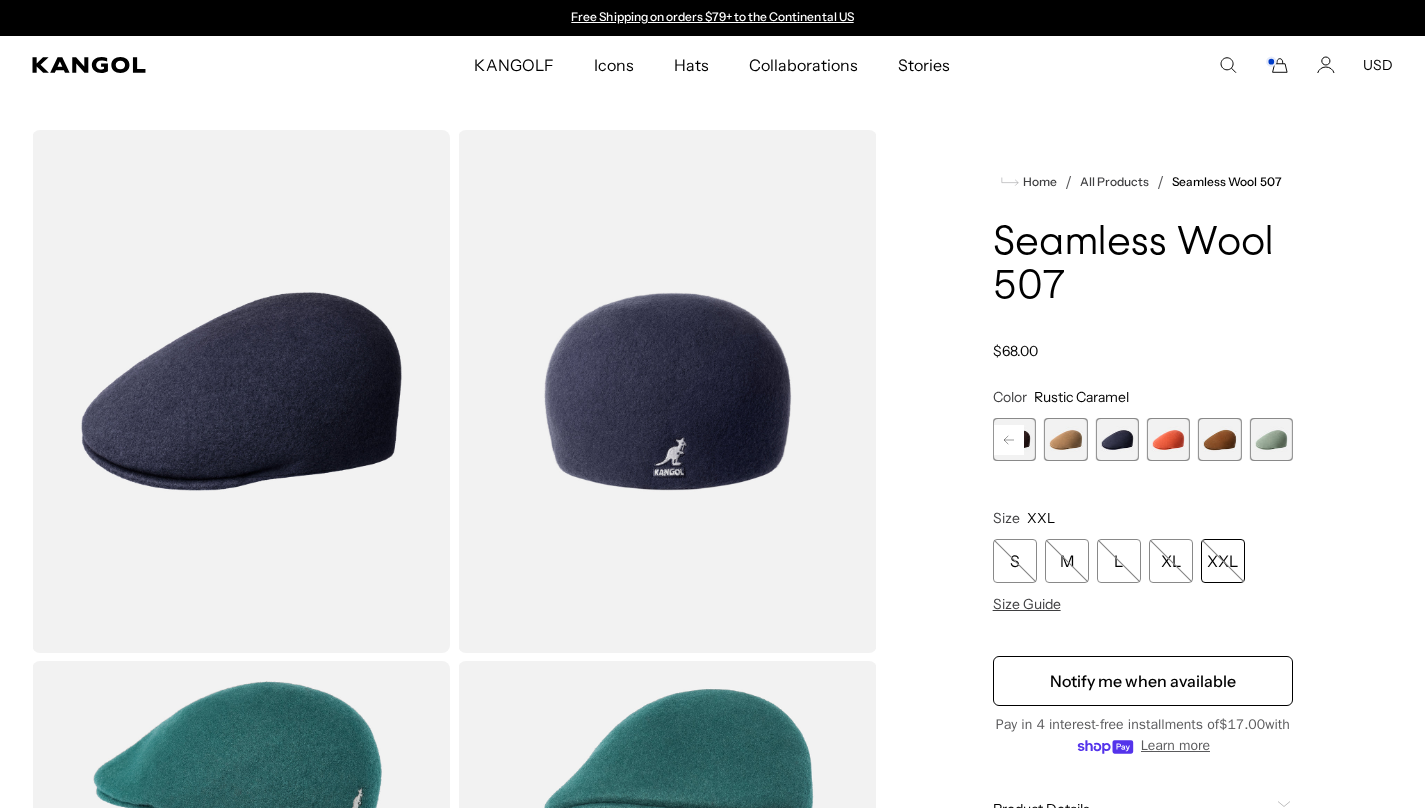 click at bounding box center (1065, 439) 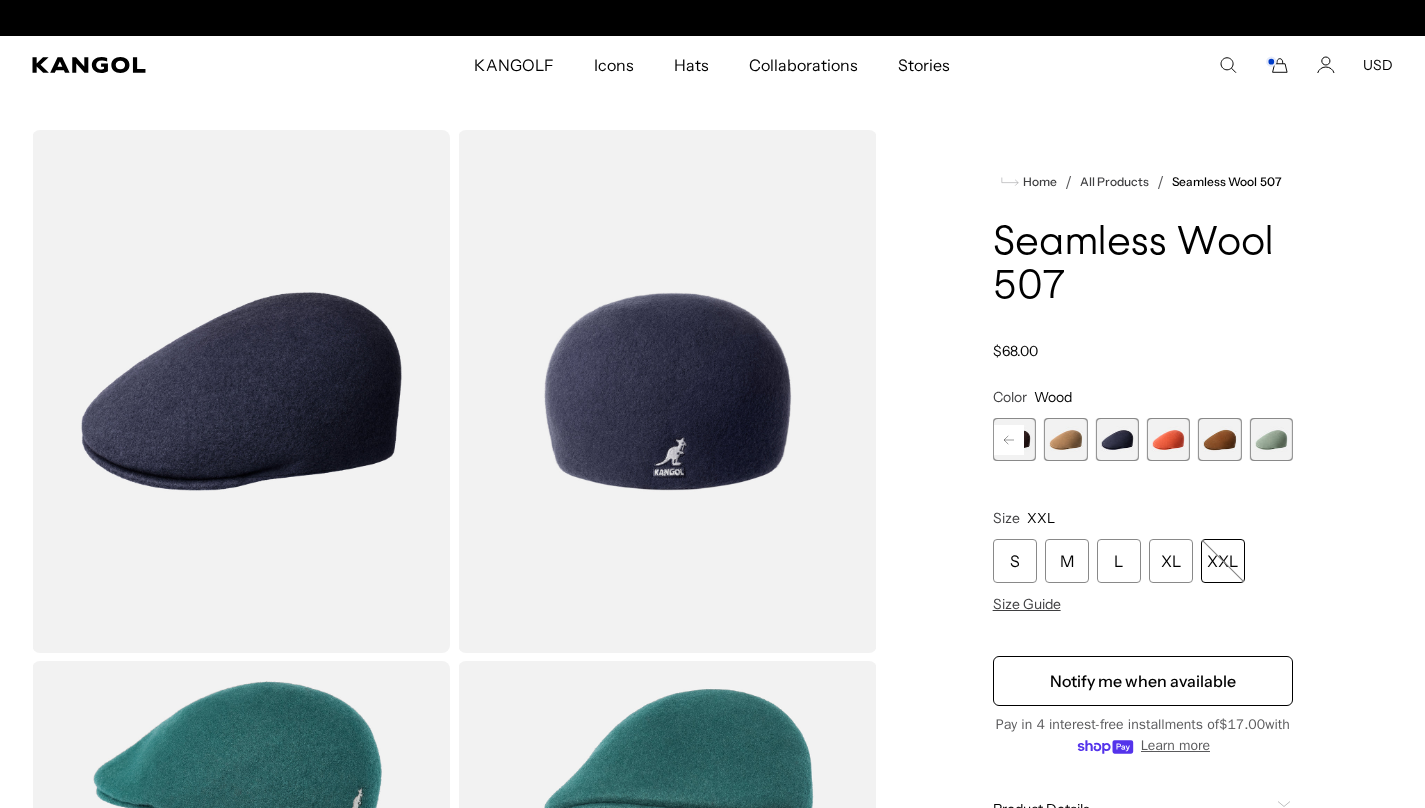 scroll, scrollTop: 0, scrollLeft: 412, axis: horizontal 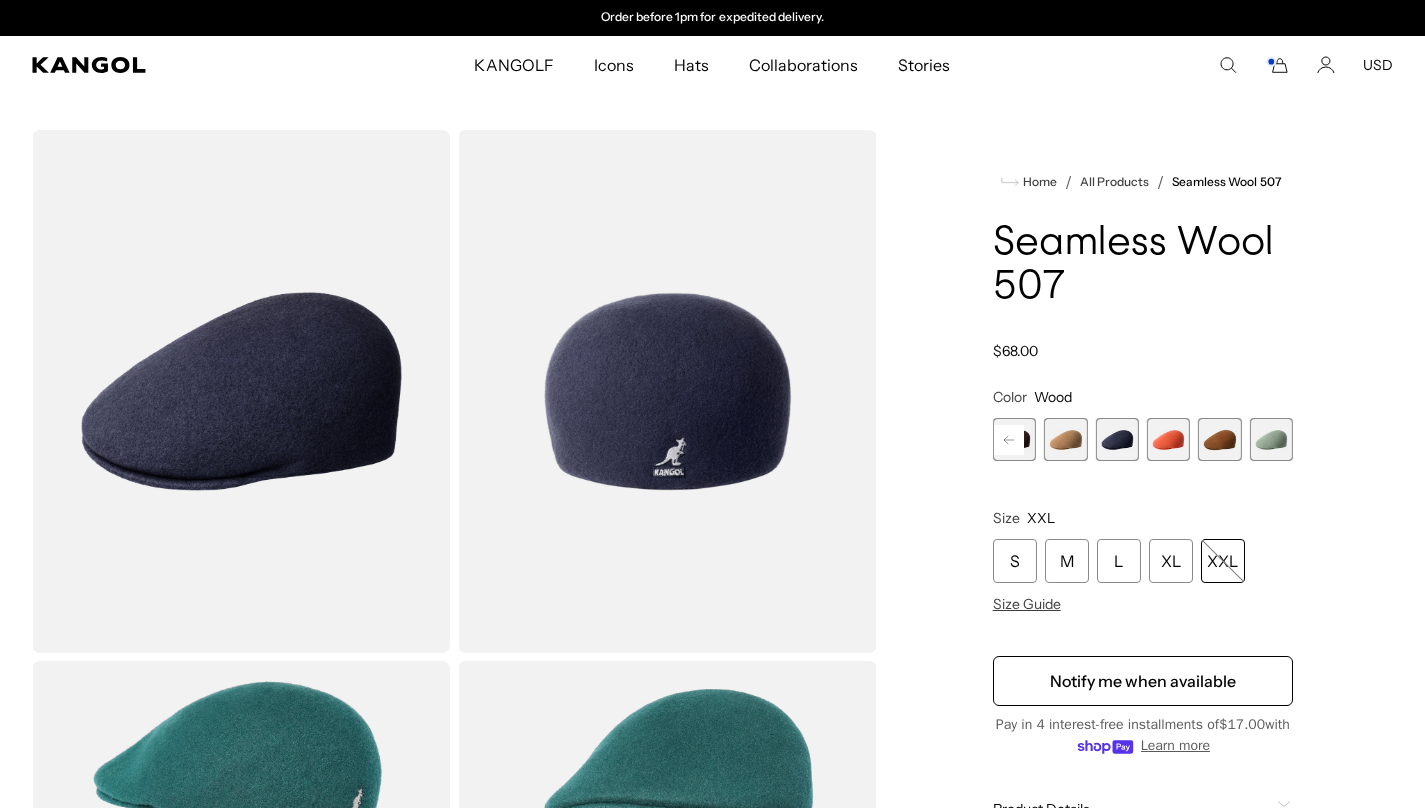 click at bounding box center [1116, 439] 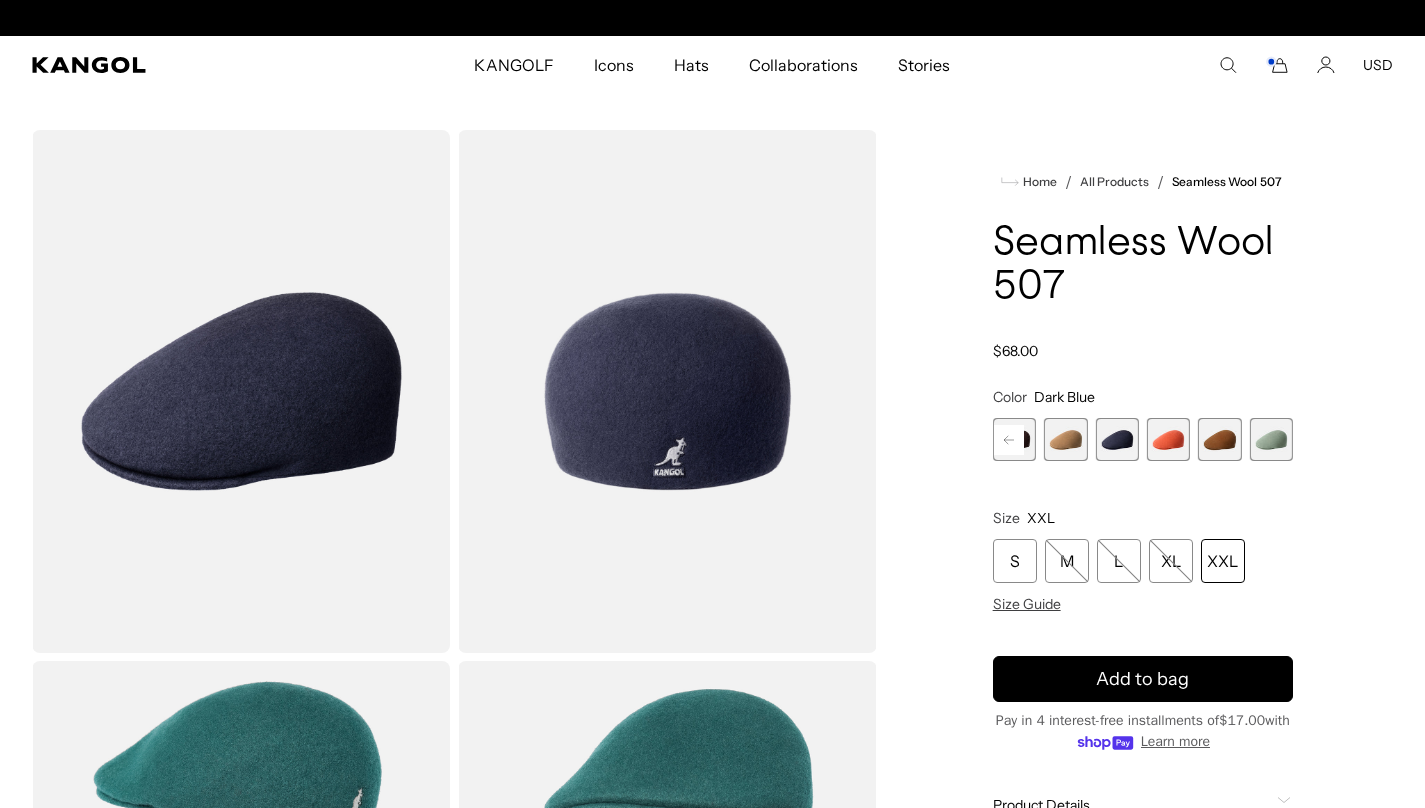 scroll, scrollTop: 0, scrollLeft: 0, axis: both 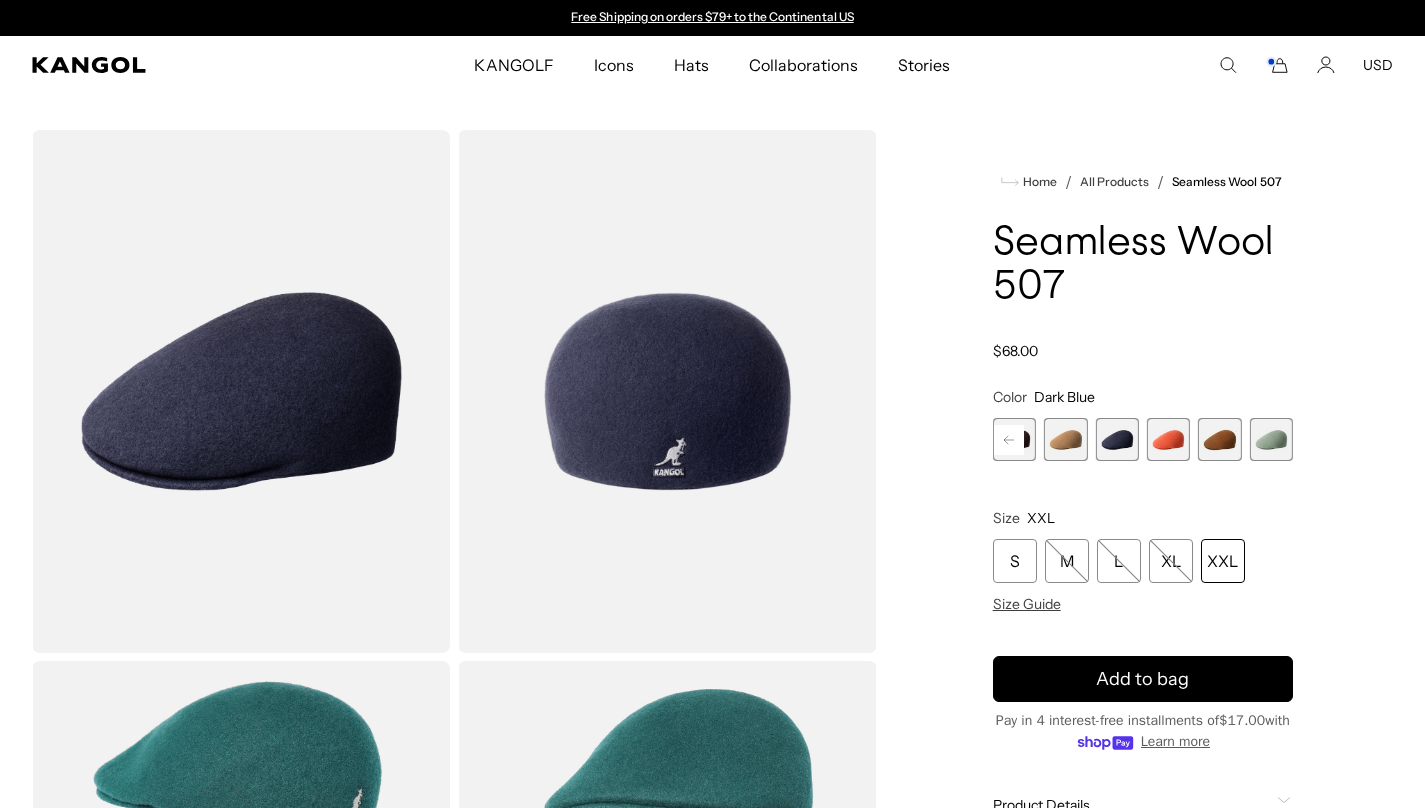 click 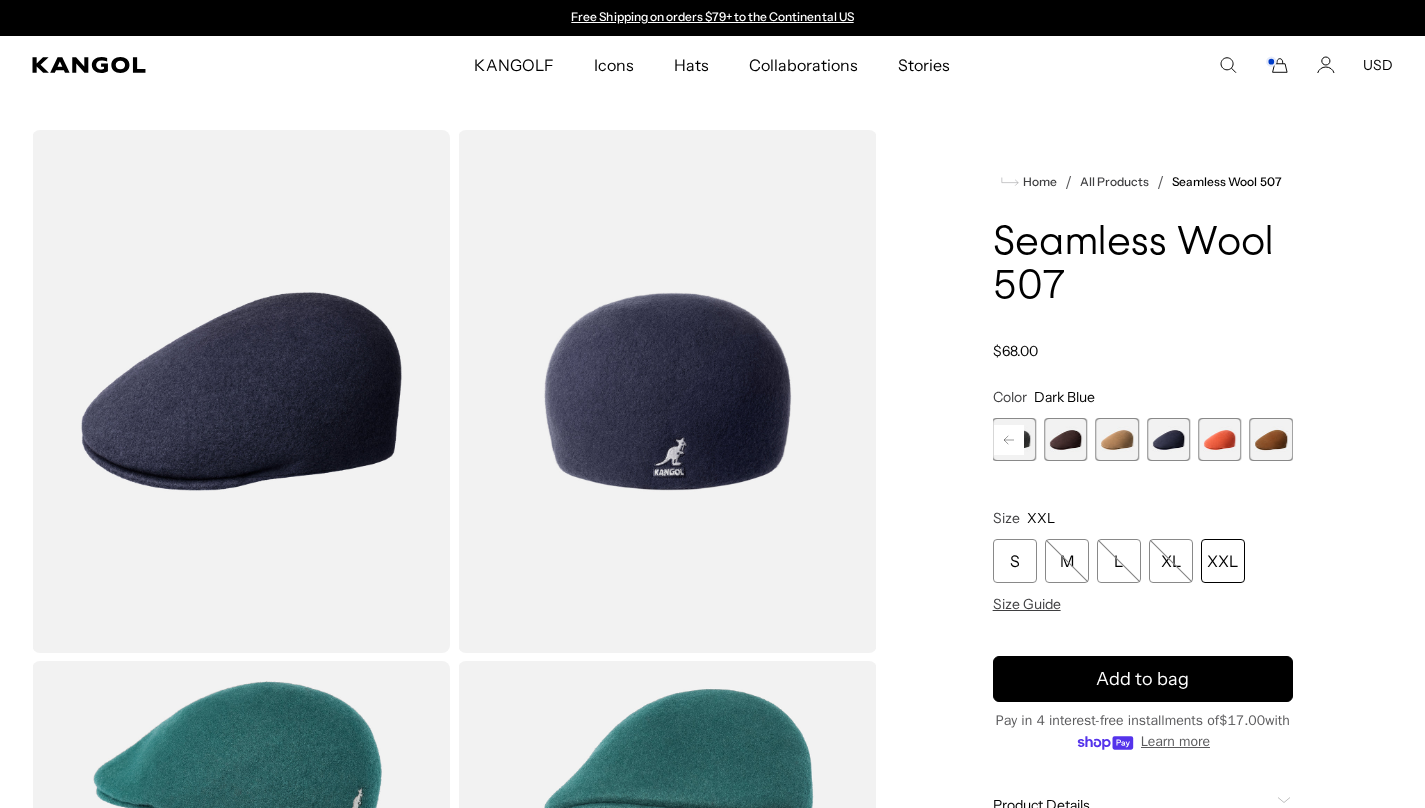 click 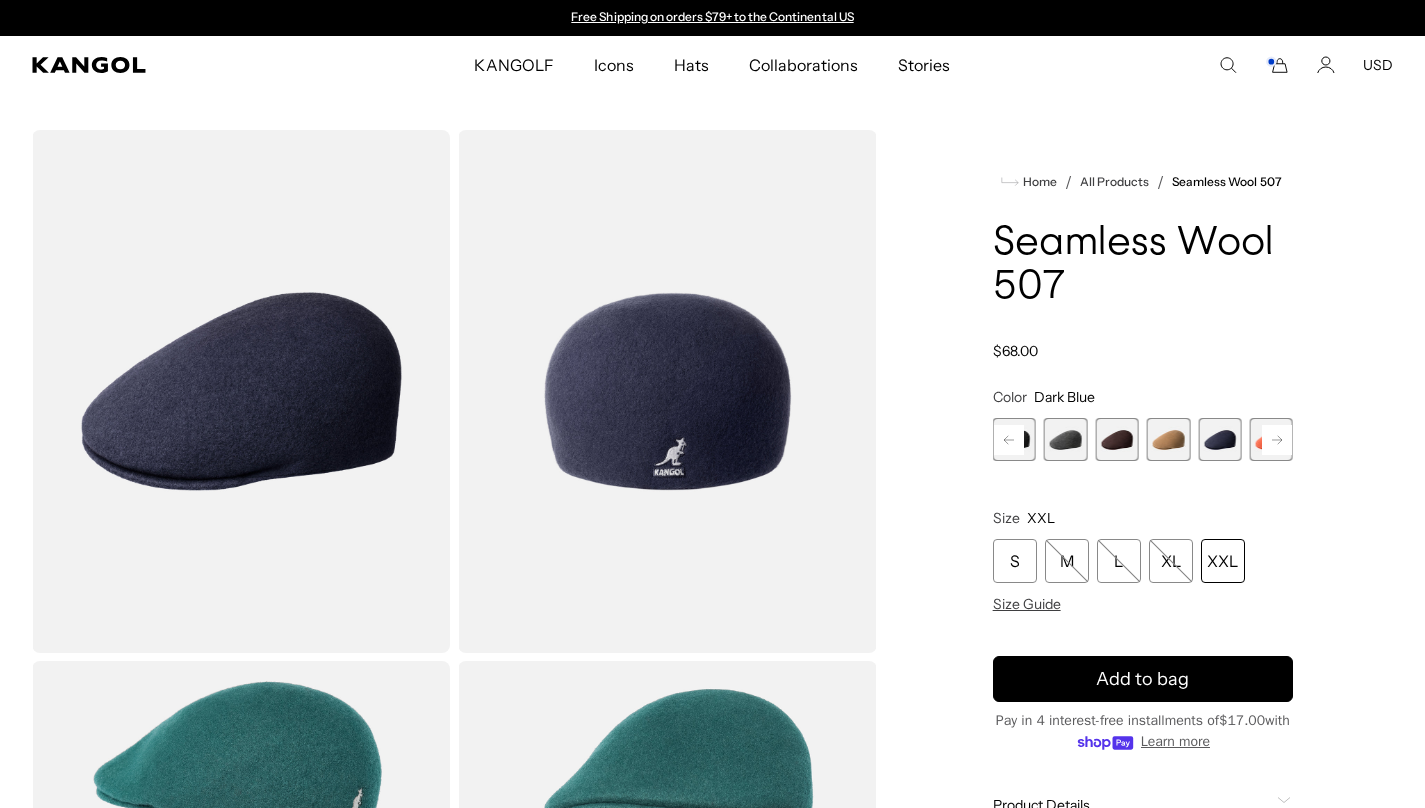 click 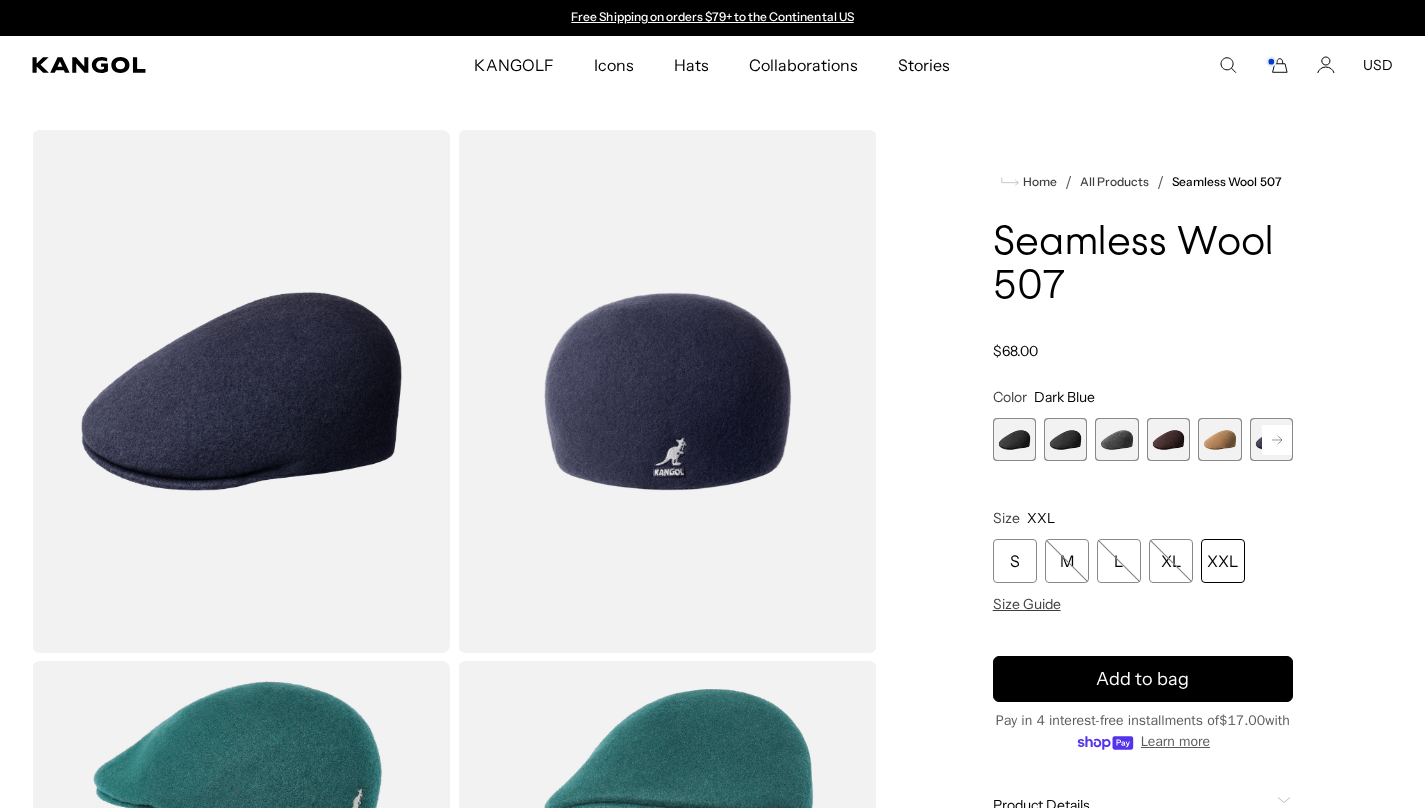 click at bounding box center [1014, 439] 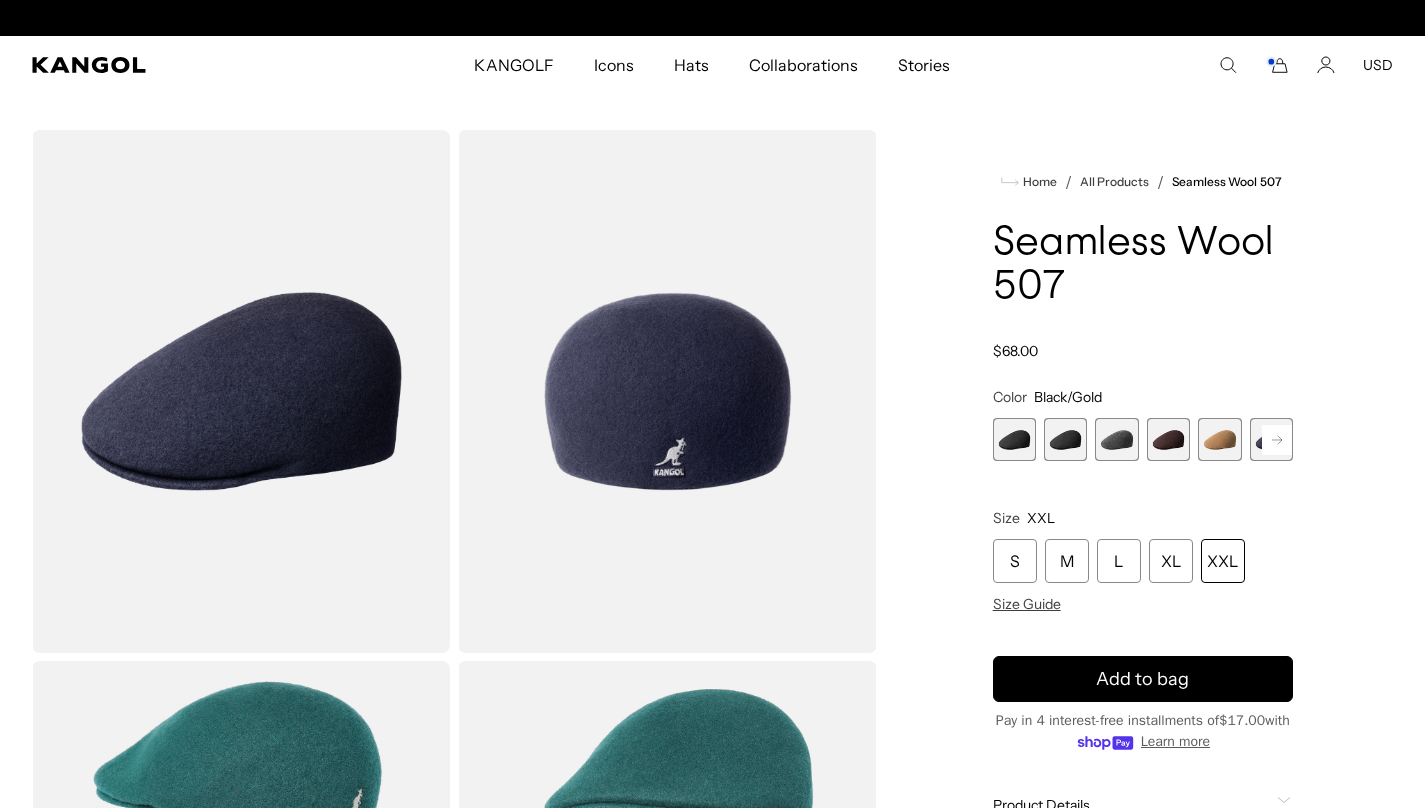 scroll, scrollTop: 0, scrollLeft: 412, axis: horizontal 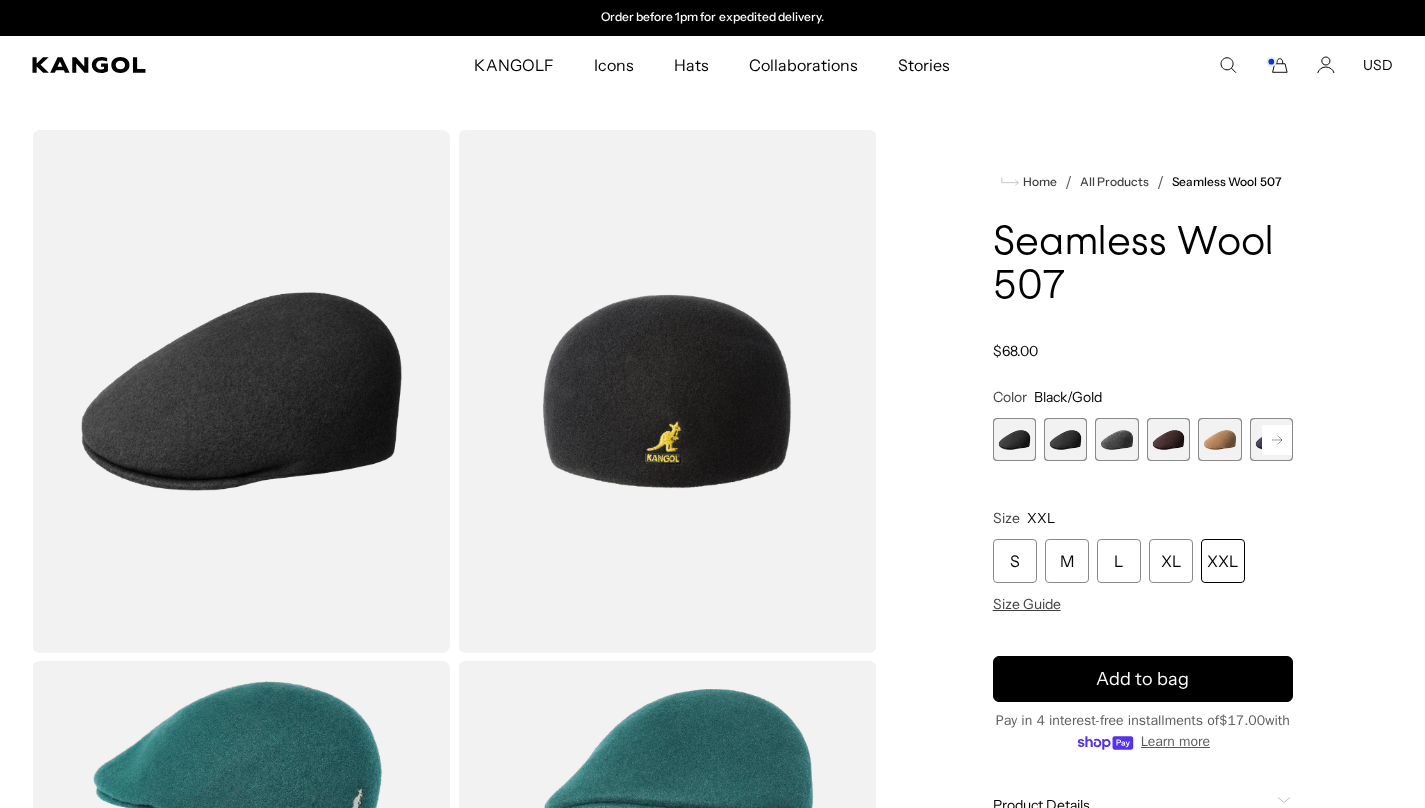 click at bounding box center [1116, 439] 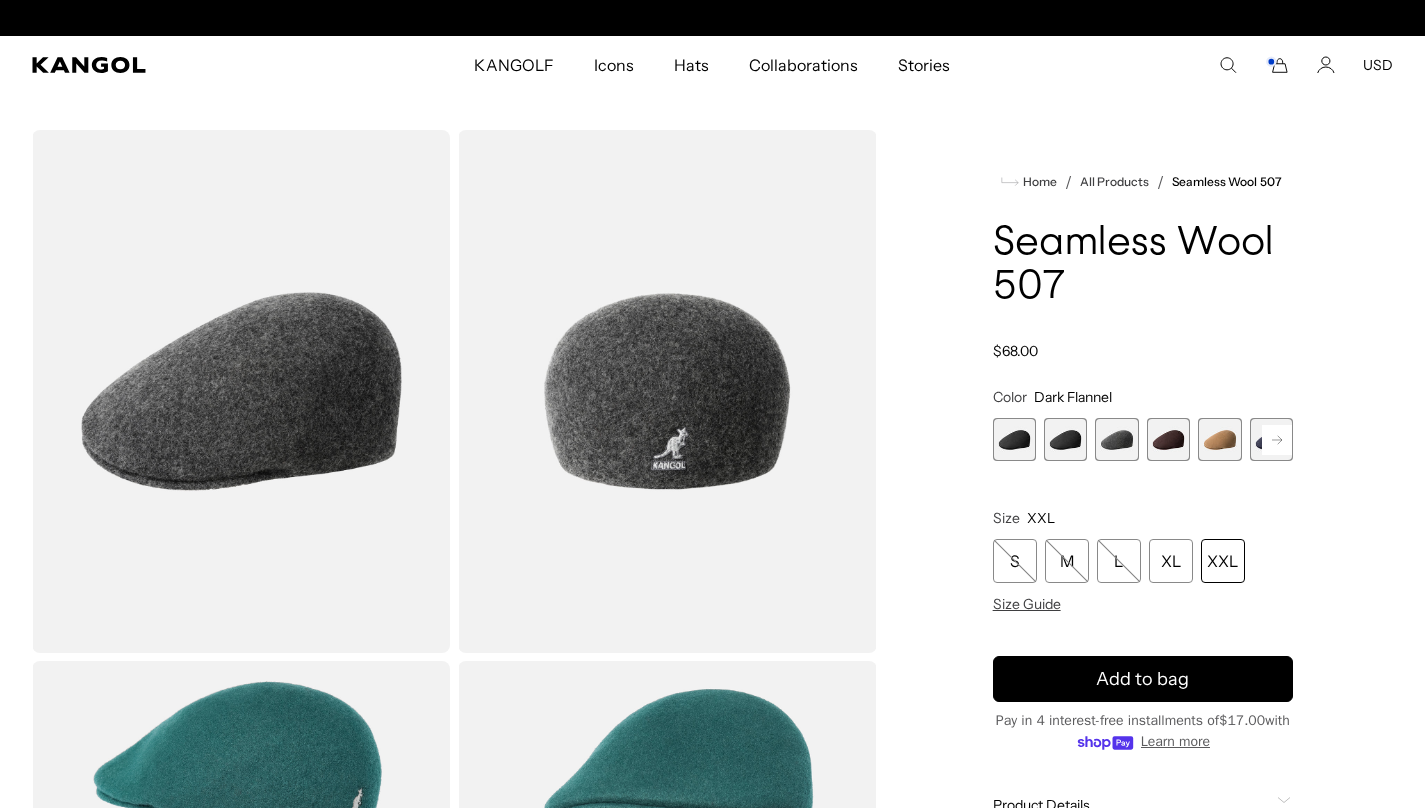 scroll, scrollTop: 0, scrollLeft: 0, axis: both 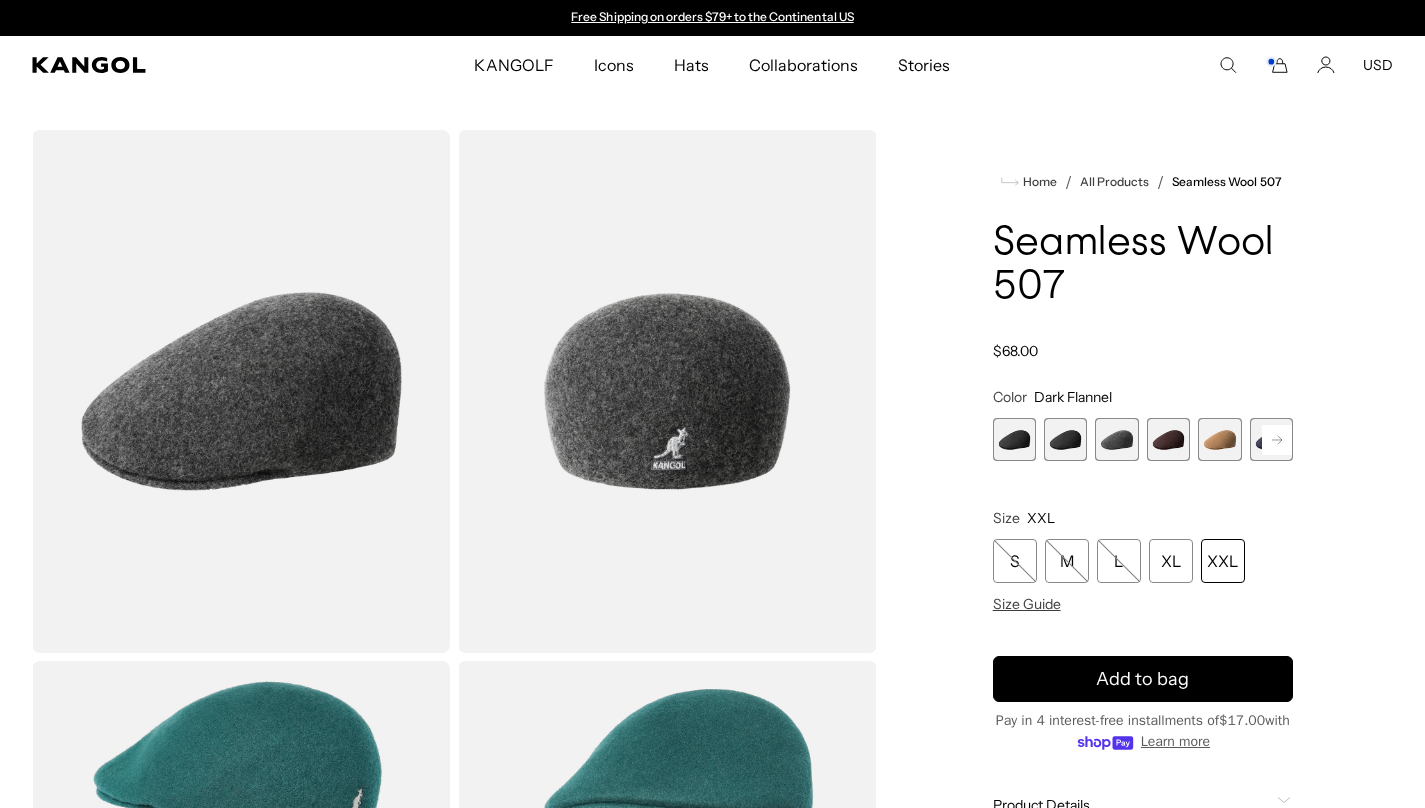click on "XXL" at bounding box center (1223, 561) 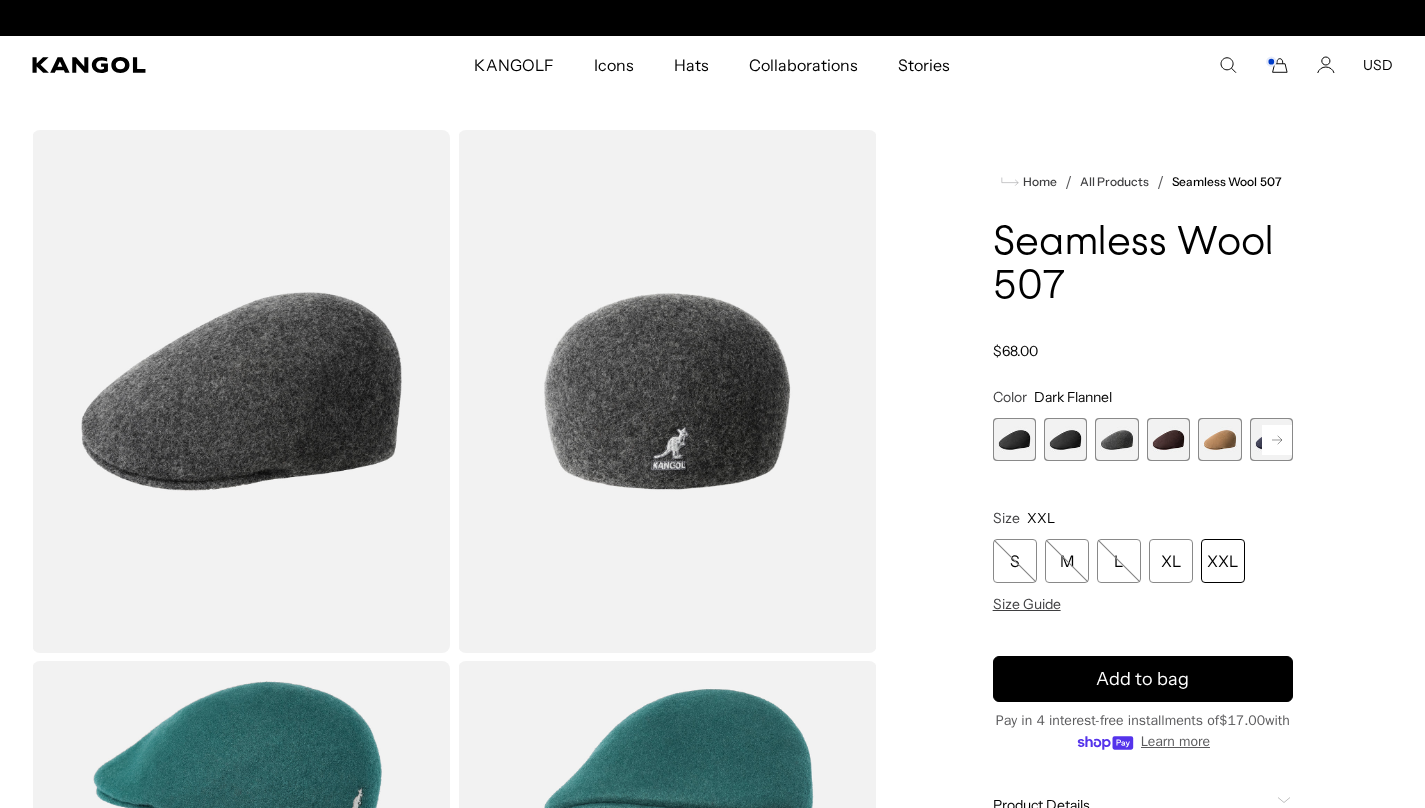scroll, scrollTop: 0, scrollLeft: 412, axis: horizontal 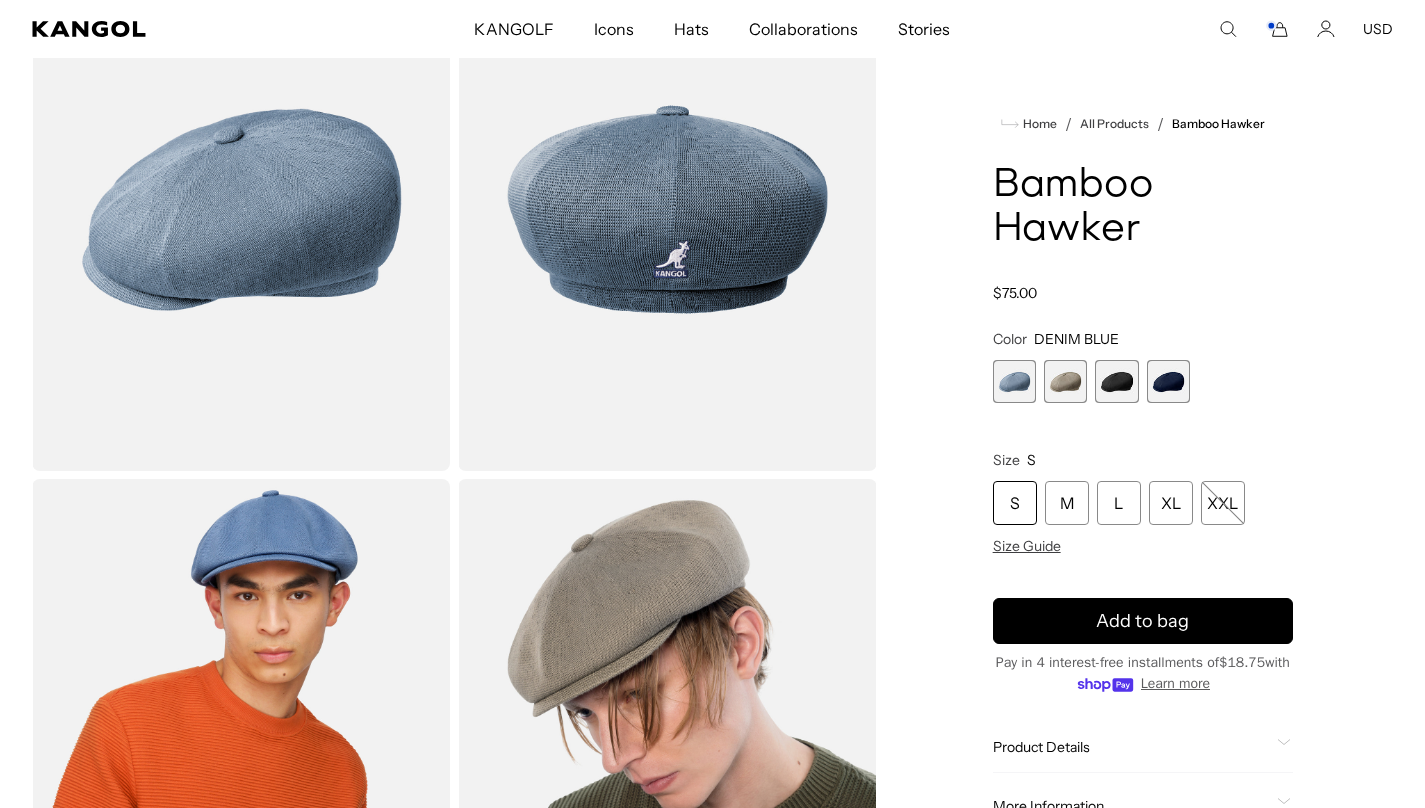 click at bounding box center (1065, 381) 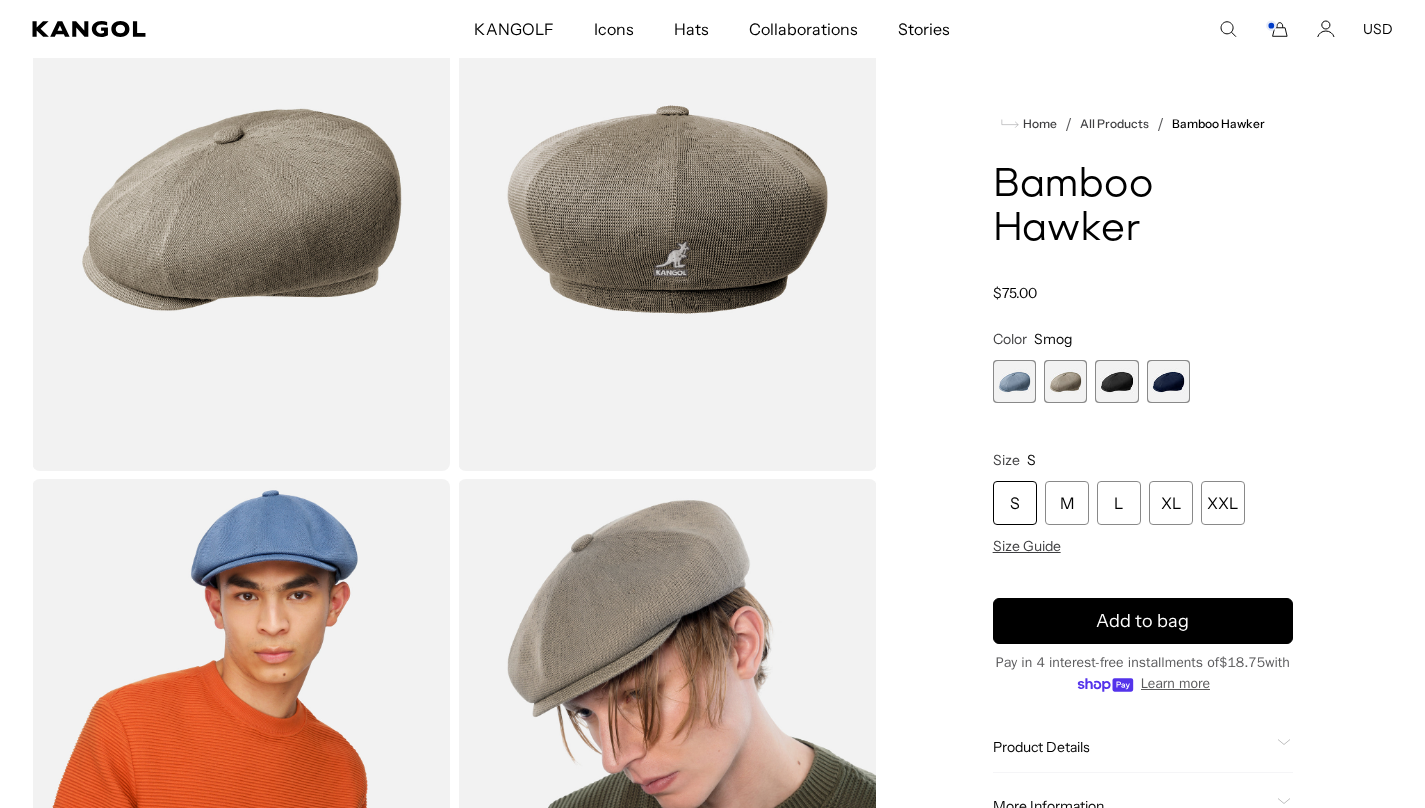 click at bounding box center [1116, 381] 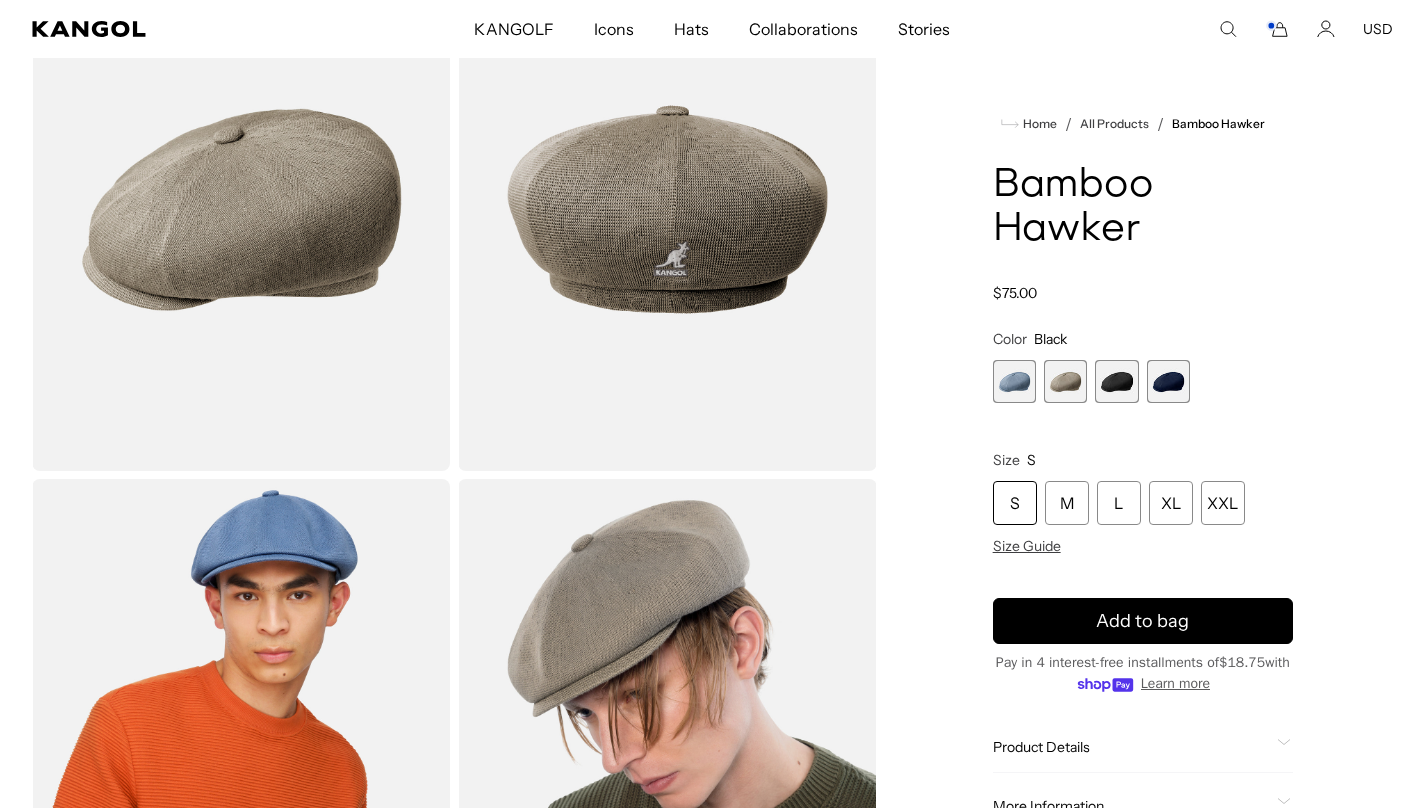 scroll, scrollTop: 0, scrollLeft: 412, axis: horizontal 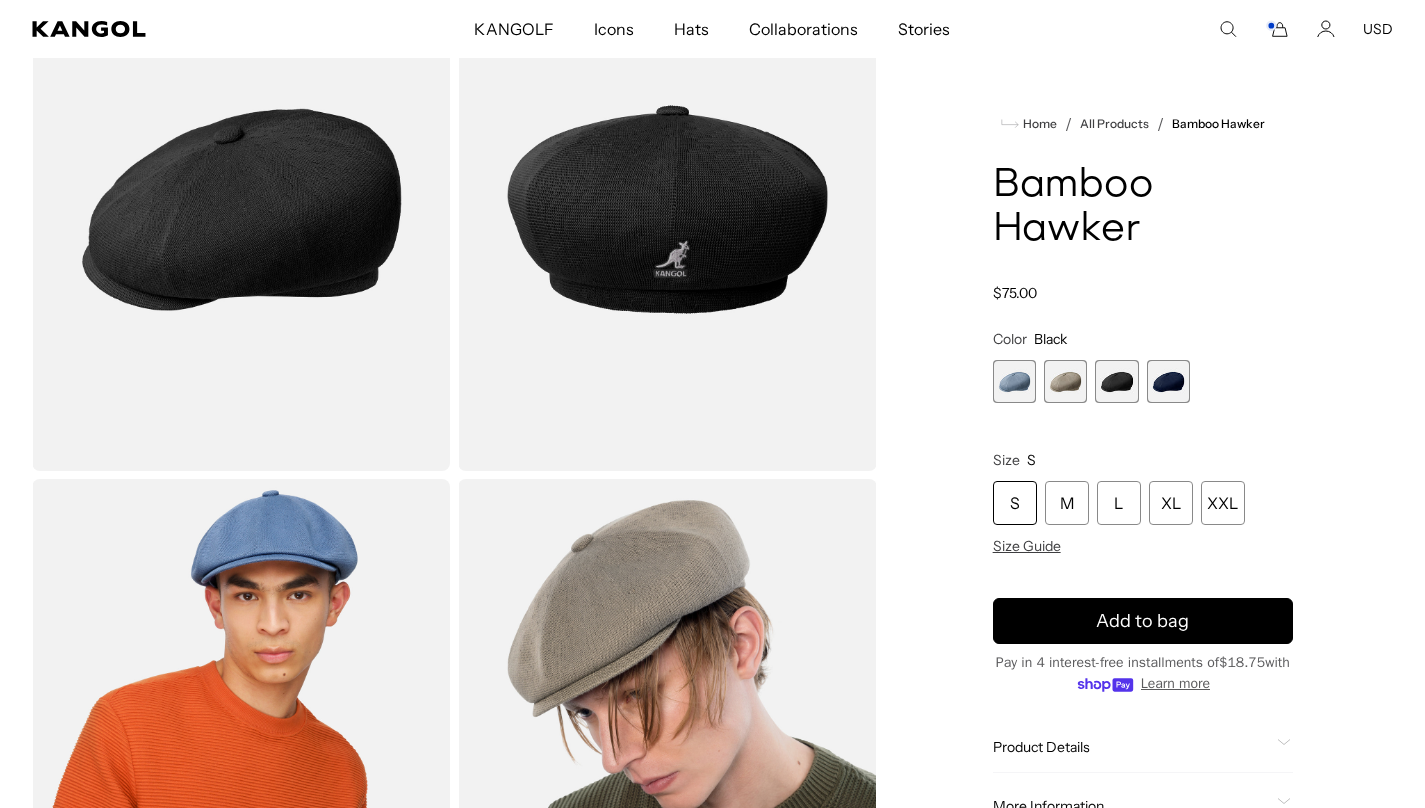 click at bounding box center [1168, 381] 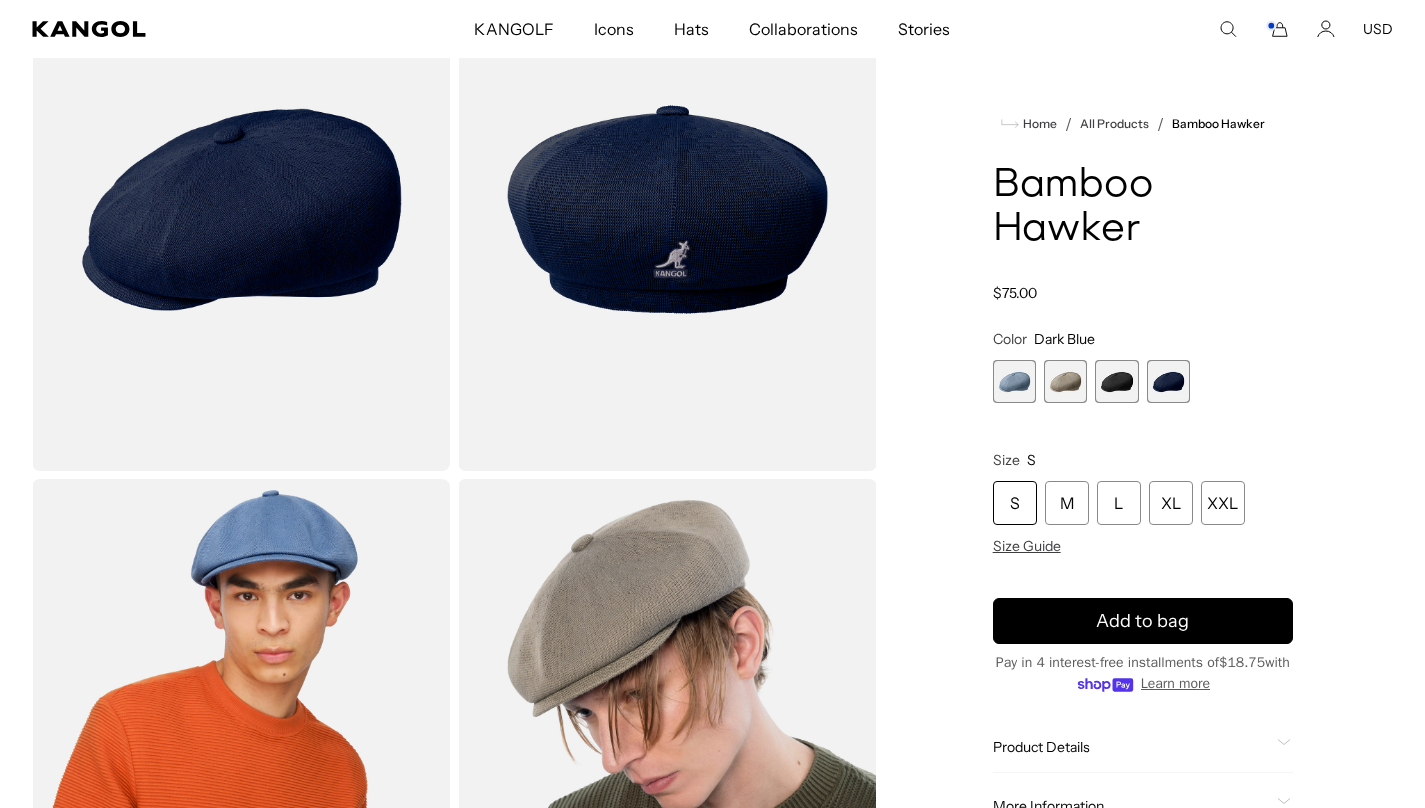 scroll, scrollTop: 0, scrollLeft: 0, axis: both 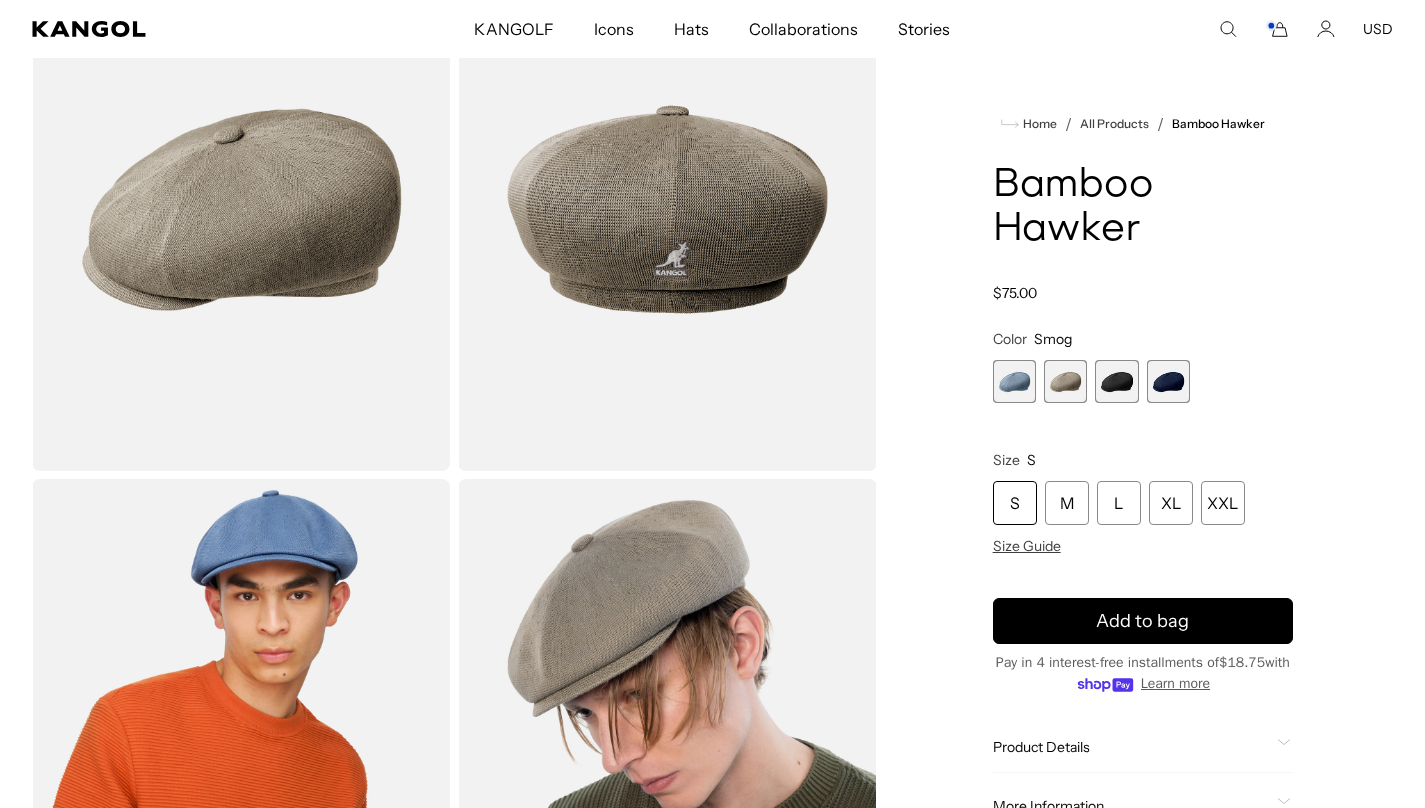 click at bounding box center [1014, 381] 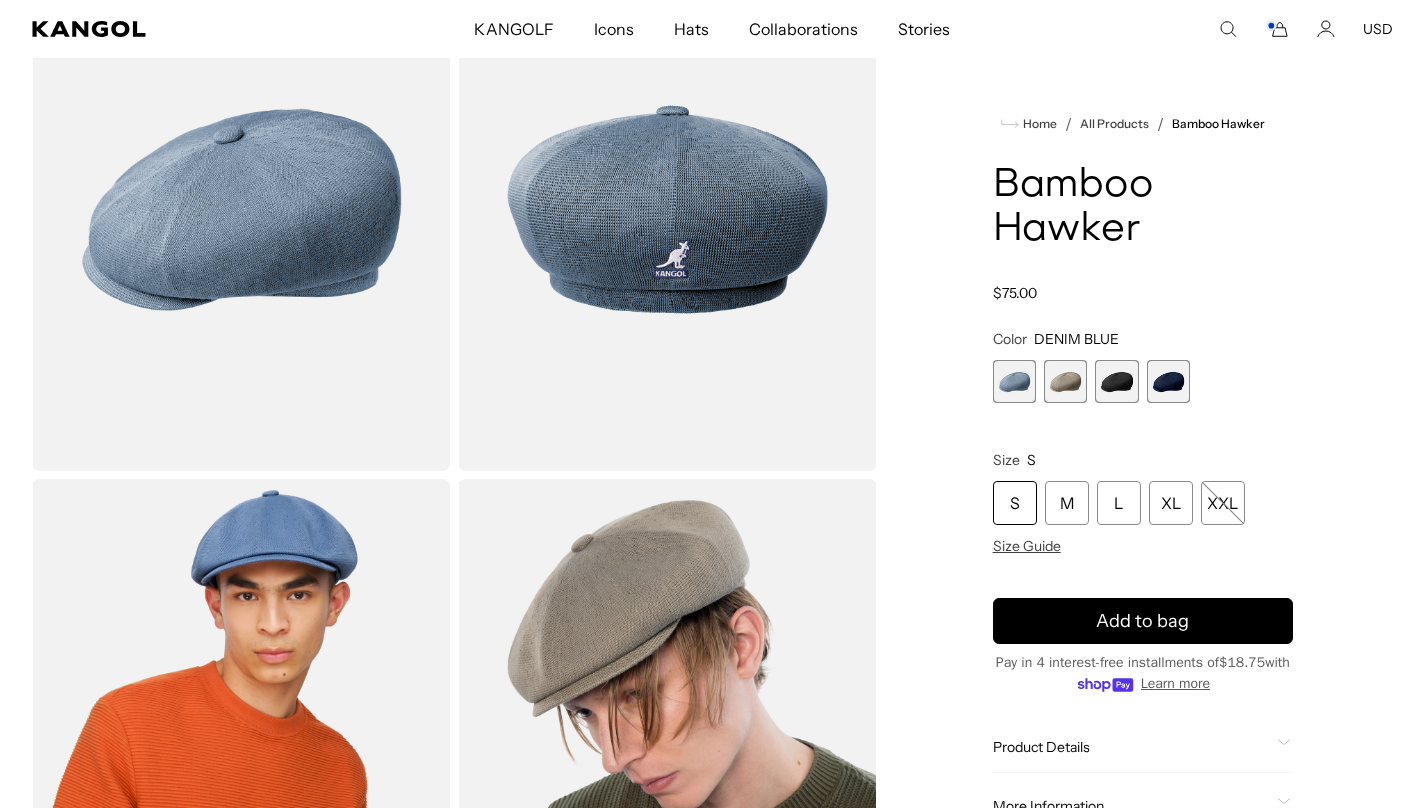 click at bounding box center [1065, 381] 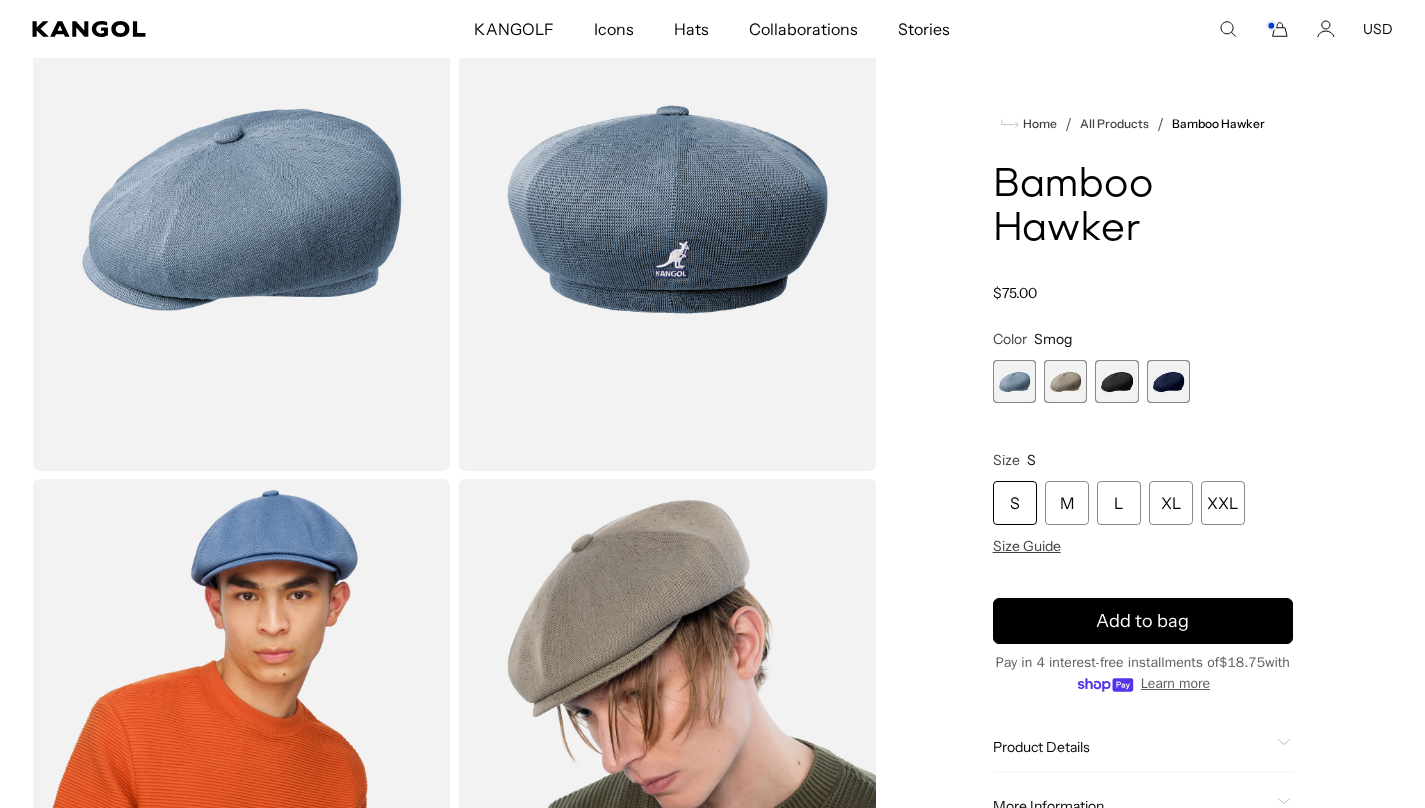 scroll, scrollTop: 0, scrollLeft: 0, axis: both 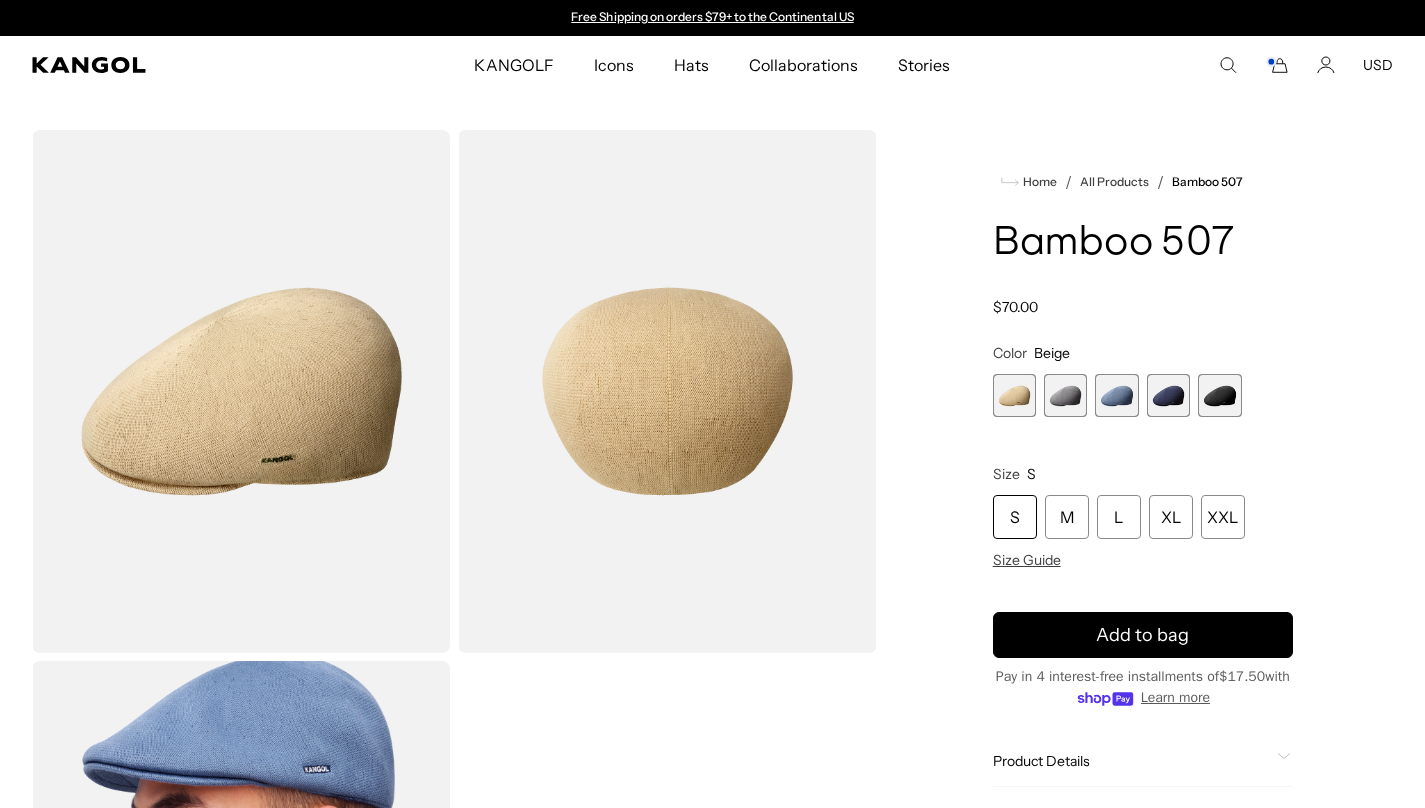 click at bounding box center [1065, 395] 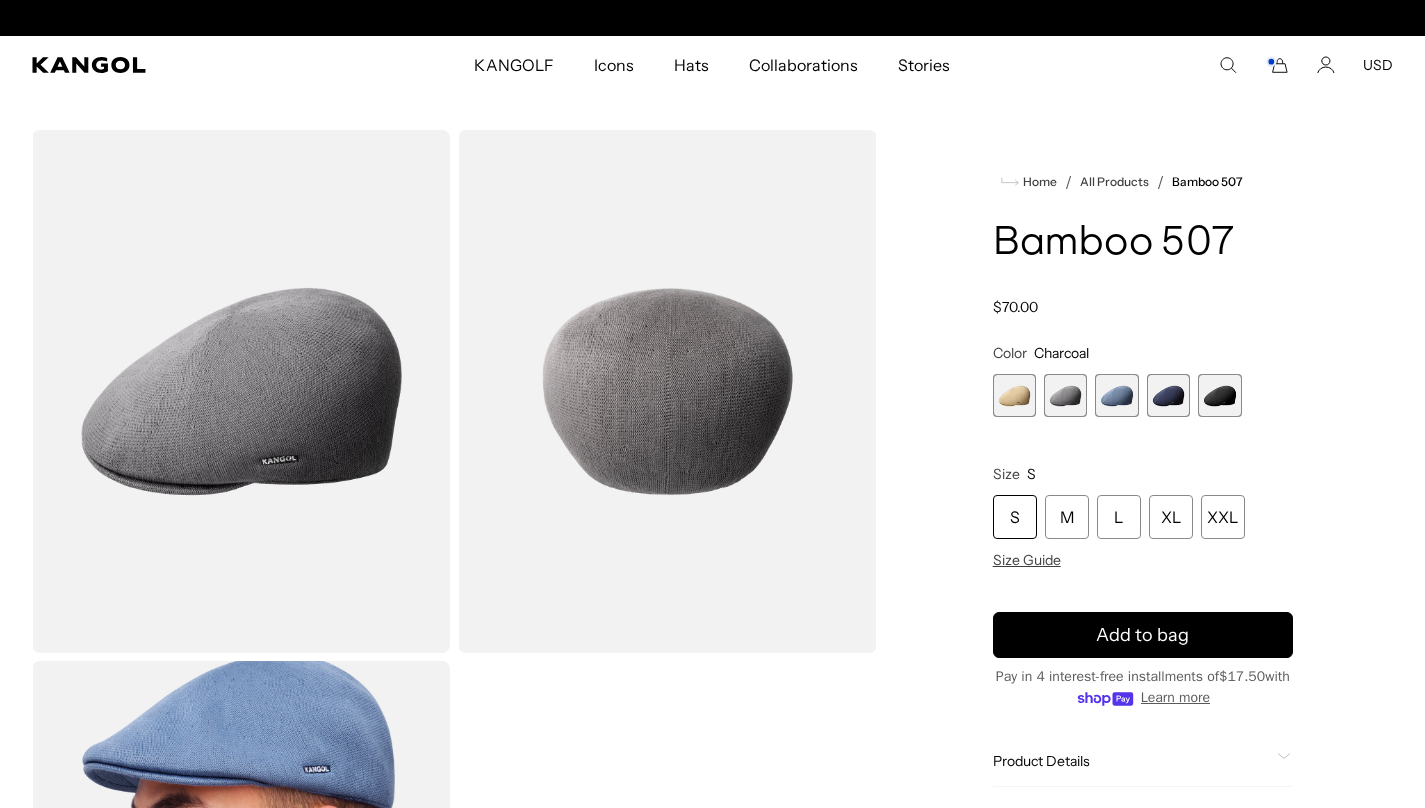 scroll, scrollTop: 0, scrollLeft: 412, axis: horizontal 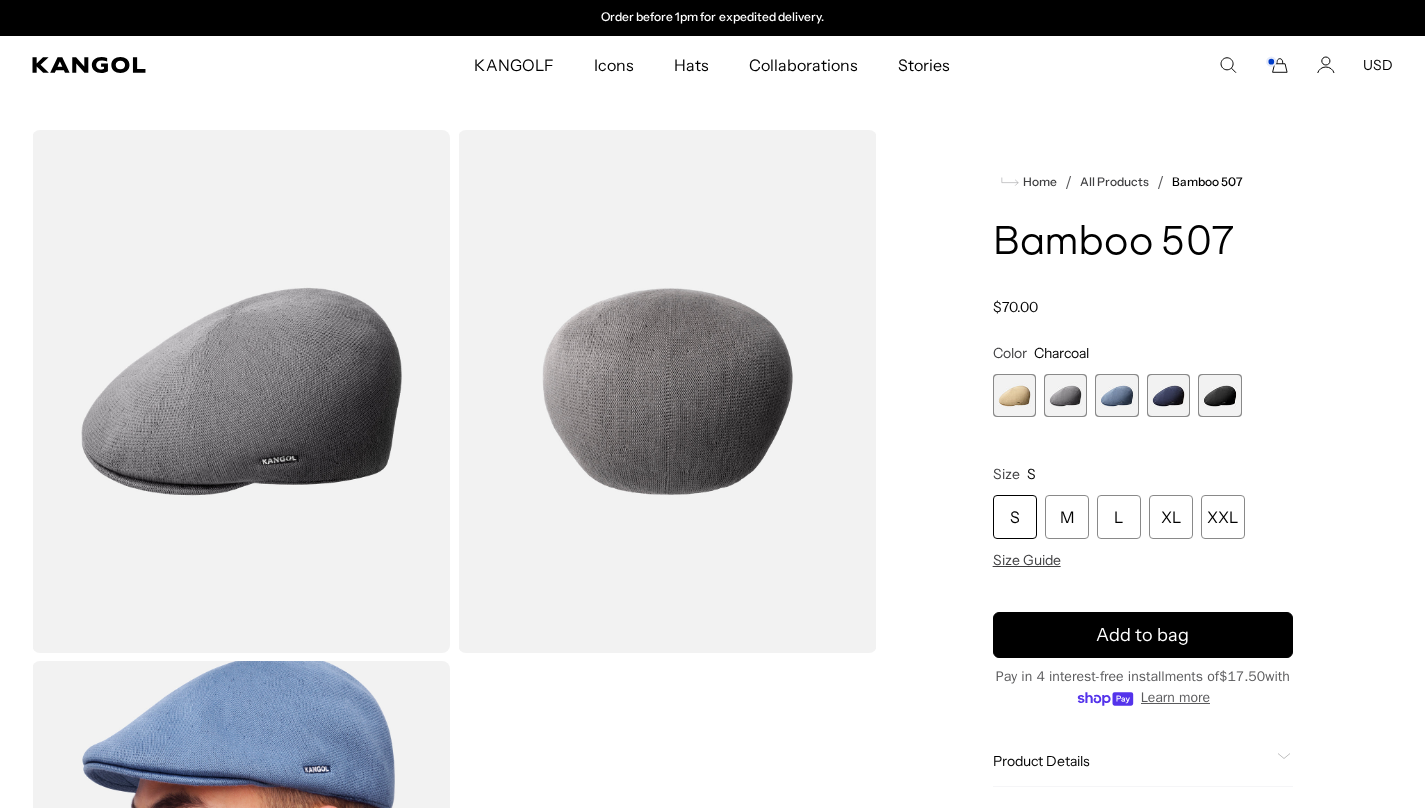 click at bounding box center (1116, 395) 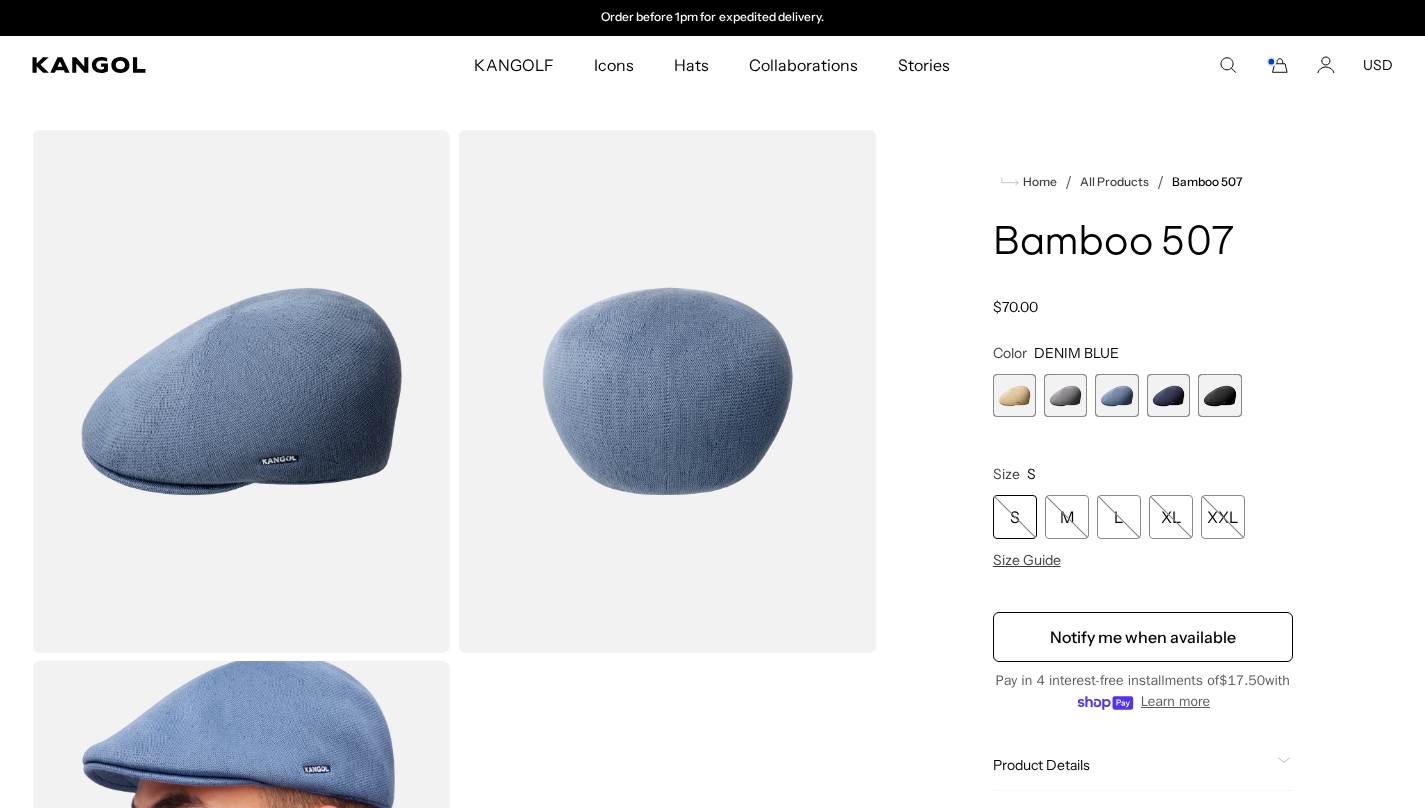 click at bounding box center (1168, 395) 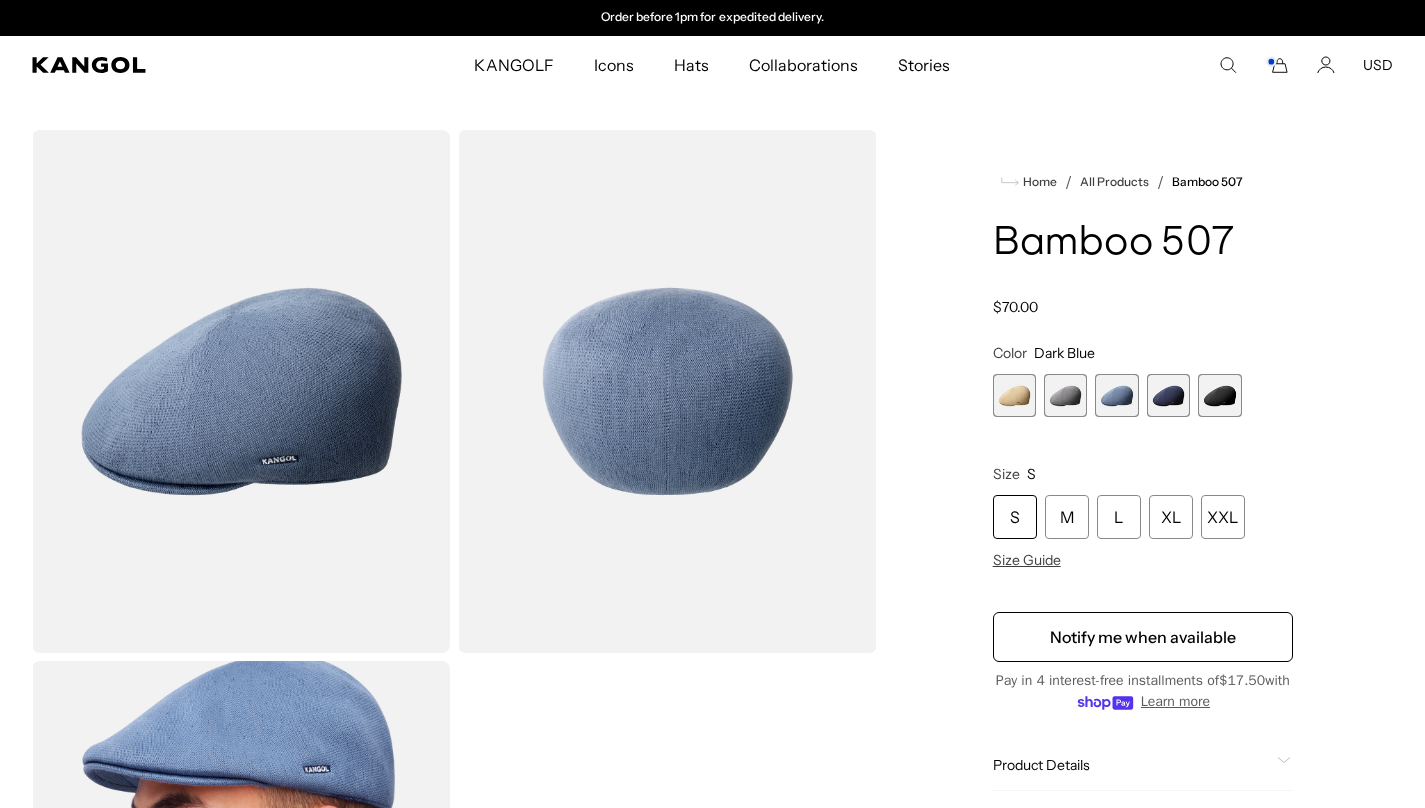 scroll, scrollTop: 0, scrollLeft: 0, axis: both 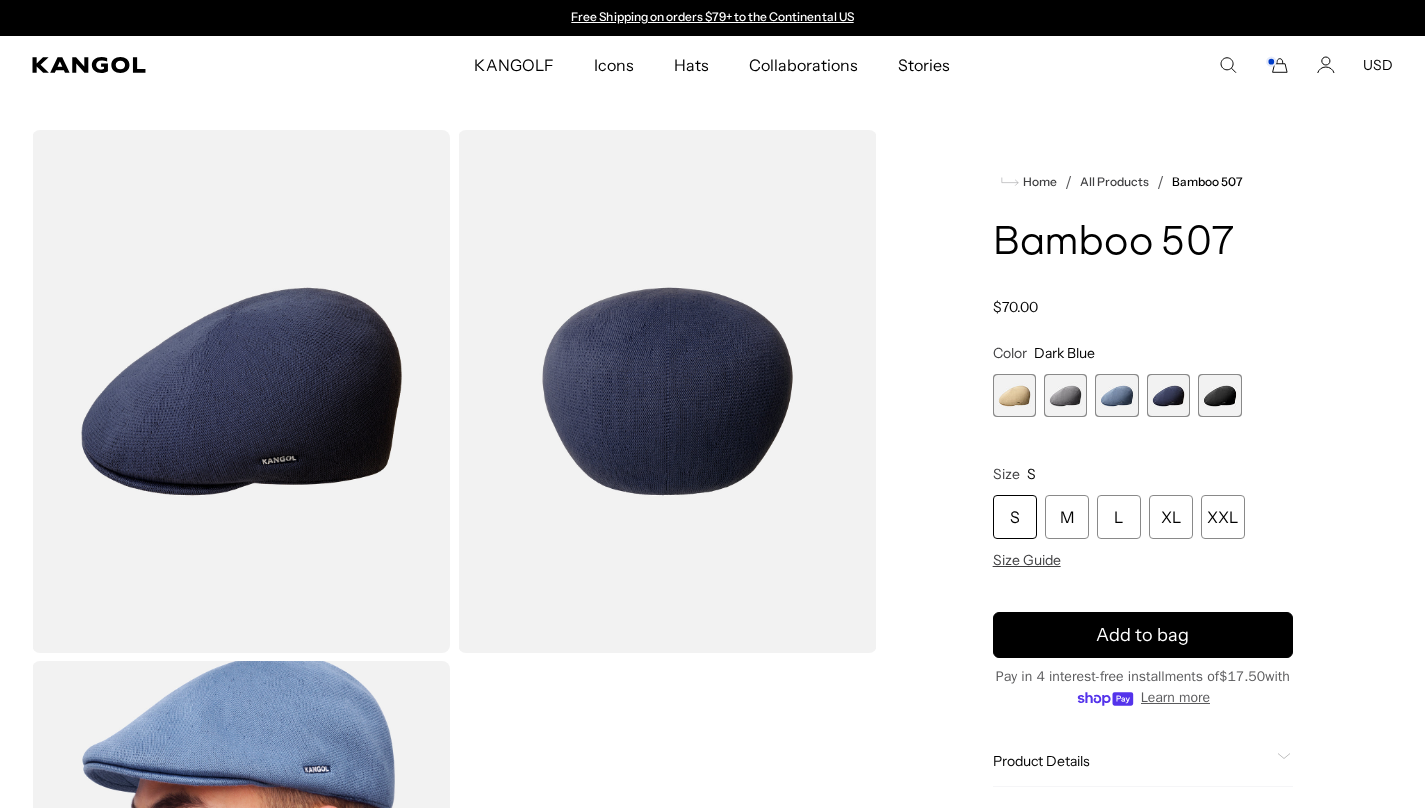 click at bounding box center [1219, 395] 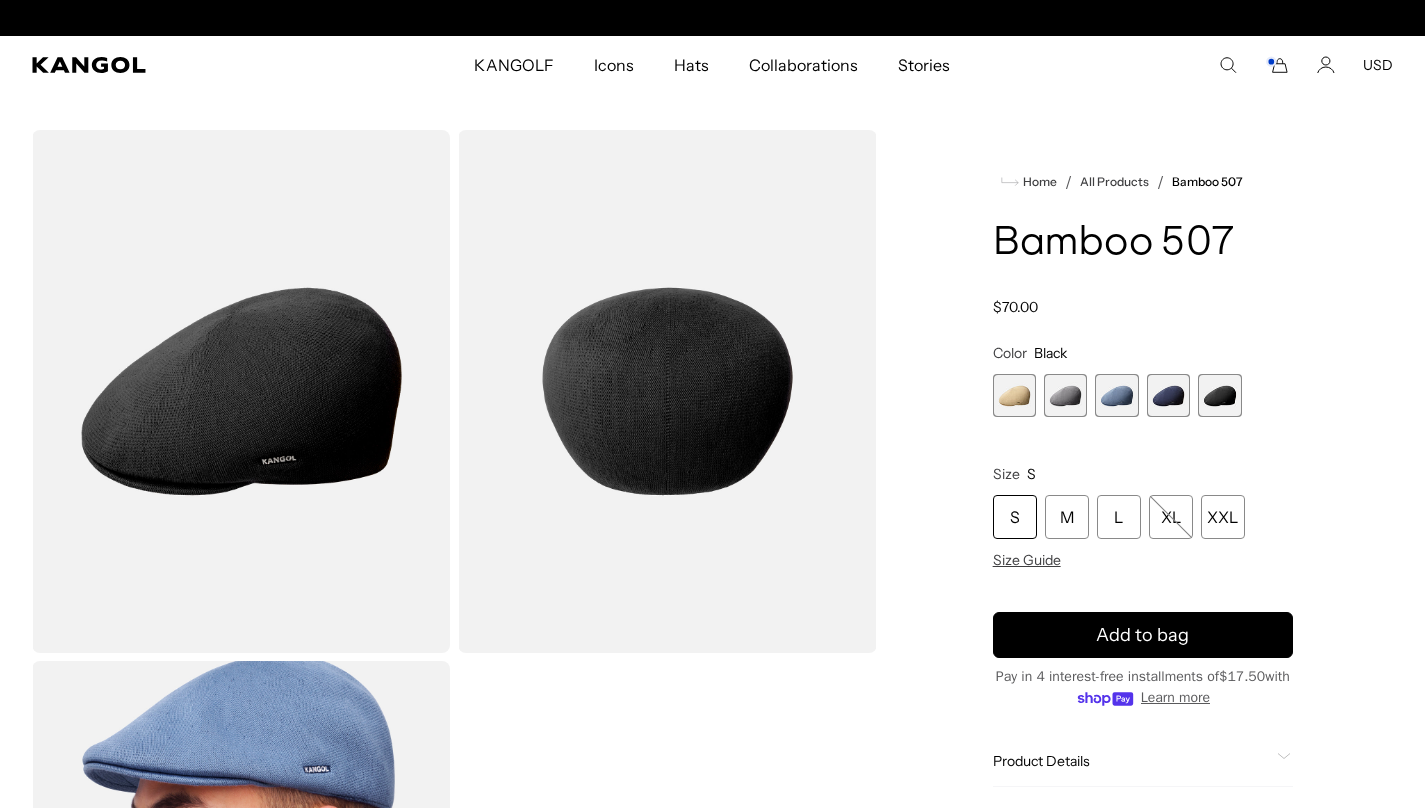 scroll, scrollTop: 0, scrollLeft: 412, axis: horizontal 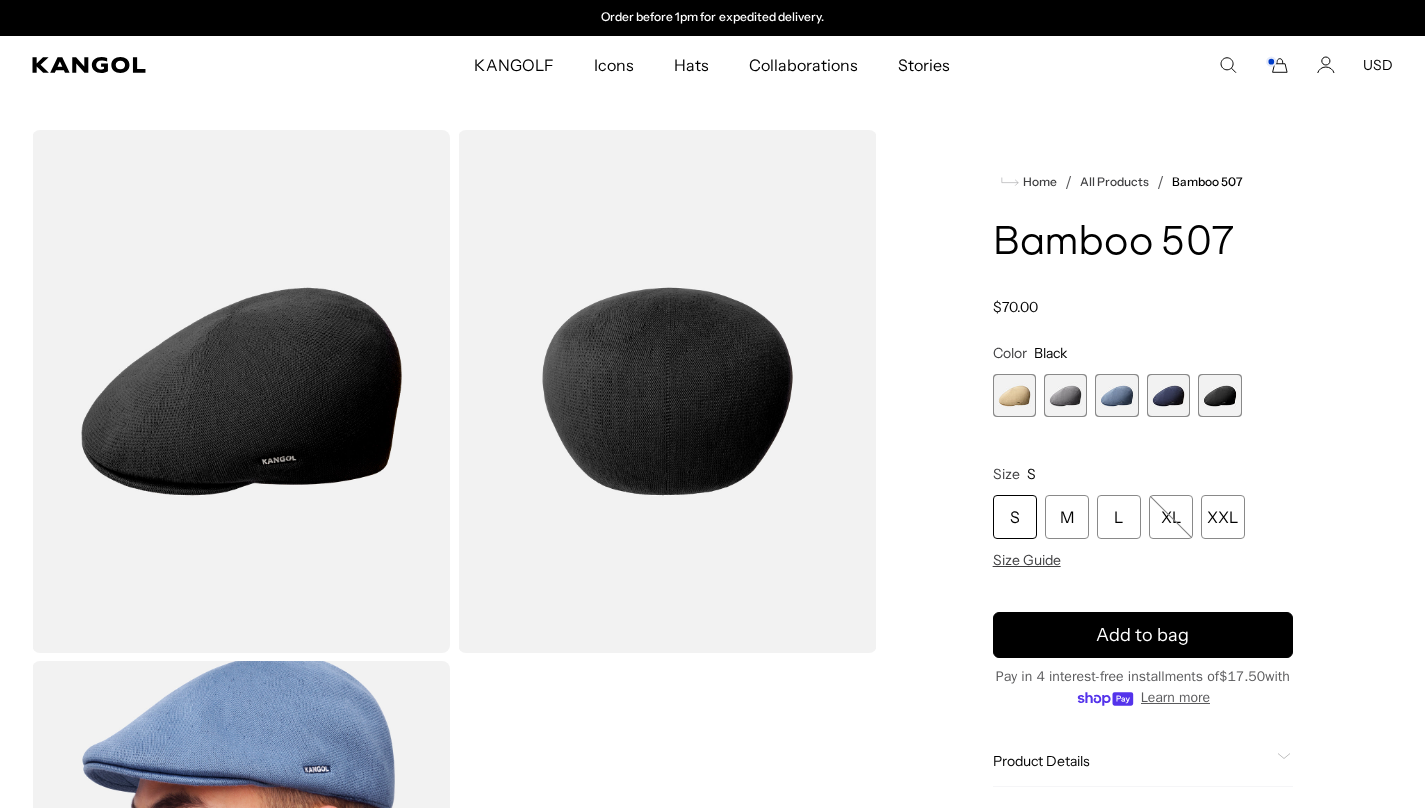 click at bounding box center (1014, 395) 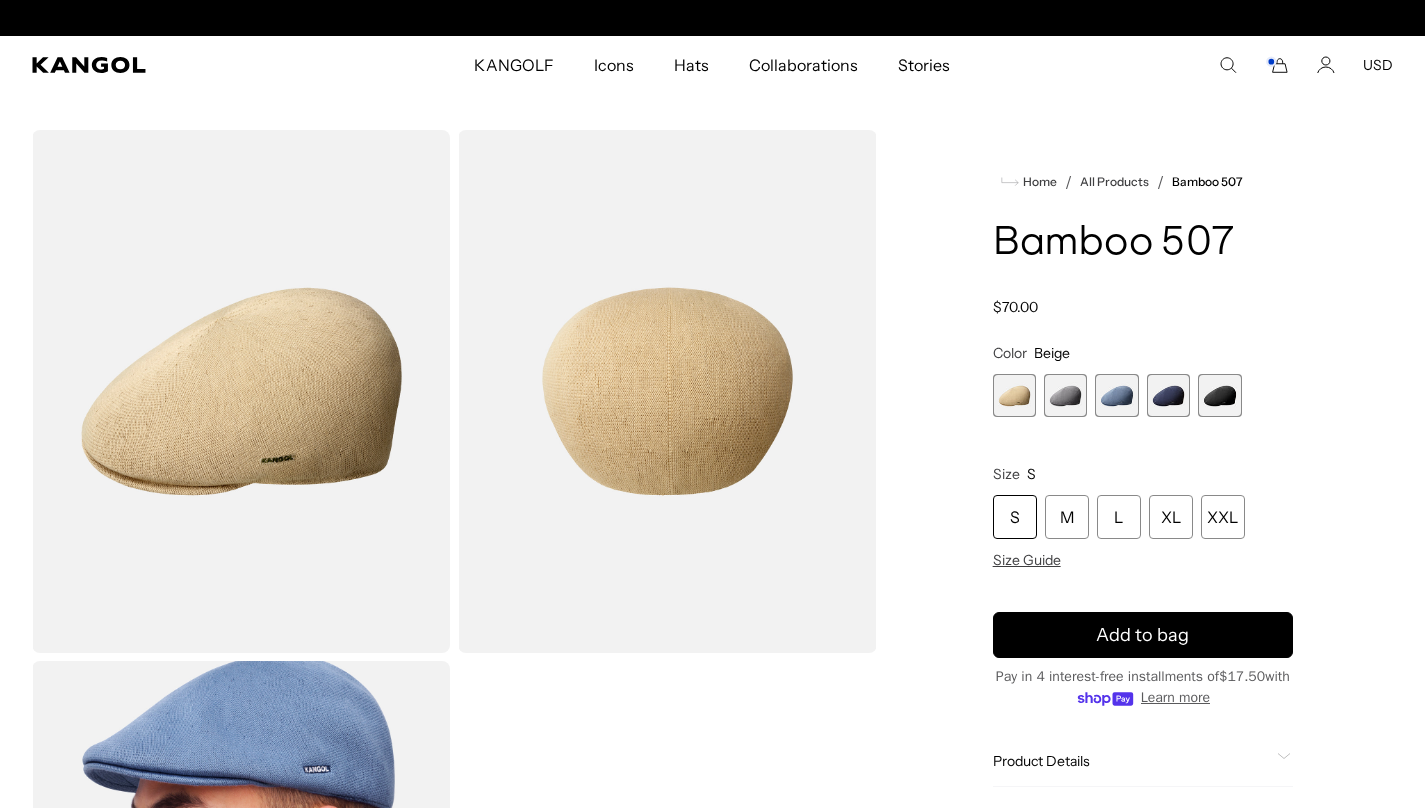 scroll, scrollTop: 0, scrollLeft: 0, axis: both 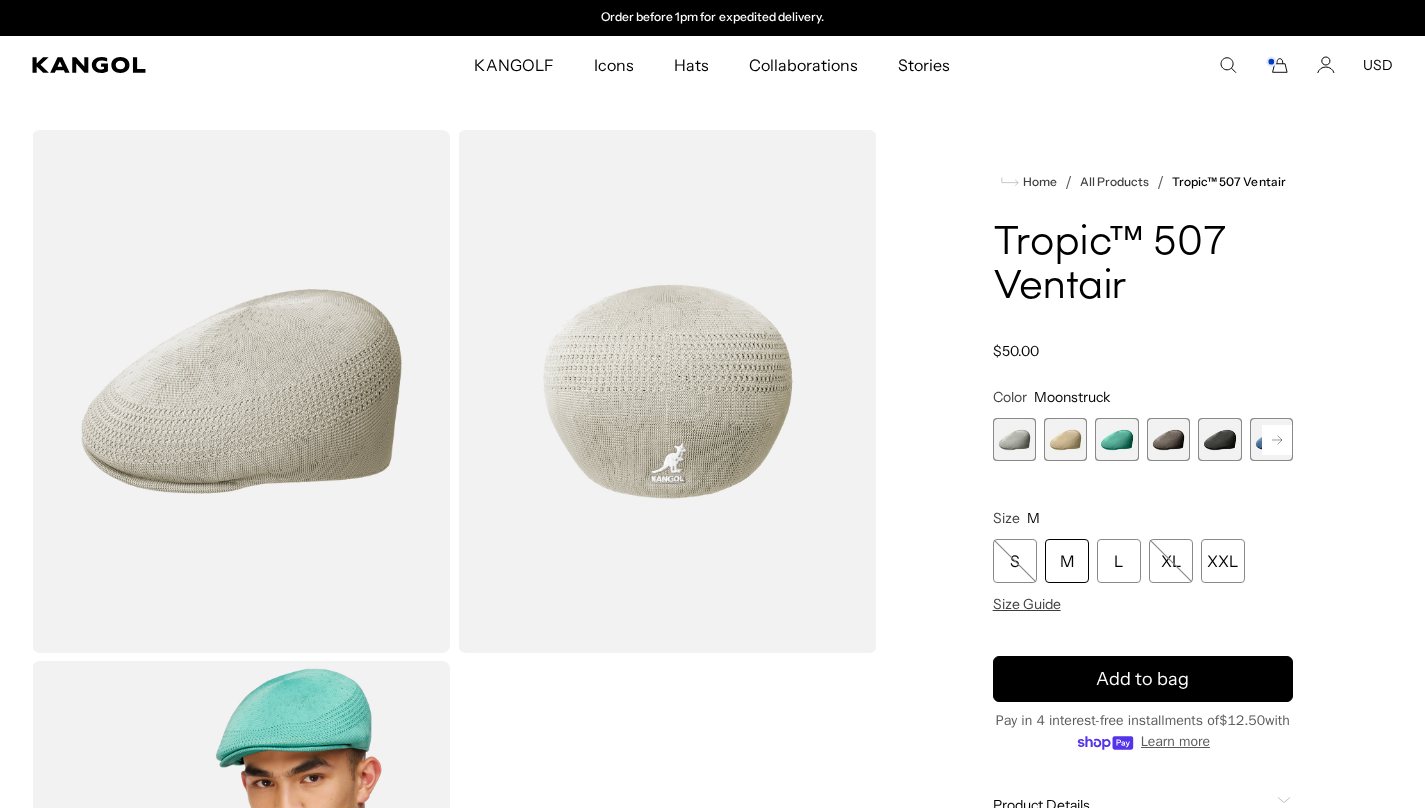 click at bounding box center (1065, 439) 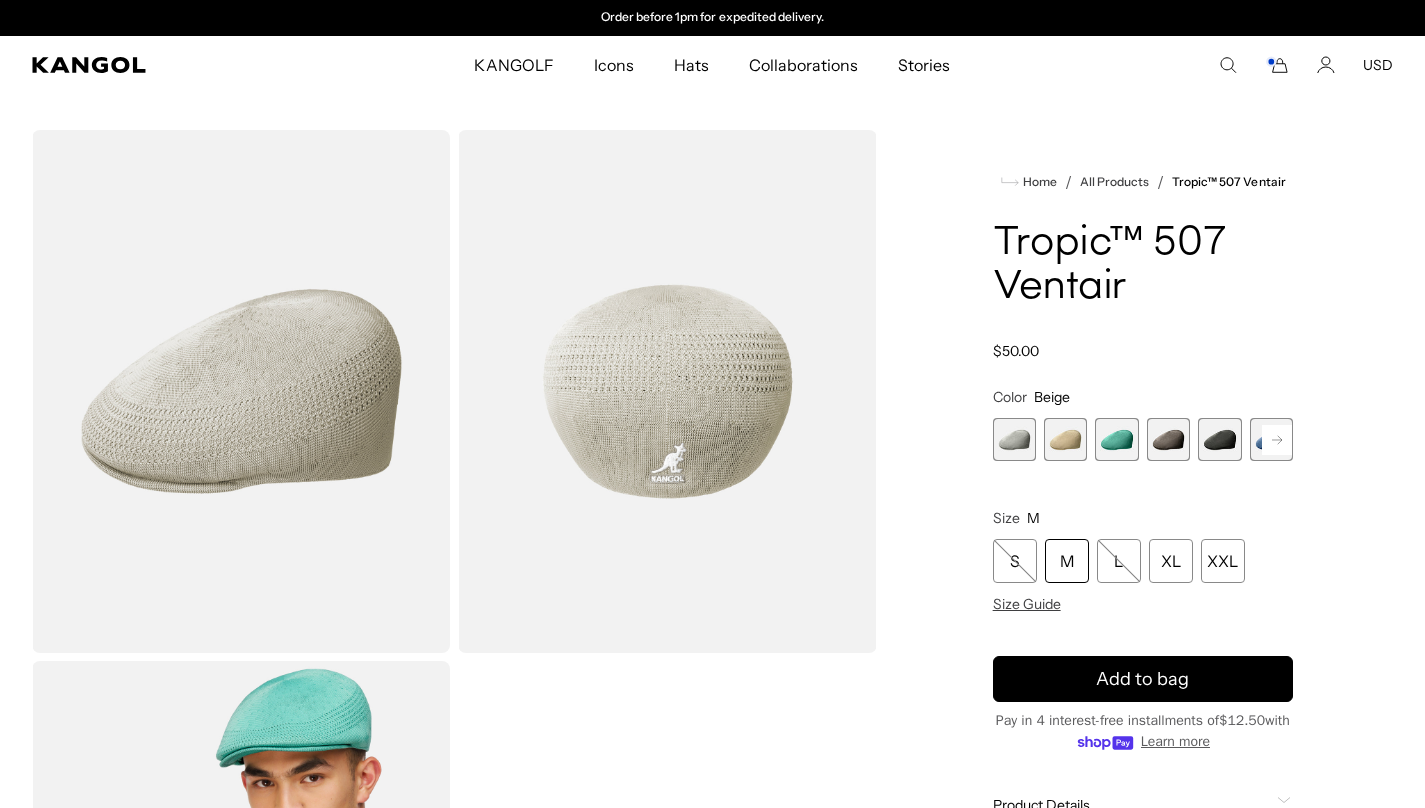scroll, scrollTop: 0, scrollLeft: 0, axis: both 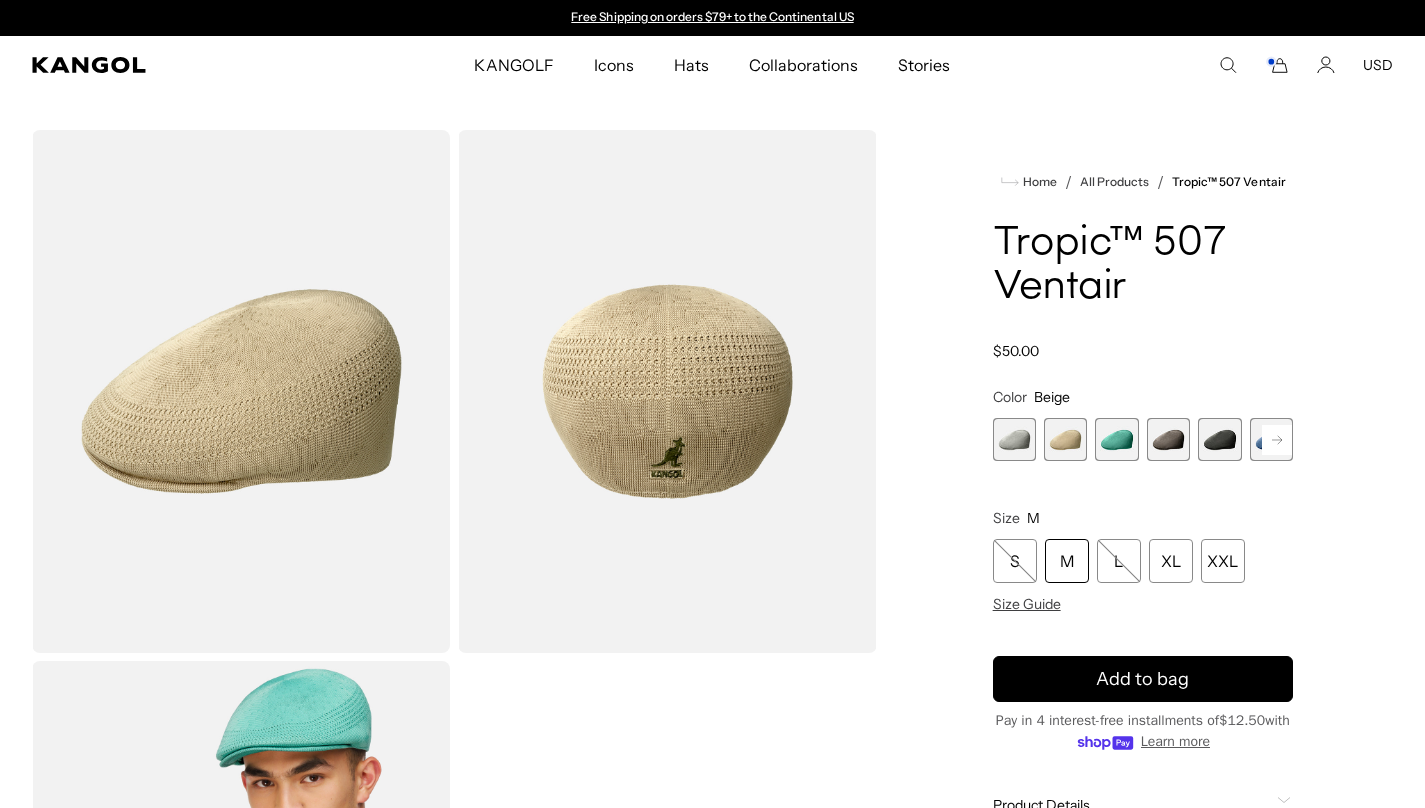 click at bounding box center [1116, 439] 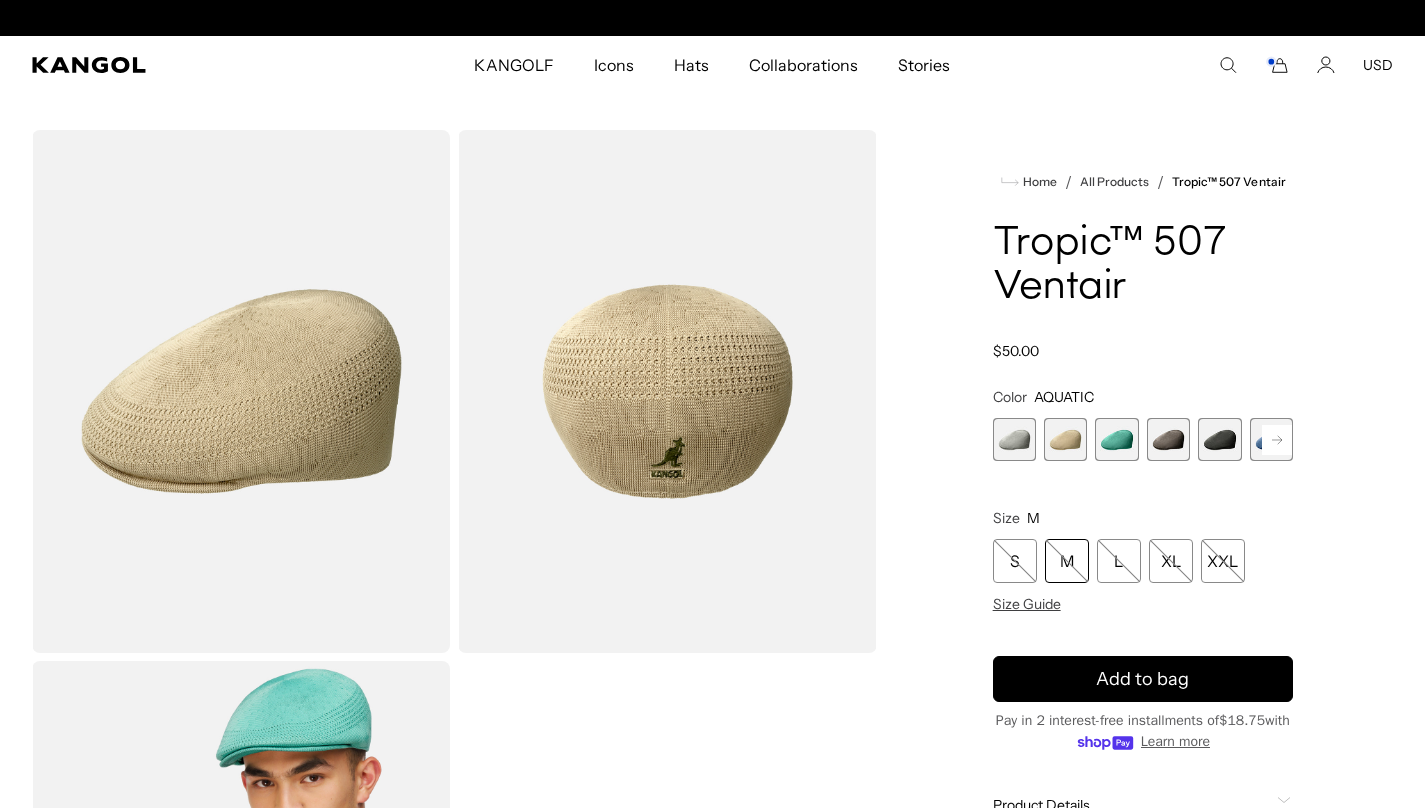 scroll, scrollTop: 0, scrollLeft: 412, axis: horizontal 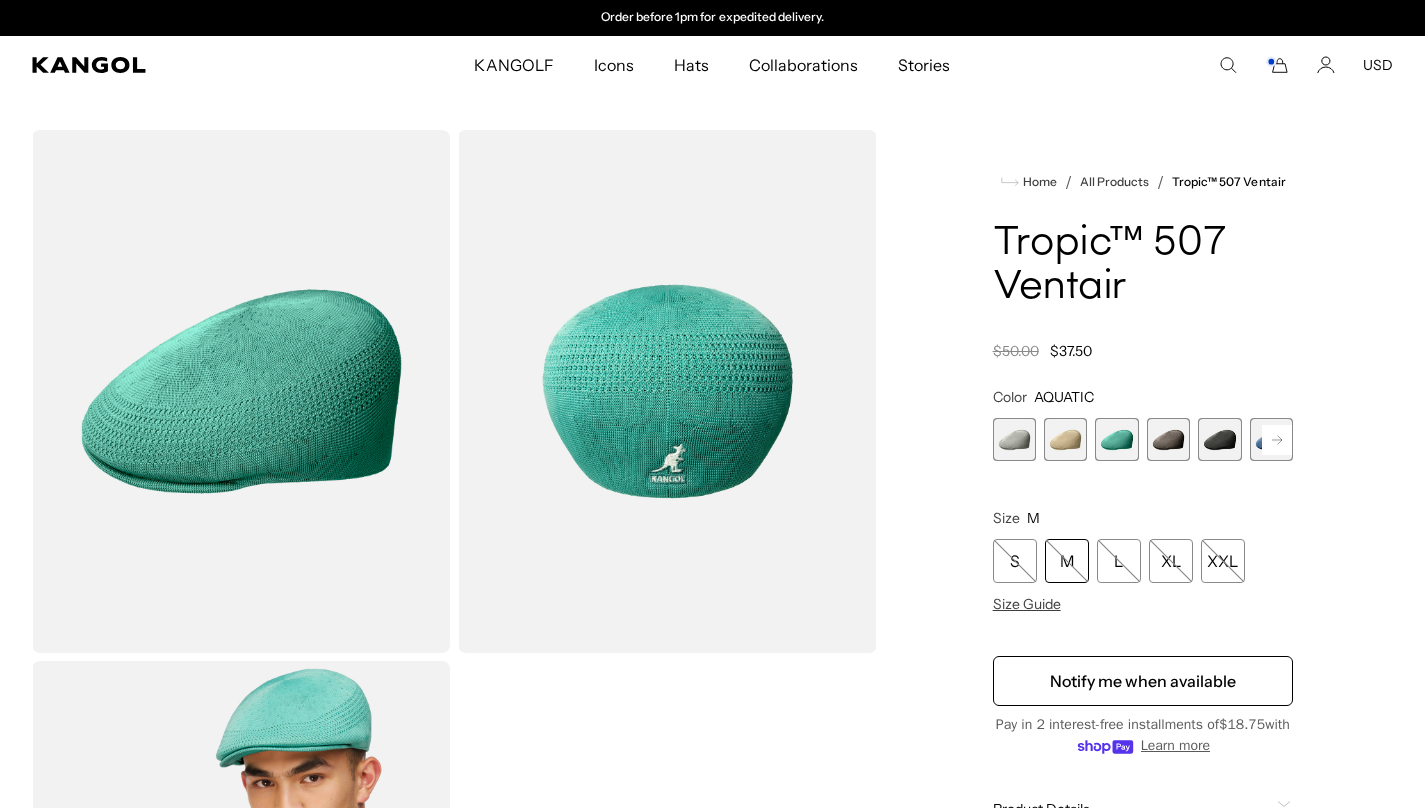 click at bounding box center [1168, 439] 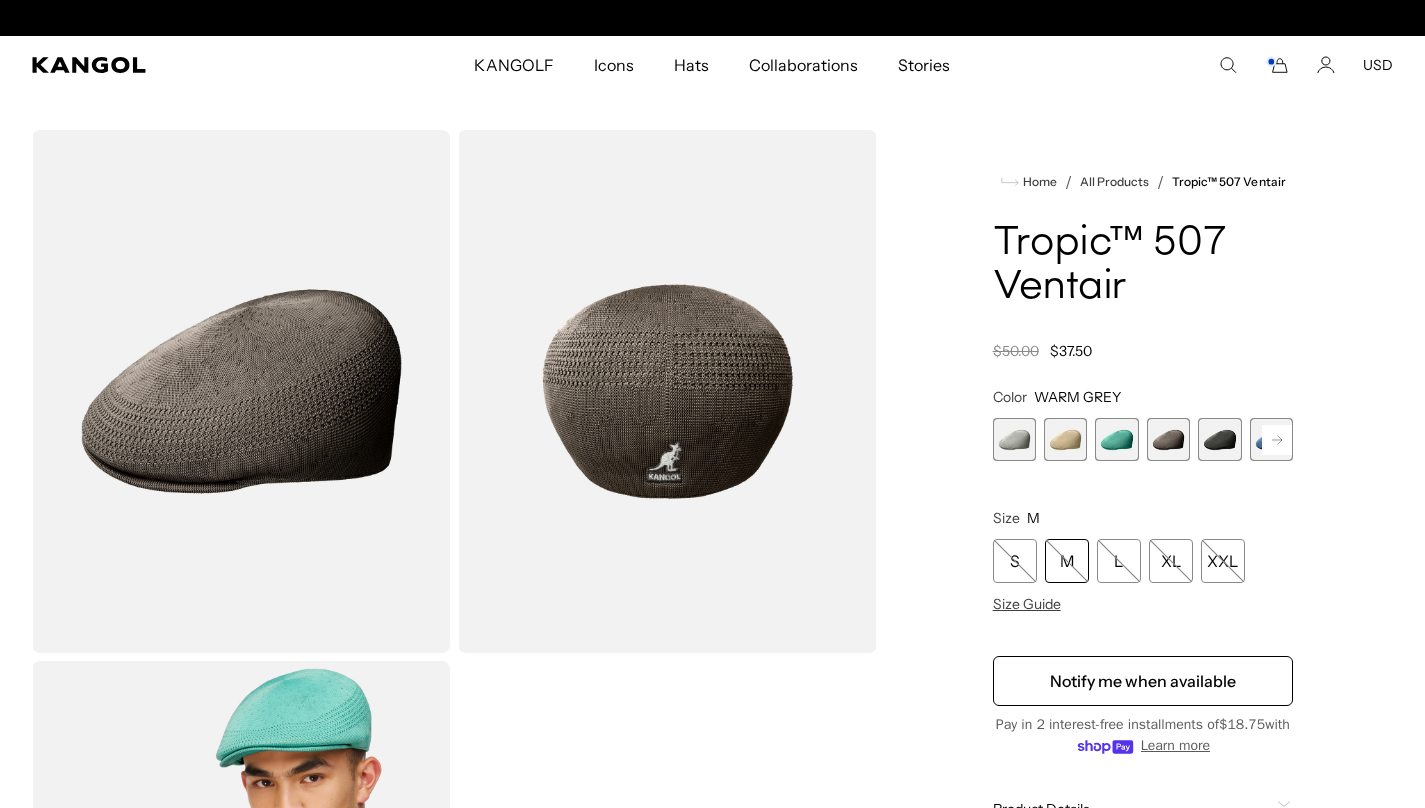 scroll, scrollTop: 0, scrollLeft: 0, axis: both 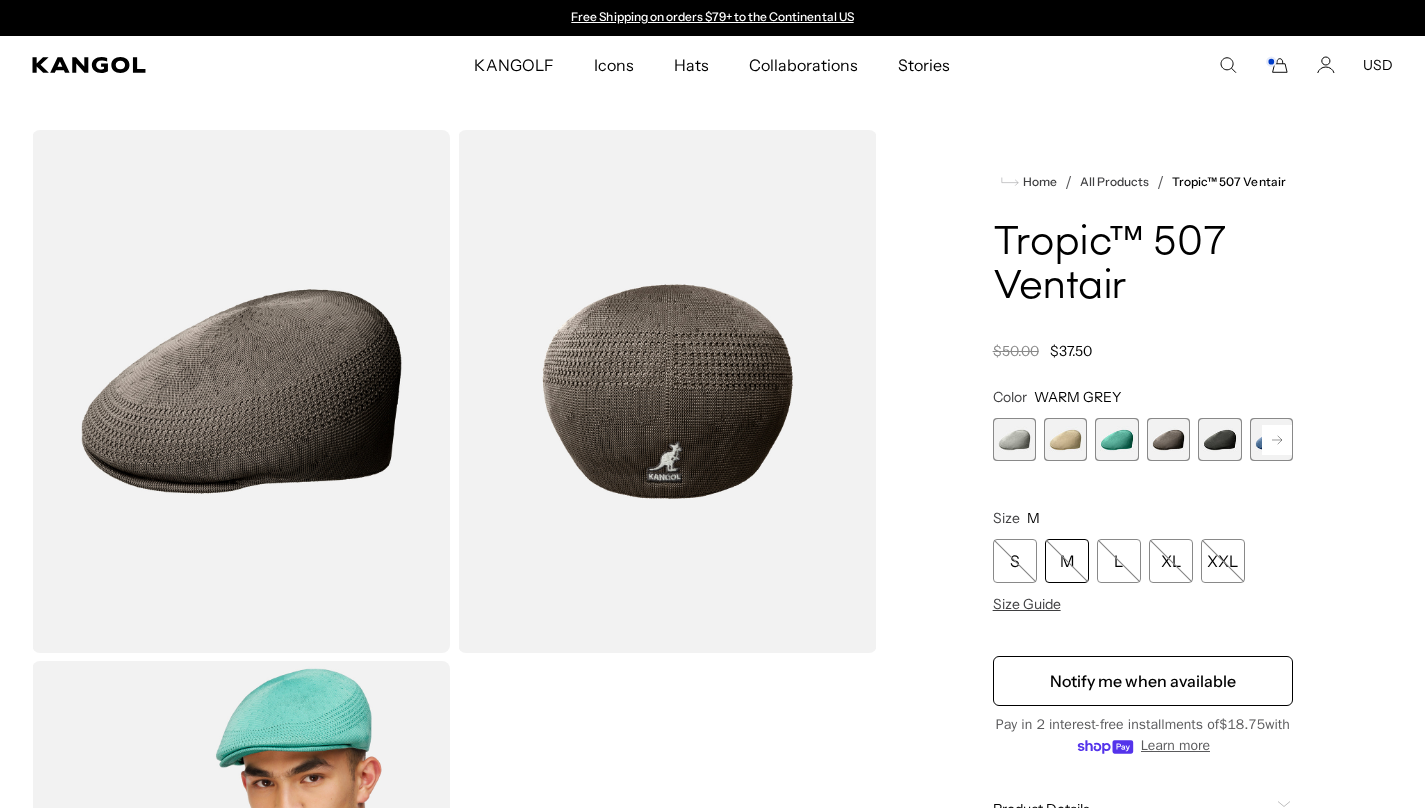 click at bounding box center (1219, 439) 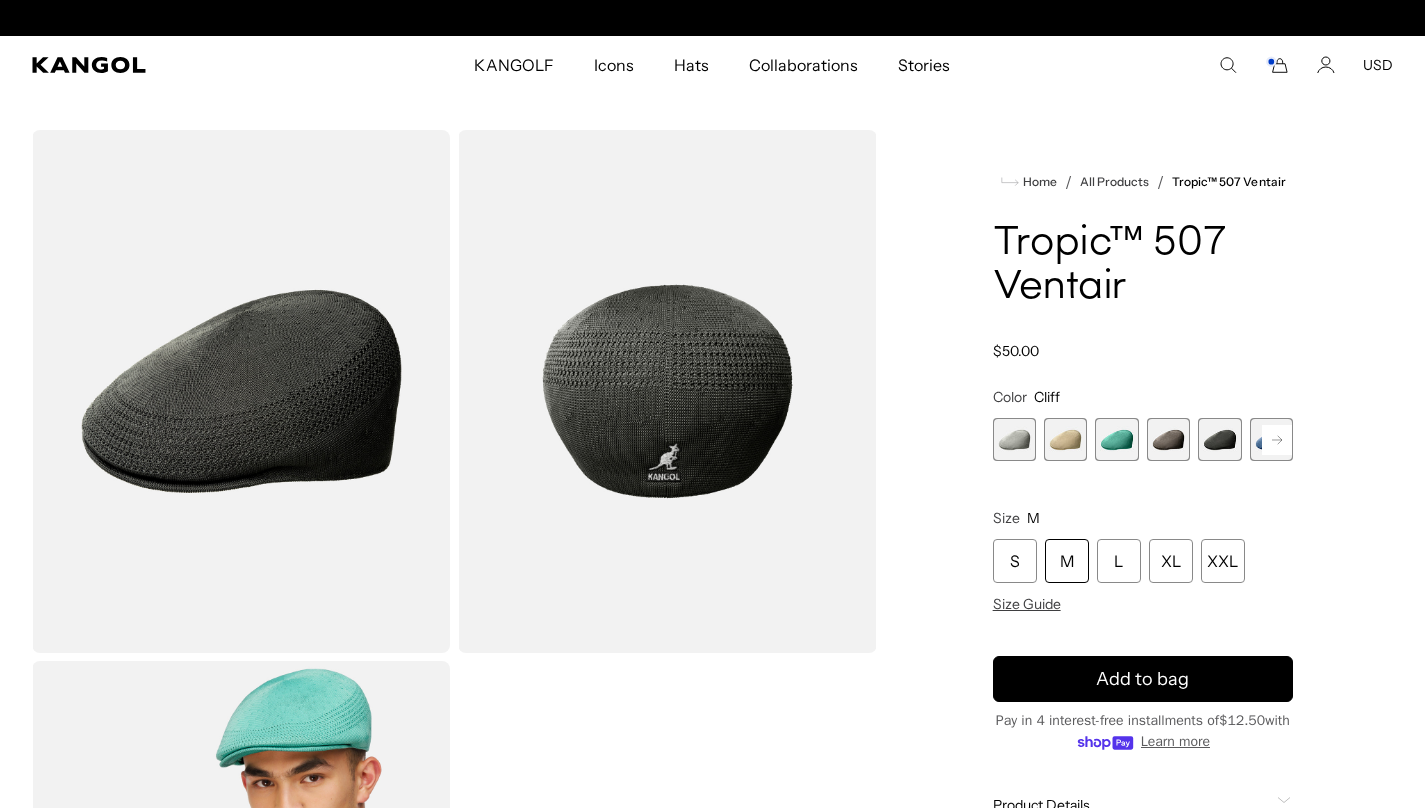 click 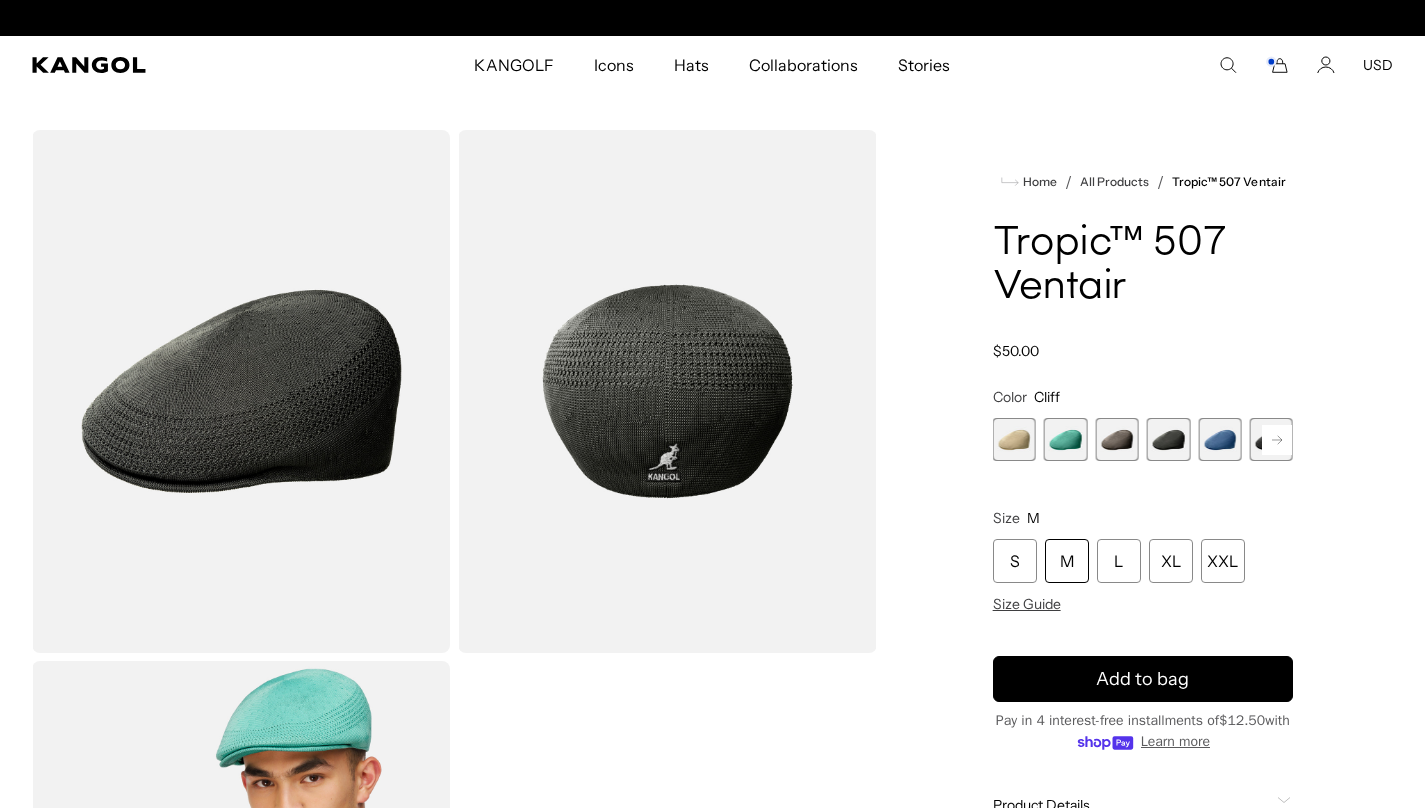 scroll, scrollTop: 0, scrollLeft: 412, axis: horizontal 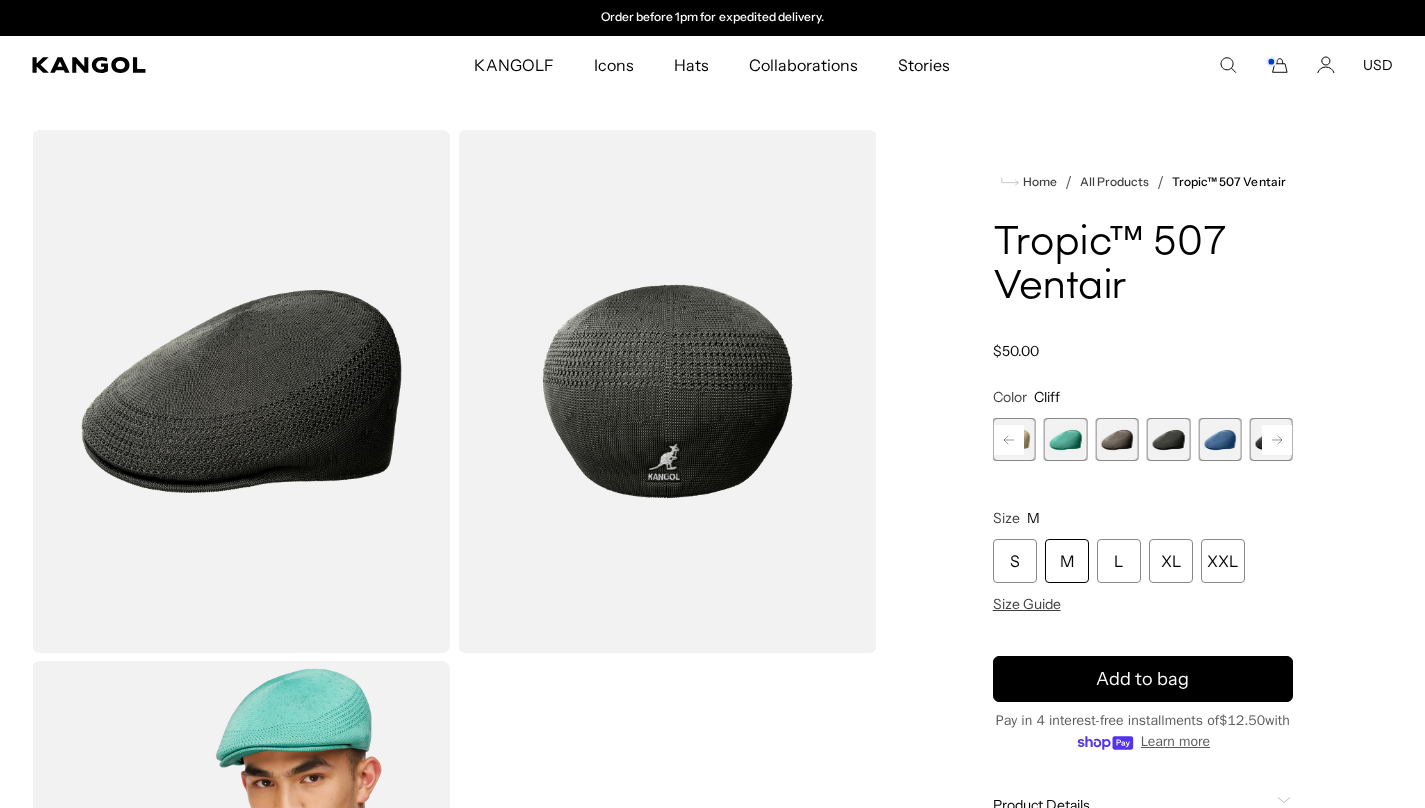 click 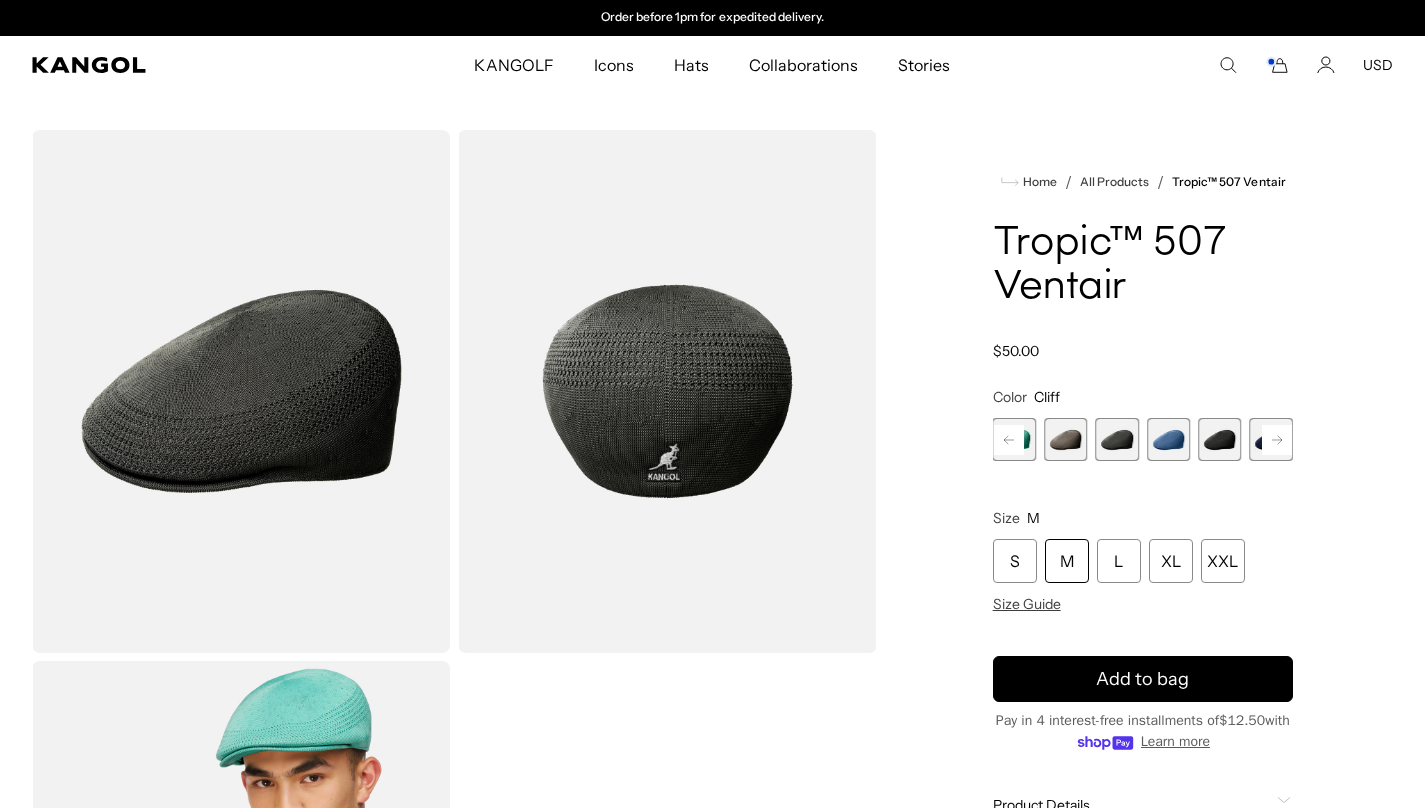 click at bounding box center (1219, 439) 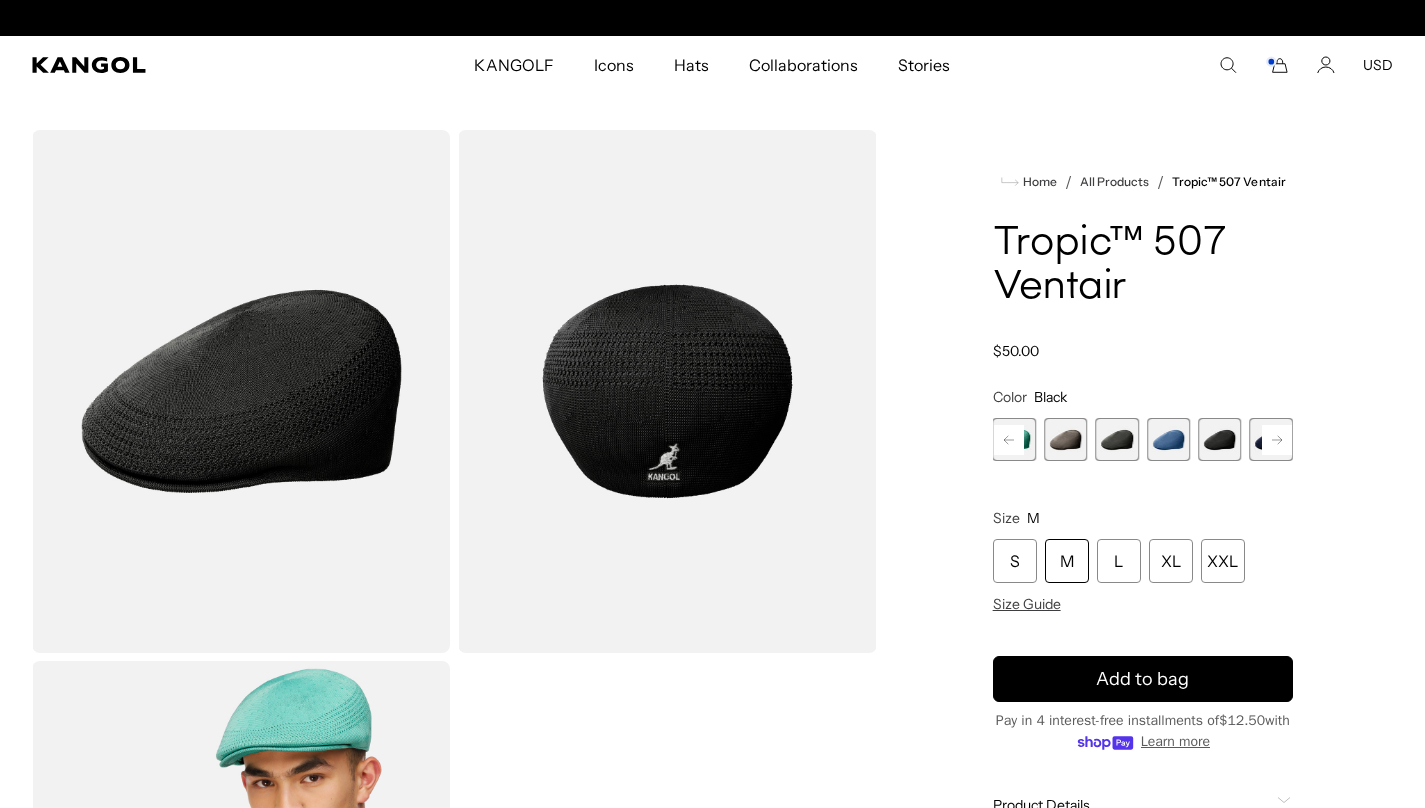 click at bounding box center (1168, 439) 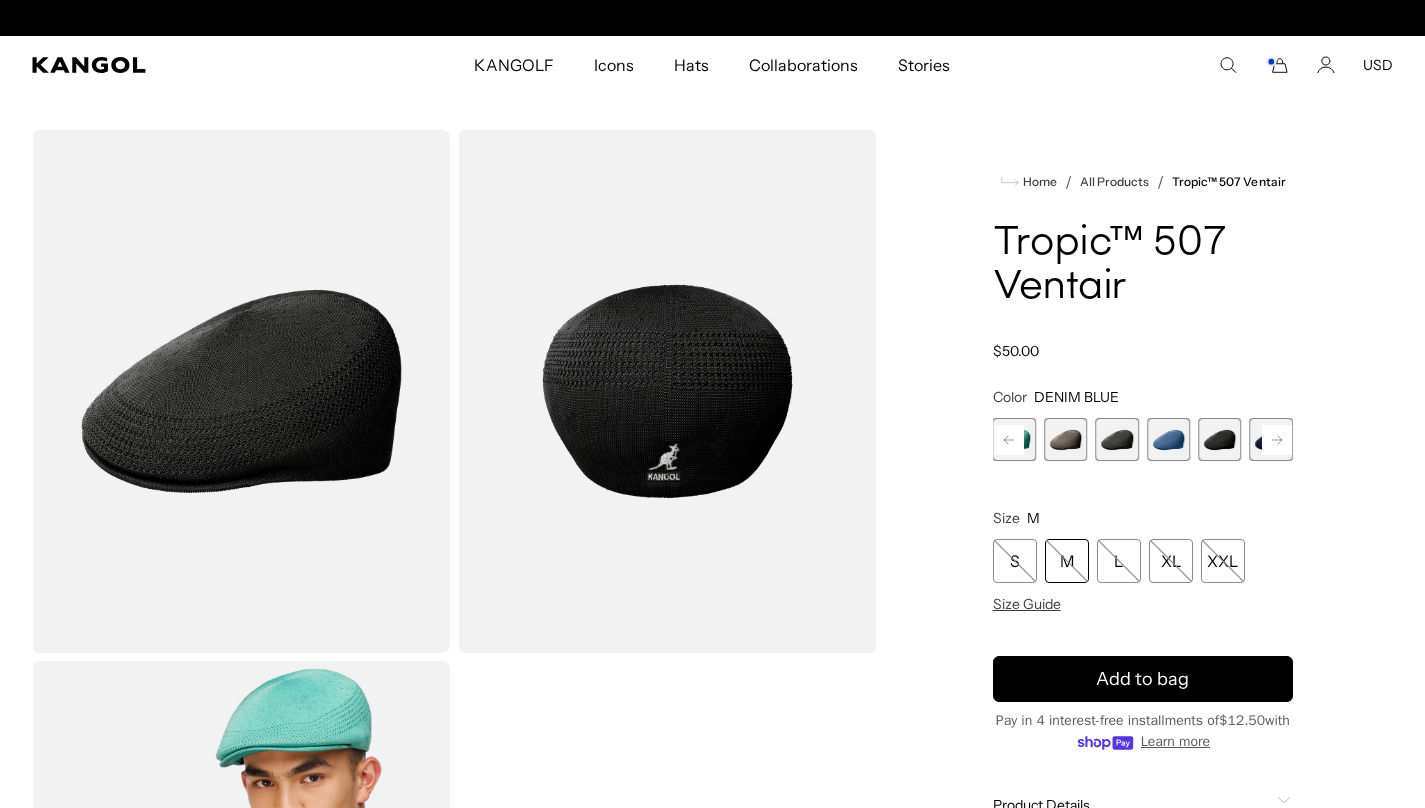 scroll, scrollTop: 0, scrollLeft: 0, axis: both 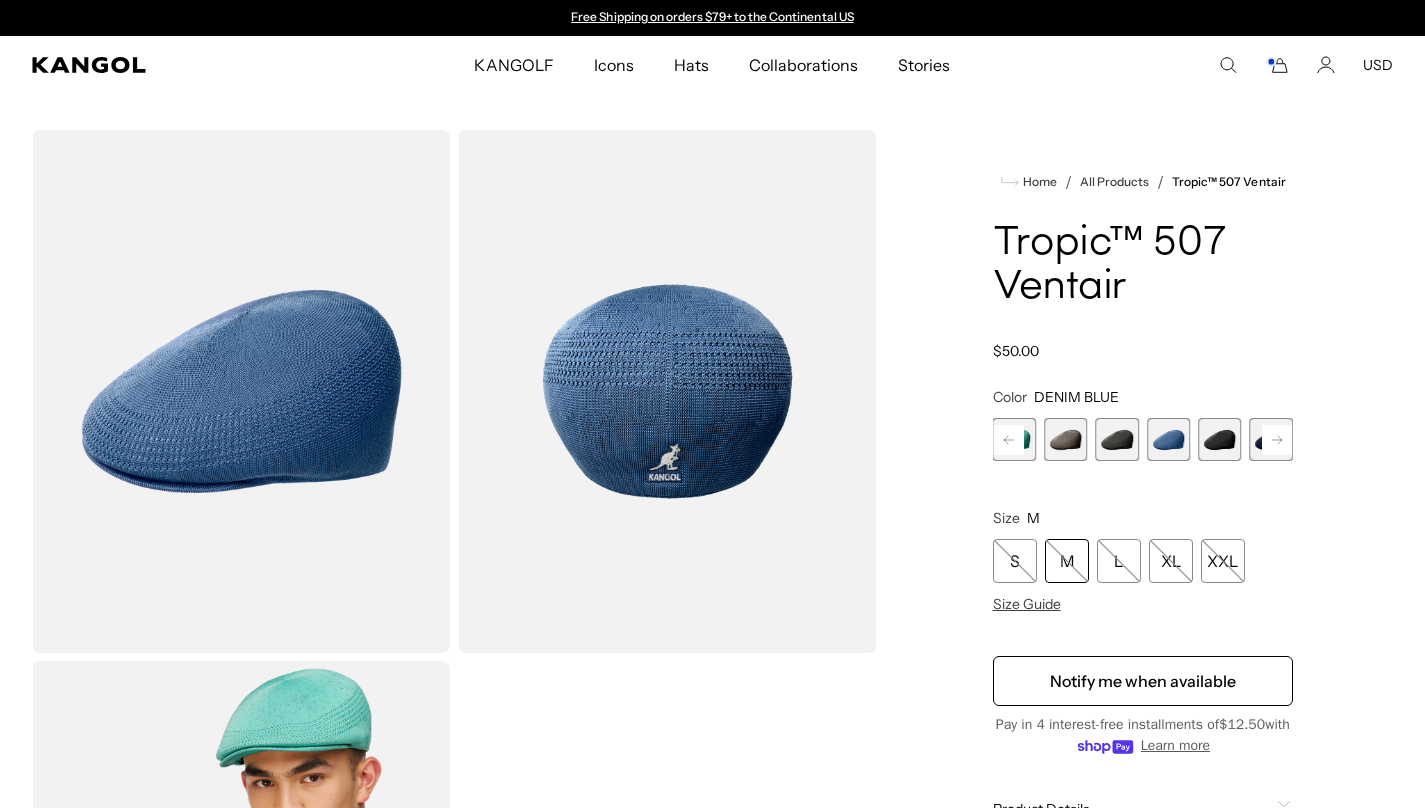 click 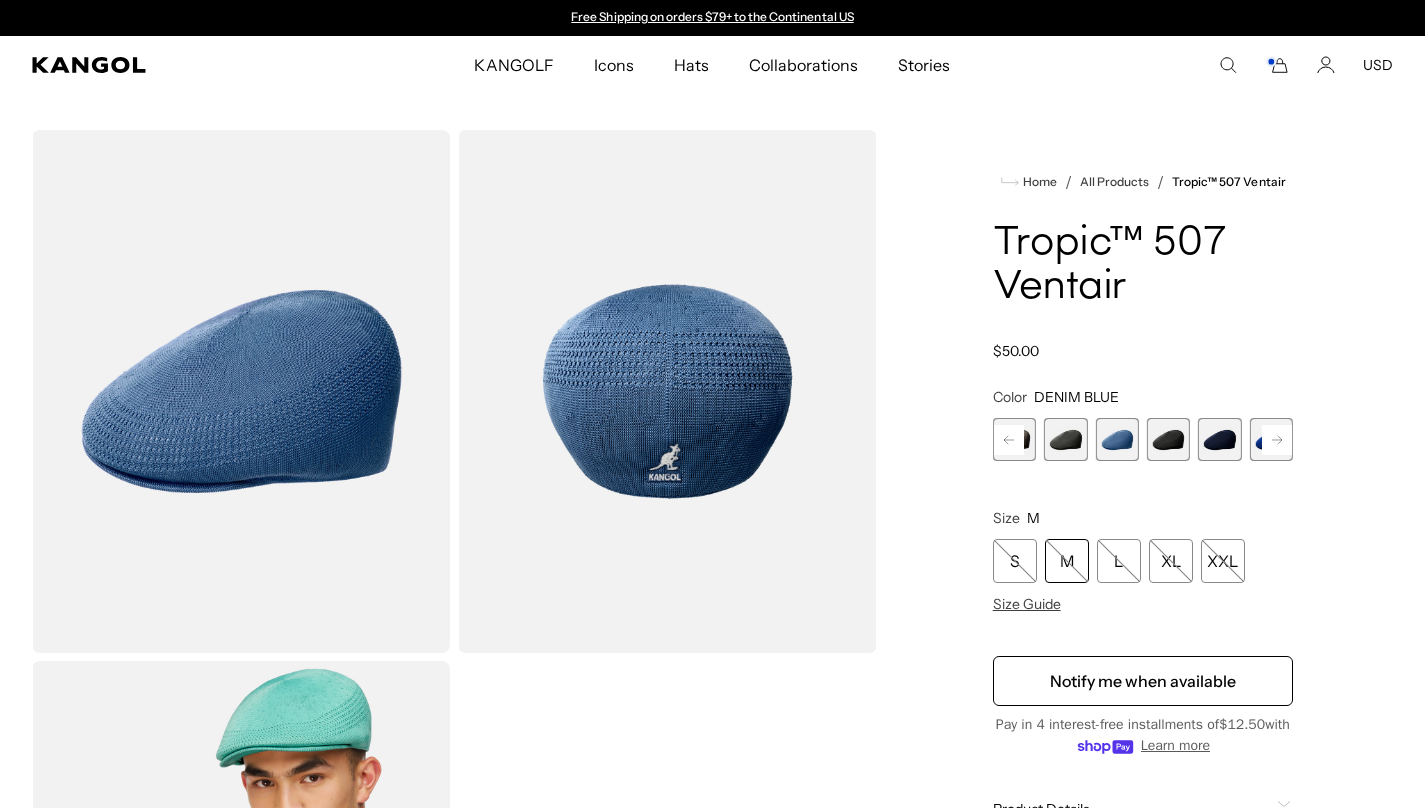 click 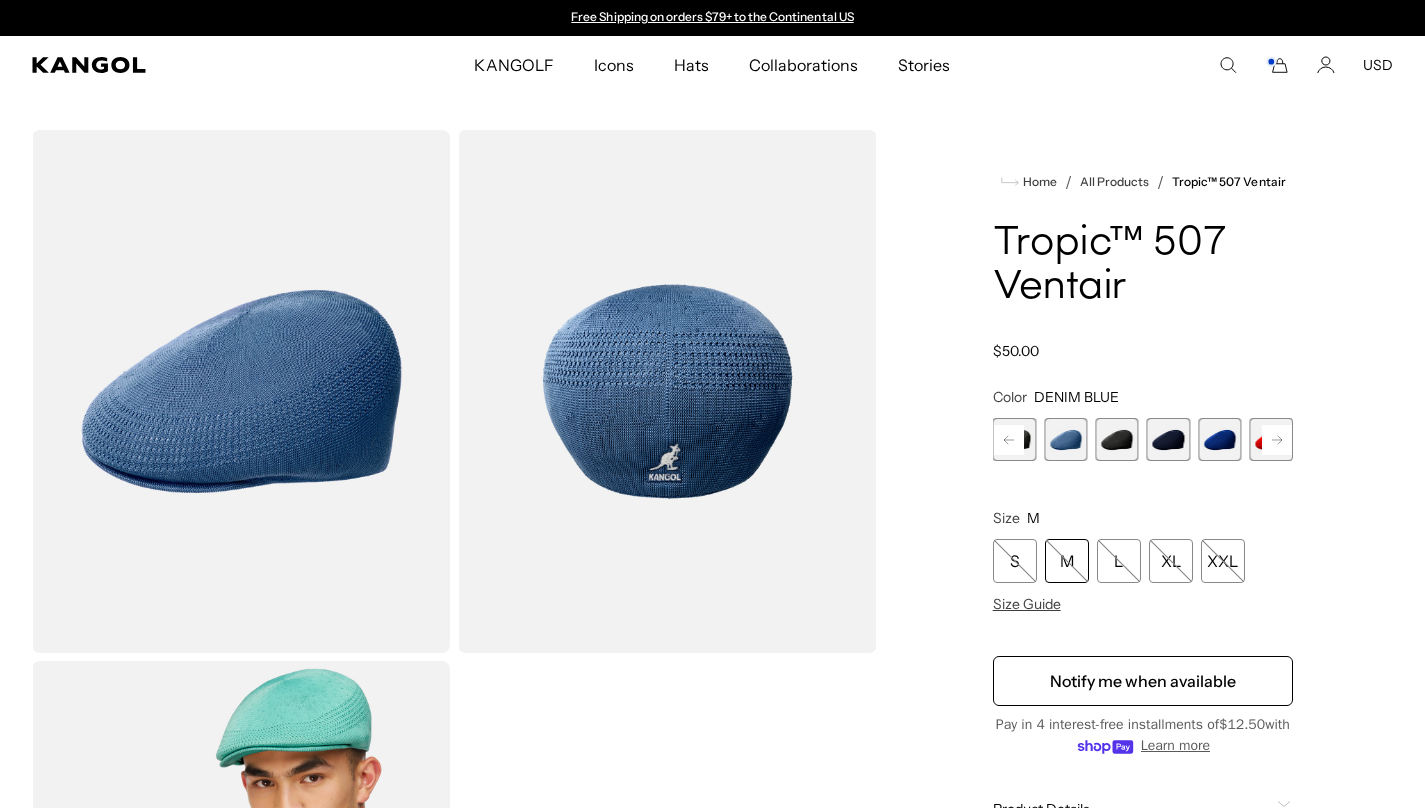 click 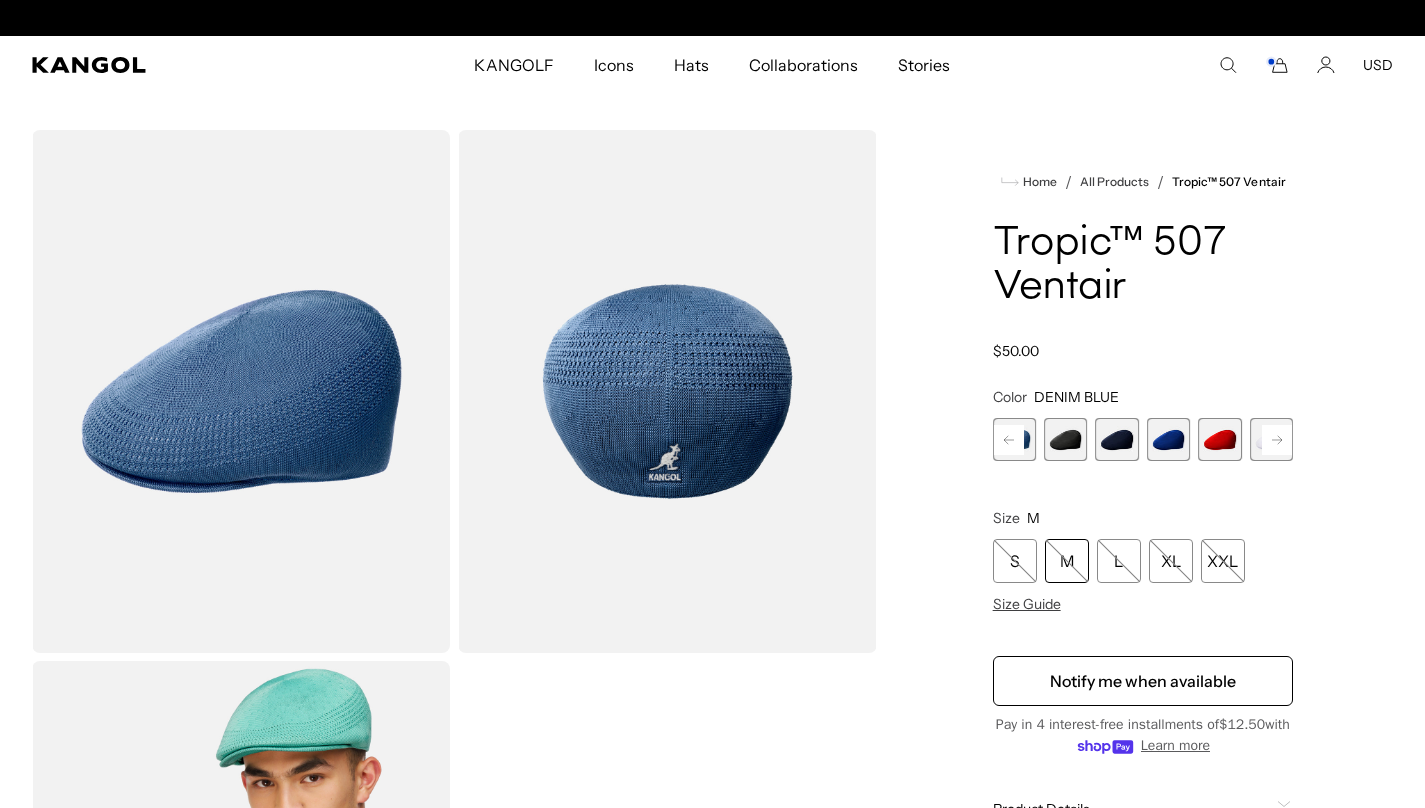 scroll, scrollTop: 0, scrollLeft: 412, axis: horizontal 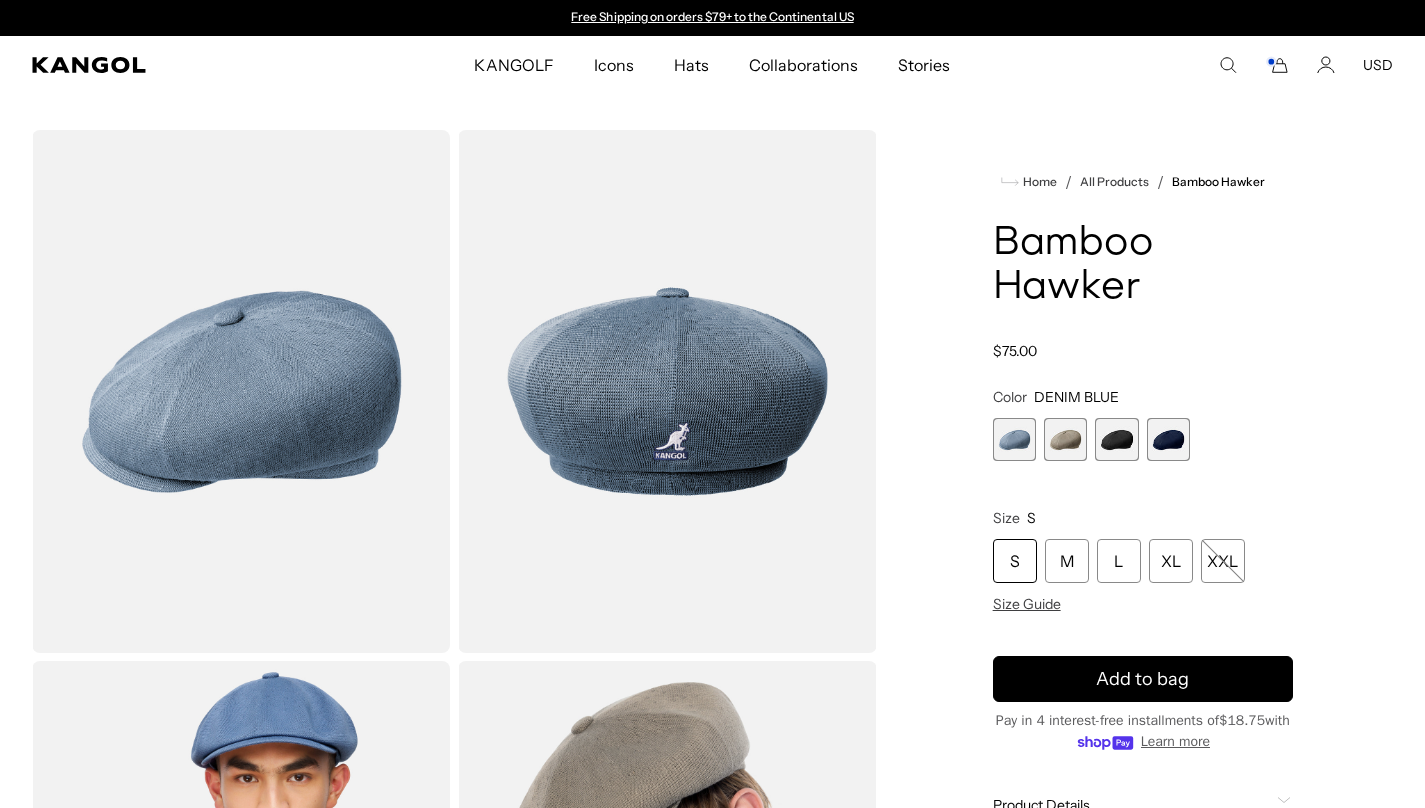 click at bounding box center [1014, 439] 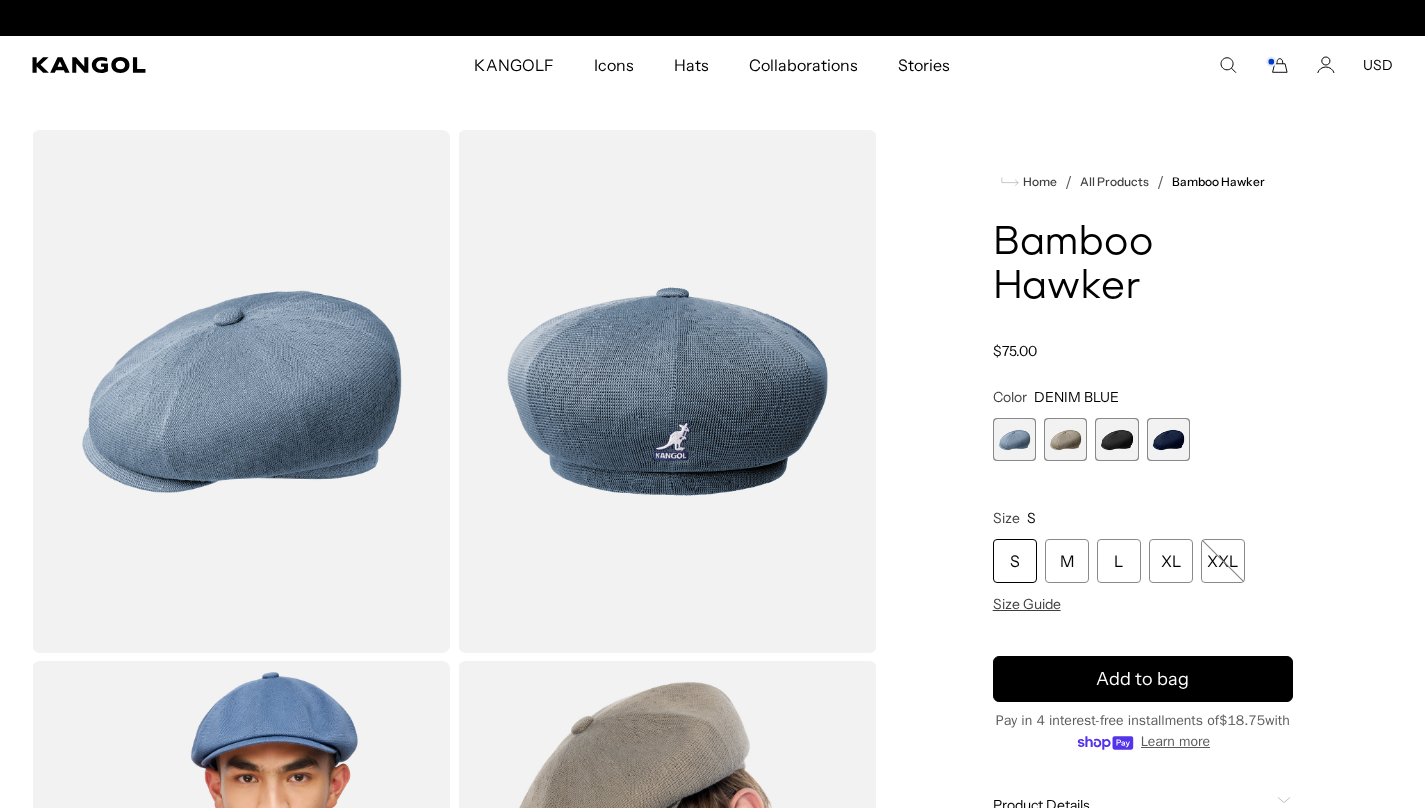 scroll, scrollTop: 0, scrollLeft: 0, axis: both 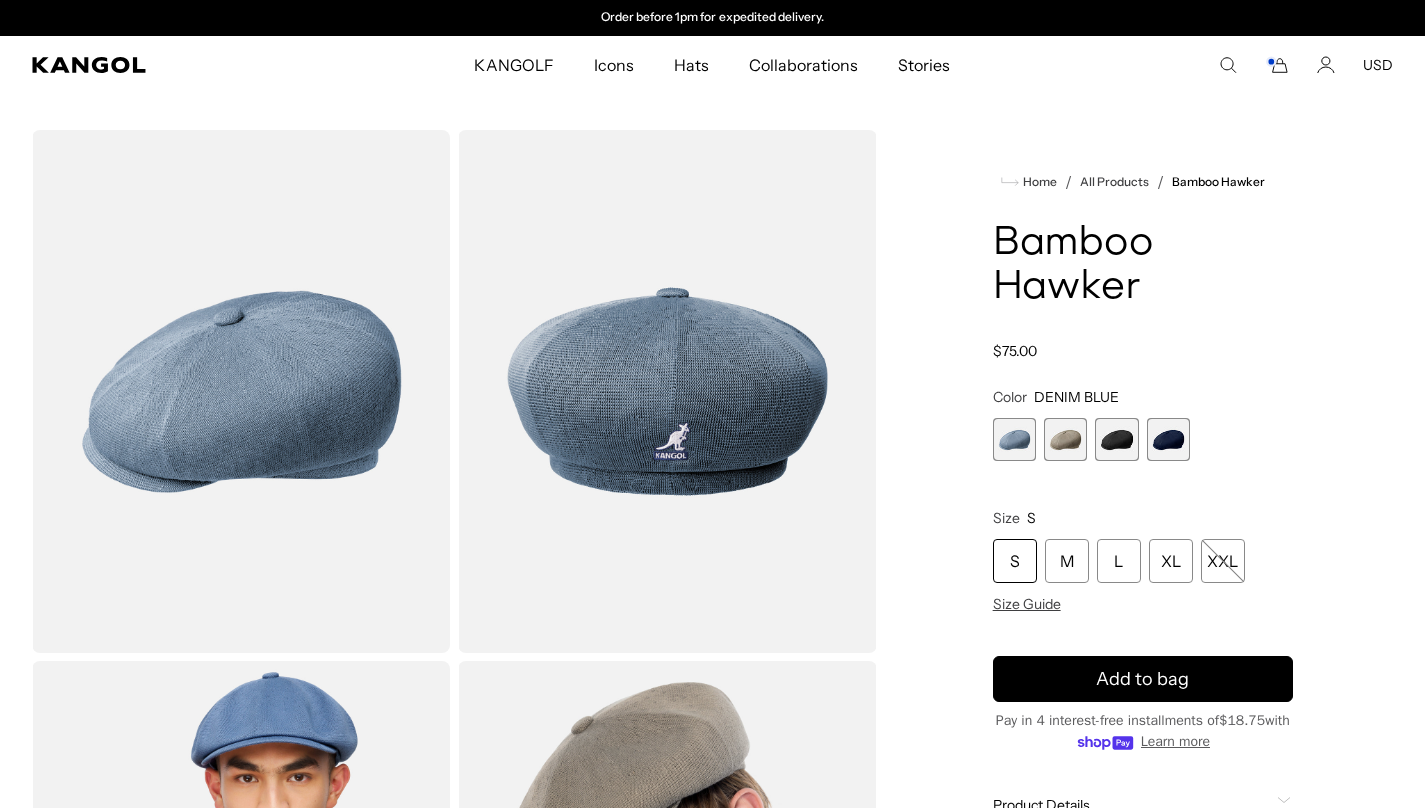 click at bounding box center (1065, 439) 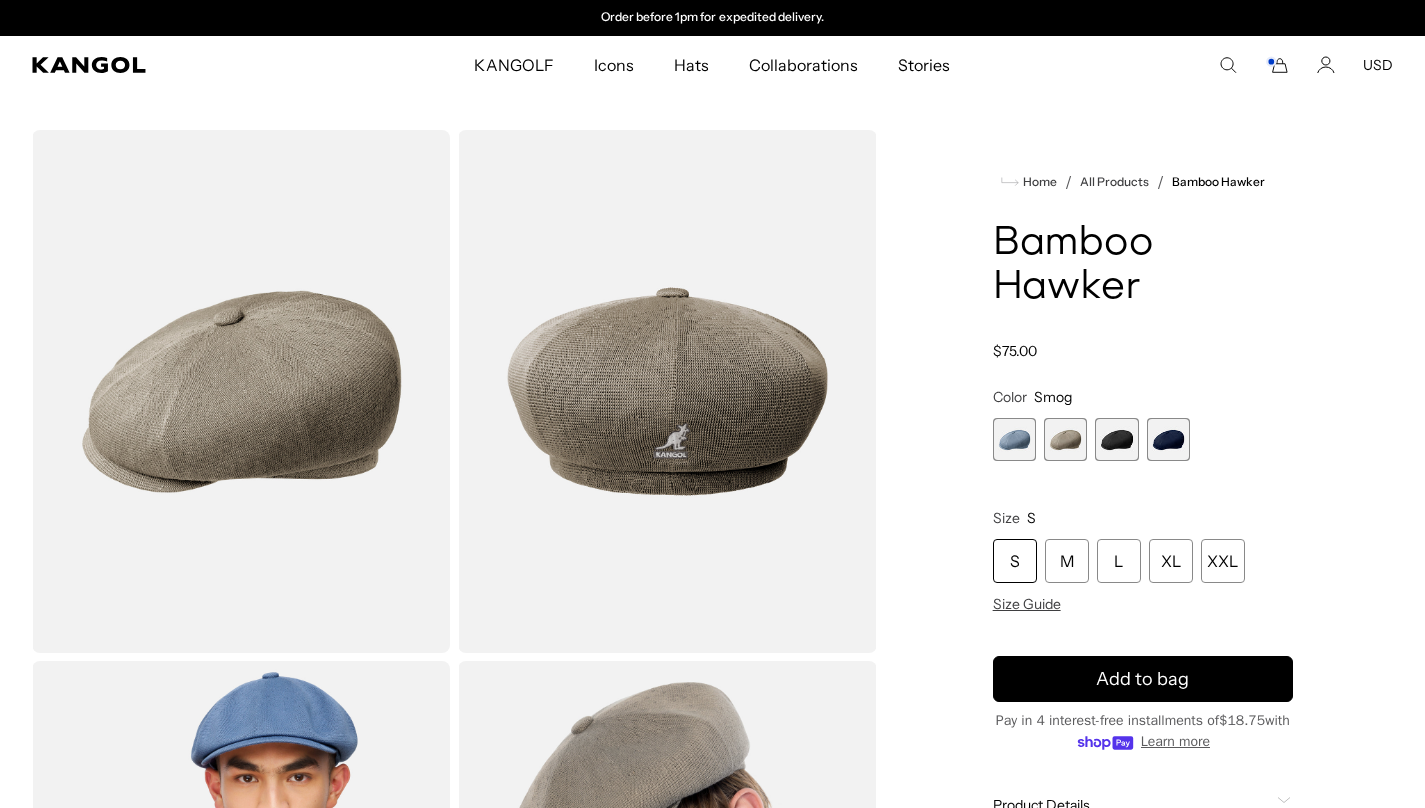 click at bounding box center [1116, 439] 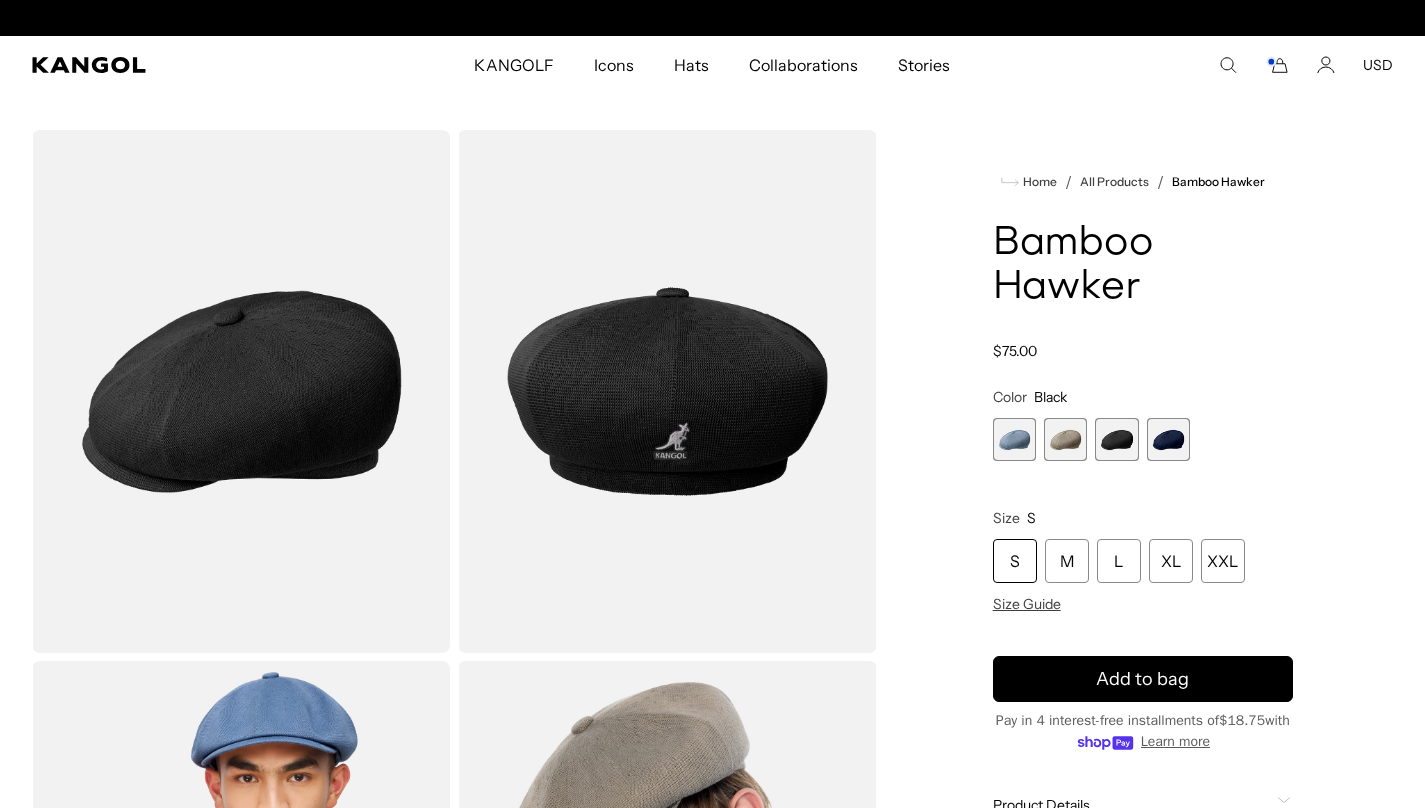 scroll, scrollTop: 0, scrollLeft: 0, axis: both 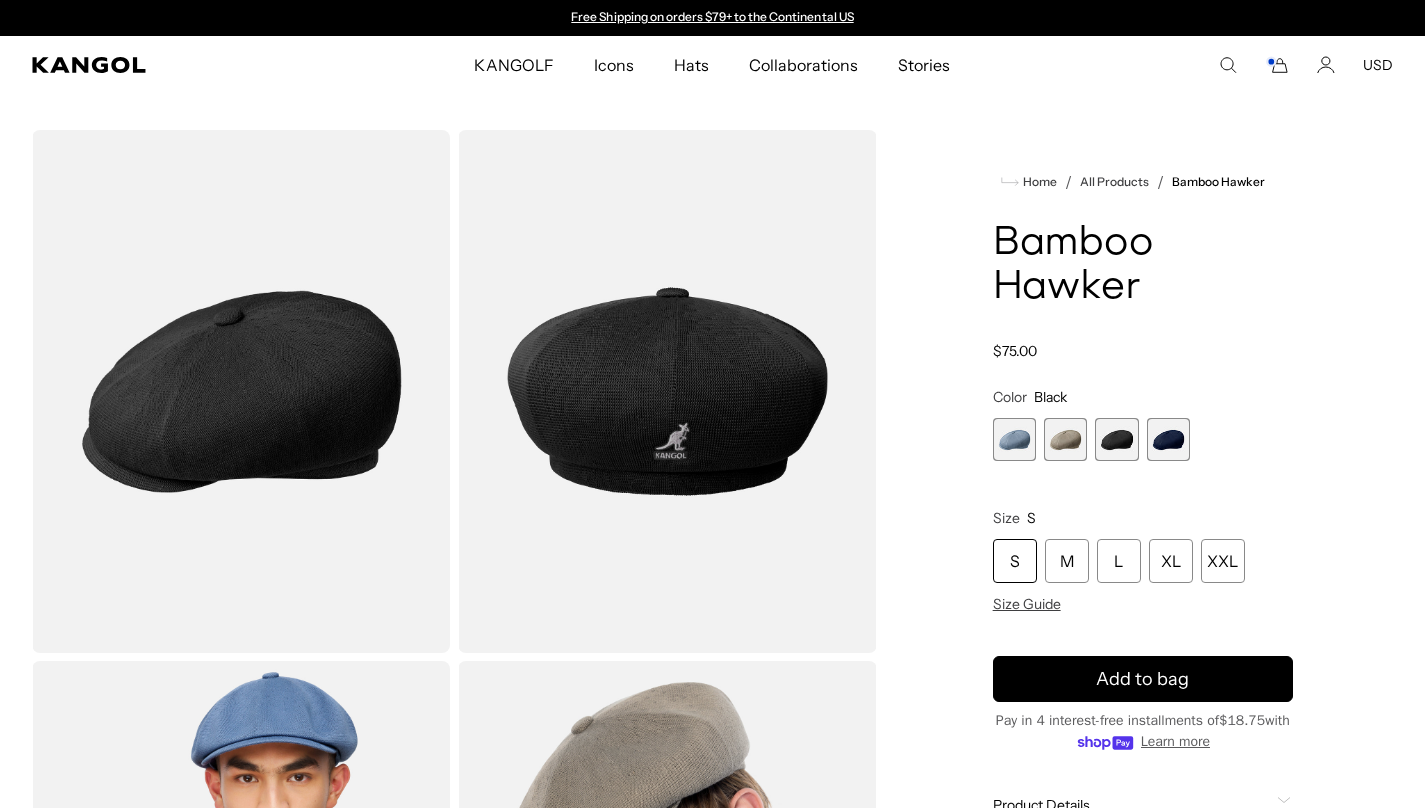 click at bounding box center [1014, 439] 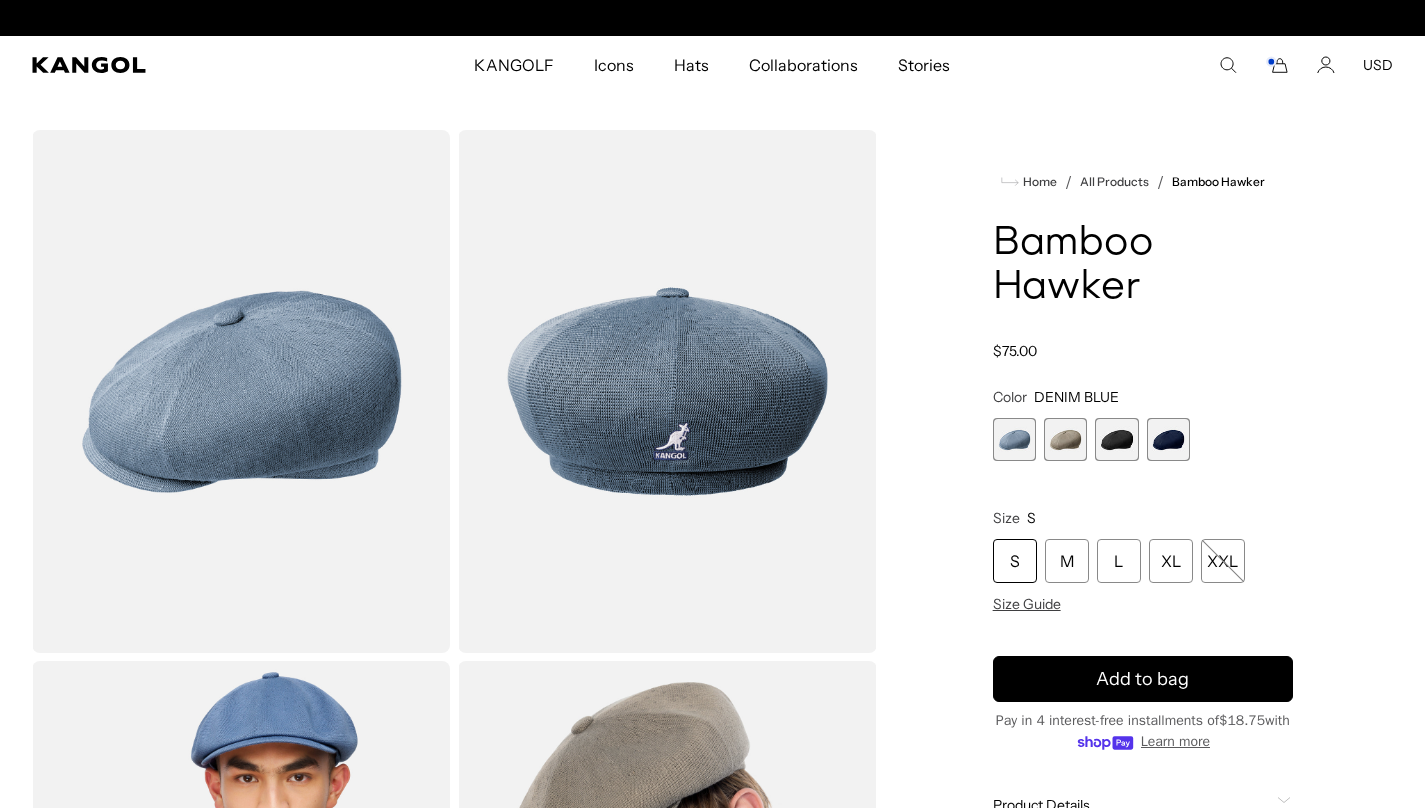 scroll, scrollTop: 0, scrollLeft: 0, axis: both 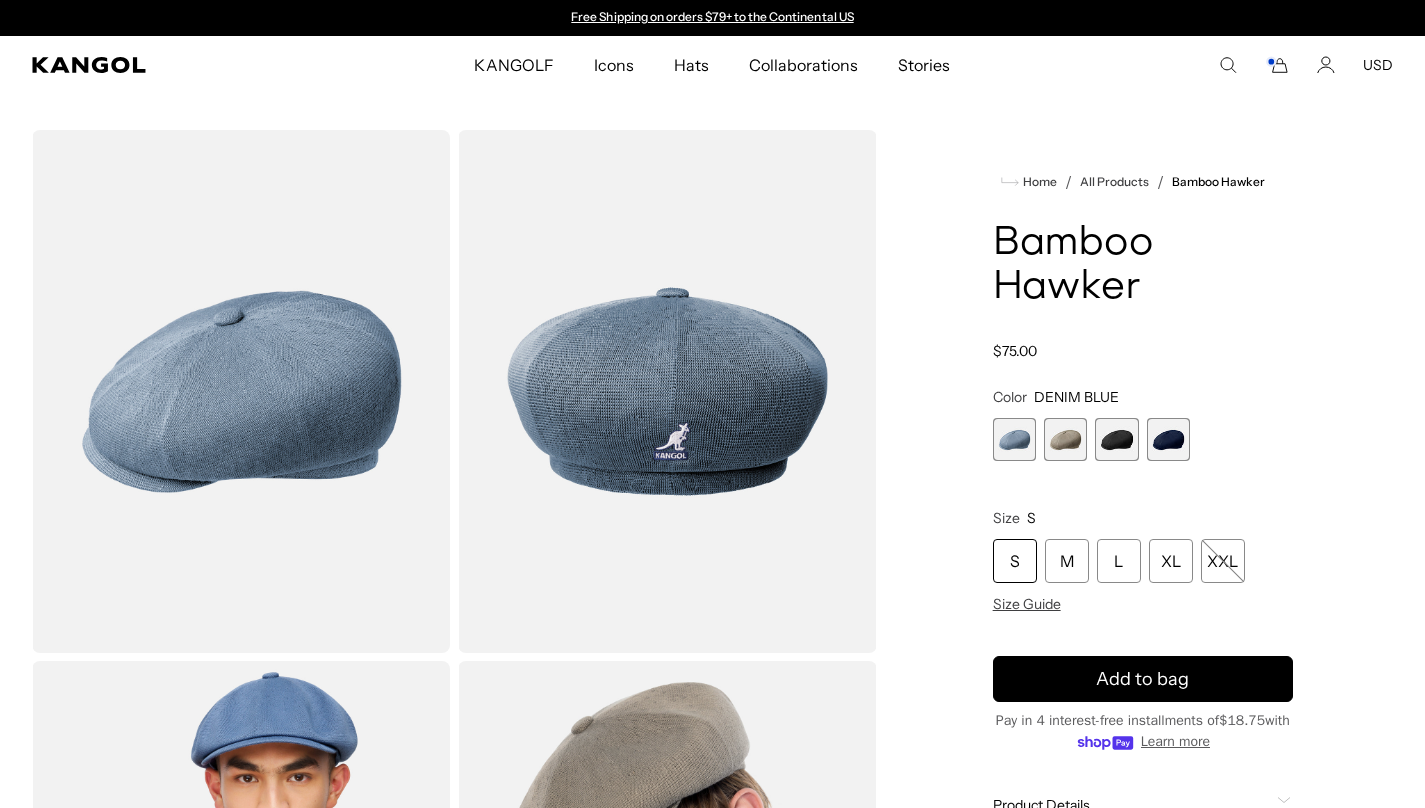 click 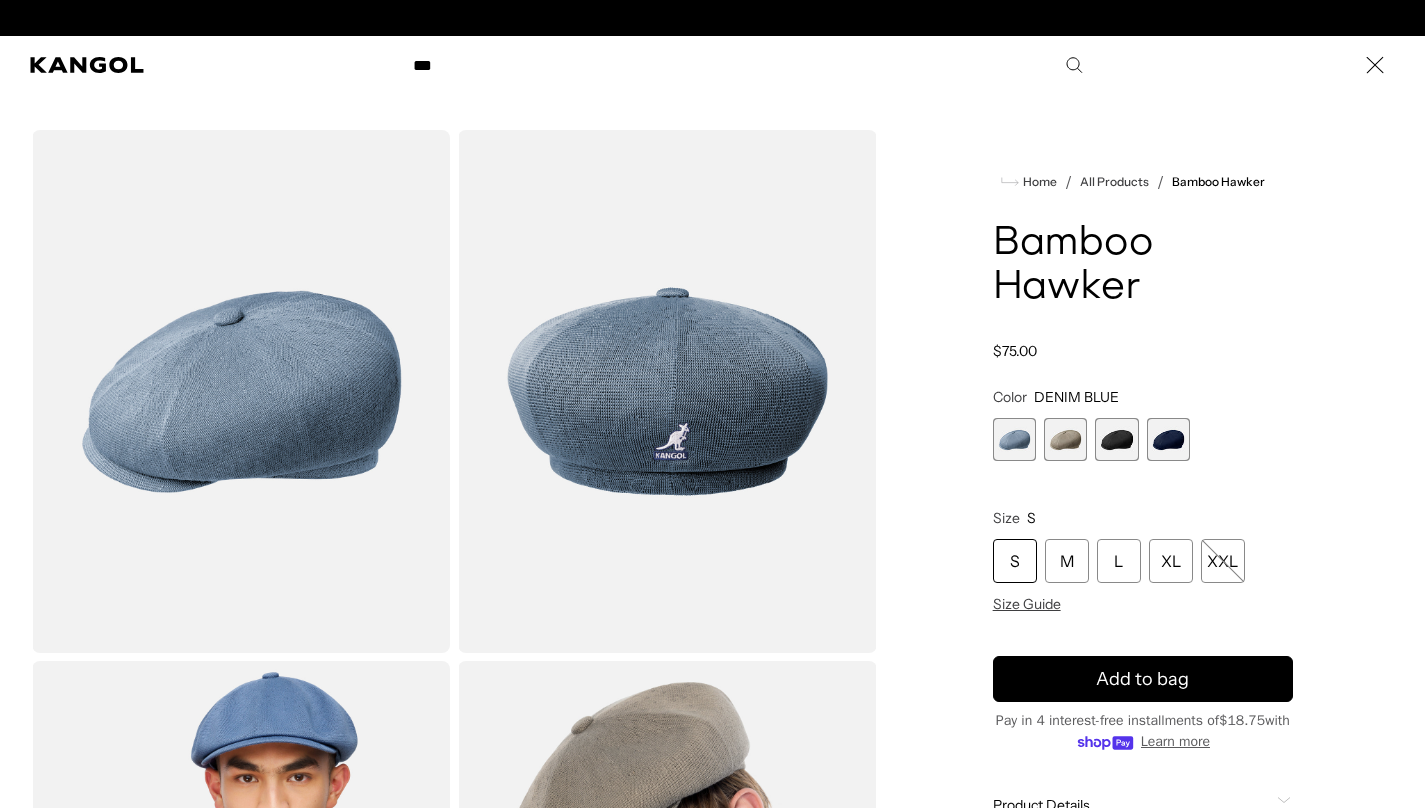 scroll, scrollTop: 0, scrollLeft: 412, axis: horizontal 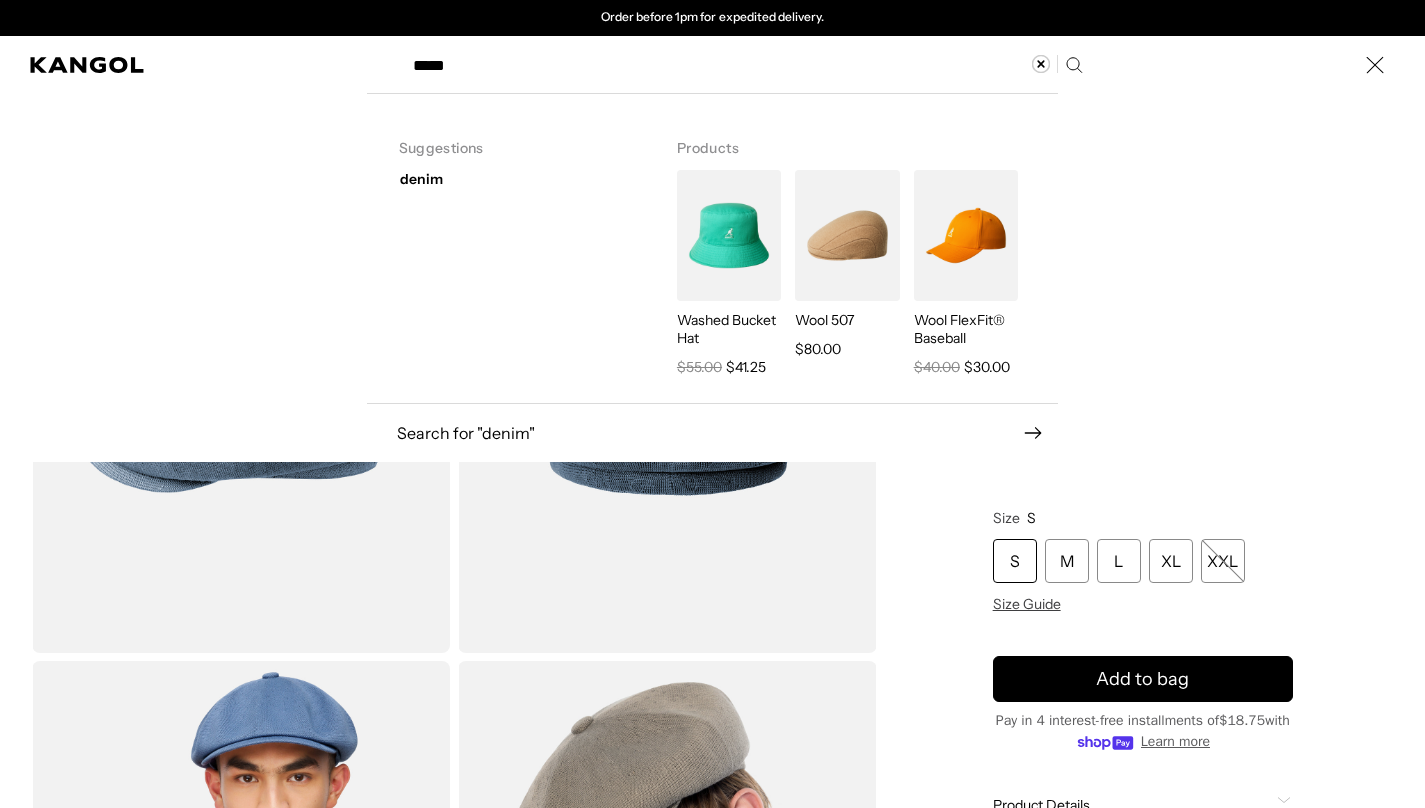 type on "*****" 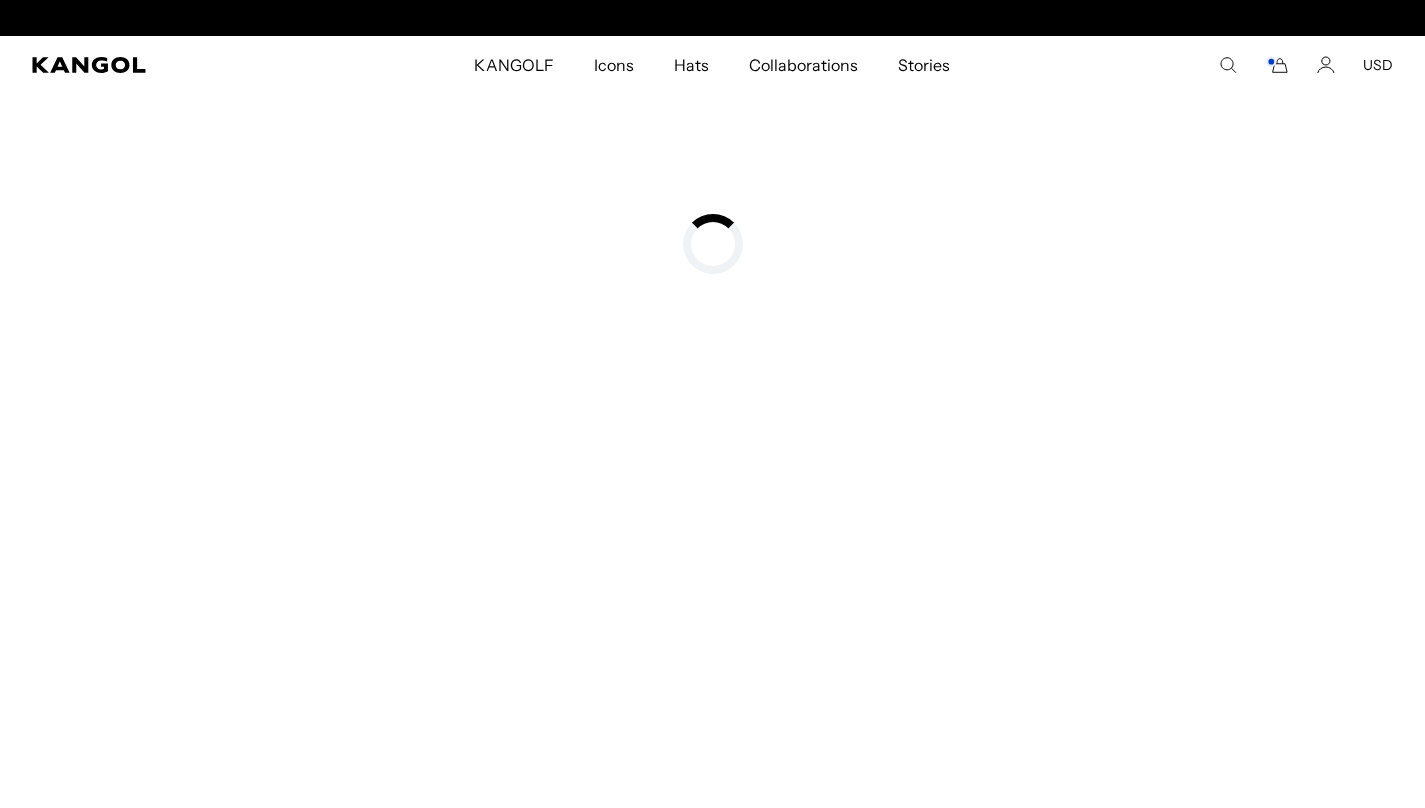 scroll, scrollTop: 0, scrollLeft: 0, axis: both 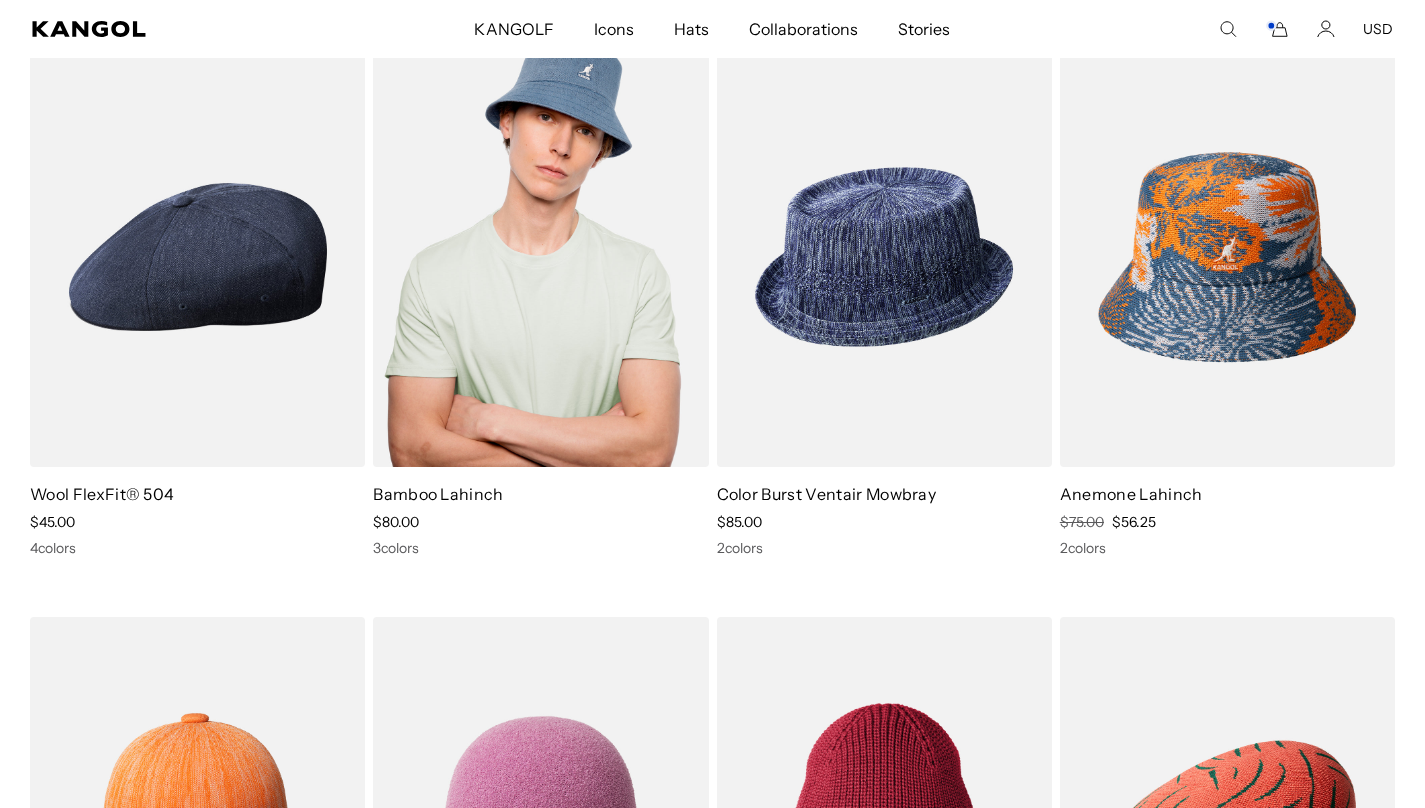 click at bounding box center [540, 257] 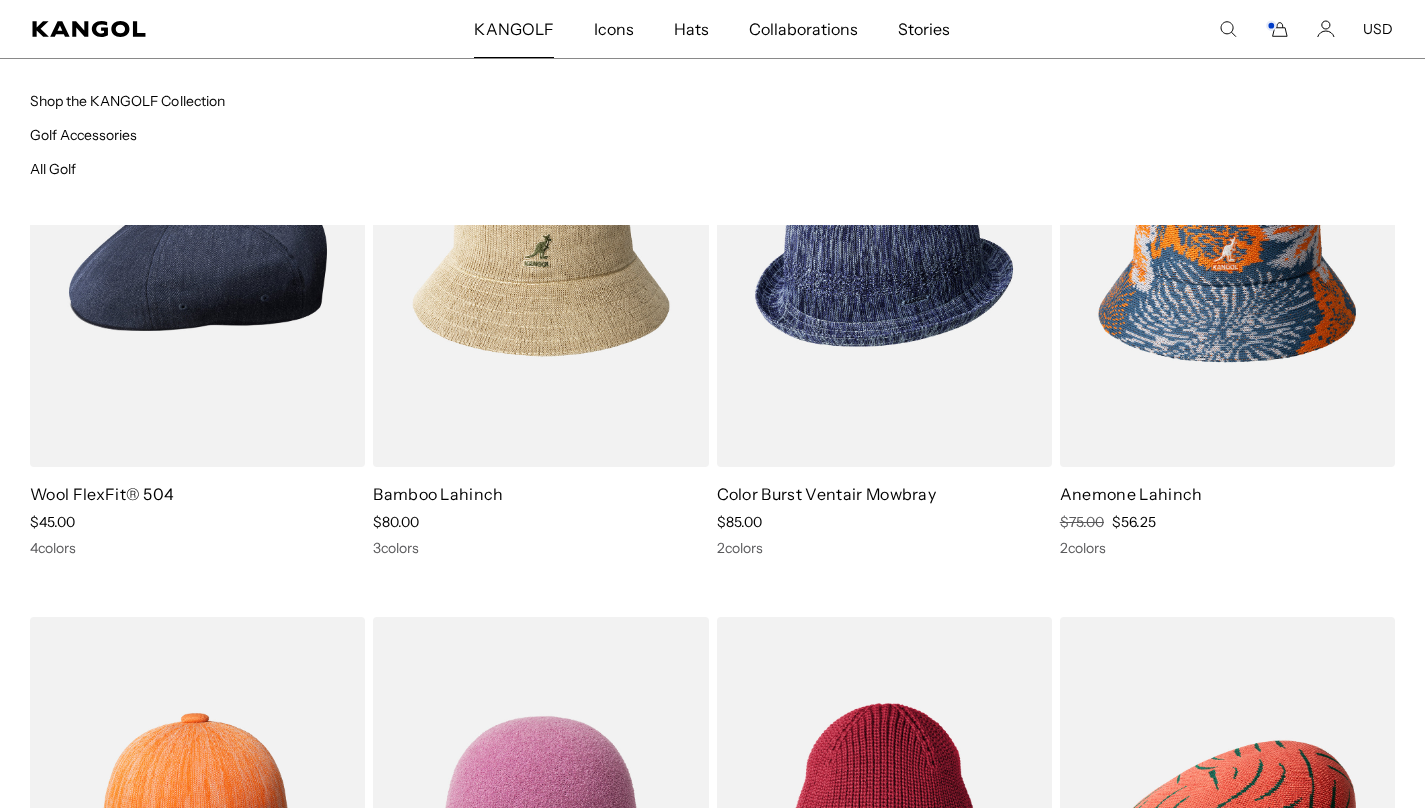 scroll, scrollTop: 0, scrollLeft: 412, axis: horizontal 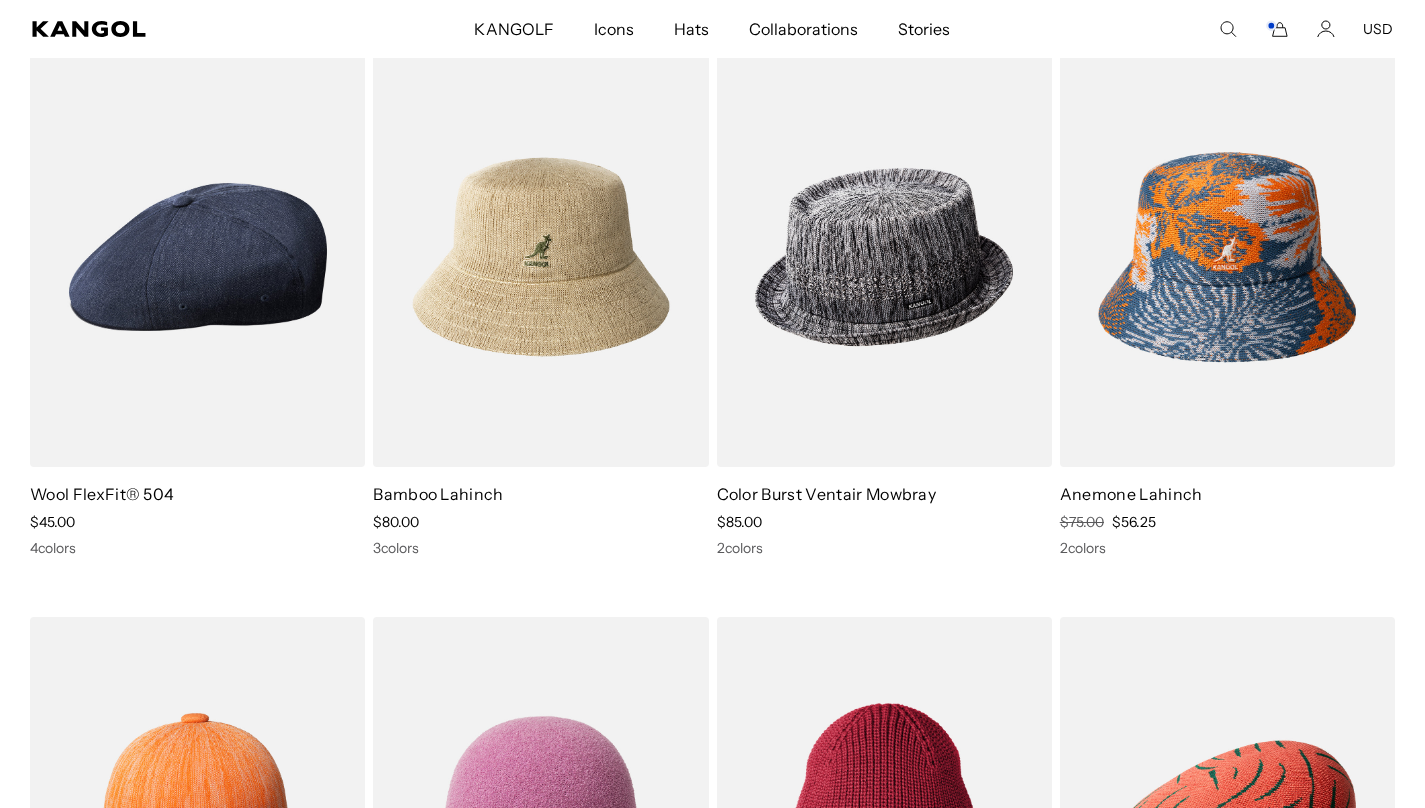 click at bounding box center [884, 257] 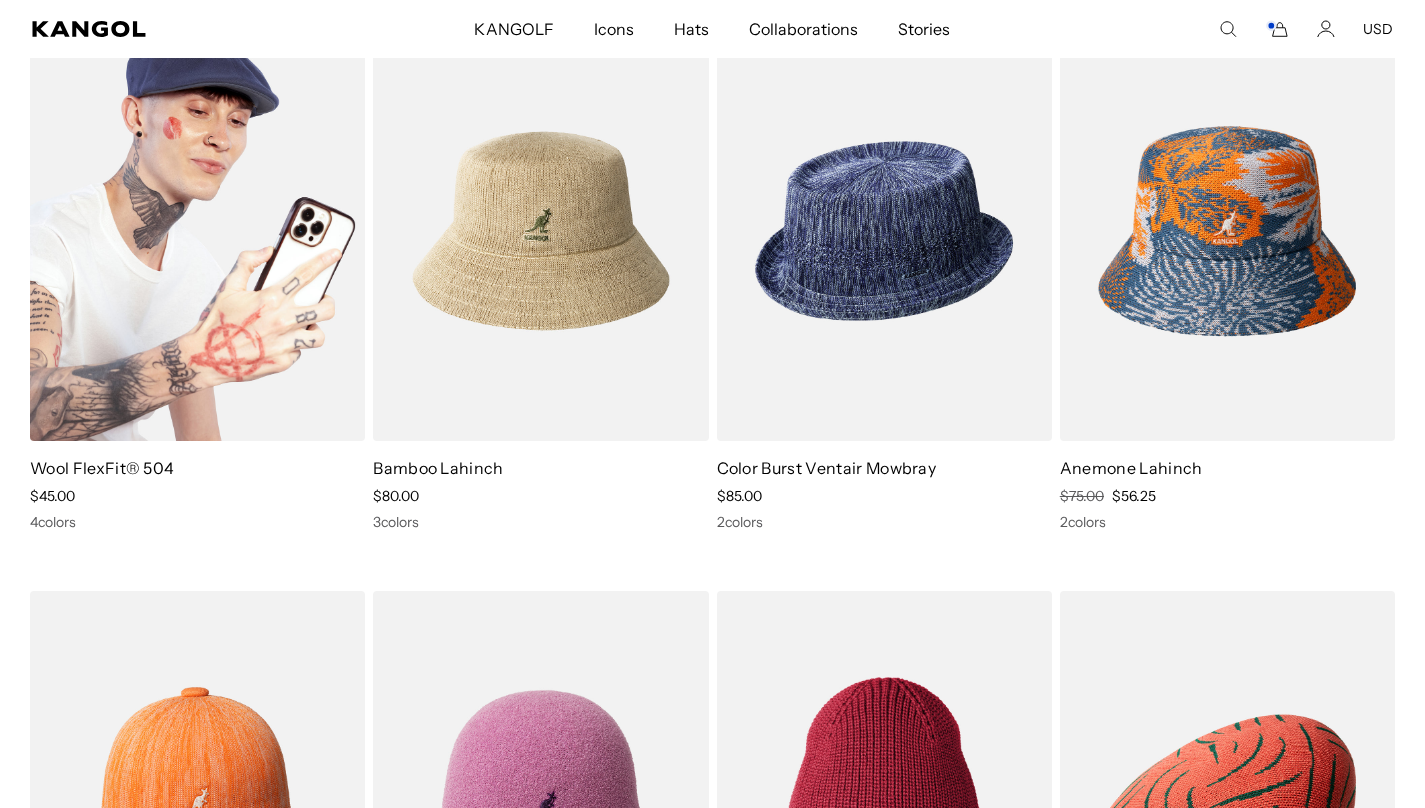 scroll, scrollTop: 2642, scrollLeft: 0, axis: vertical 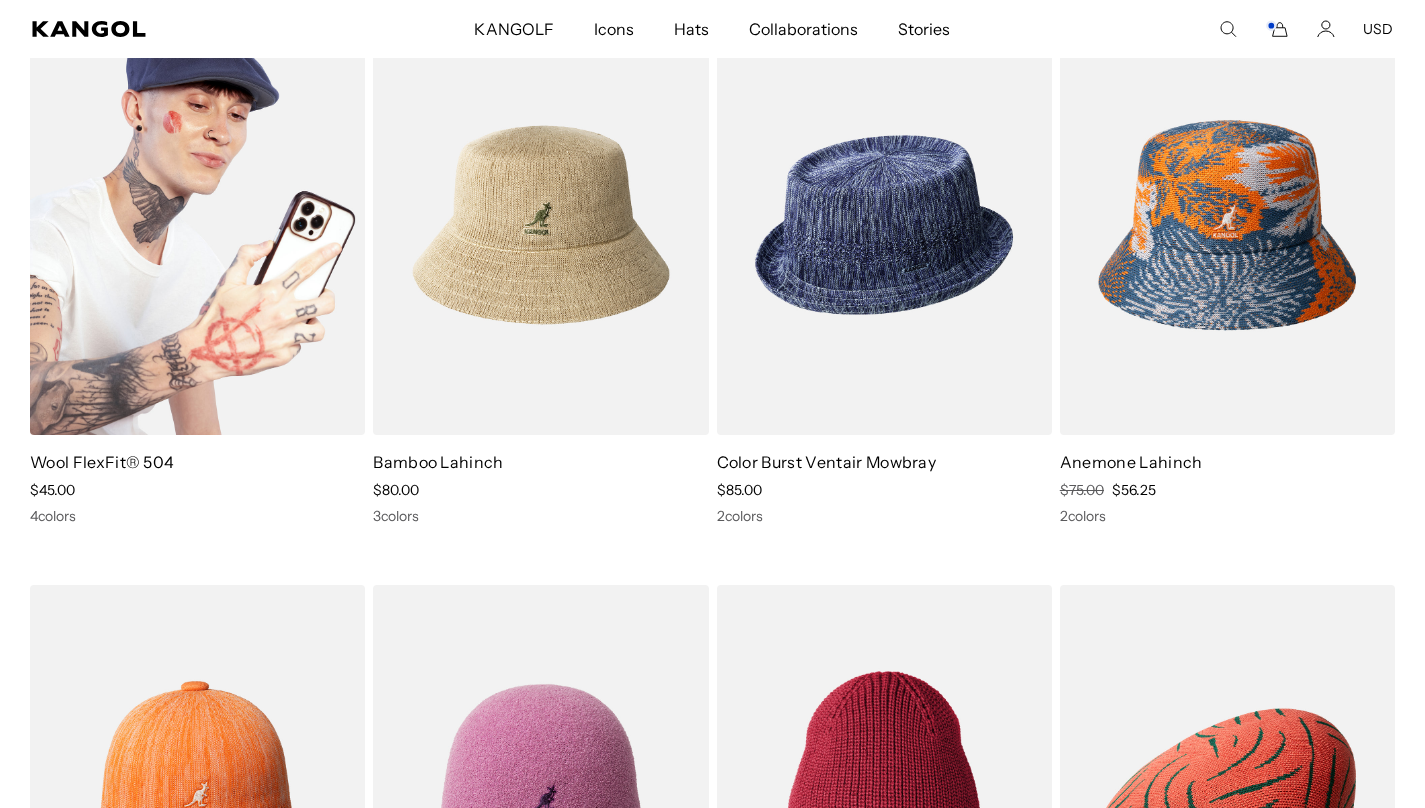 click at bounding box center [197, 225] 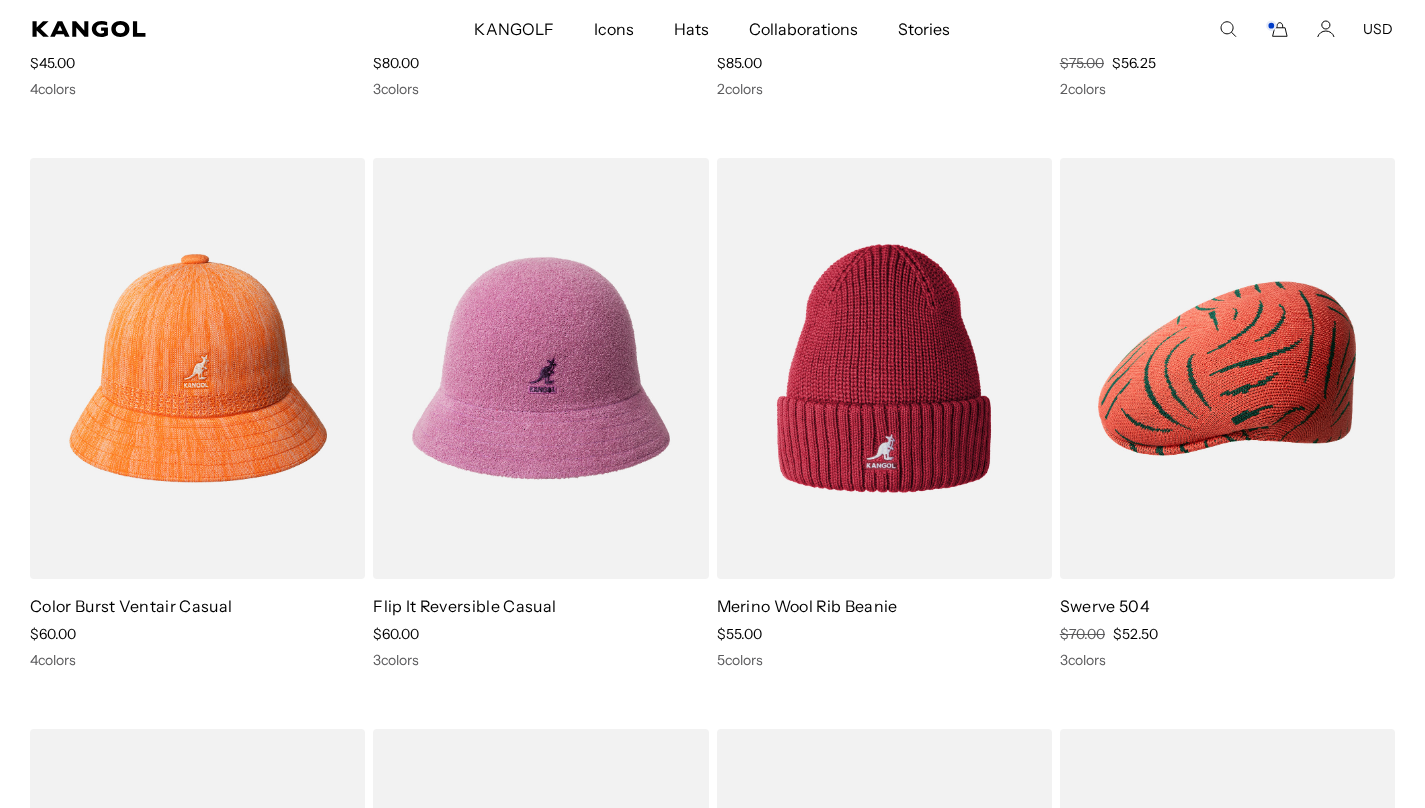 scroll, scrollTop: 3104, scrollLeft: 0, axis: vertical 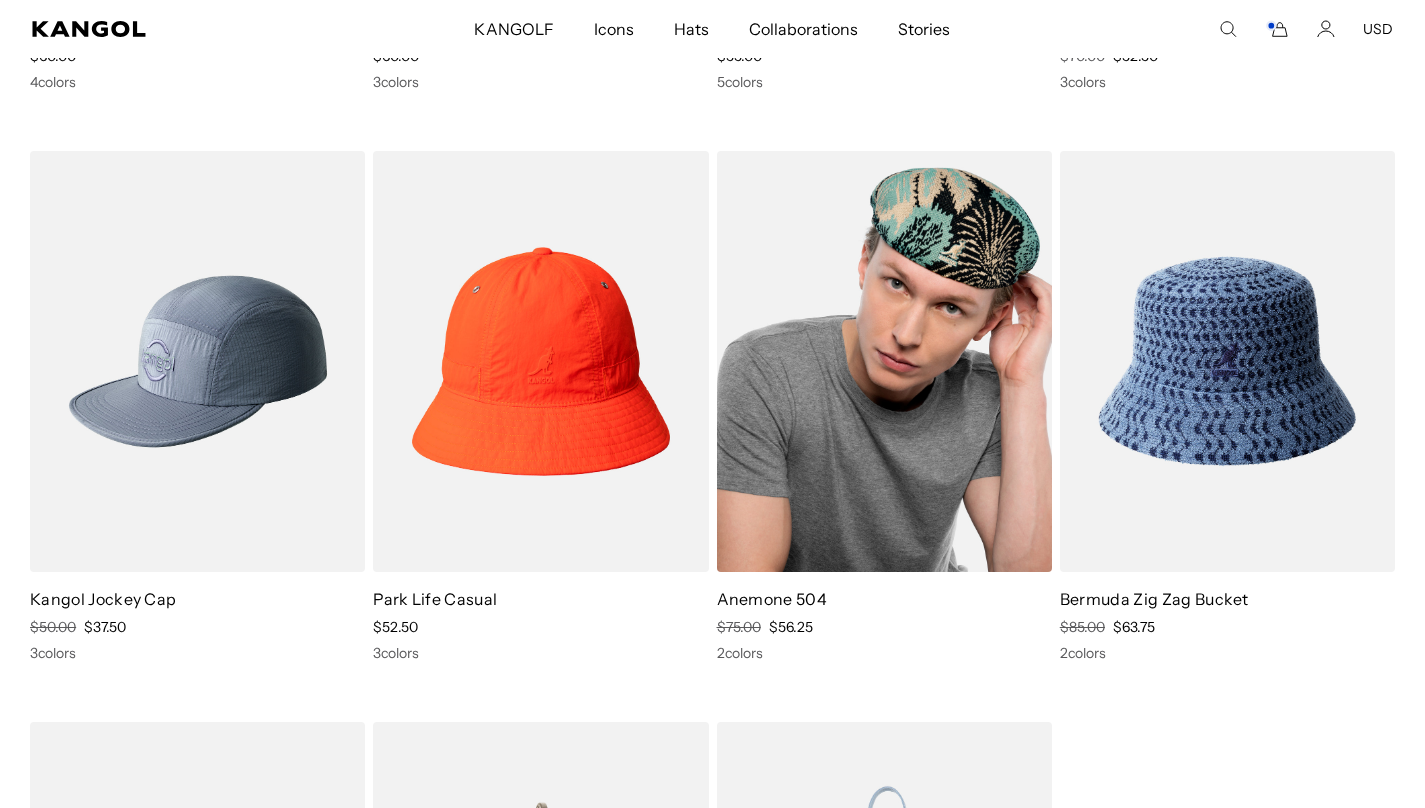 click at bounding box center (884, 361) 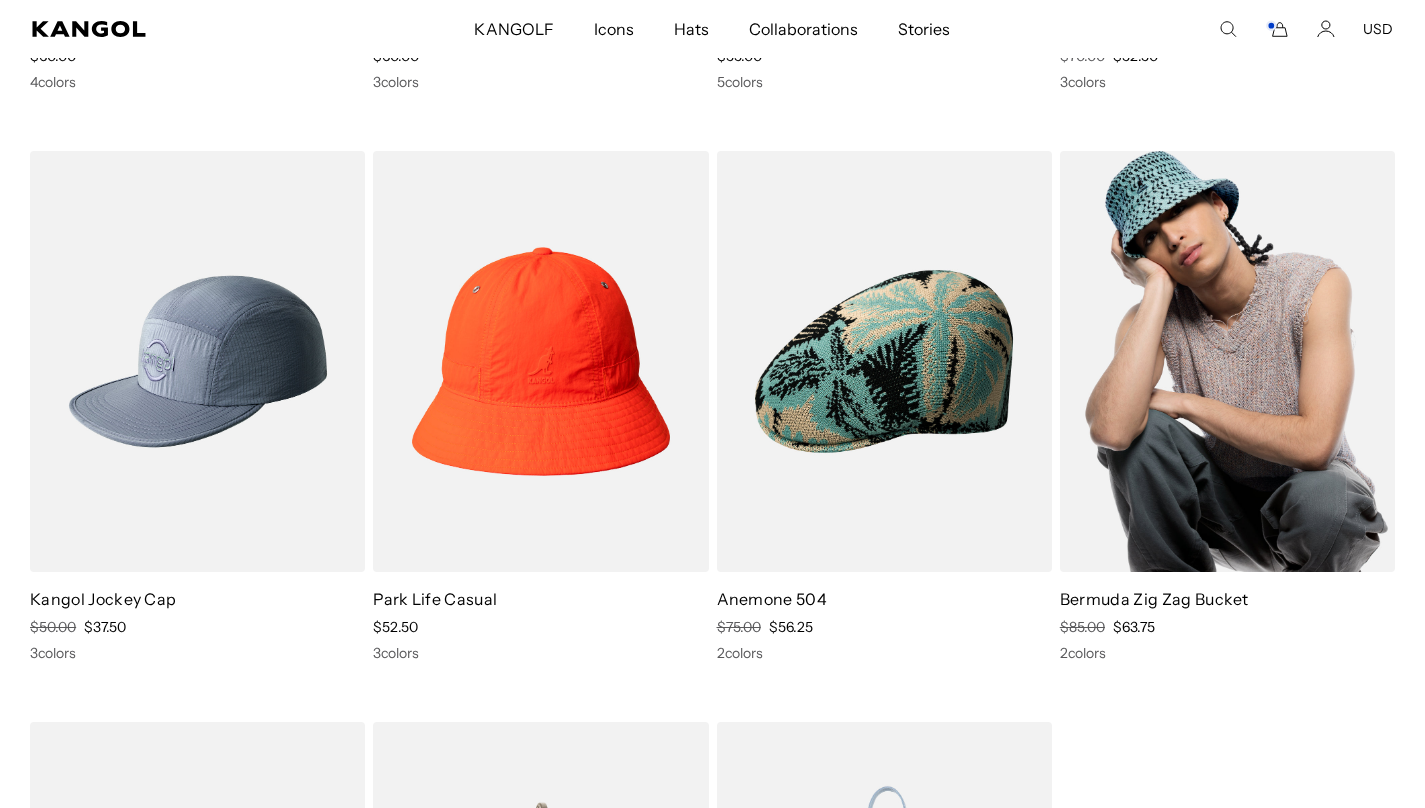 scroll, scrollTop: 0, scrollLeft: 0, axis: both 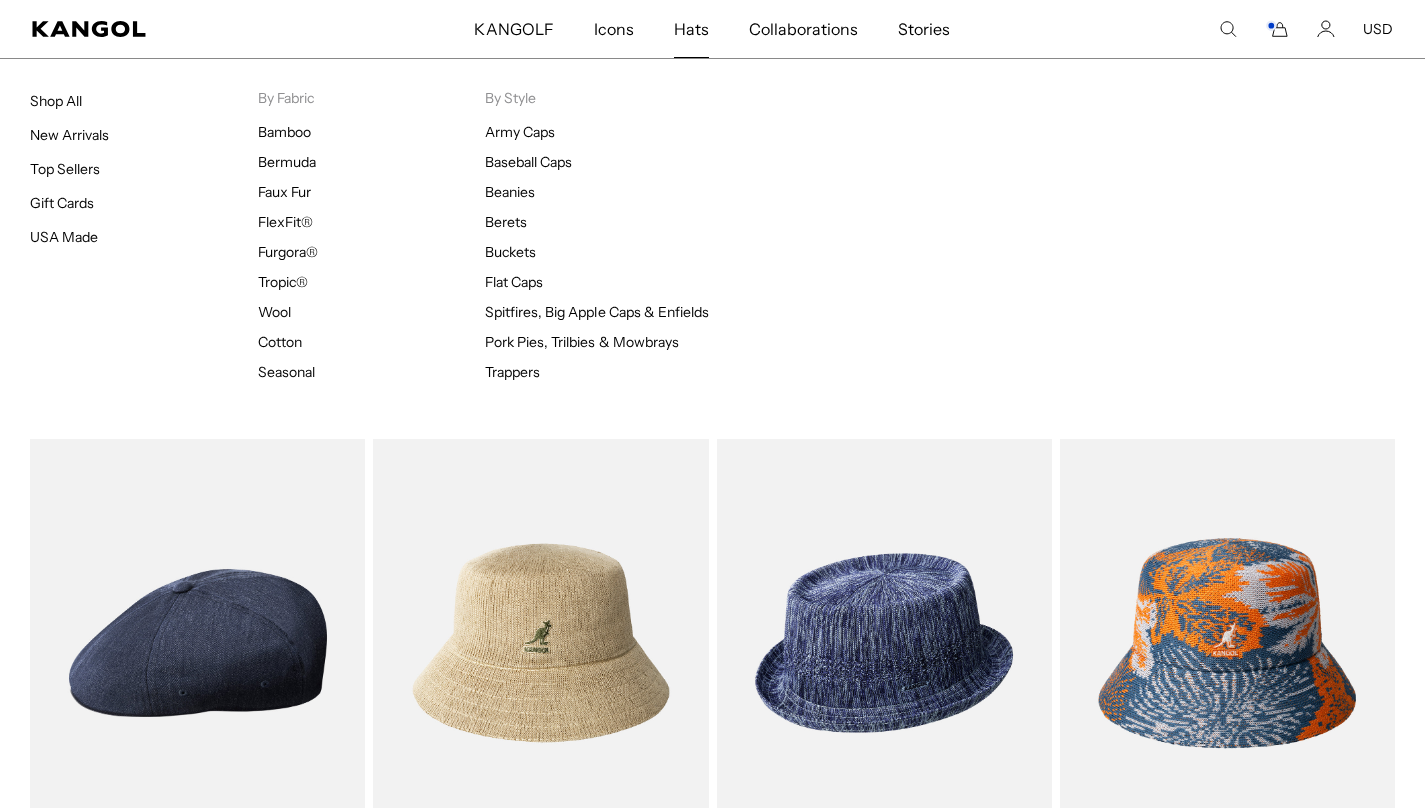 click on "Hats" at bounding box center [691, 29] 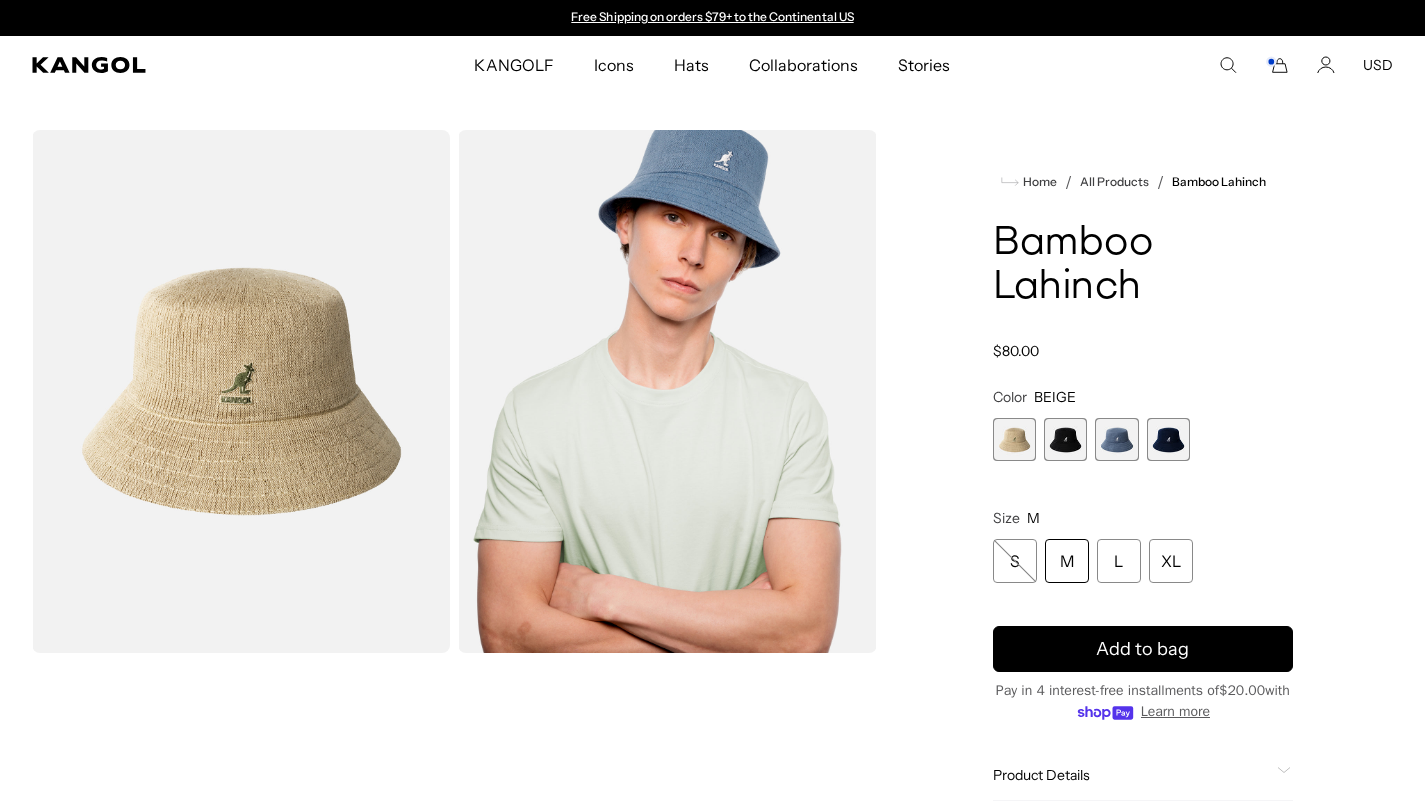 scroll, scrollTop: 0, scrollLeft: 0, axis: both 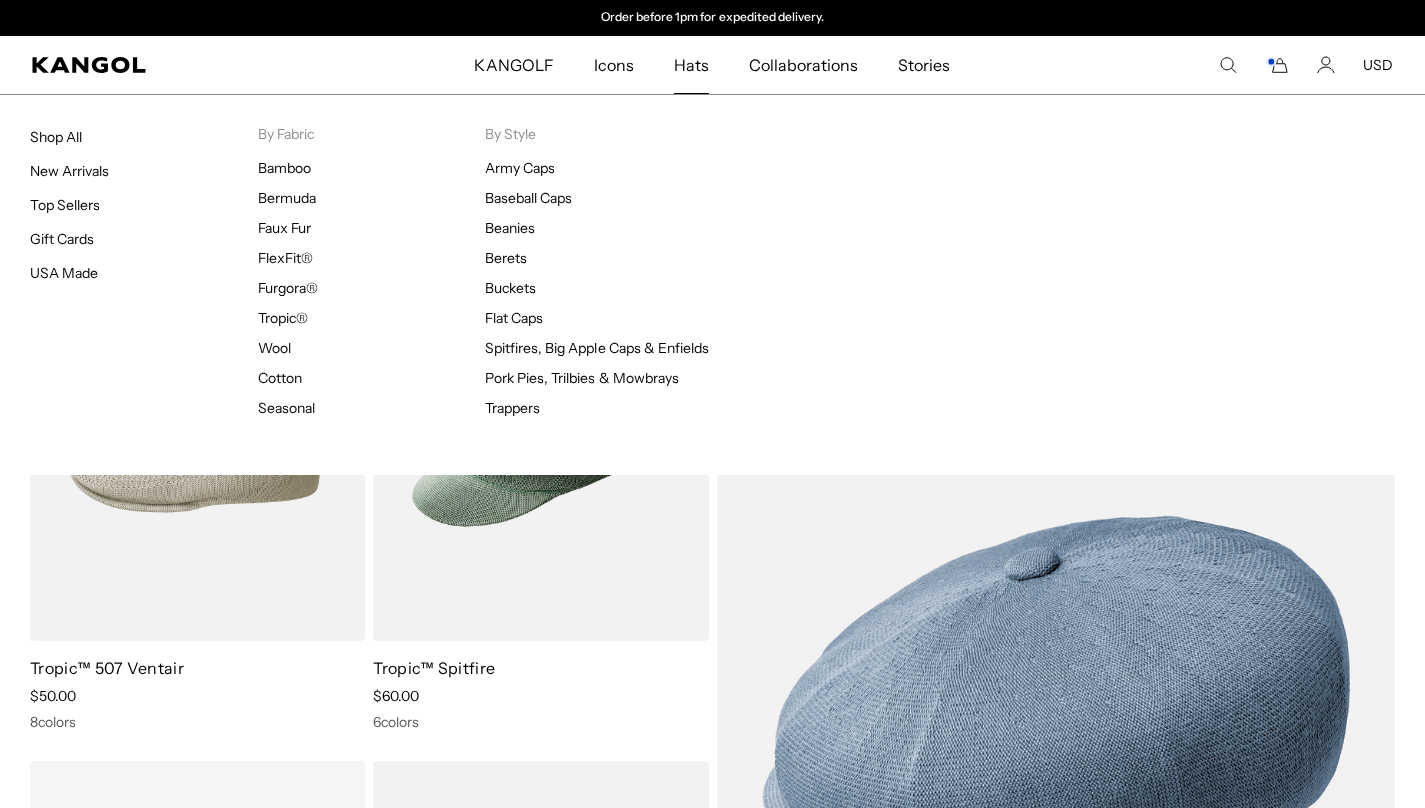 click on "Hats" at bounding box center (691, 65) 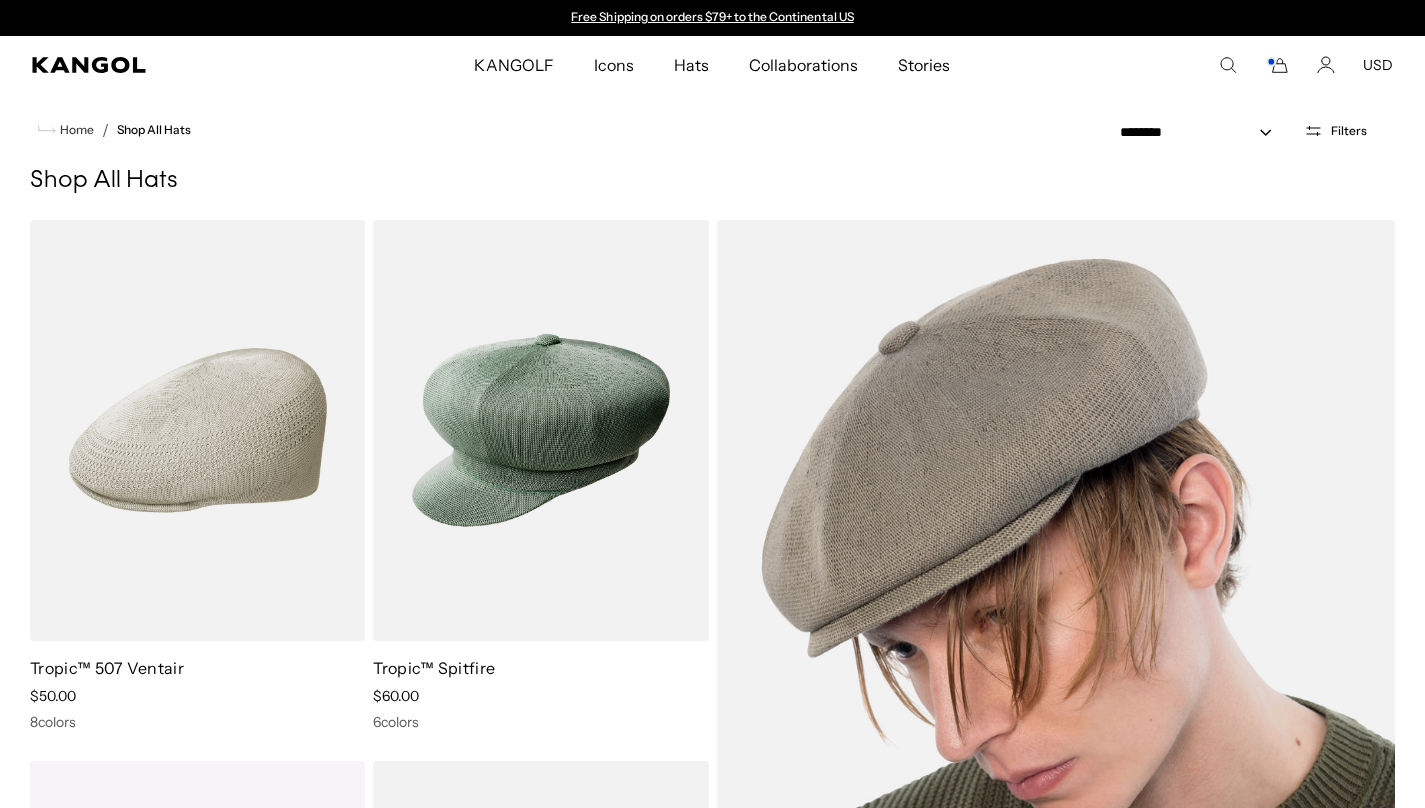 scroll, scrollTop: 0, scrollLeft: 0, axis: both 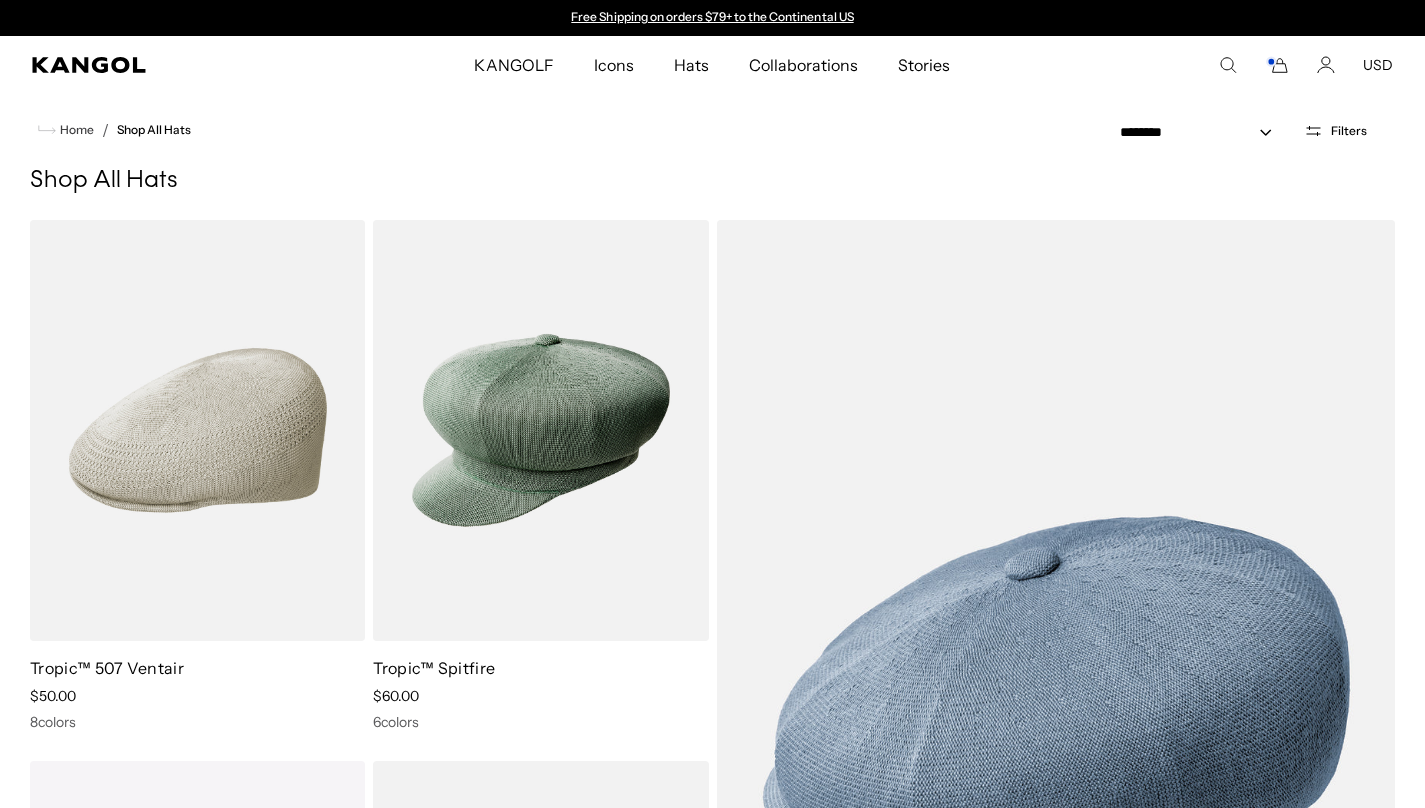 click on "Filters" at bounding box center (1335, 131) 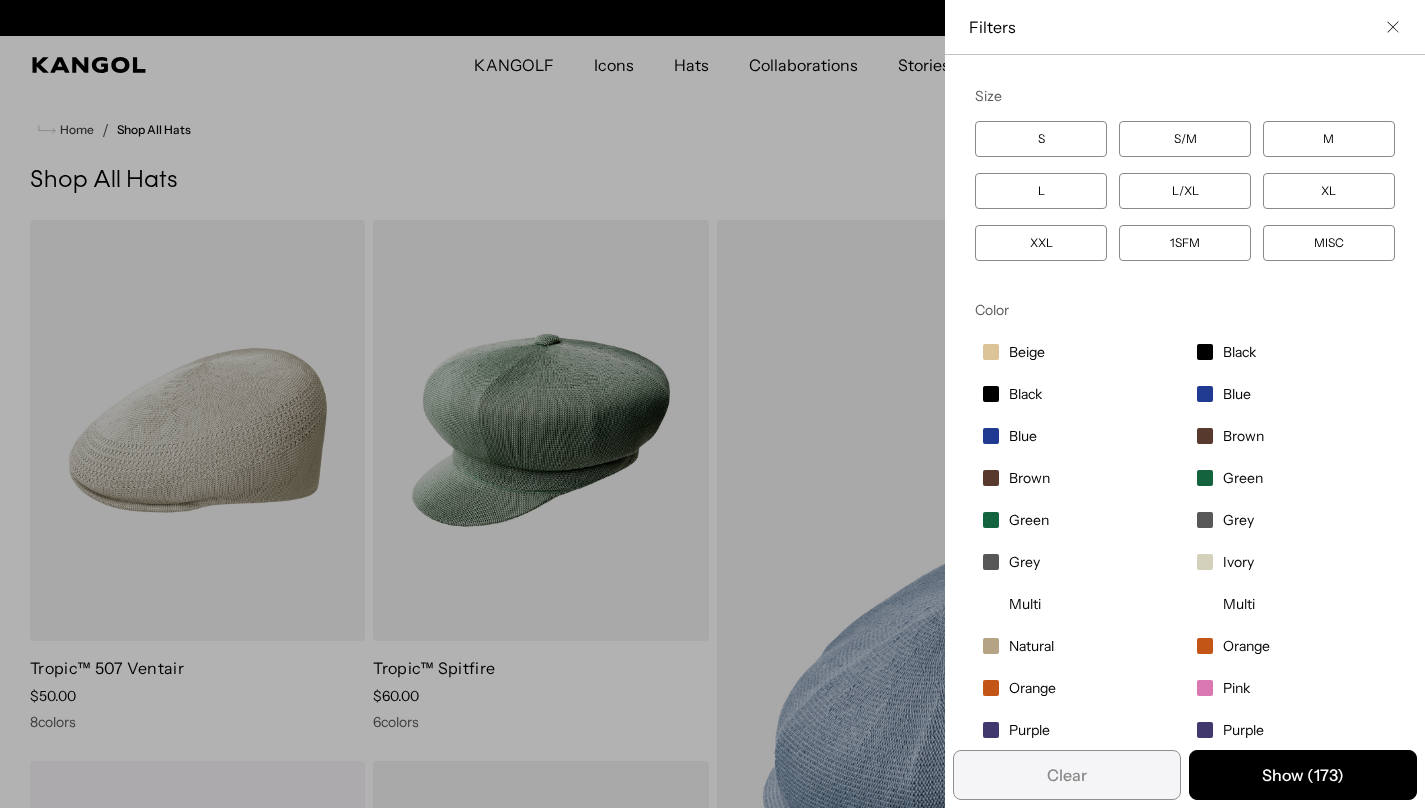 scroll, scrollTop: 0, scrollLeft: 412, axis: horizontal 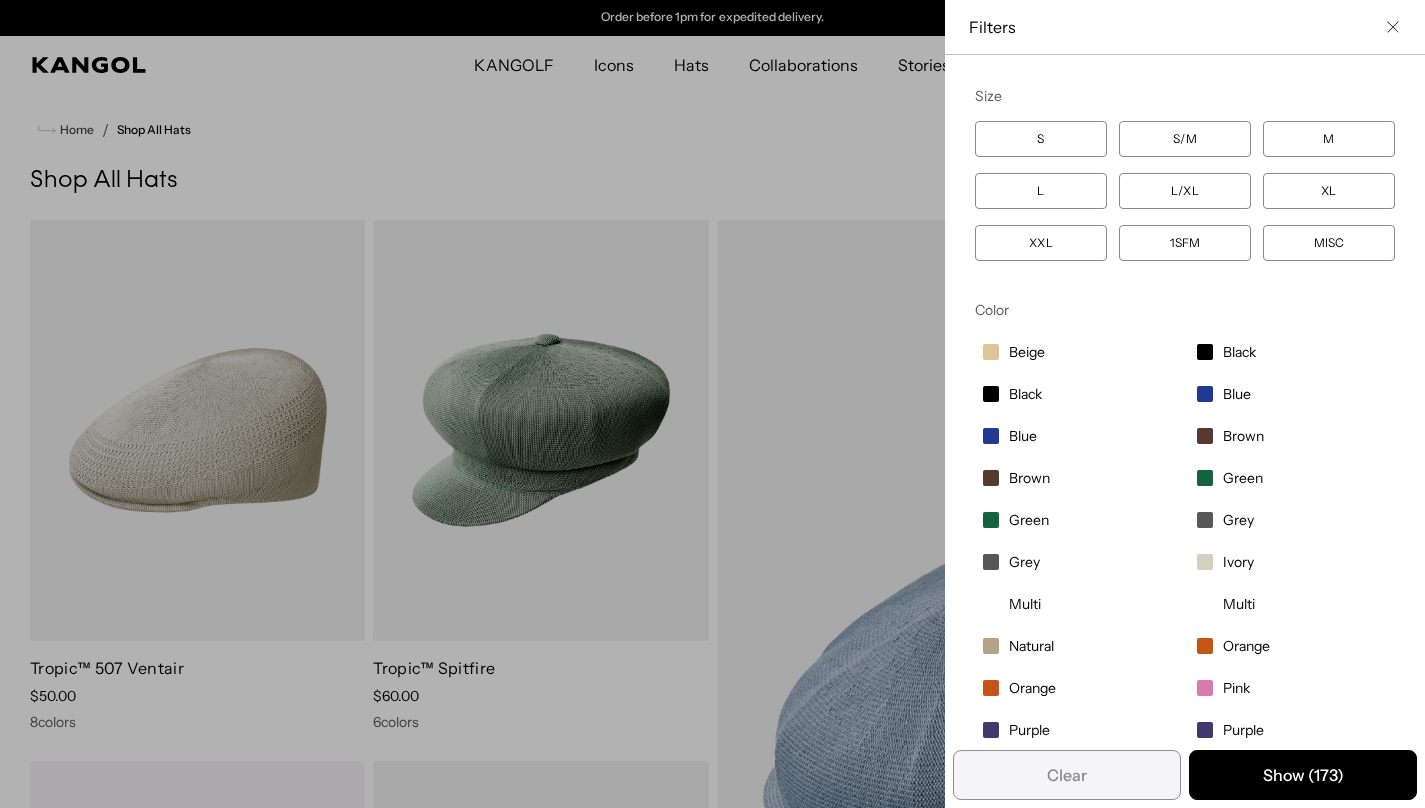 click on "XXL" at bounding box center [1041, 243] 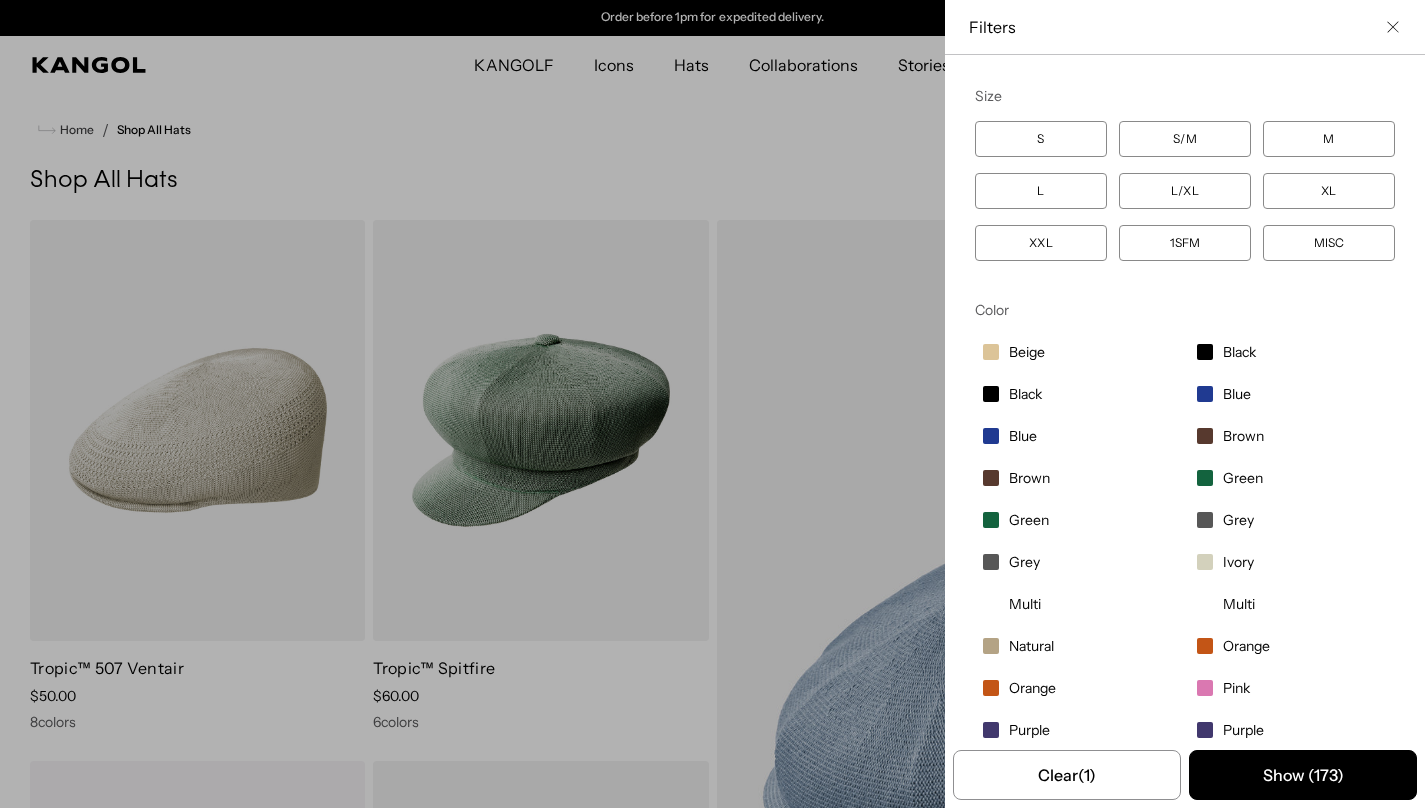 scroll, scrollTop: 0, scrollLeft: 0, axis: both 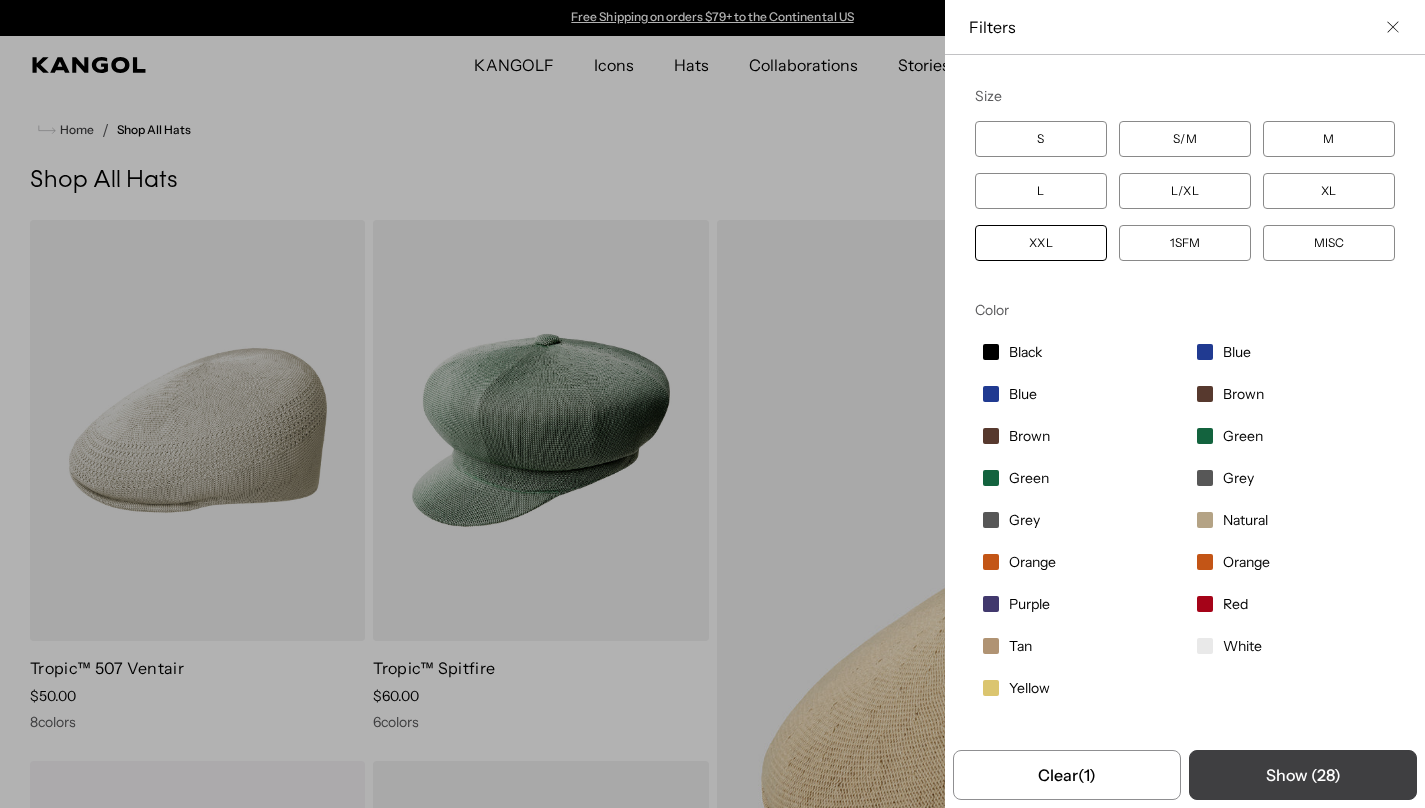 click on "Show ( 28 )" at bounding box center [1303, 775] 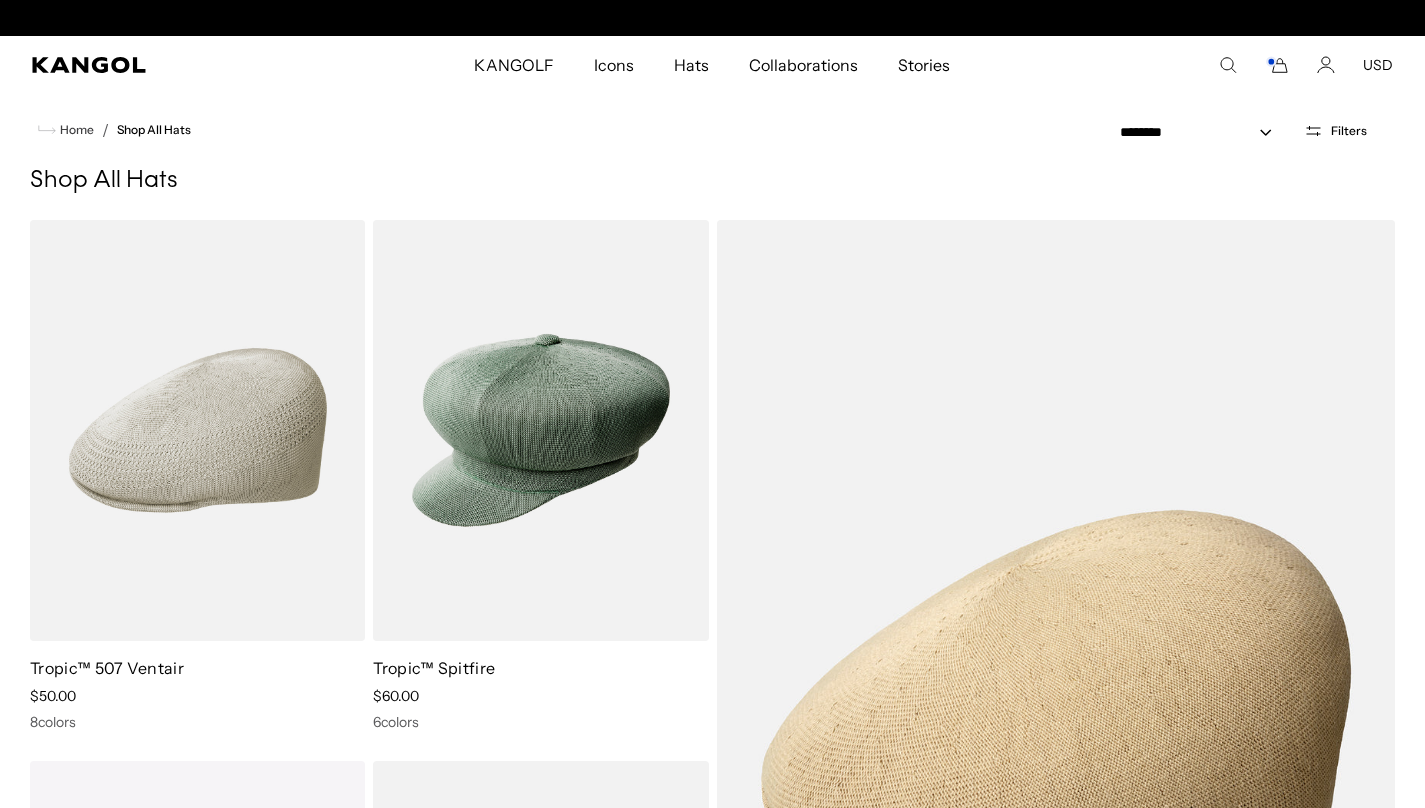scroll, scrollTop: 0, scrollLeft: 412, axis: horizontal 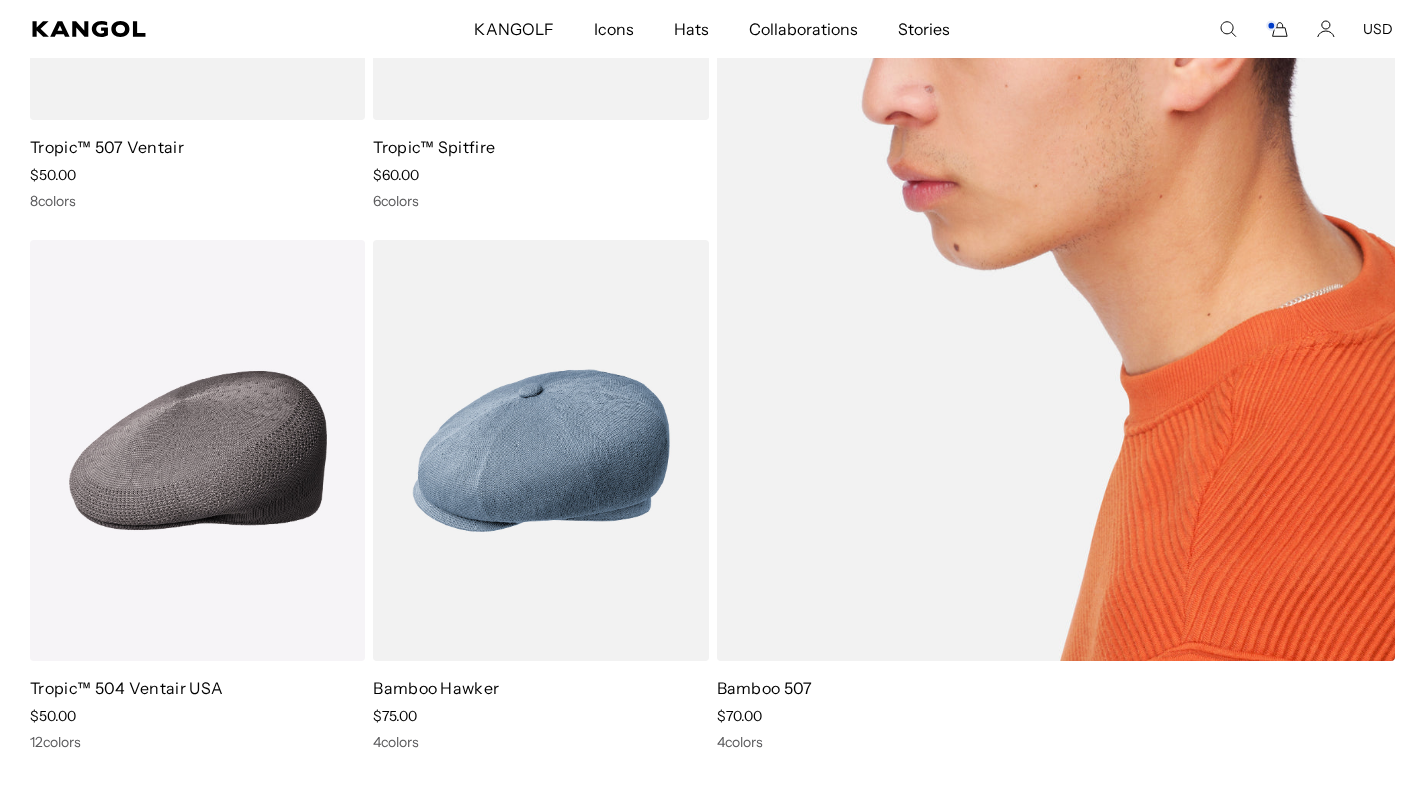 click at bounding box center (1056, 180) 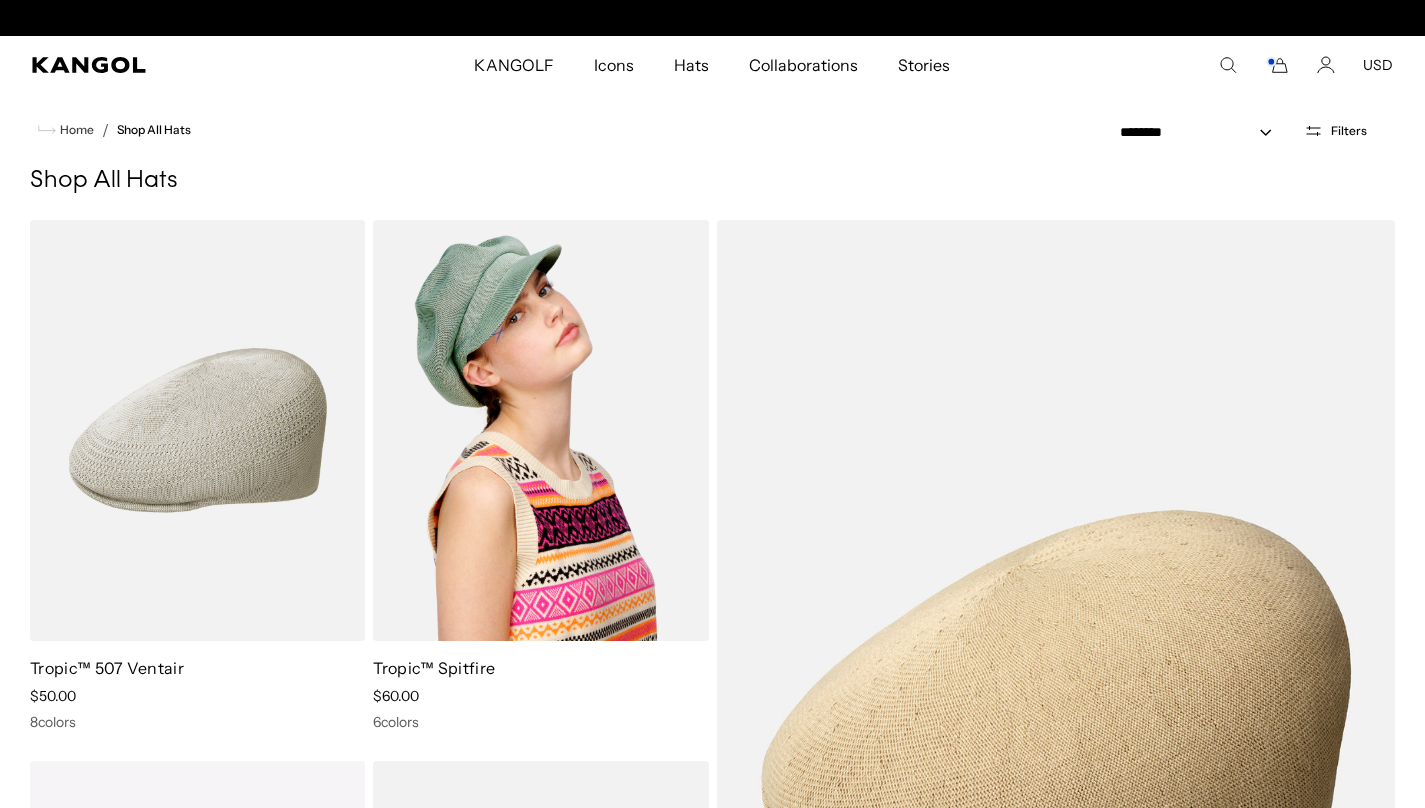 scroll, scrollTop: -2, scrollLeft: 0, axis: vertical 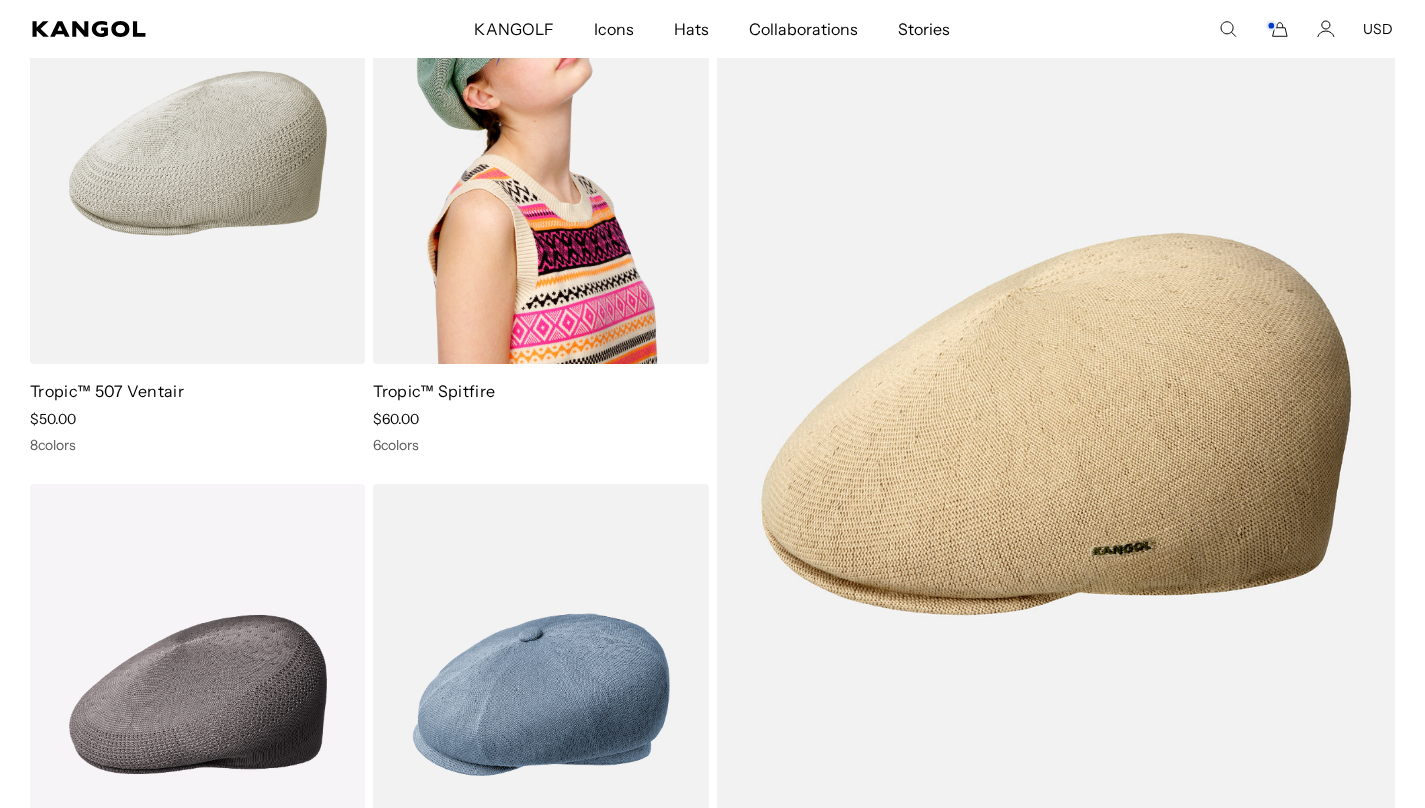 click at bounding box center (540, 153) 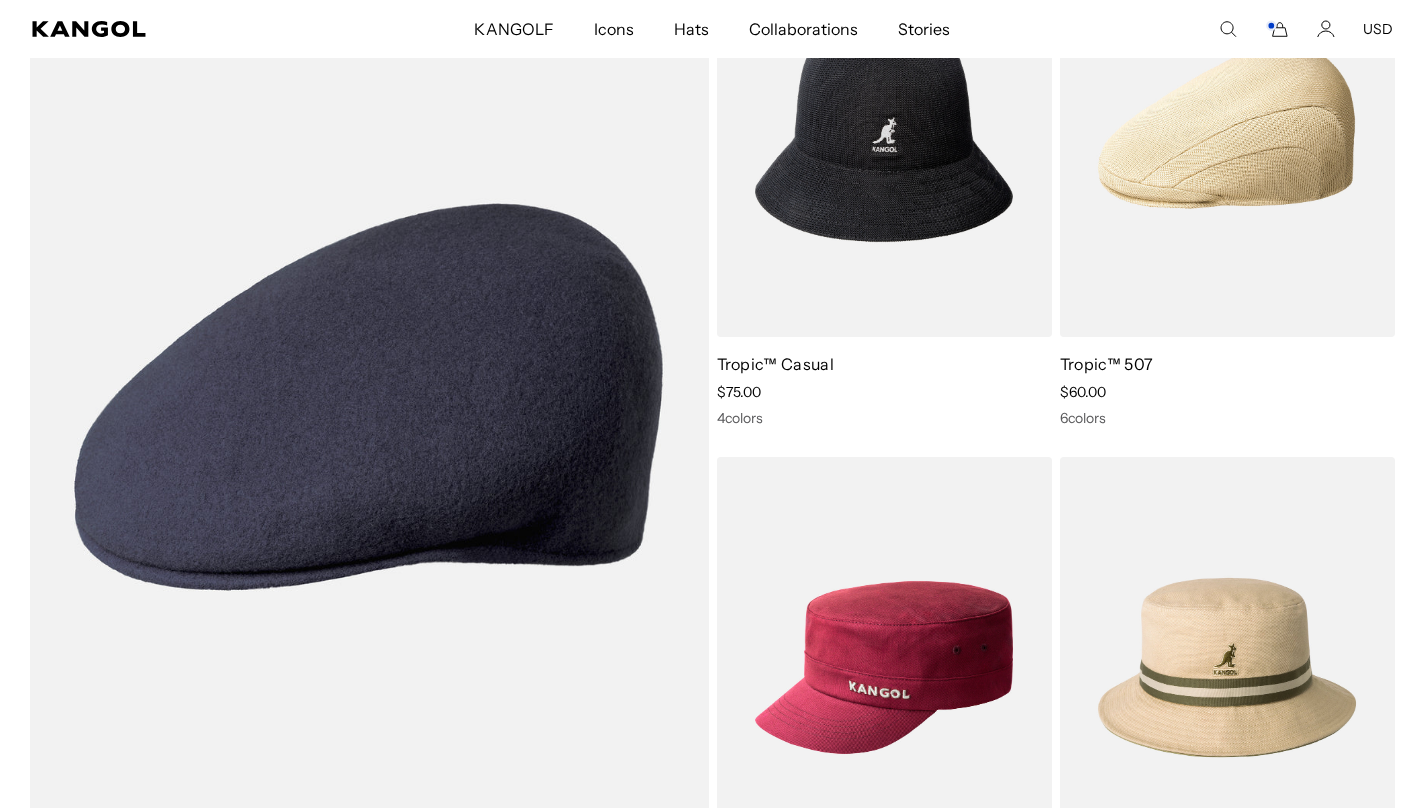 scroll, scrollTop: 1419, scrollLeft: 0, axis: vertical 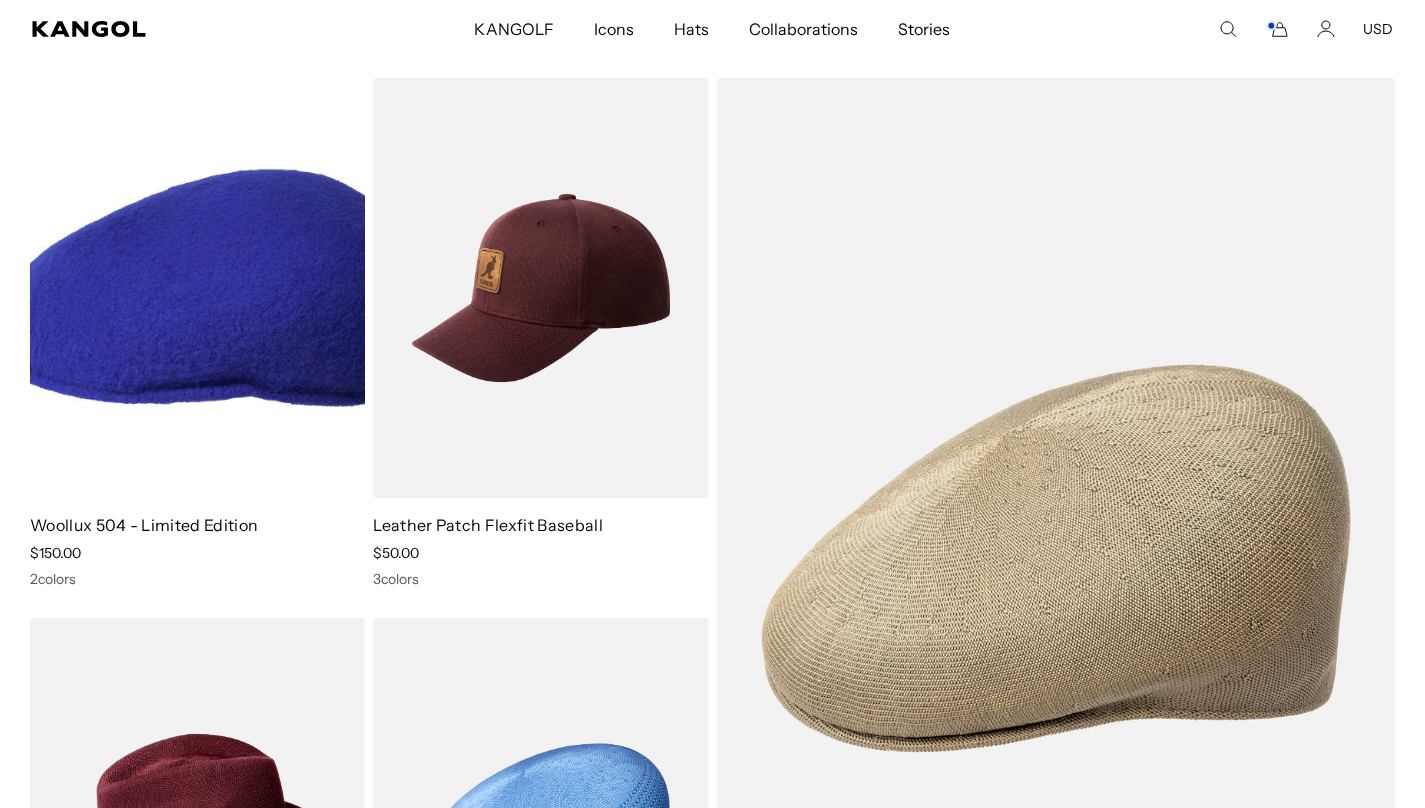 click at bounding box center [197, 288] 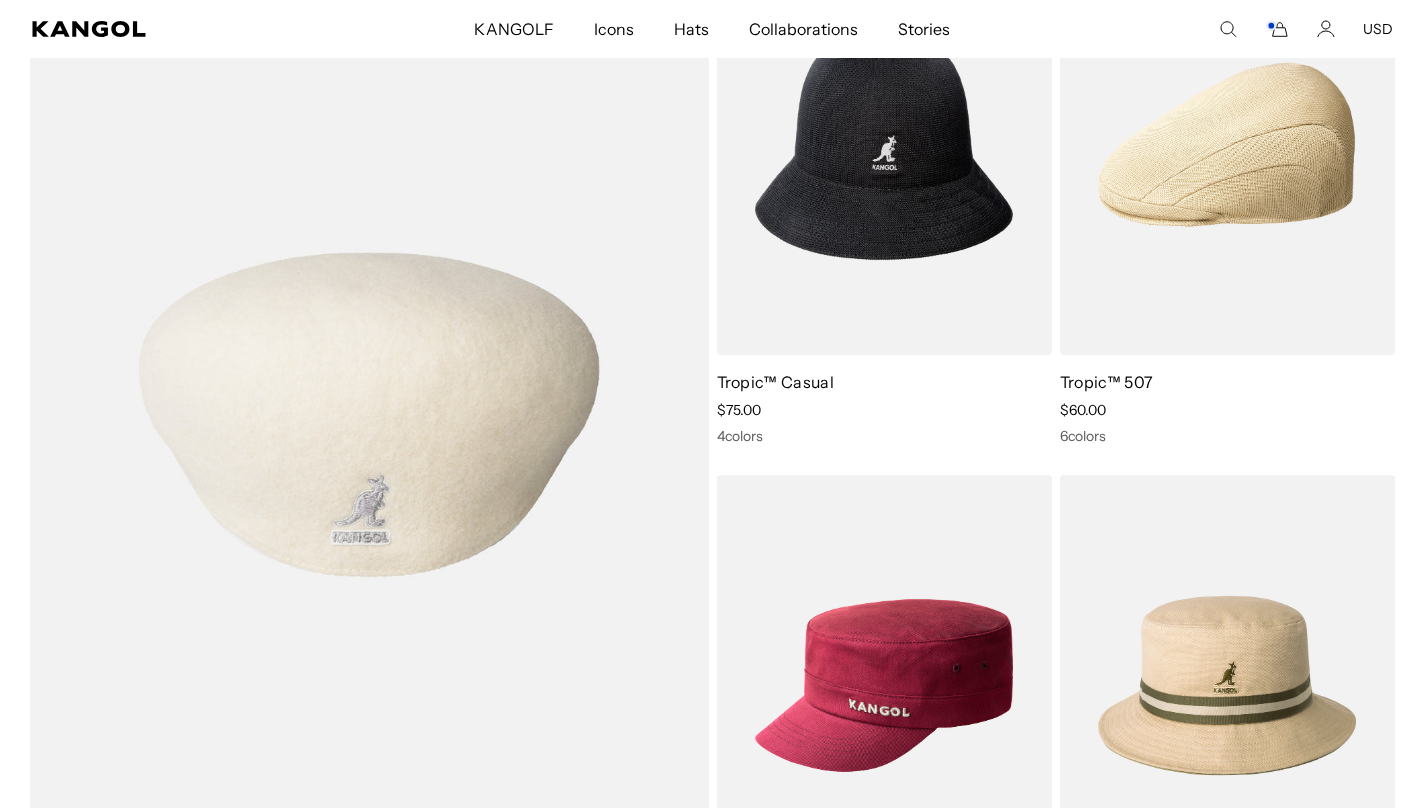 scroll, scrollTop: 1412, scrollLeft: 0, axis: vertical 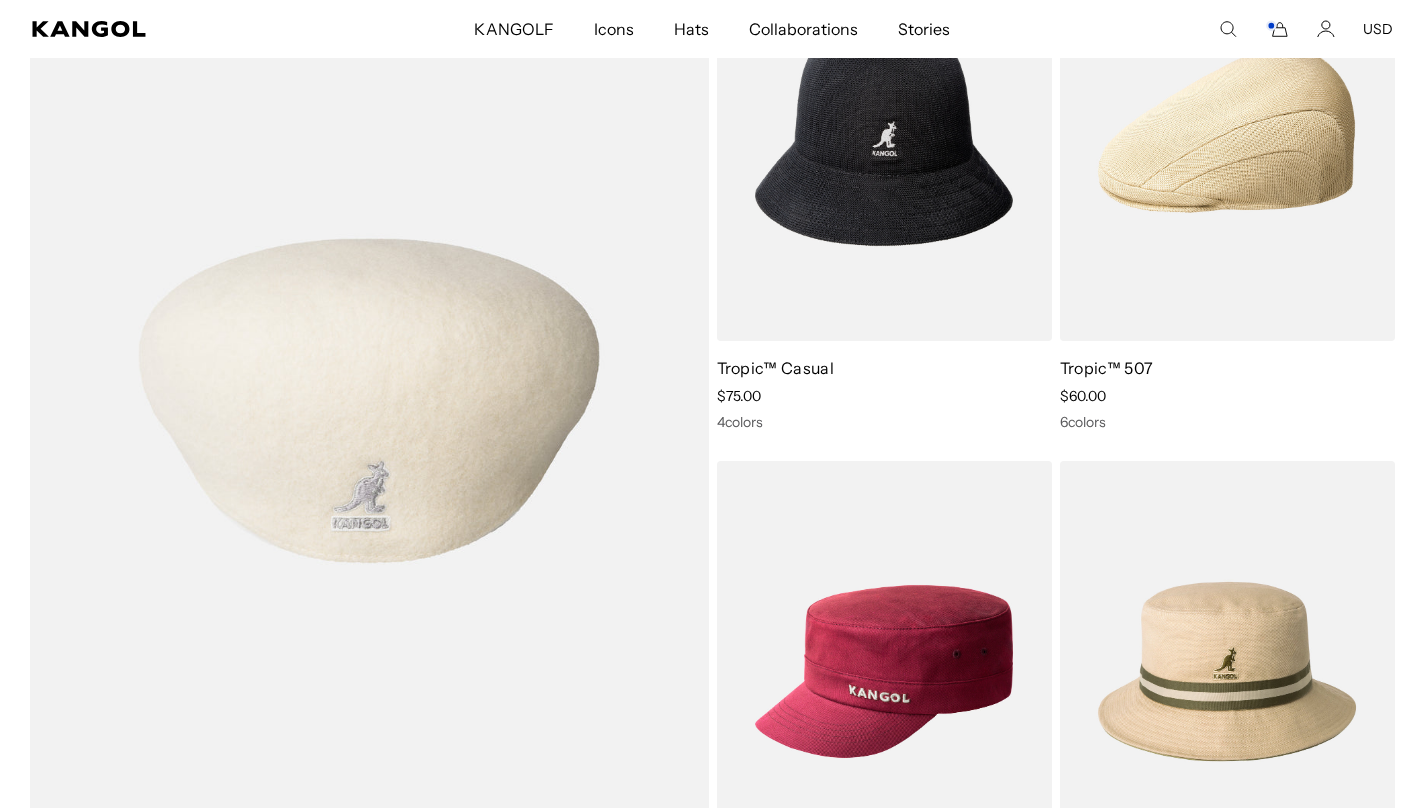 click at bounding box center (369, 401) 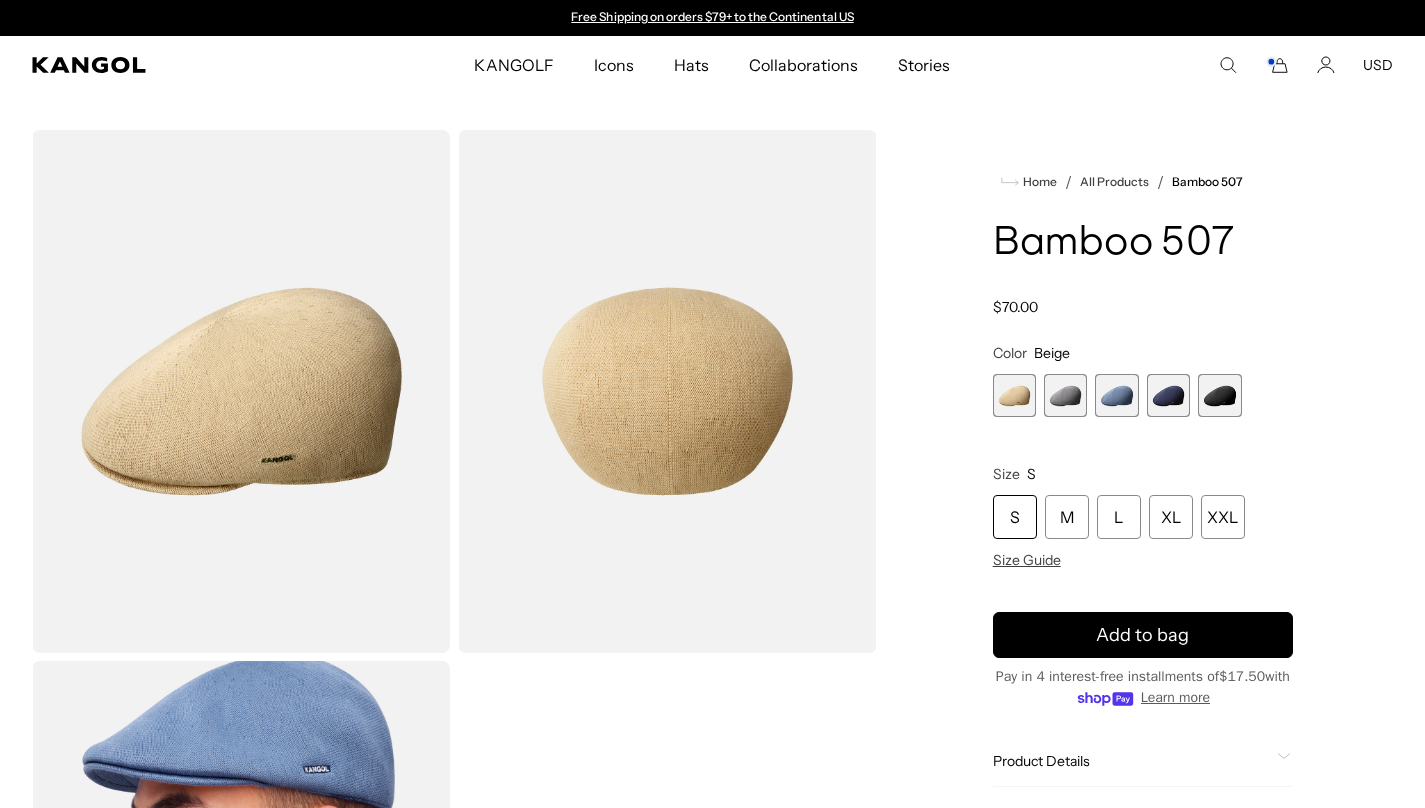 scroll, scrollTop: 0, scrollLeft: 0, axis: both 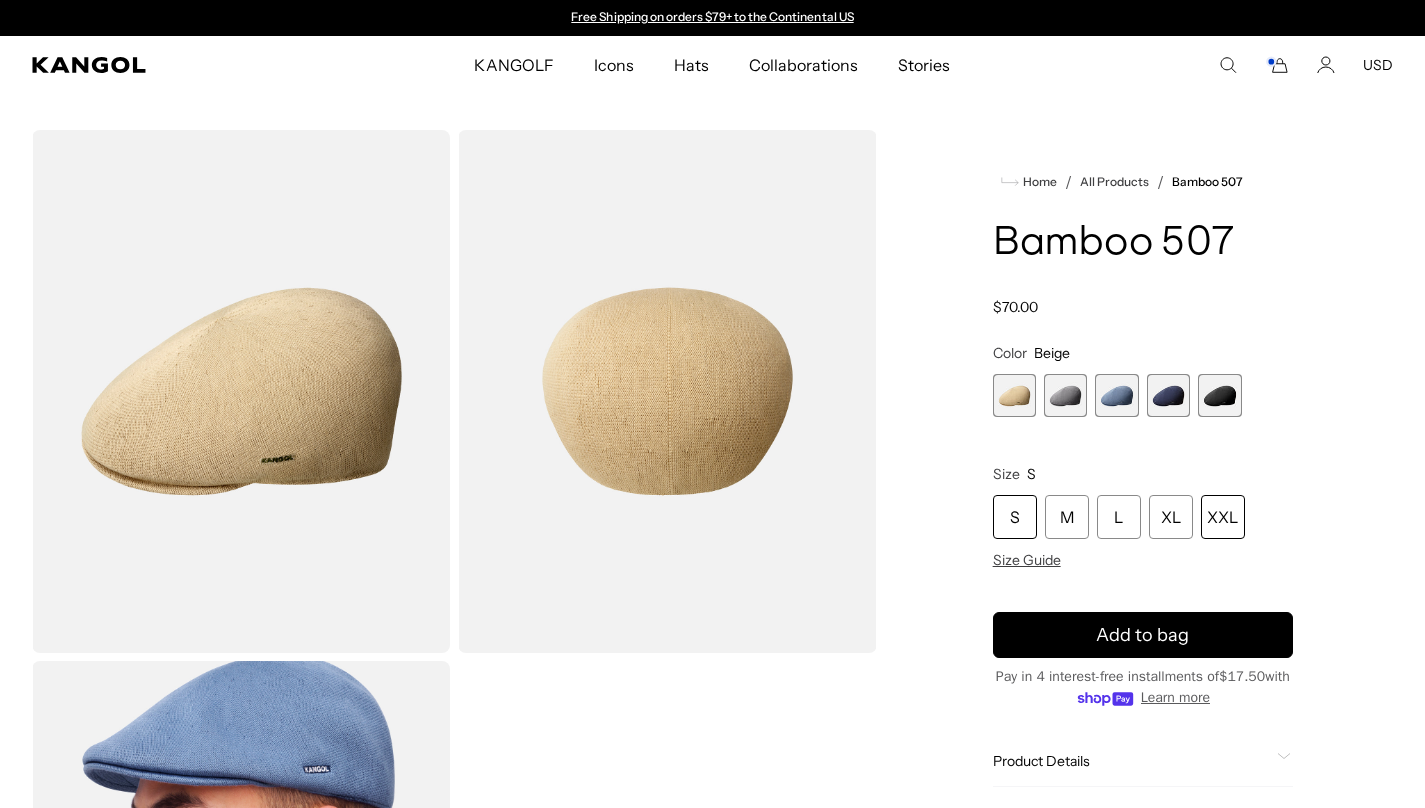 click on "XXL" at bounding box center (1223, 517) 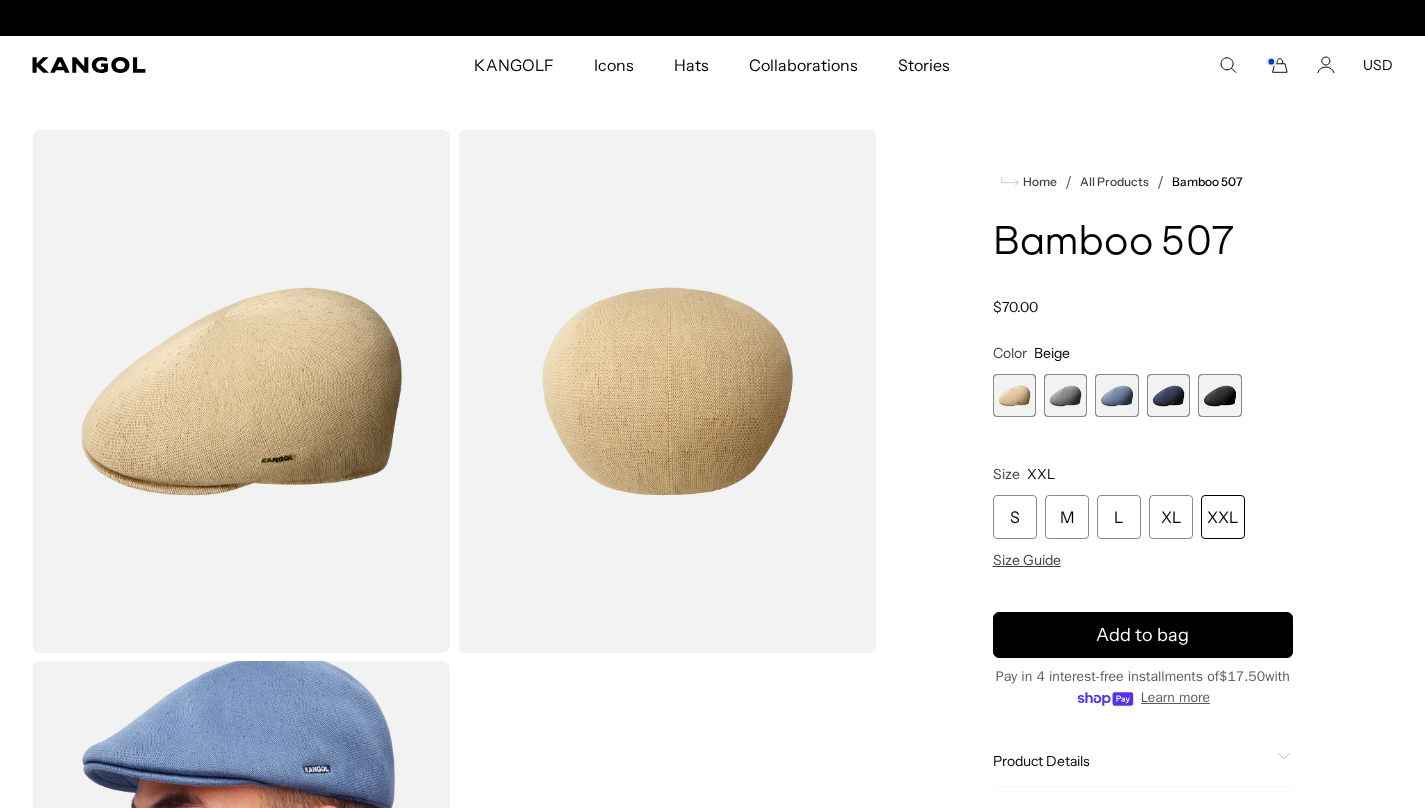 scroll, scrollTop: 0, scrollLeft: 412, axis: horizontal 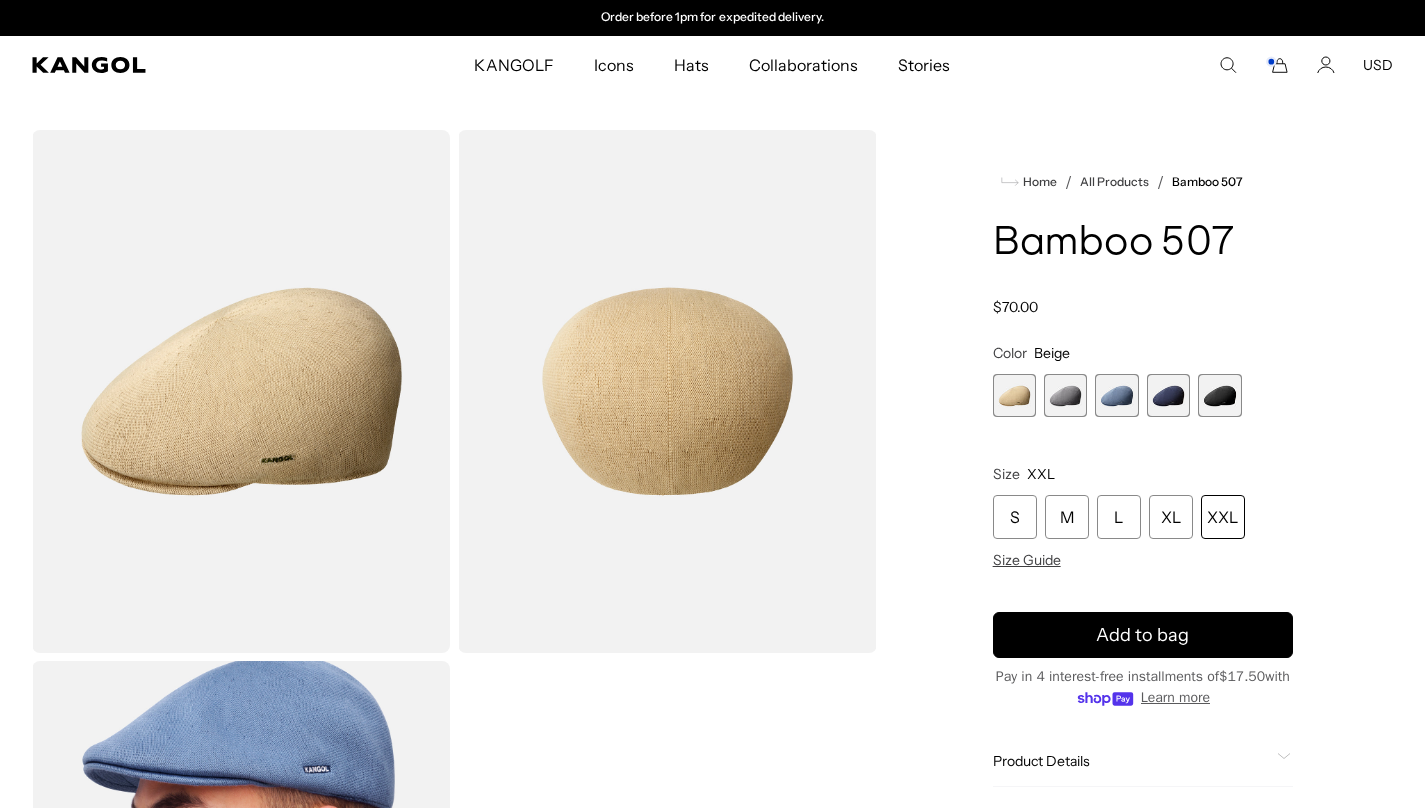click at bounding box center [1065, 395] 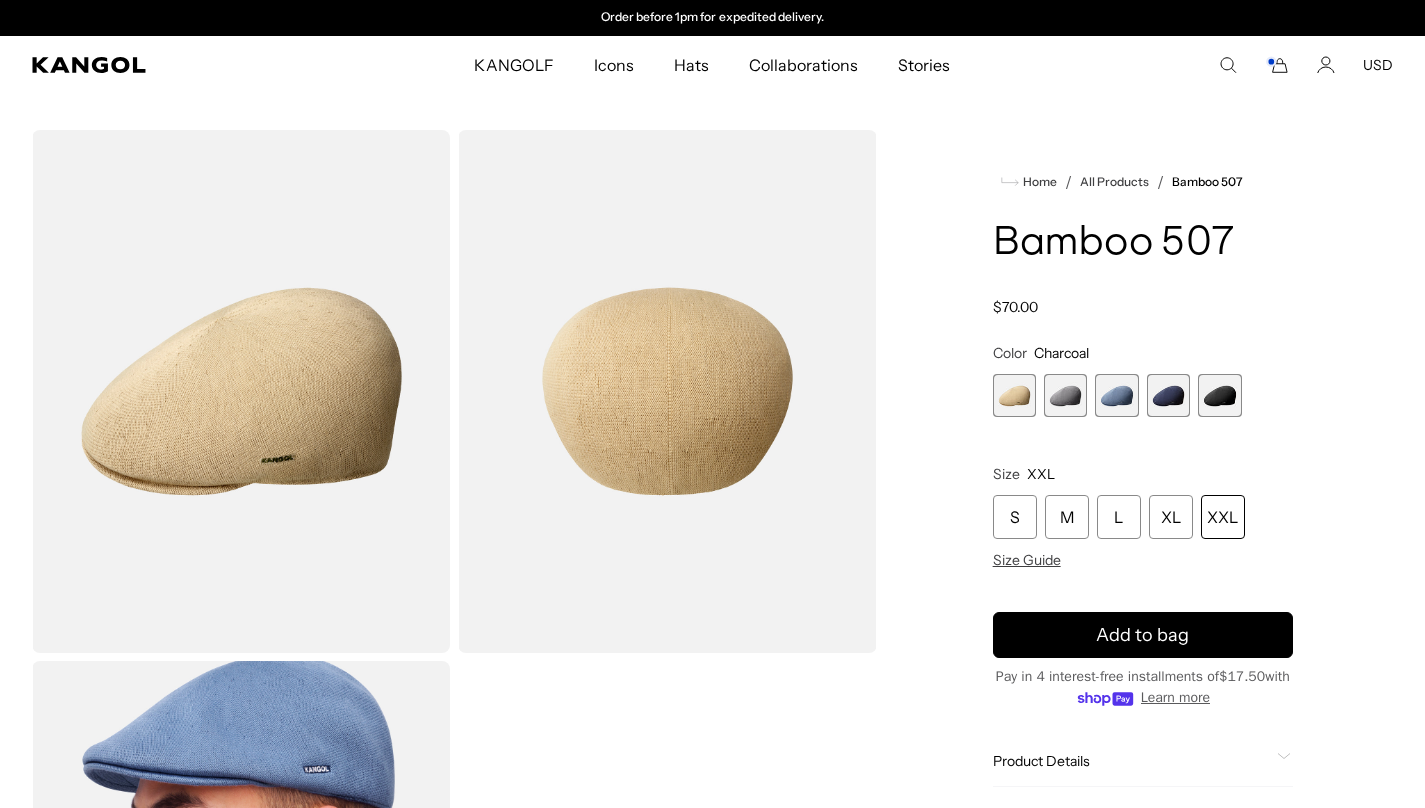 scroll, scrollTop: 0, scrollLeft: 0, axis: both 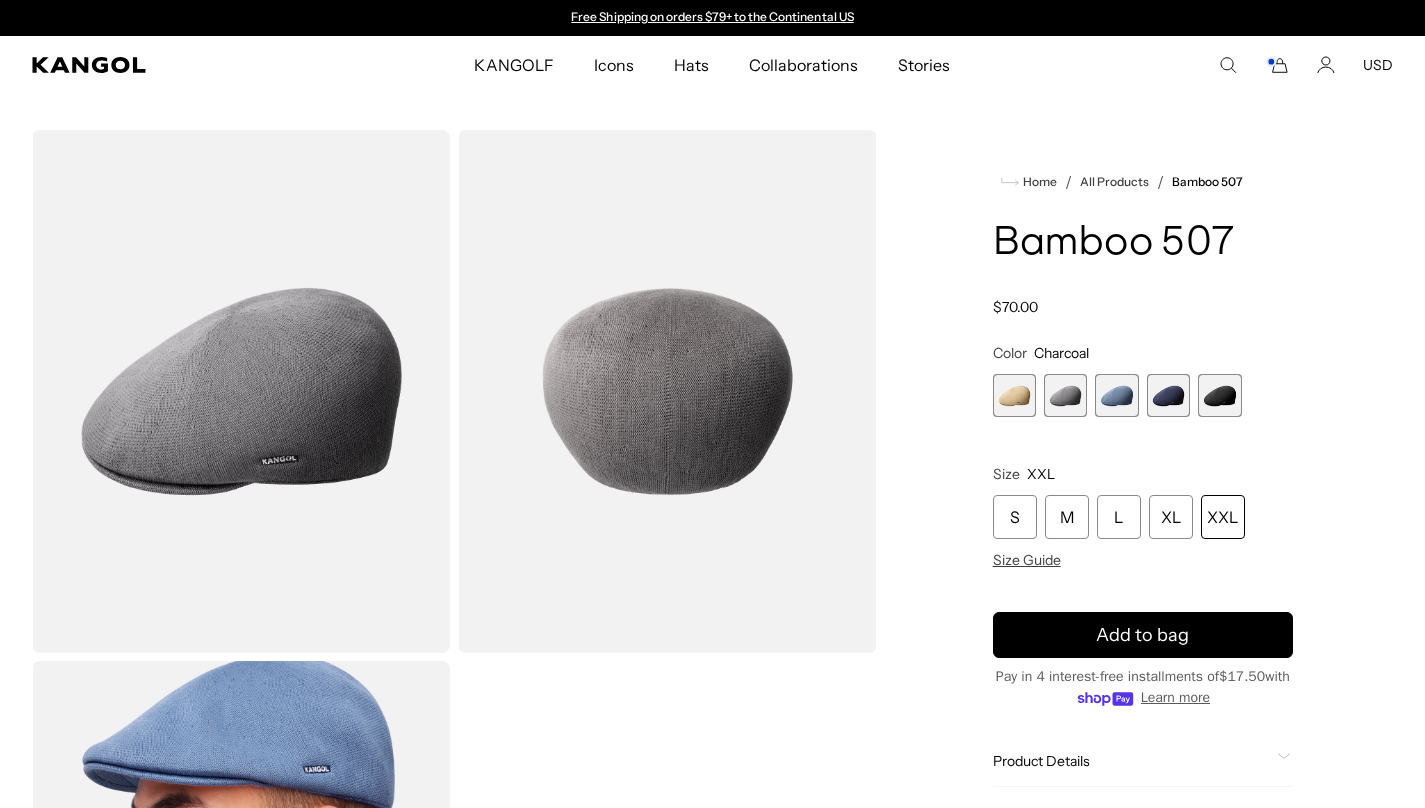 click at bounding box center (1116, 395) 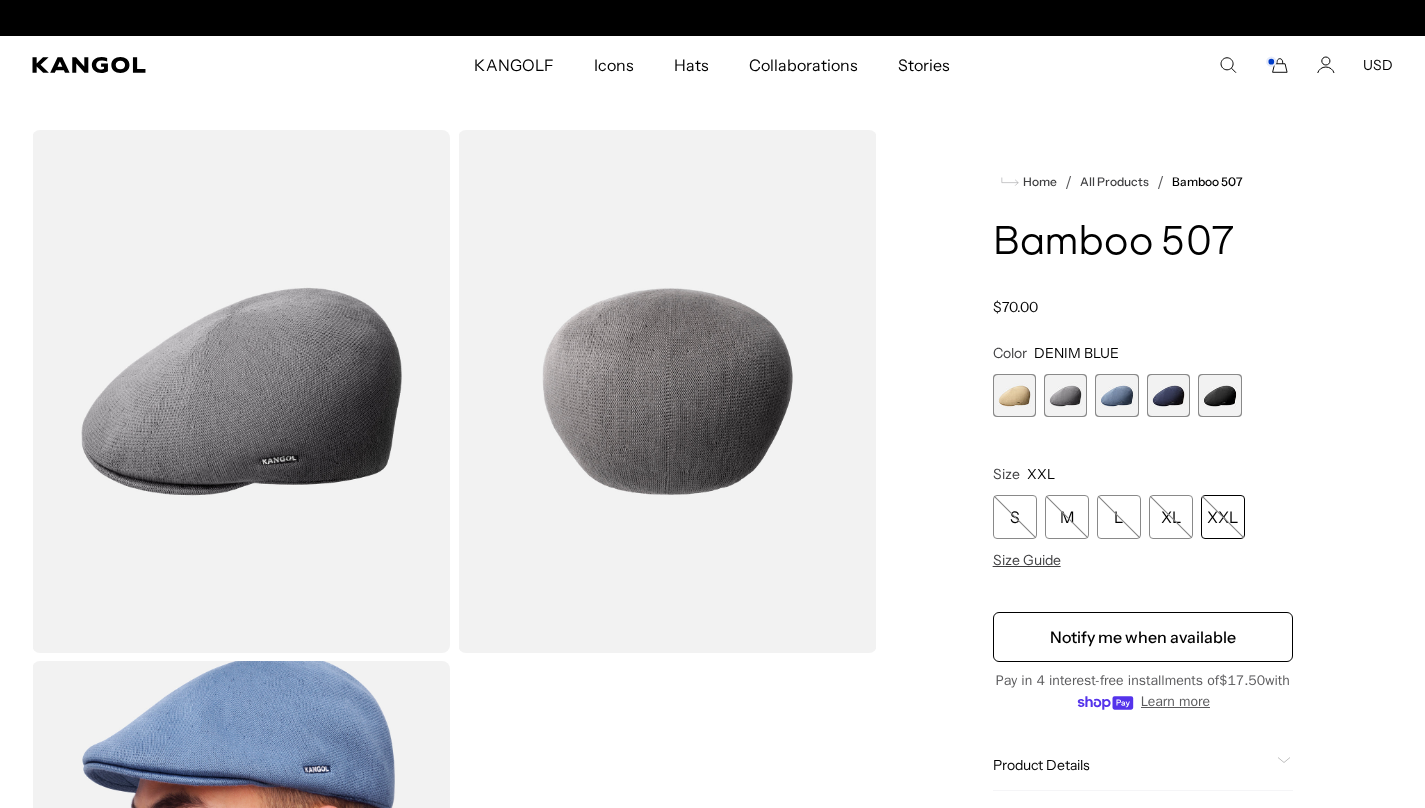 scroll, scrollTop: 0, scrollLeft: 412, axis: horizontal 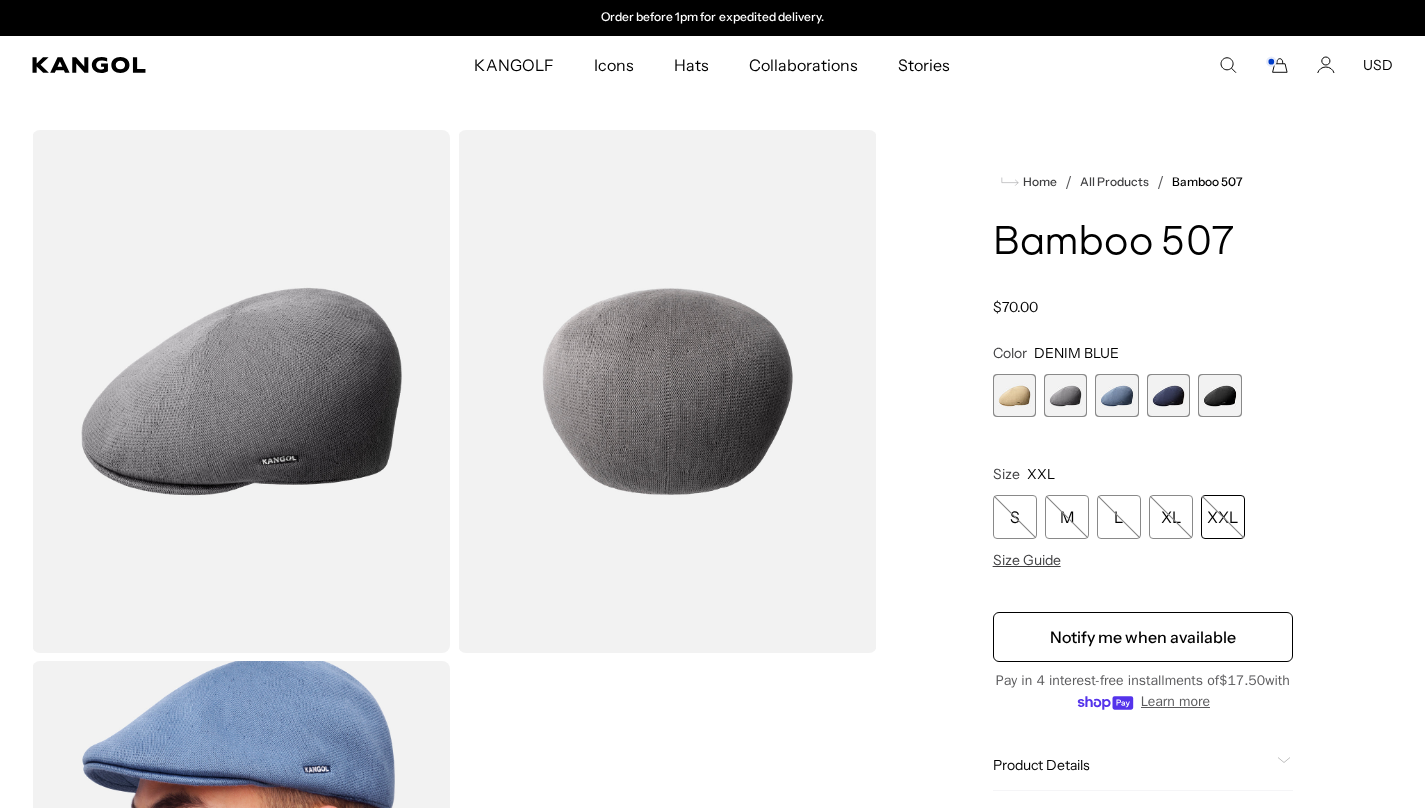 click at bounding box center (1168, 395) 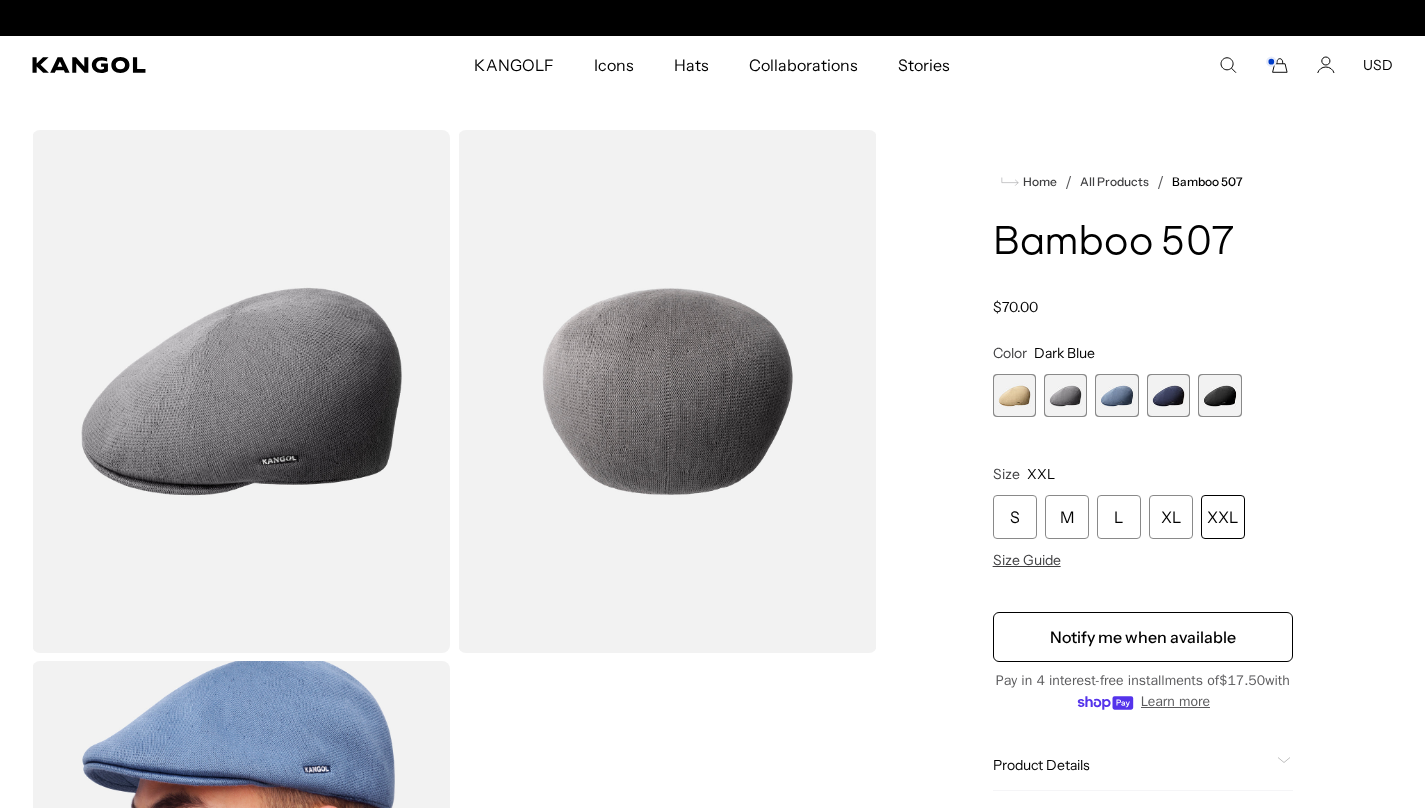 scroll, scrollTop: 0, scrollLeft: 0, axis: both 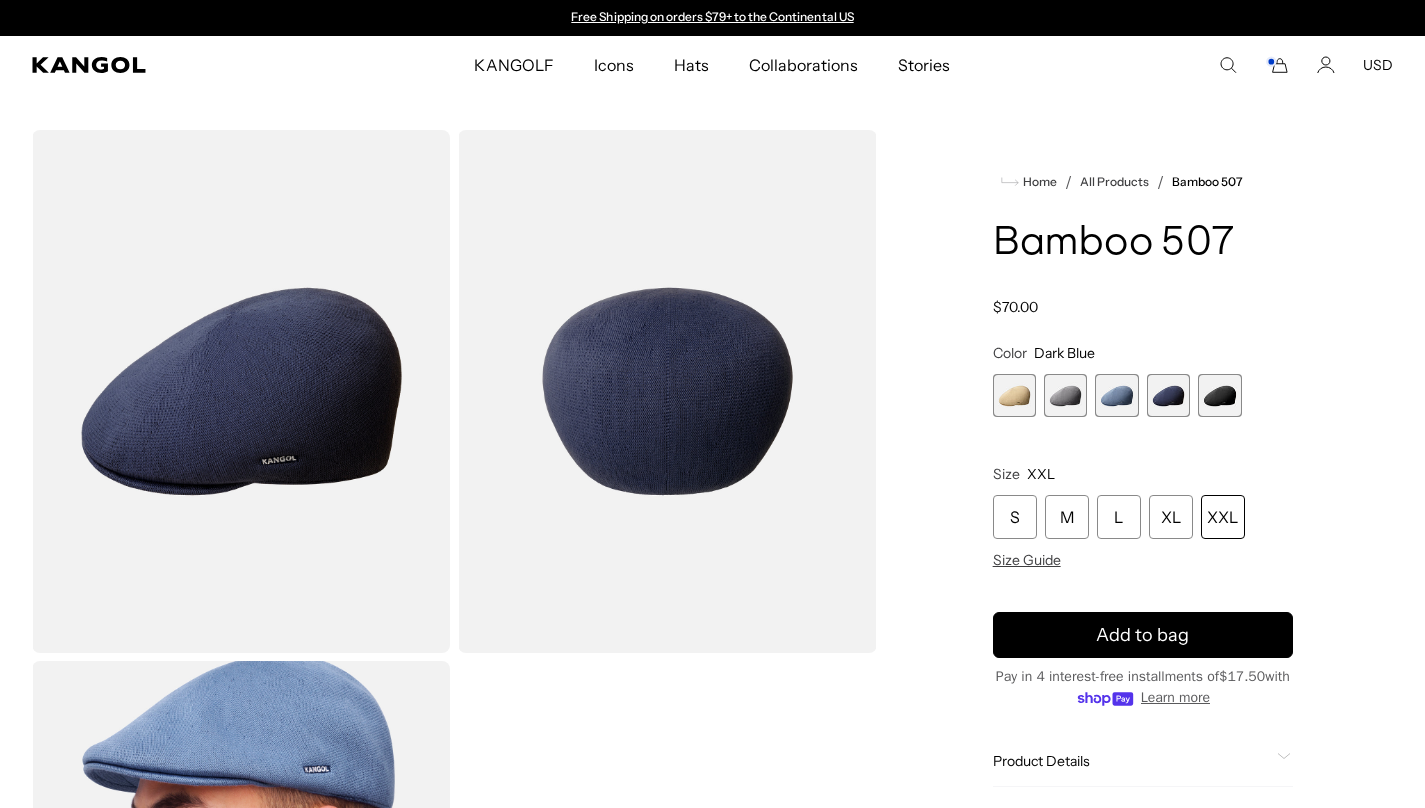 click at bounding box center (1219, 395) 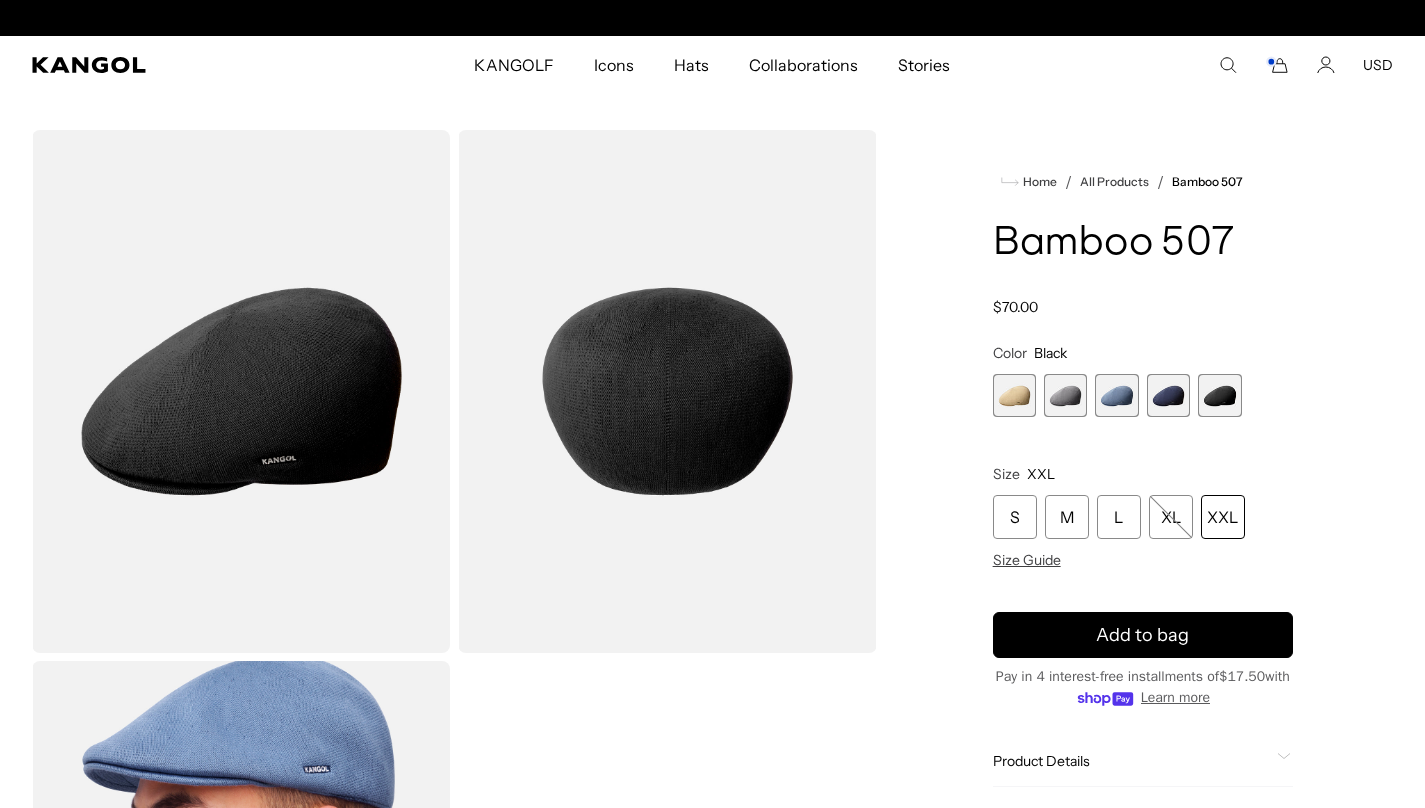 scroll, scrollTop: 0, scrollLeft: 412, axis: horizontal 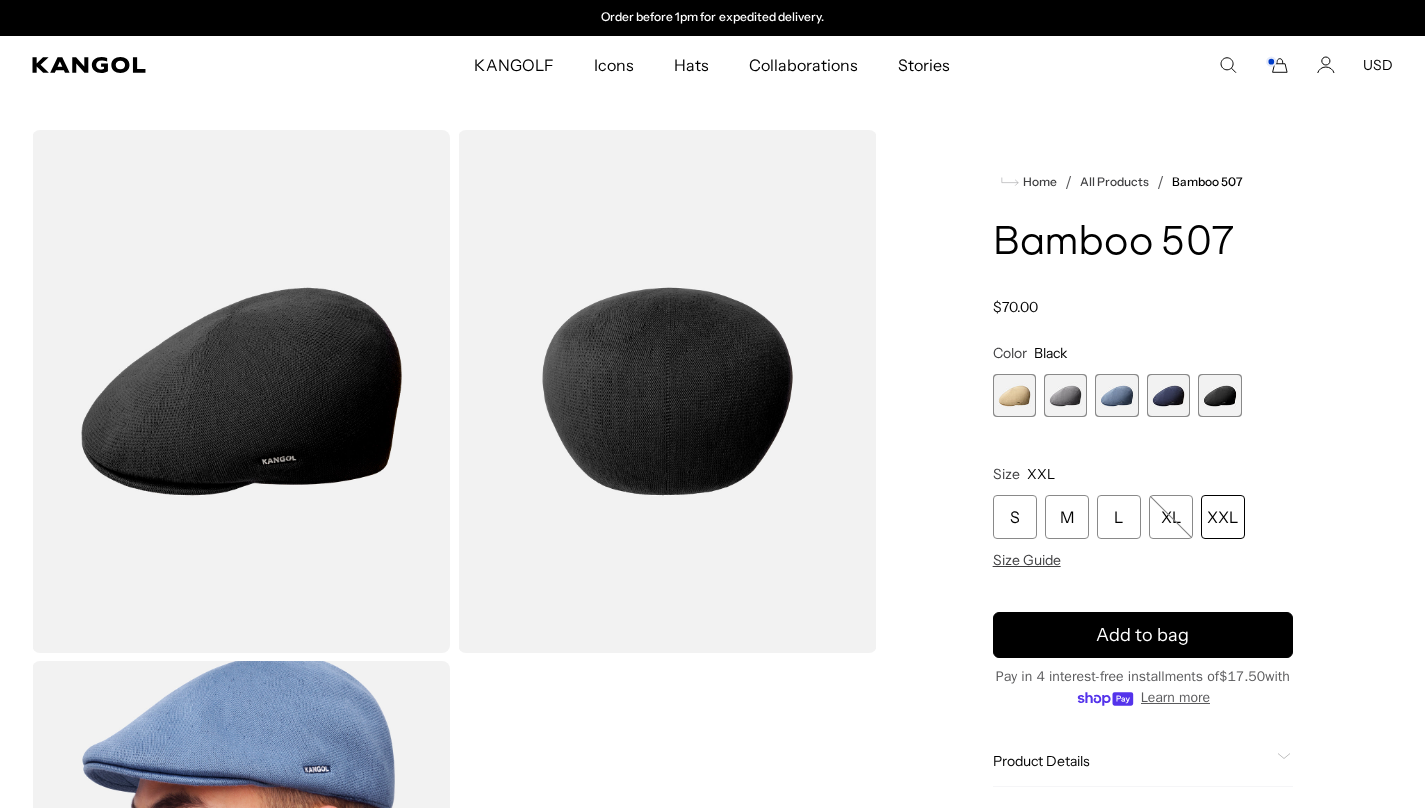 click at bounding box center (1014, 395) 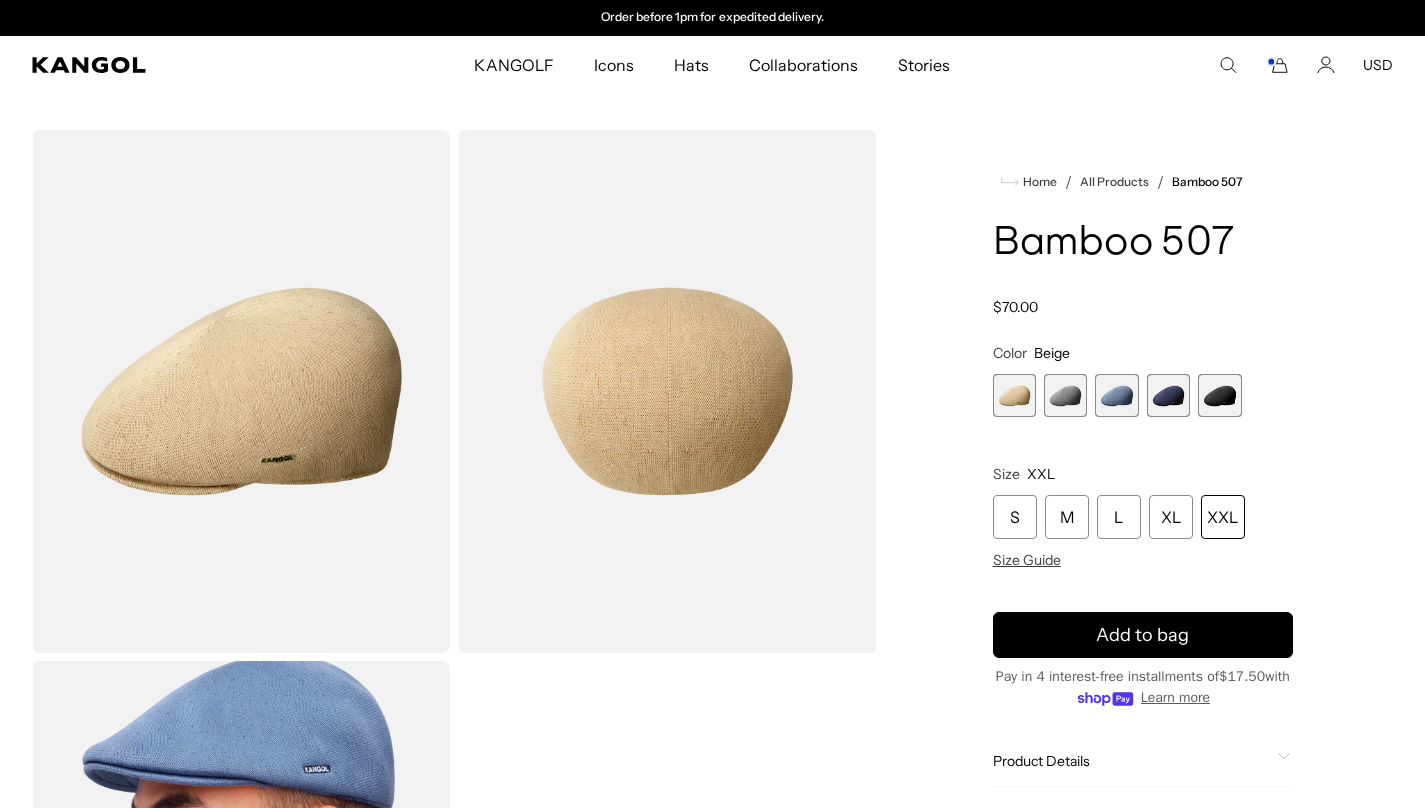 click at bounding box center (1065, 395) 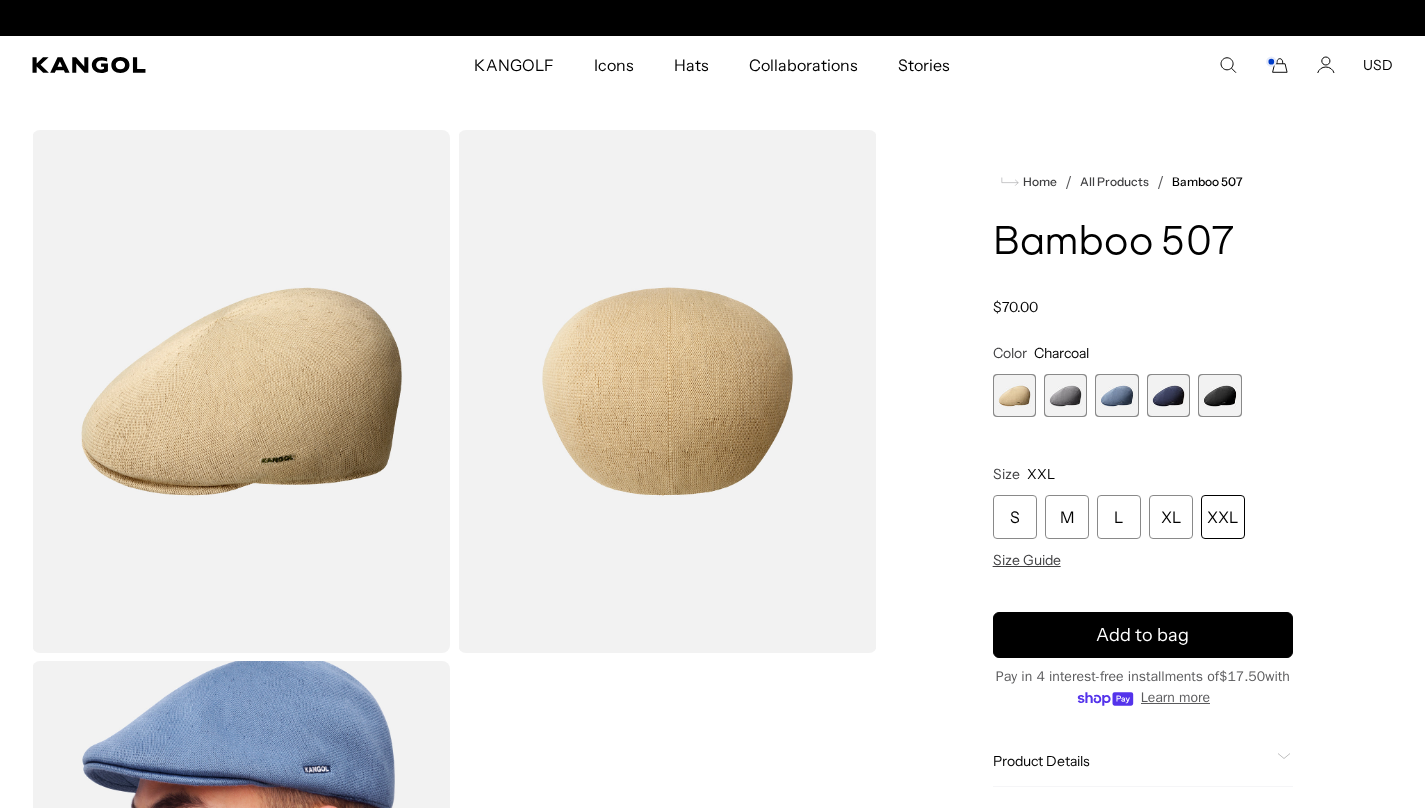 scroll, scrollTop: 0, scrollLeft: 0, axis: both 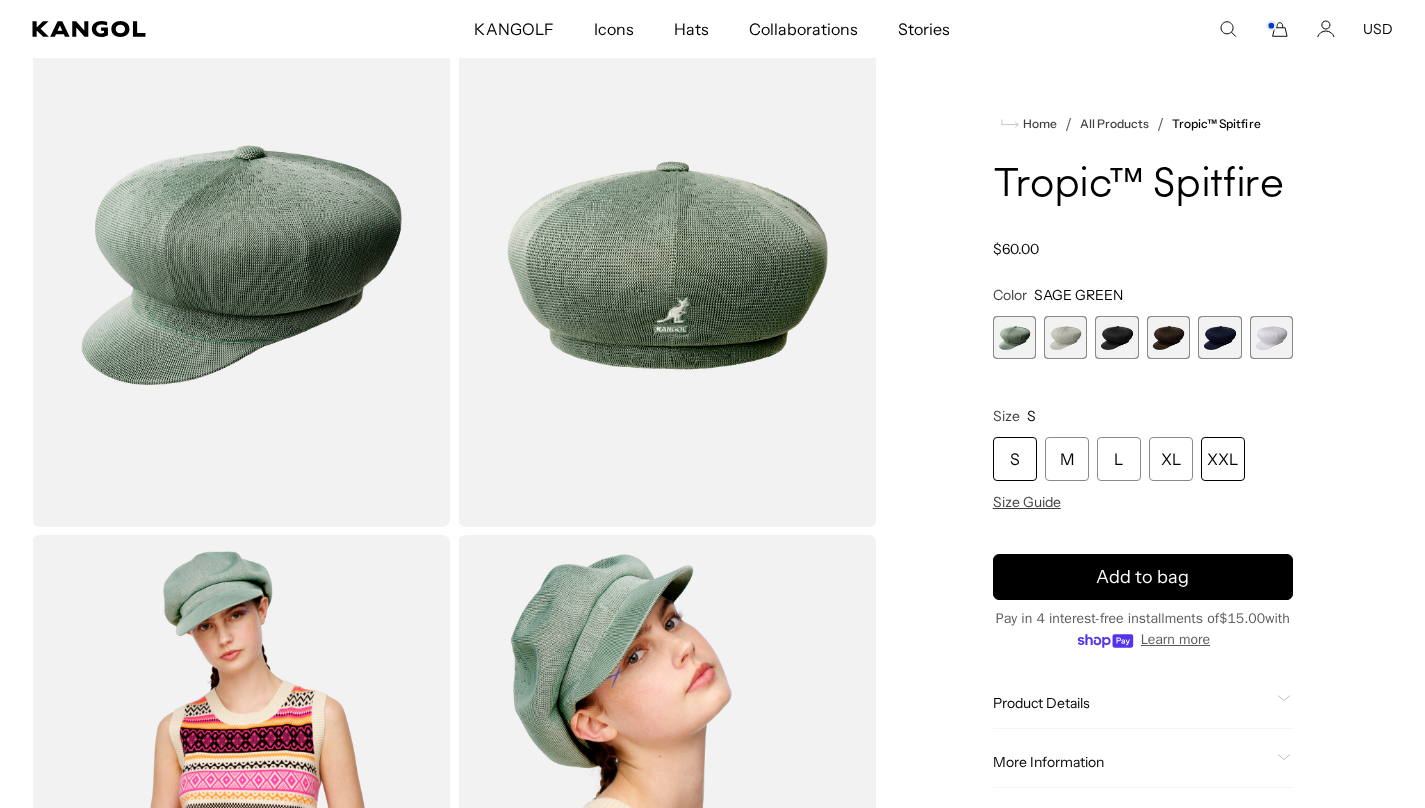 click on "XXL" at bounding box center [1223, 459] 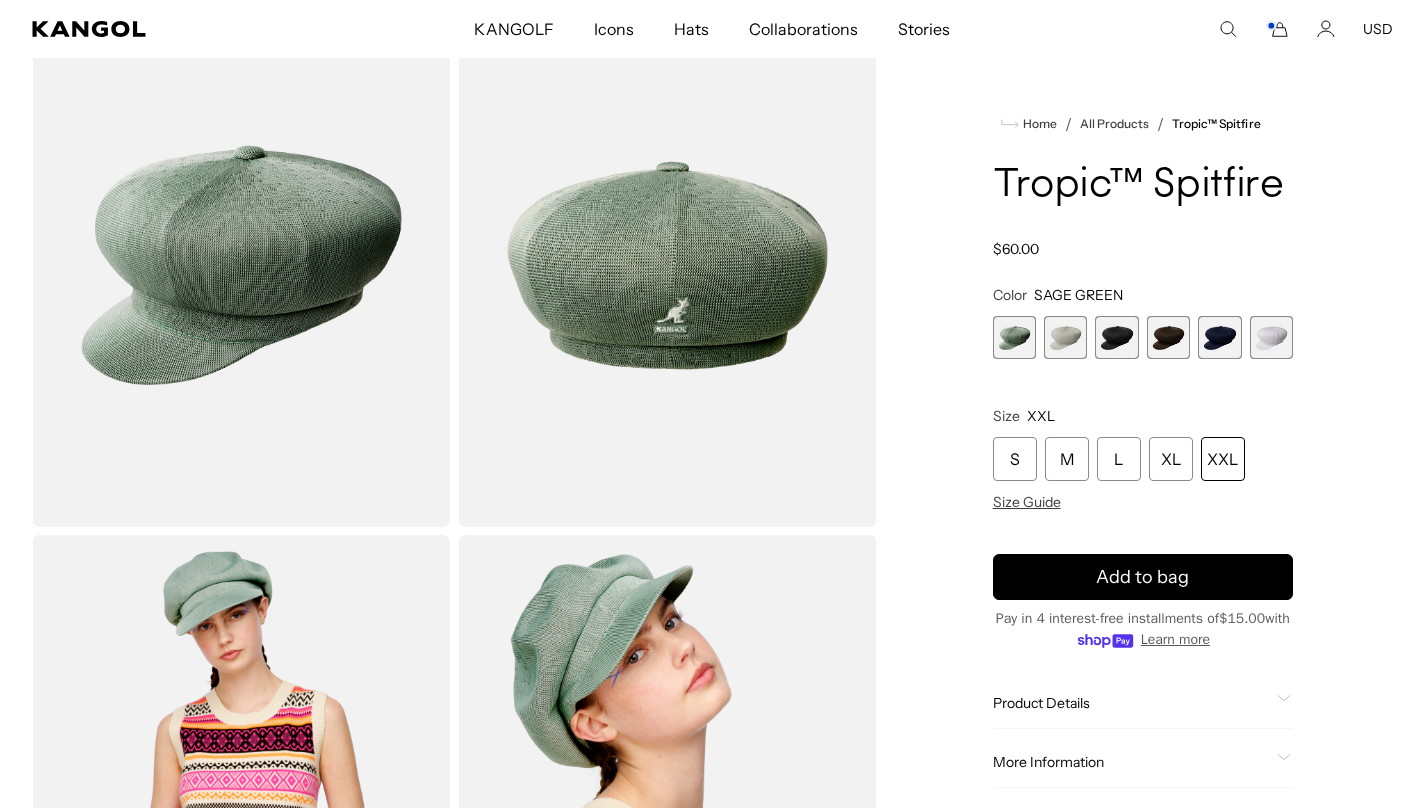 scroll, scrollTop: 0, scrollLeft: 0, axis: both 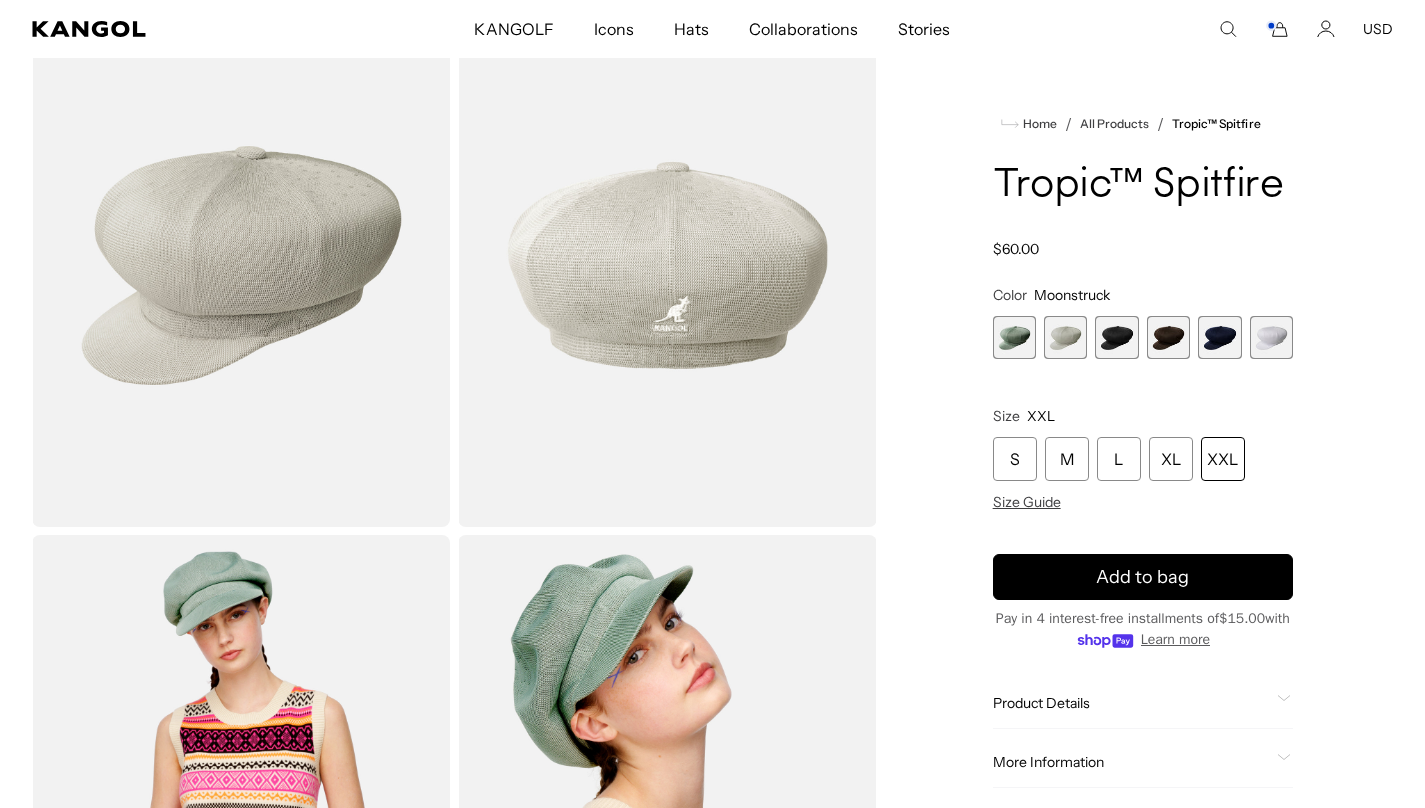 click at bounding box center (1116, 337) 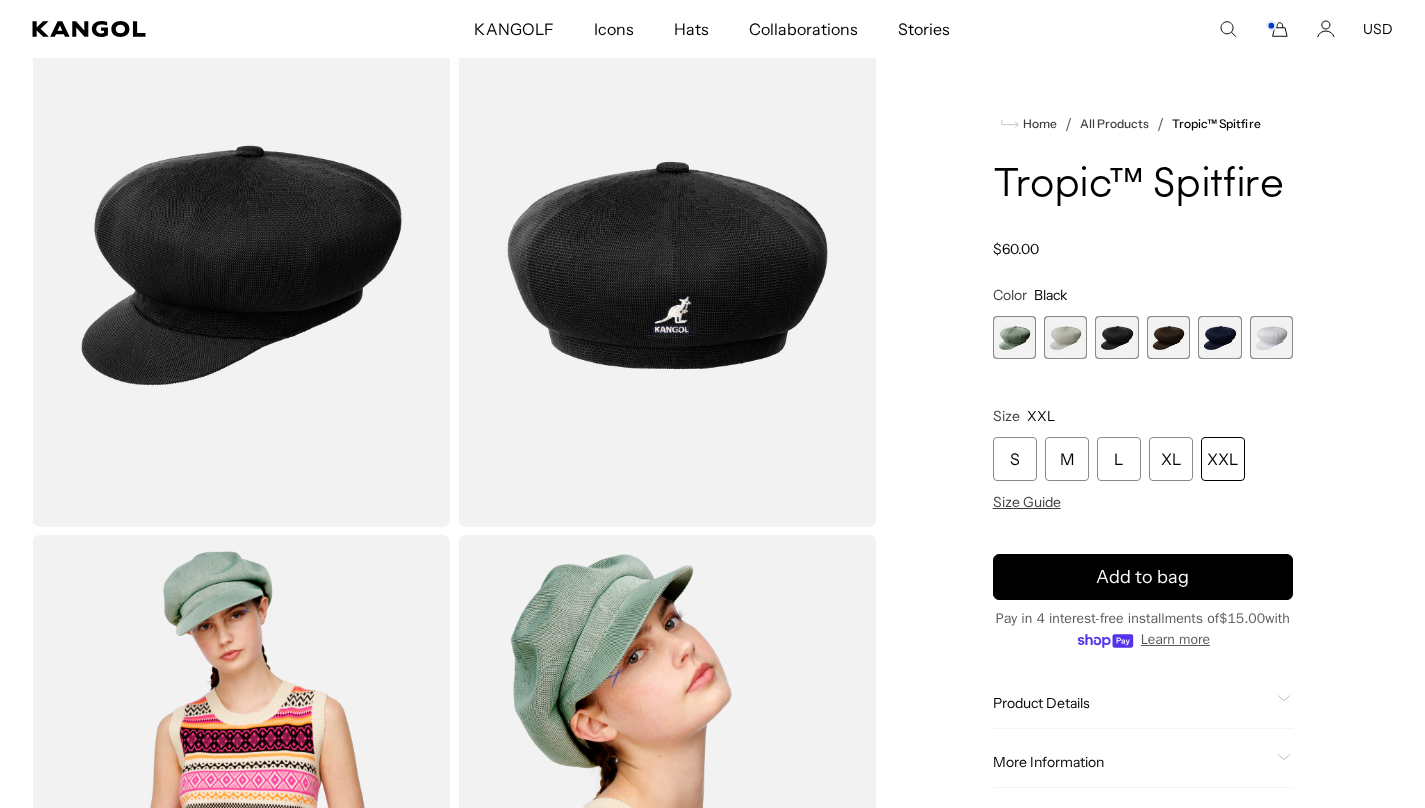 scroll, scrollTop: 0, scrollLeft: 0, axis: both 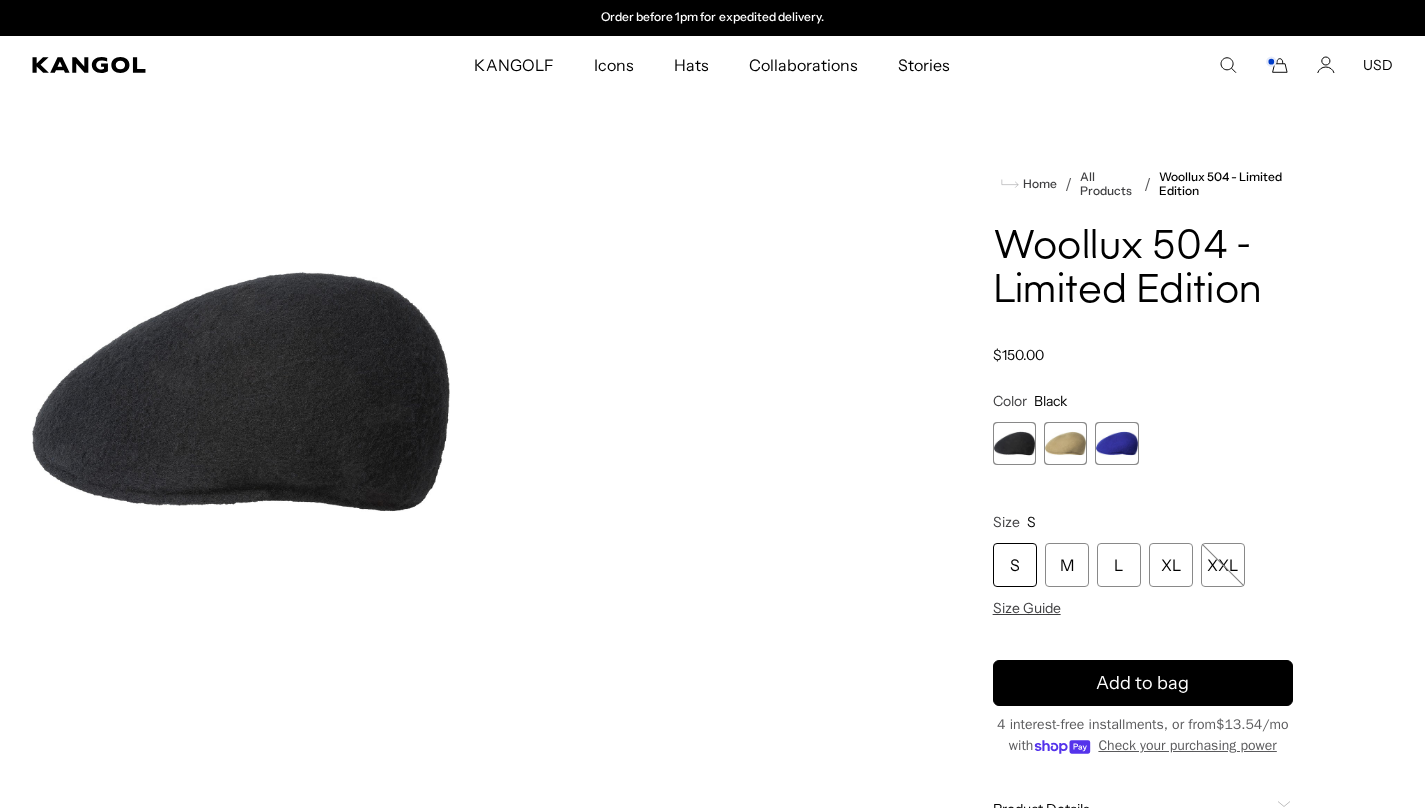 click at bounding box center (1065, 443) 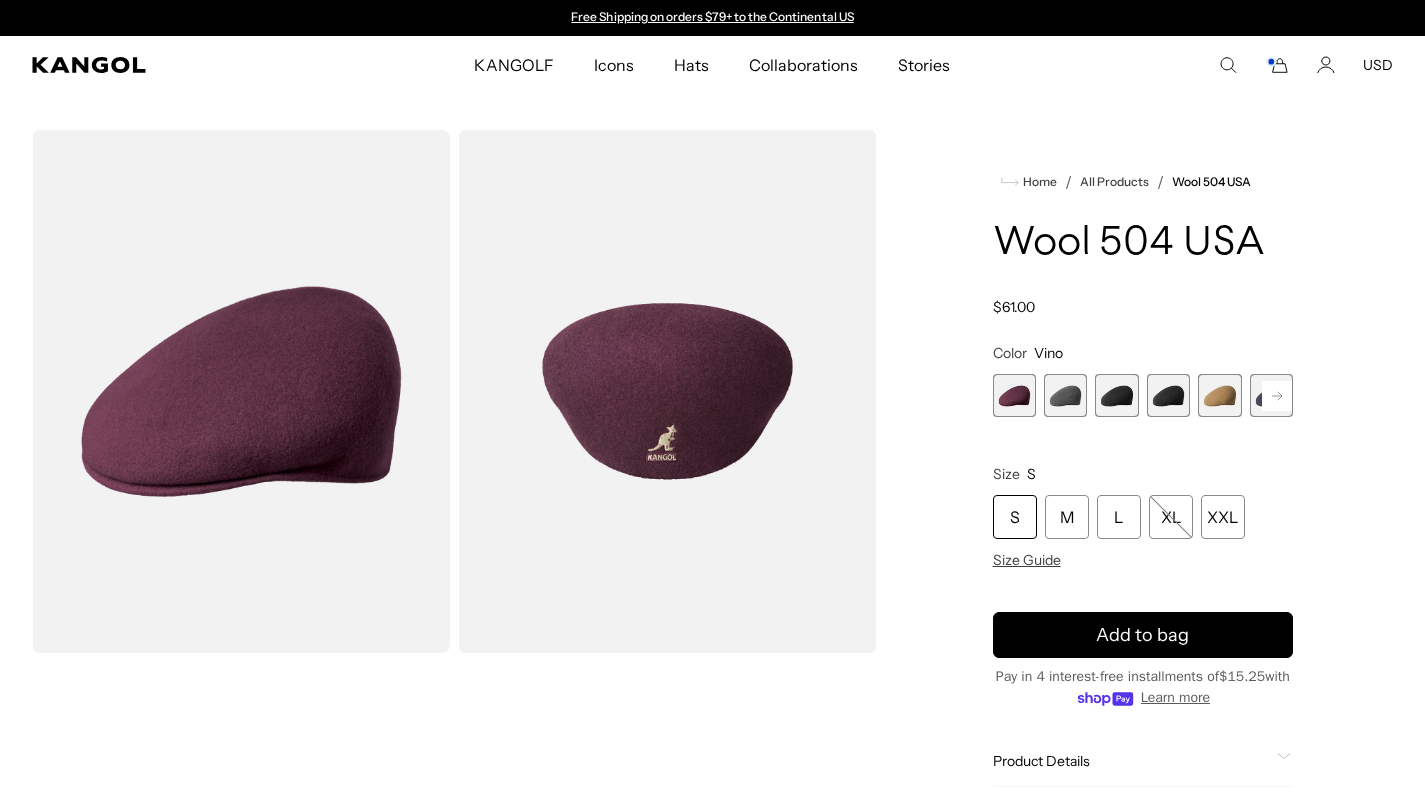 scroll, scrollTop: 0, scrollLeft: 0, axis: both 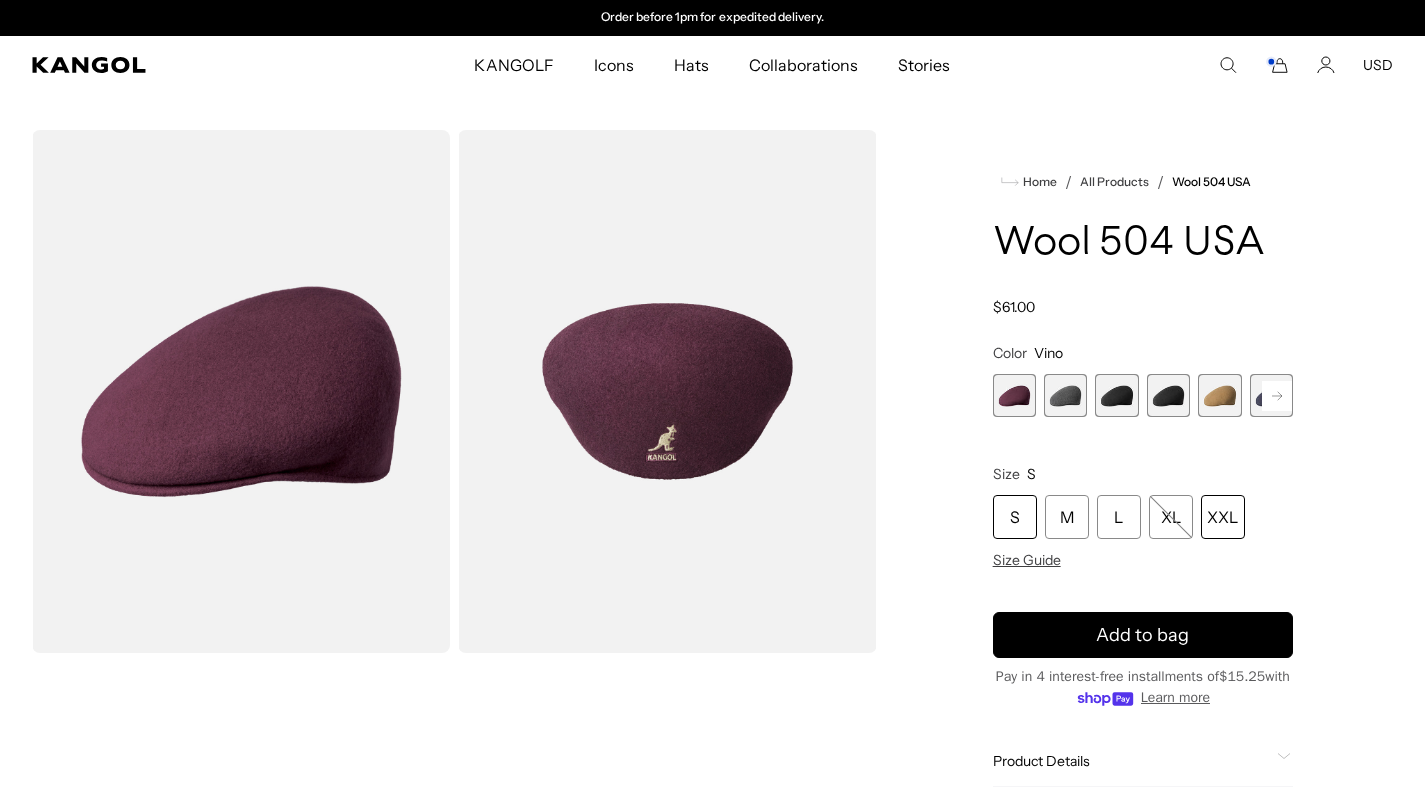 click on "XXL" at bounding box center (1223, 517) 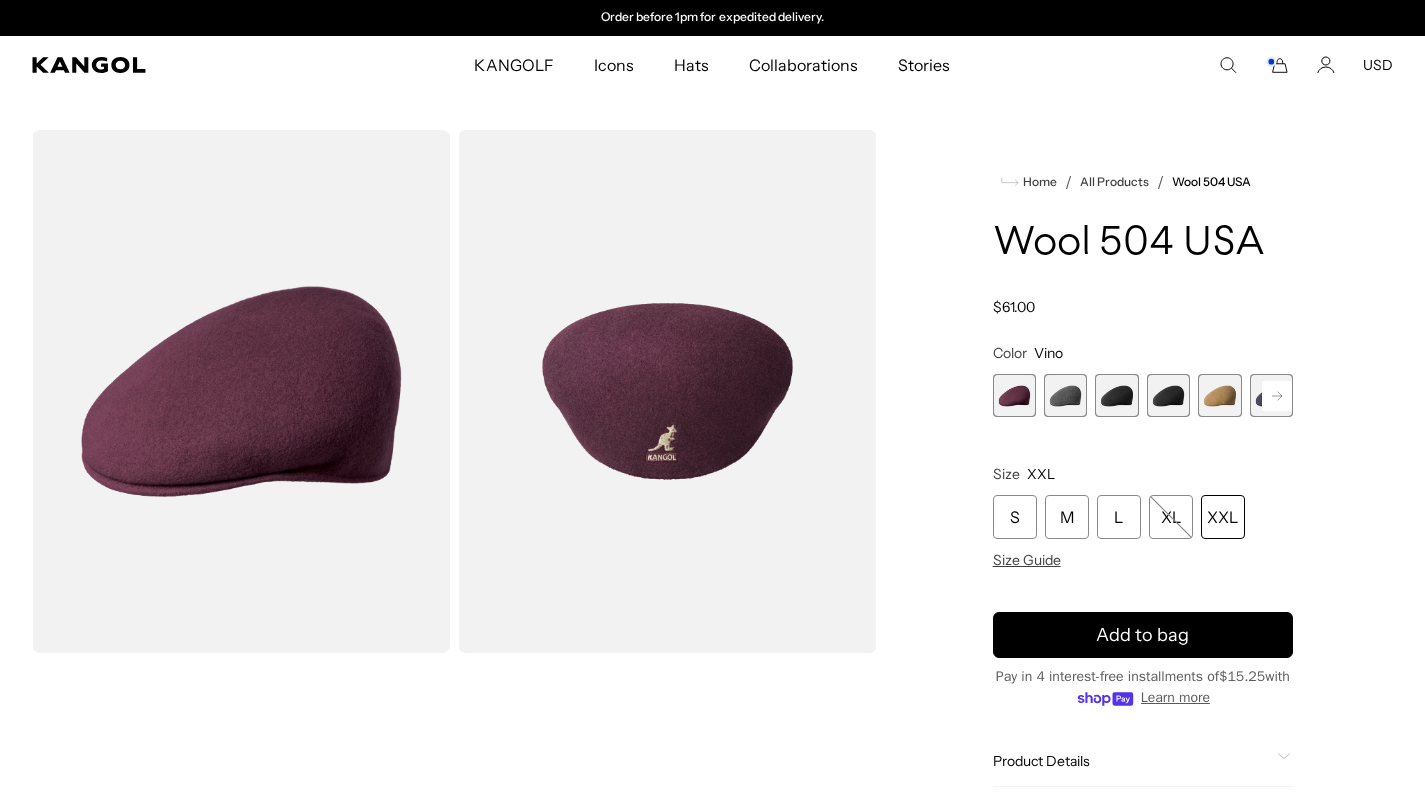scroll, scrollTop: 0, scrollLeft: 0, axis: both 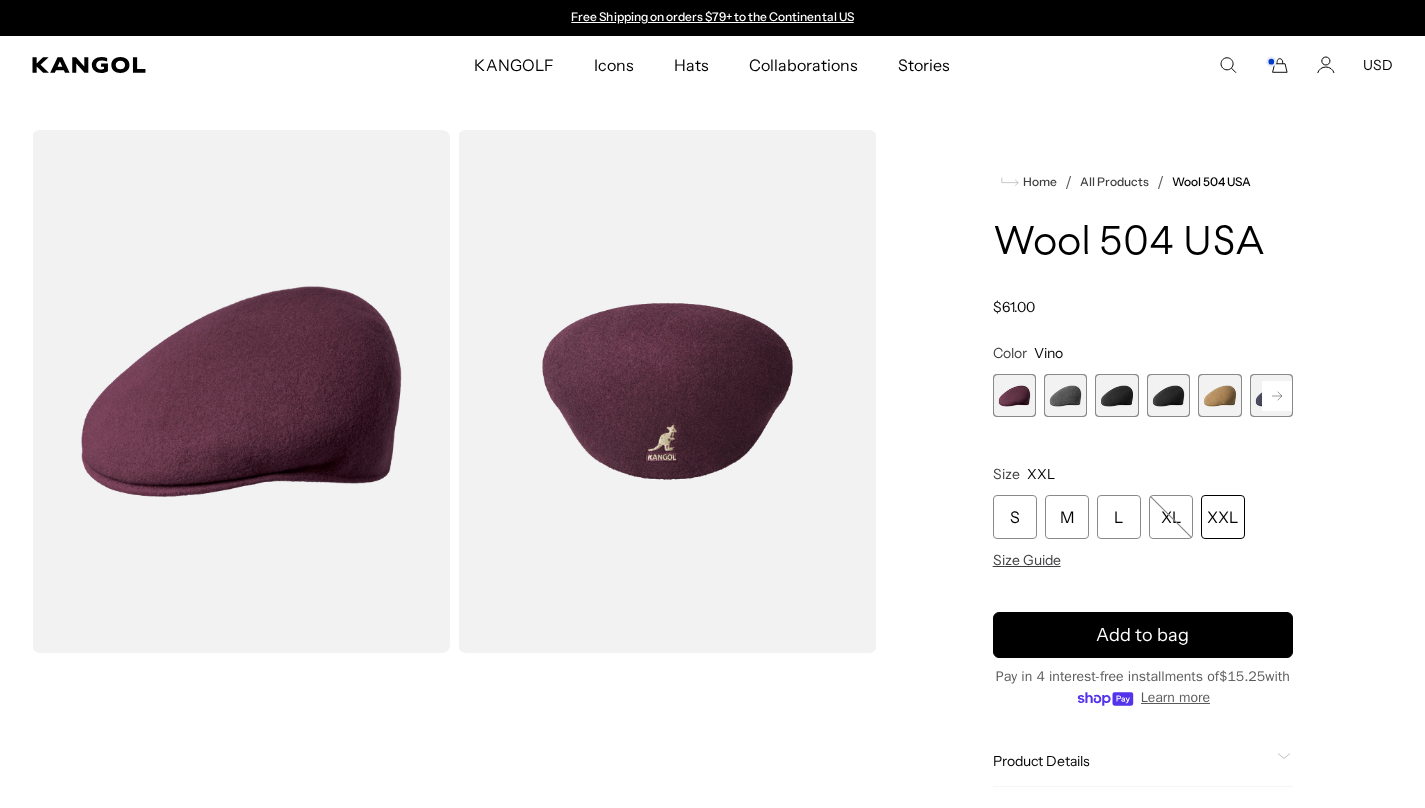 click at bounding box center [1014, 395] 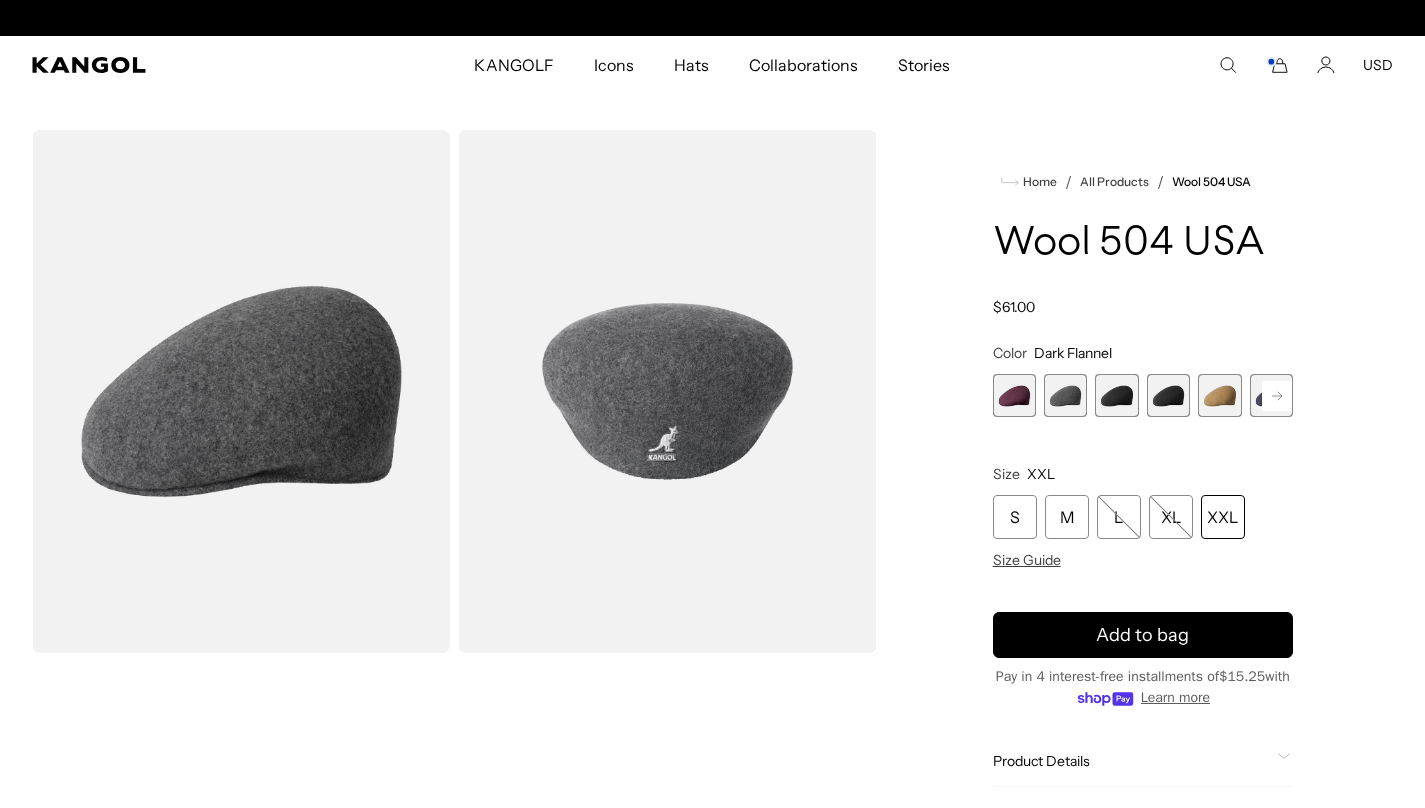 scroll, scrollTop: 0, scrollLeft: 0, axis: both 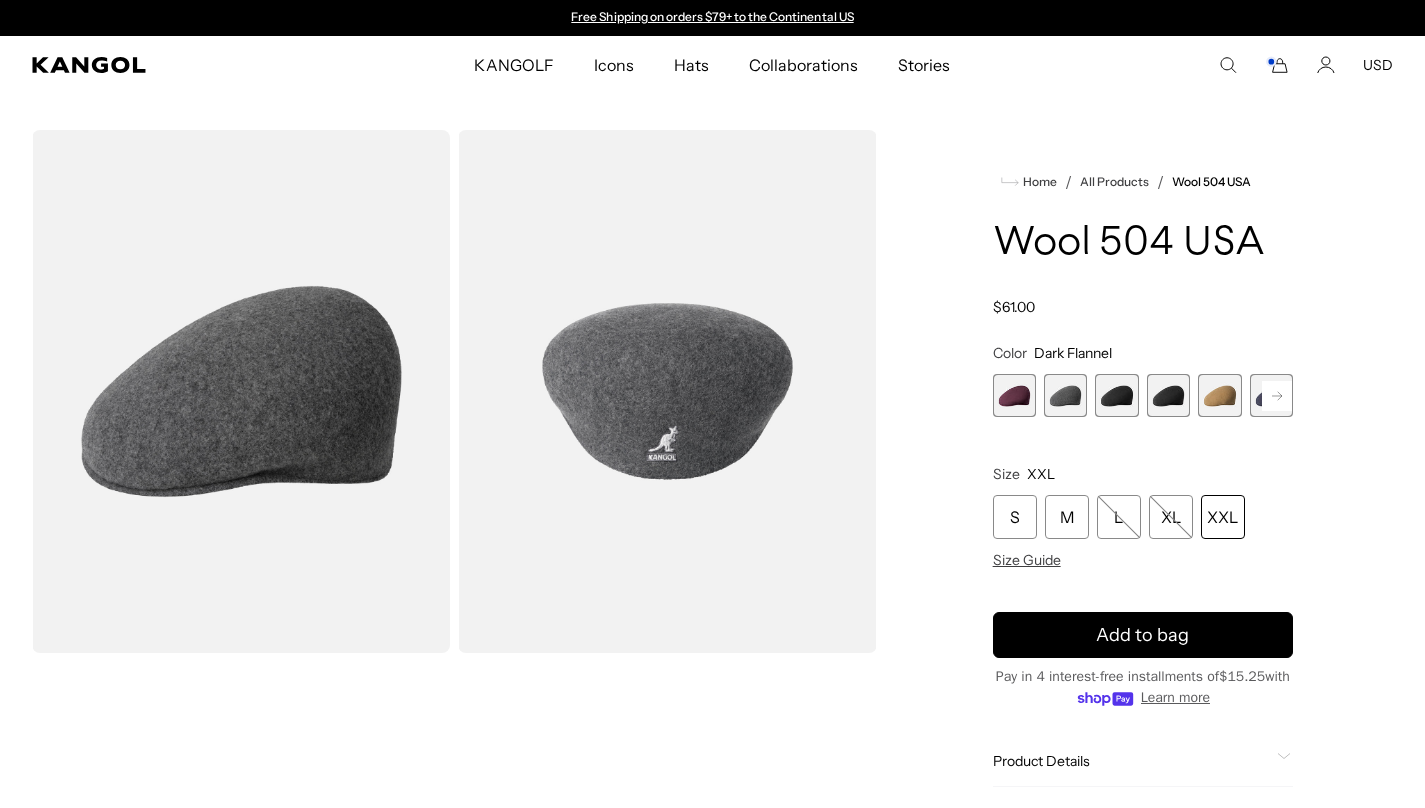 click at bounding box center (1116, 395) 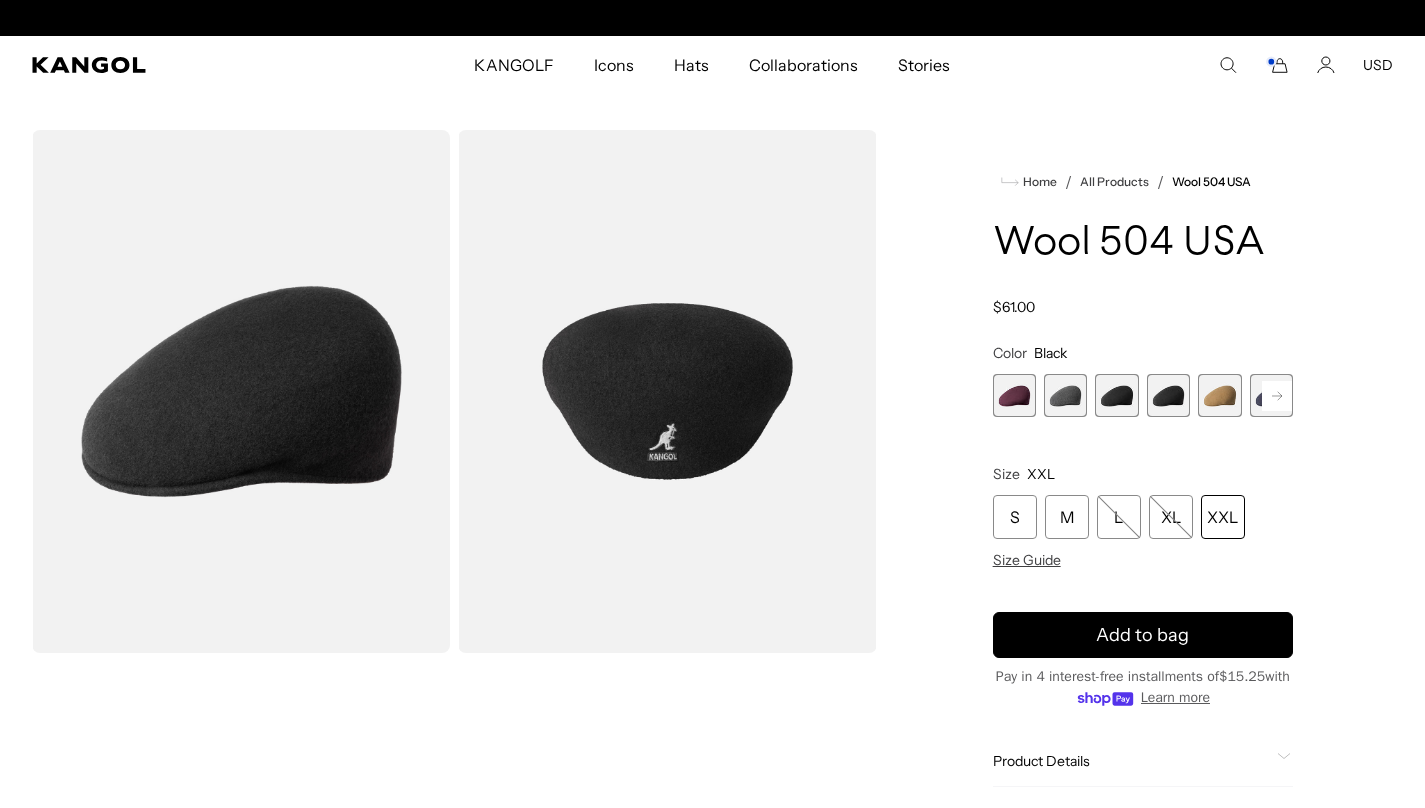 scroll, scrollTop: 0, scrollLeft: 412, axis: horizontal 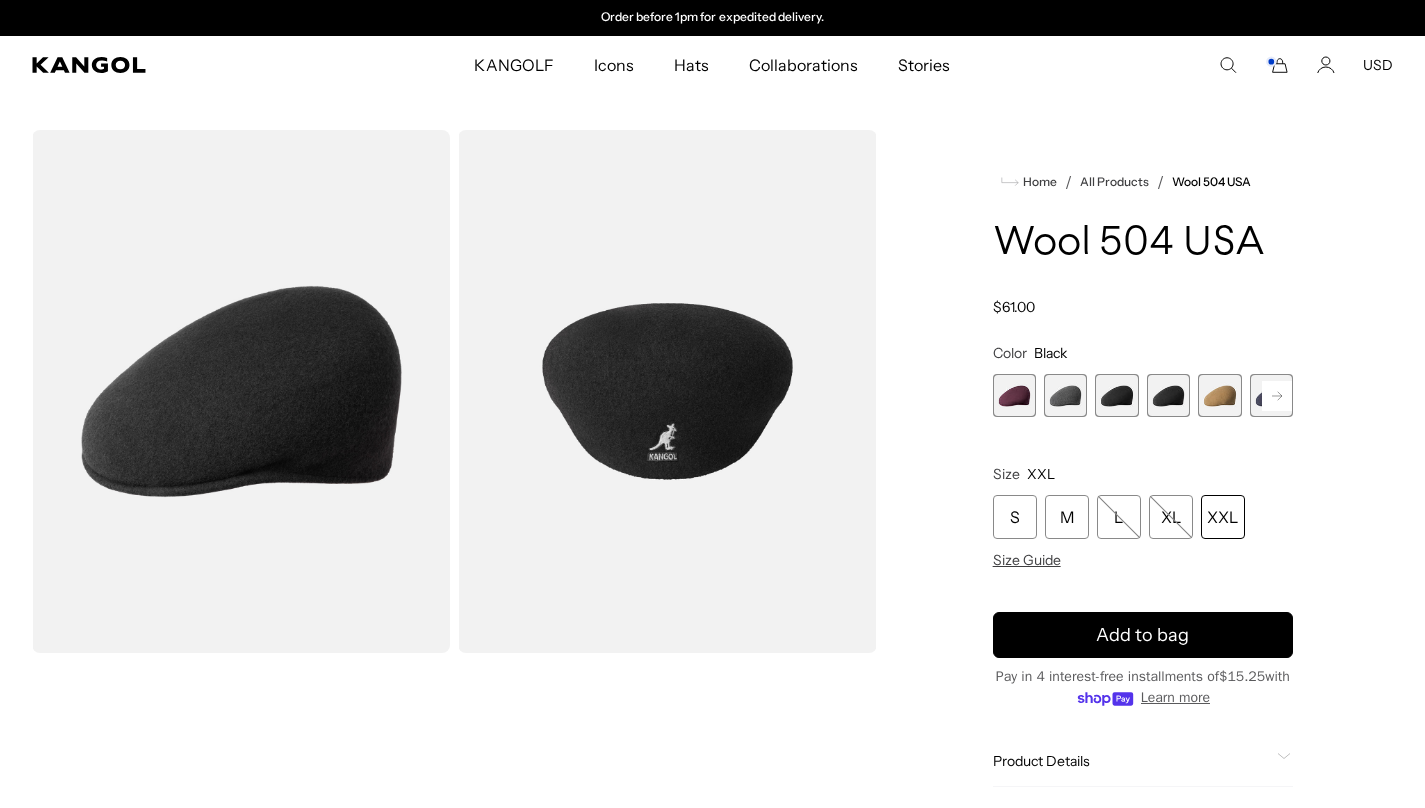 click at bounding box center (1168, 395) 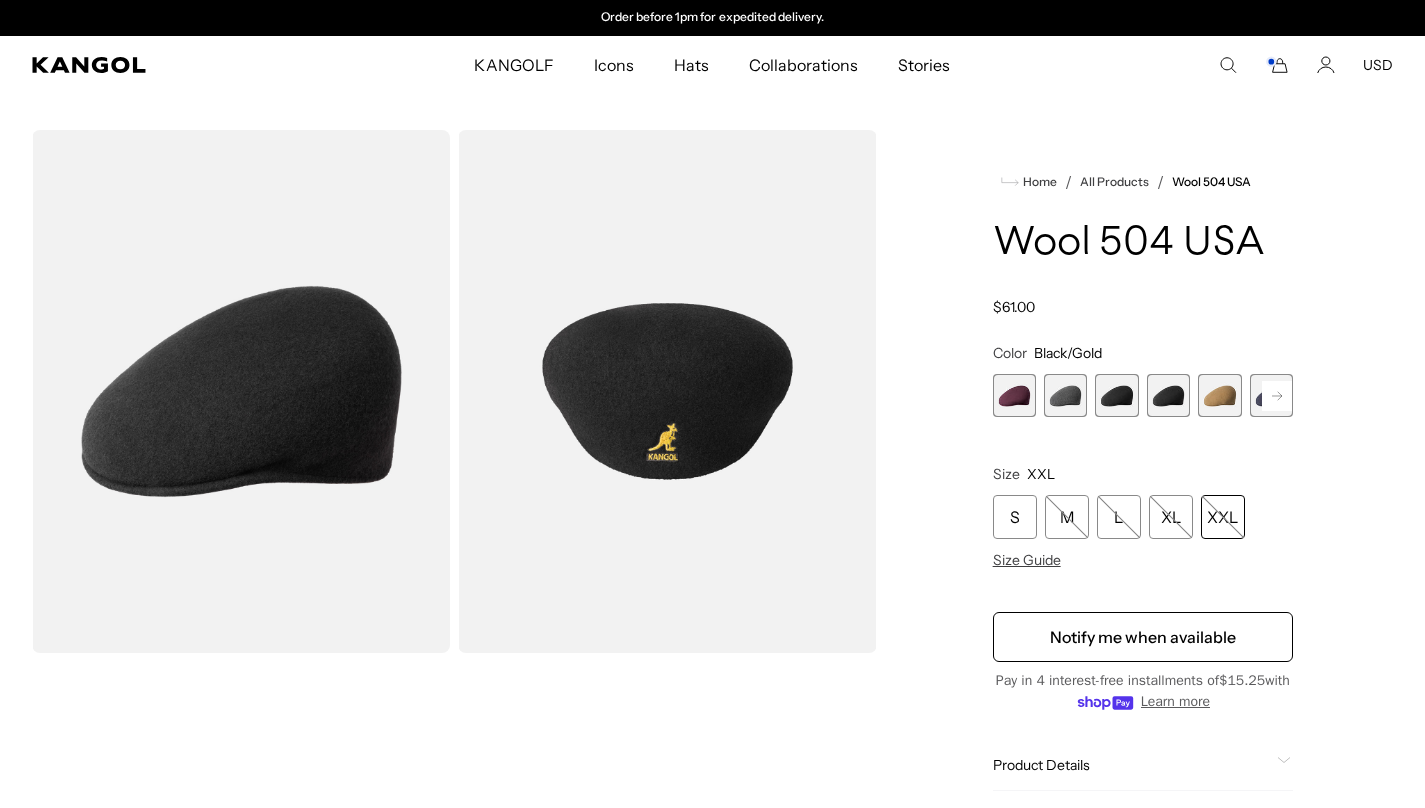 click at bounding box center [1065, 395] 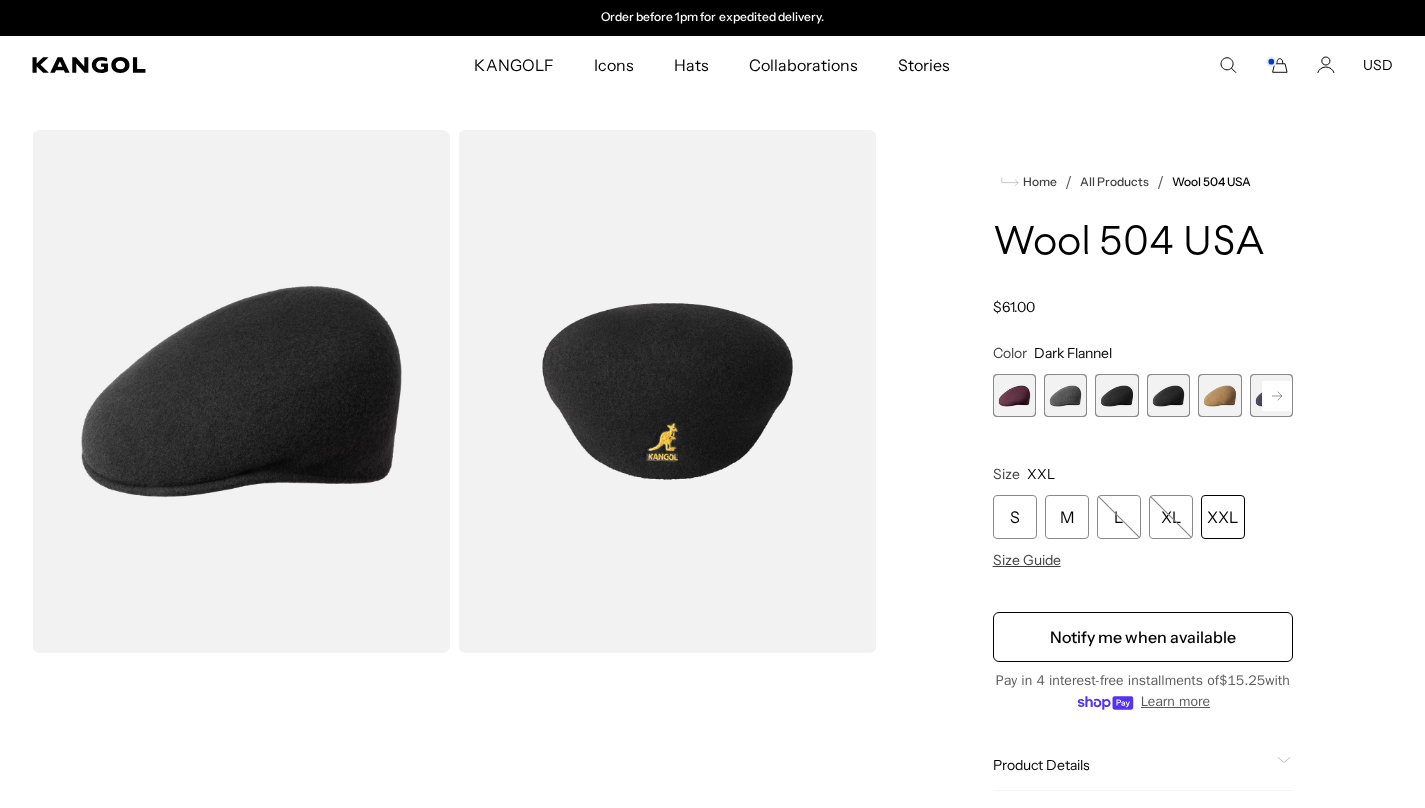 click at bounding box center (1065, 395) 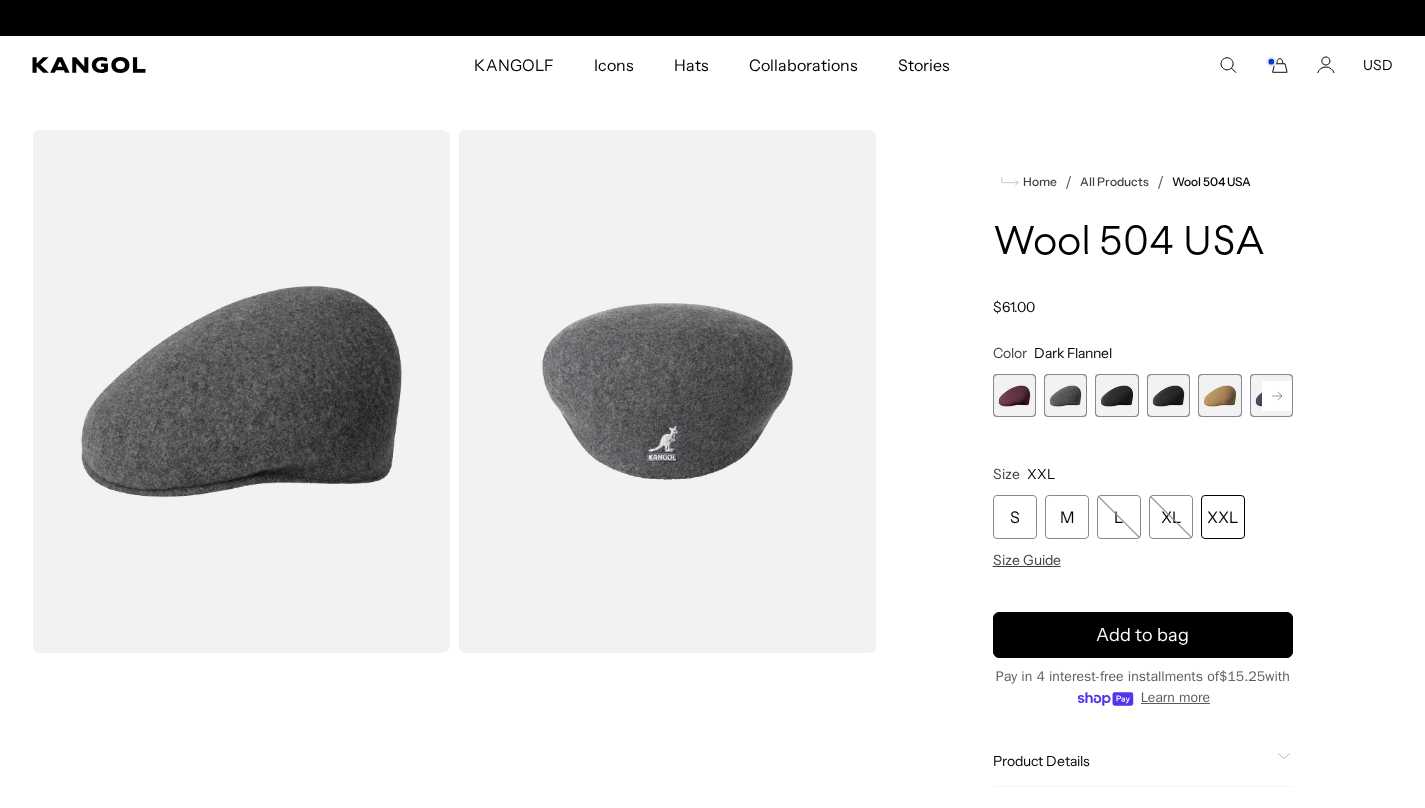 scroll, scrollTop: 0, scrollLeft: 0, axis: both 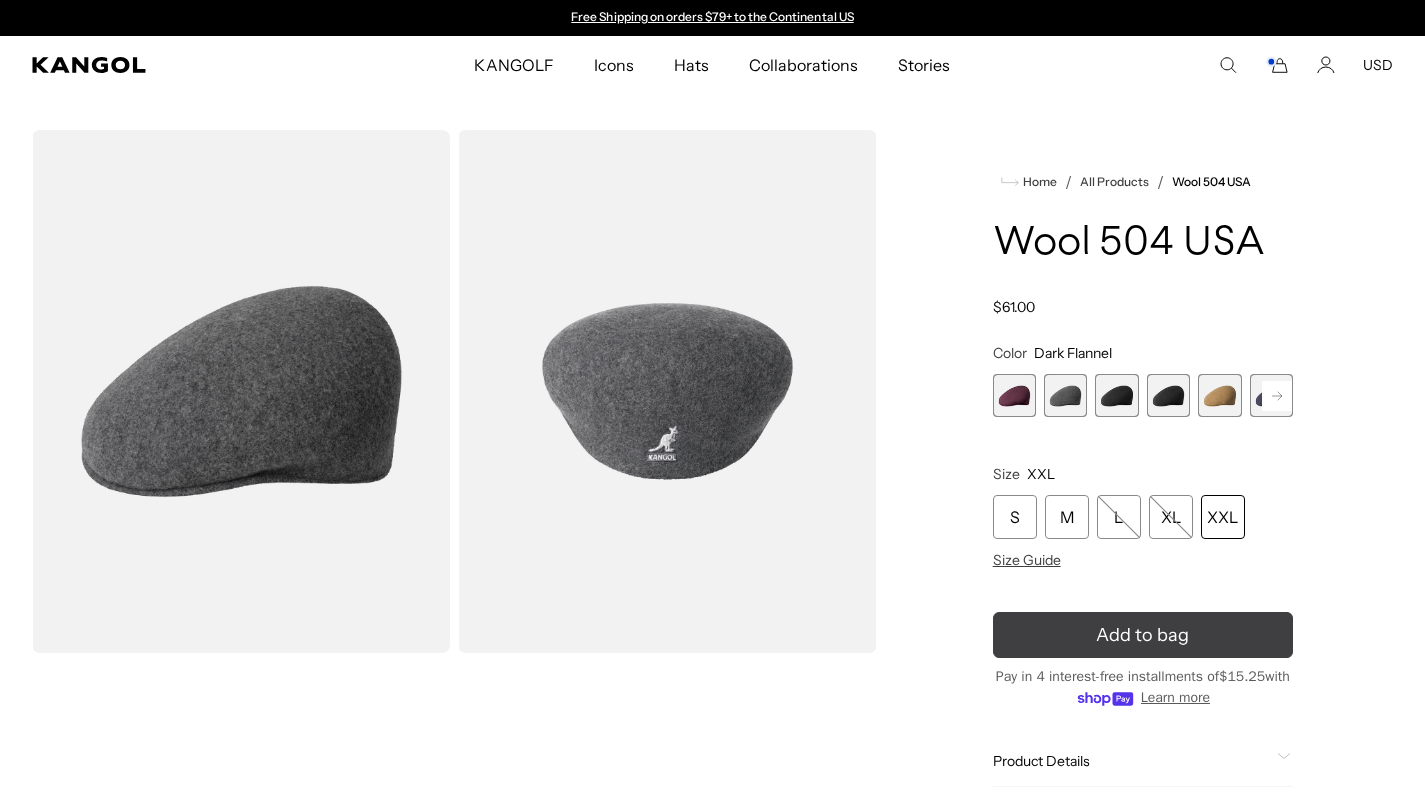 click 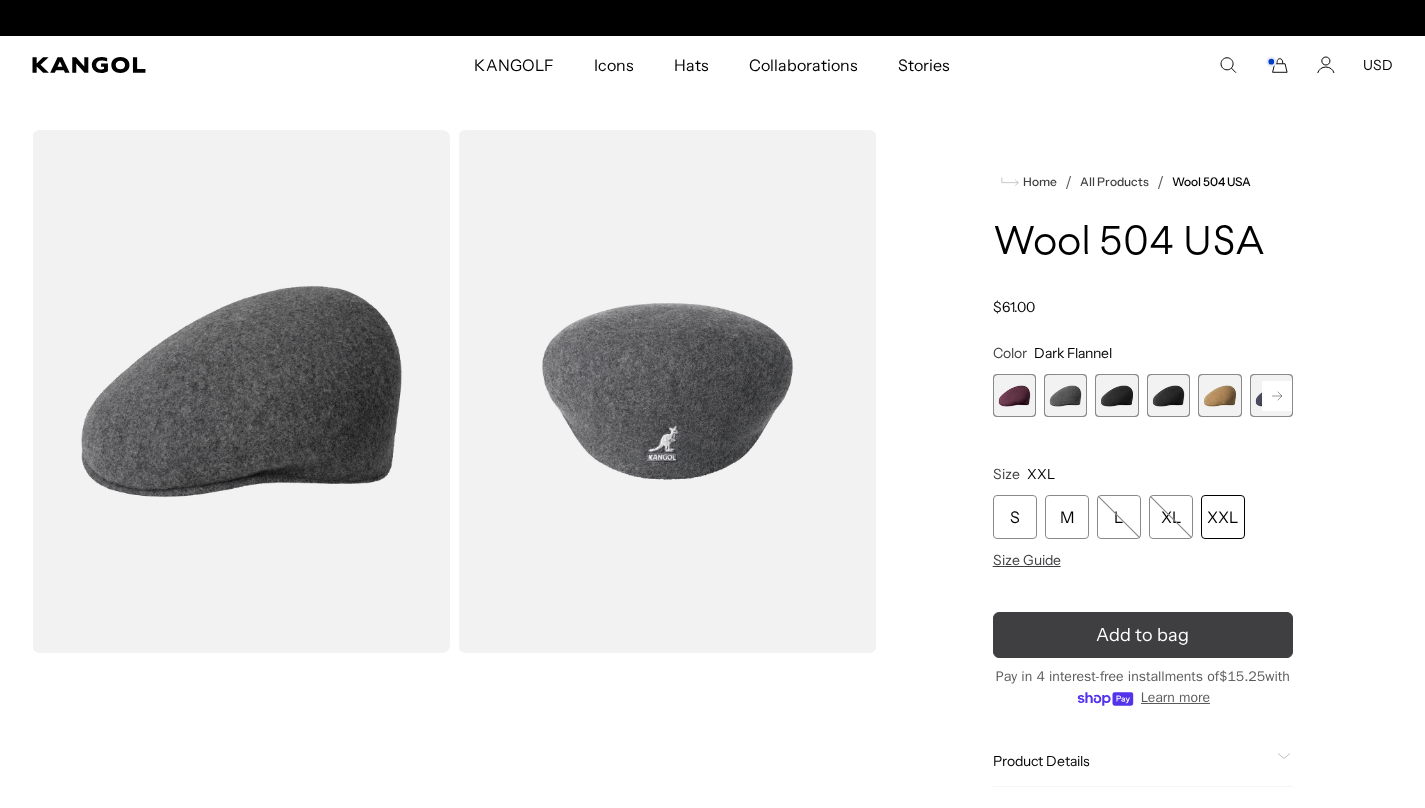 scroll, scrollTop: 0, scrollLeft: 412, axis: horizontal 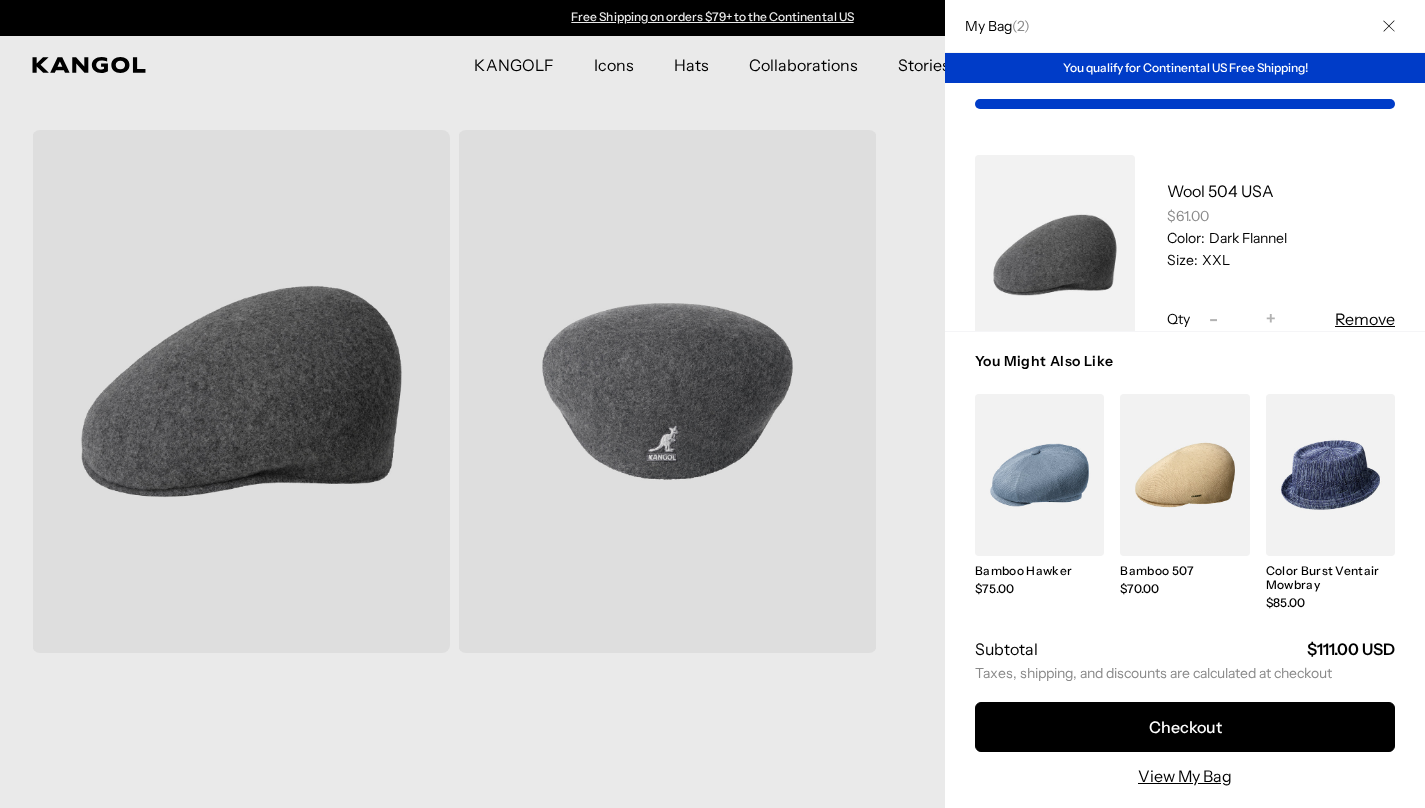 click at bounding box center [712, 404] 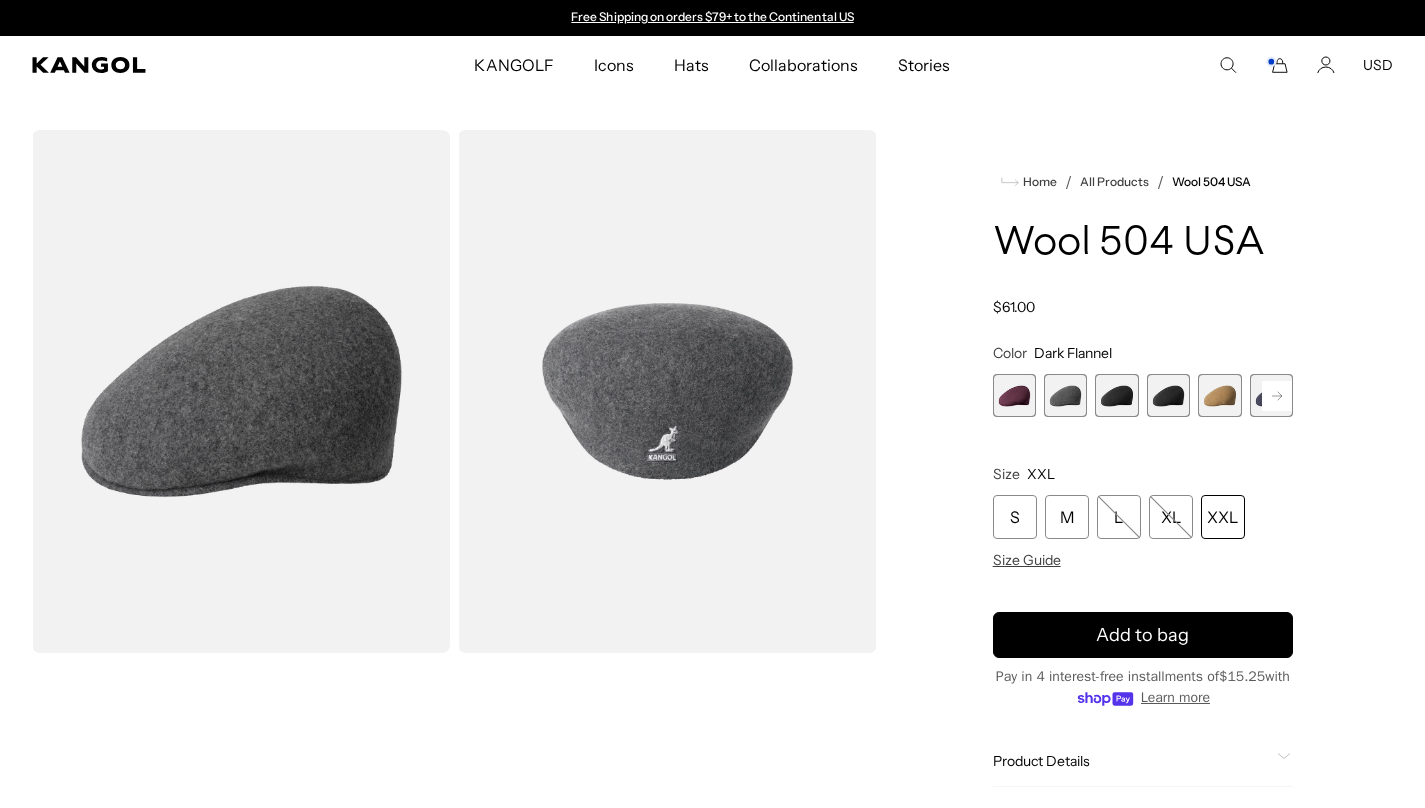 scroll, scrollTop: 94, scrollLeft: 0, axis: vertical 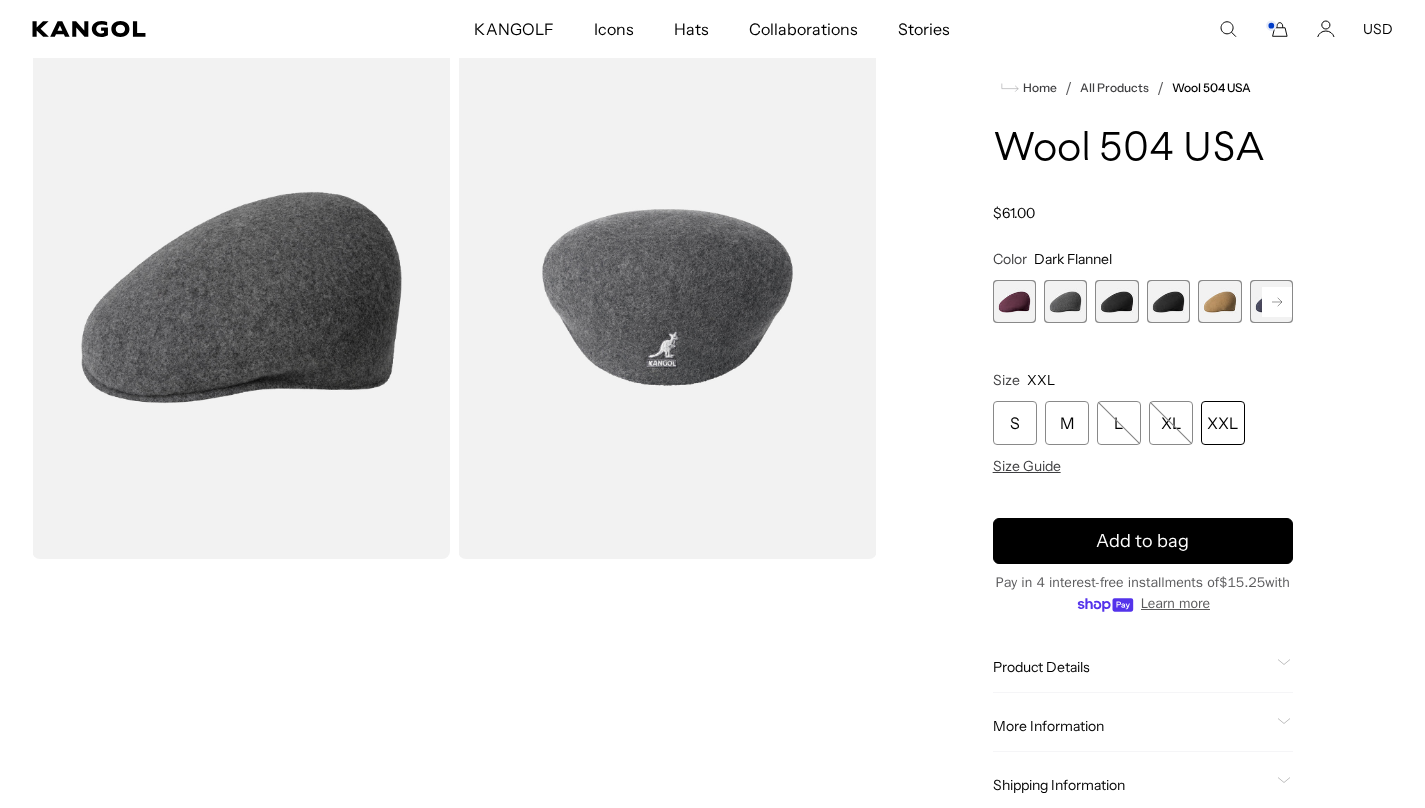 click 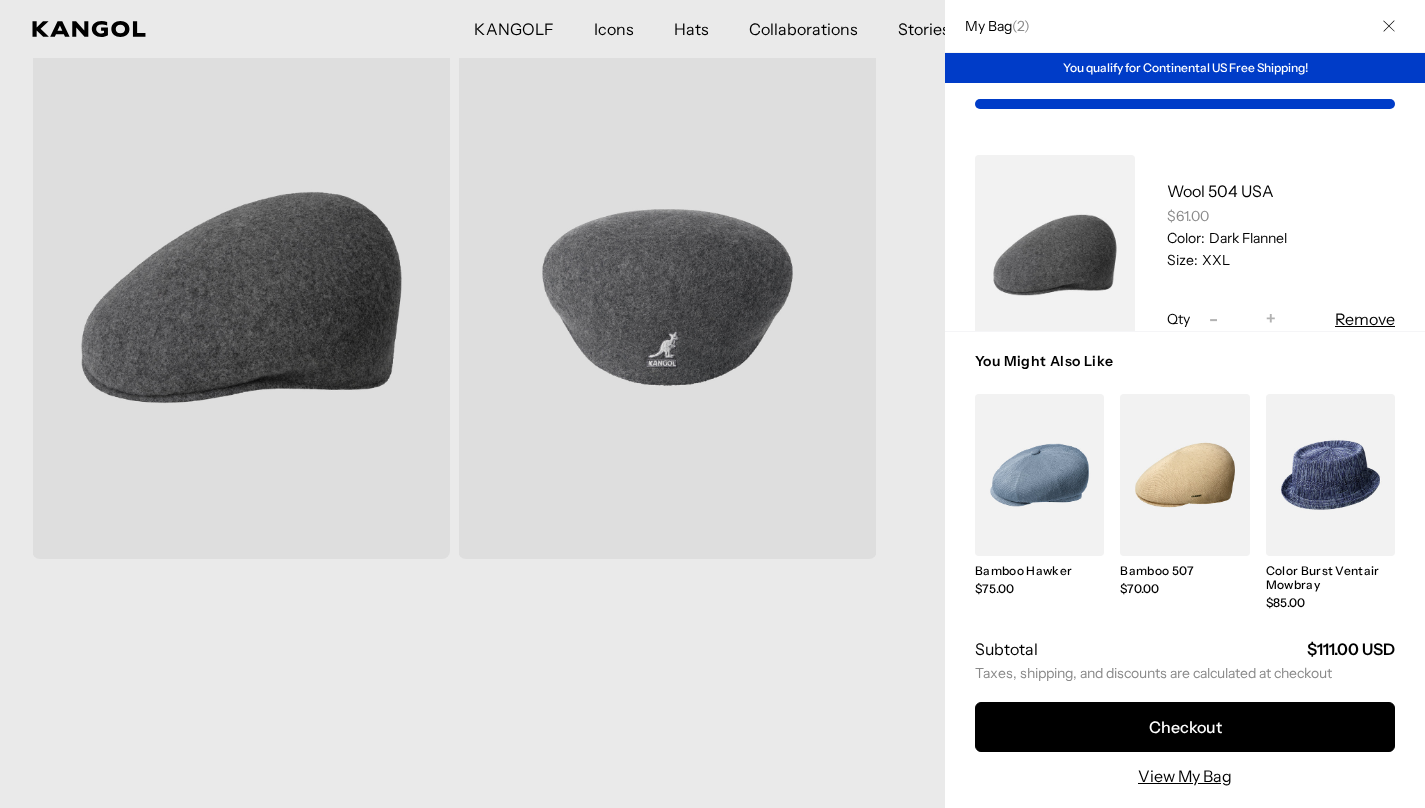 scroll, scrollTop: 0, scrollLeft: 0, axis: both 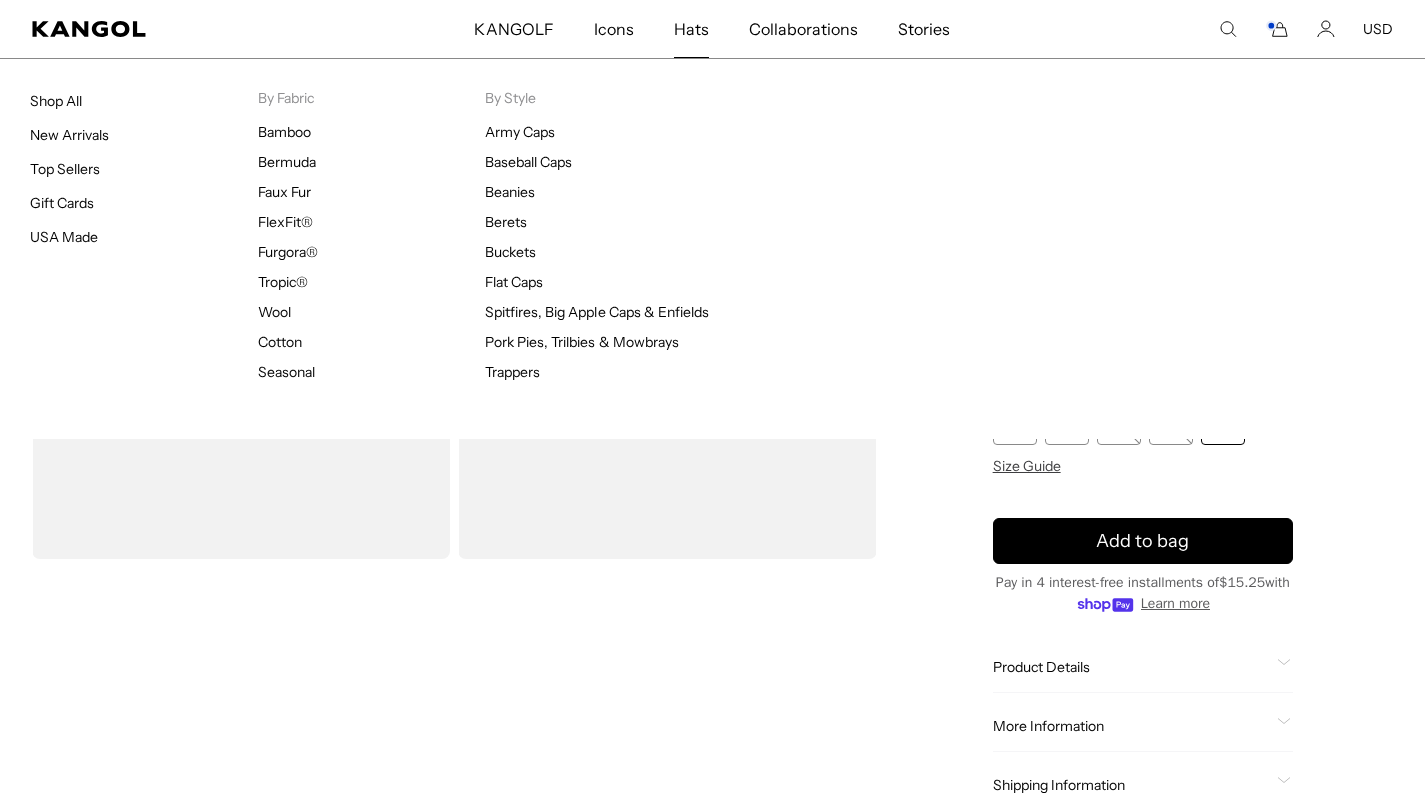 click on "Hats" at bounding box center (691, 29) 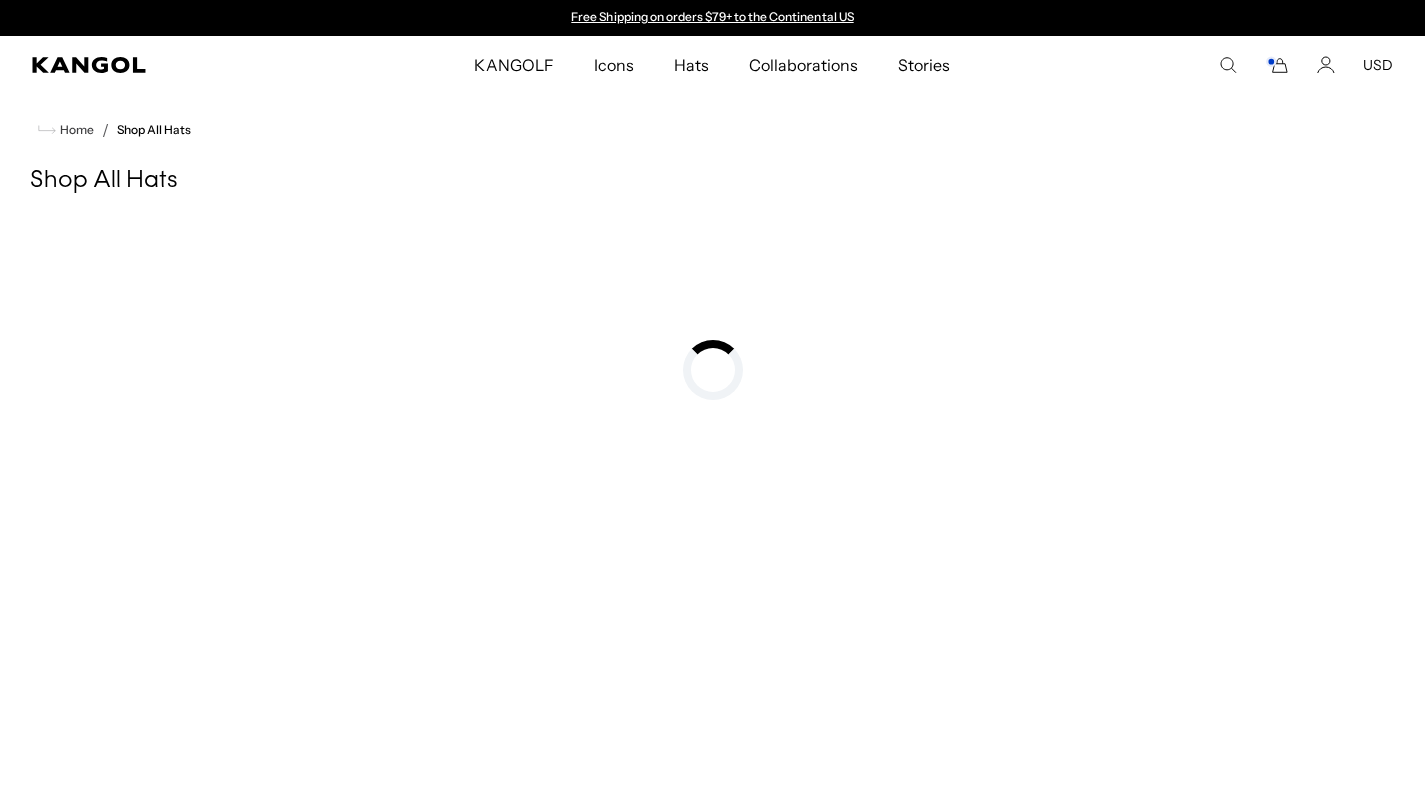 scroll, scrollTop: 0, scrollLeft: 0, axis: both 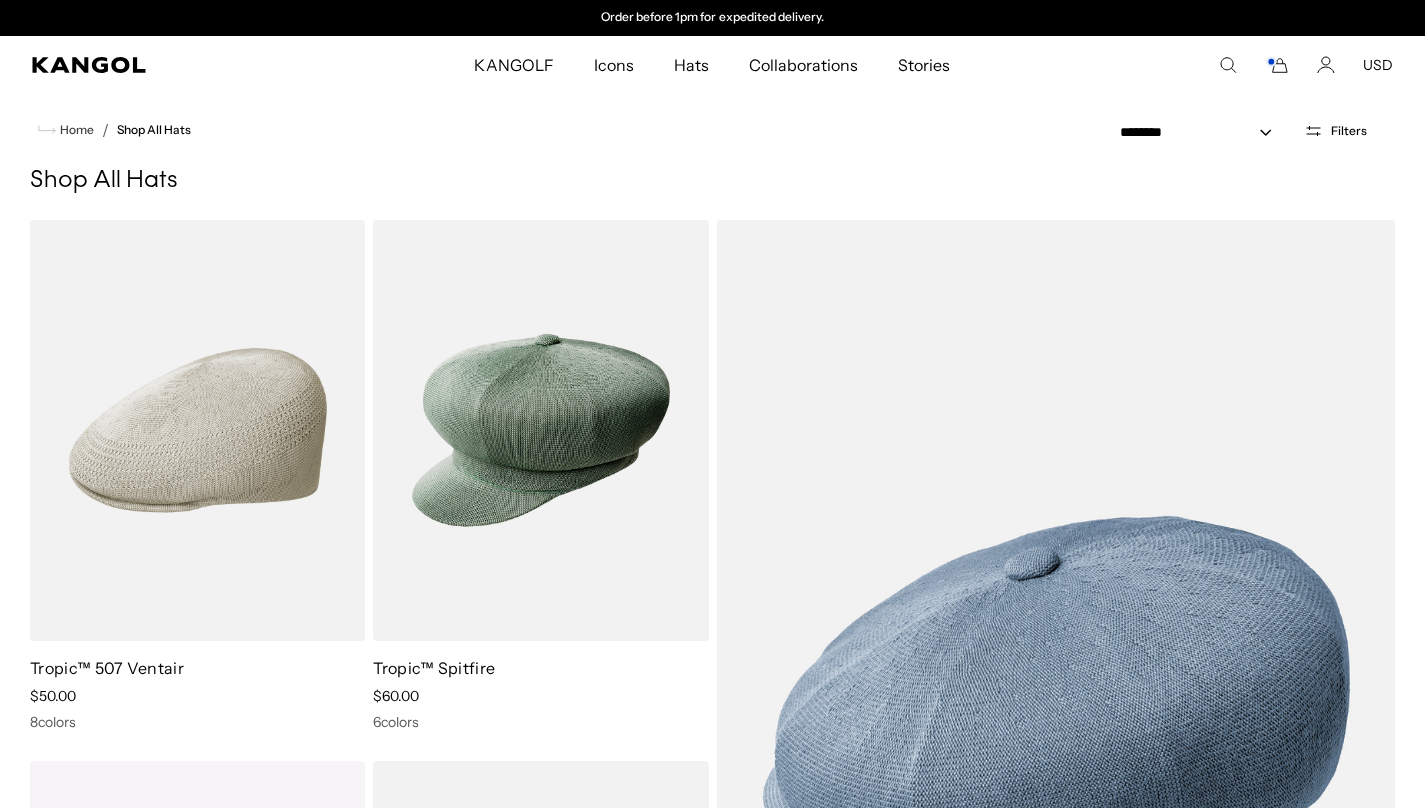 click on "Filters" at bounding box center [1349, 131] 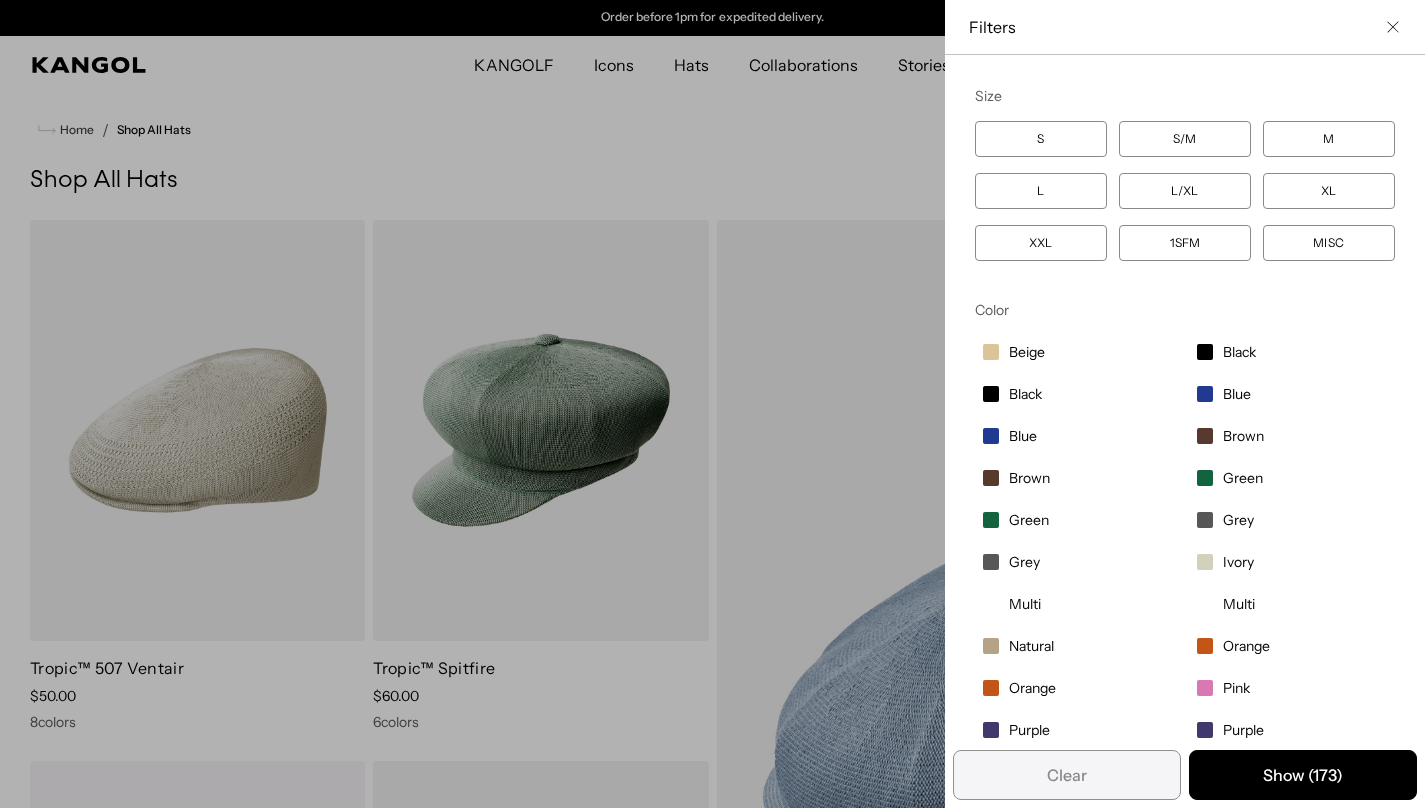 scroll, scrollTop: 0, scrollLeft: 0, axis: both 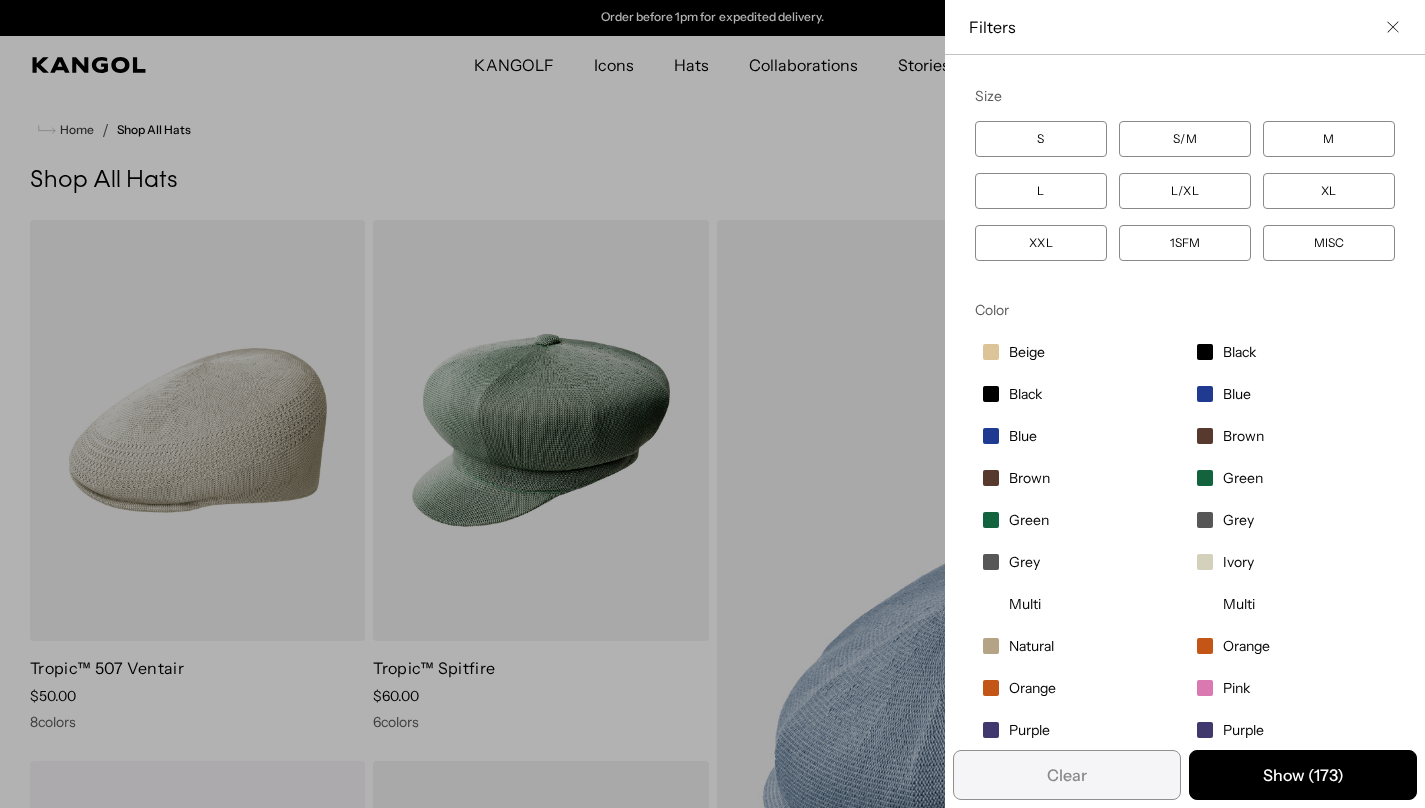 click on "XXL" at bounding box center [1041, 243] 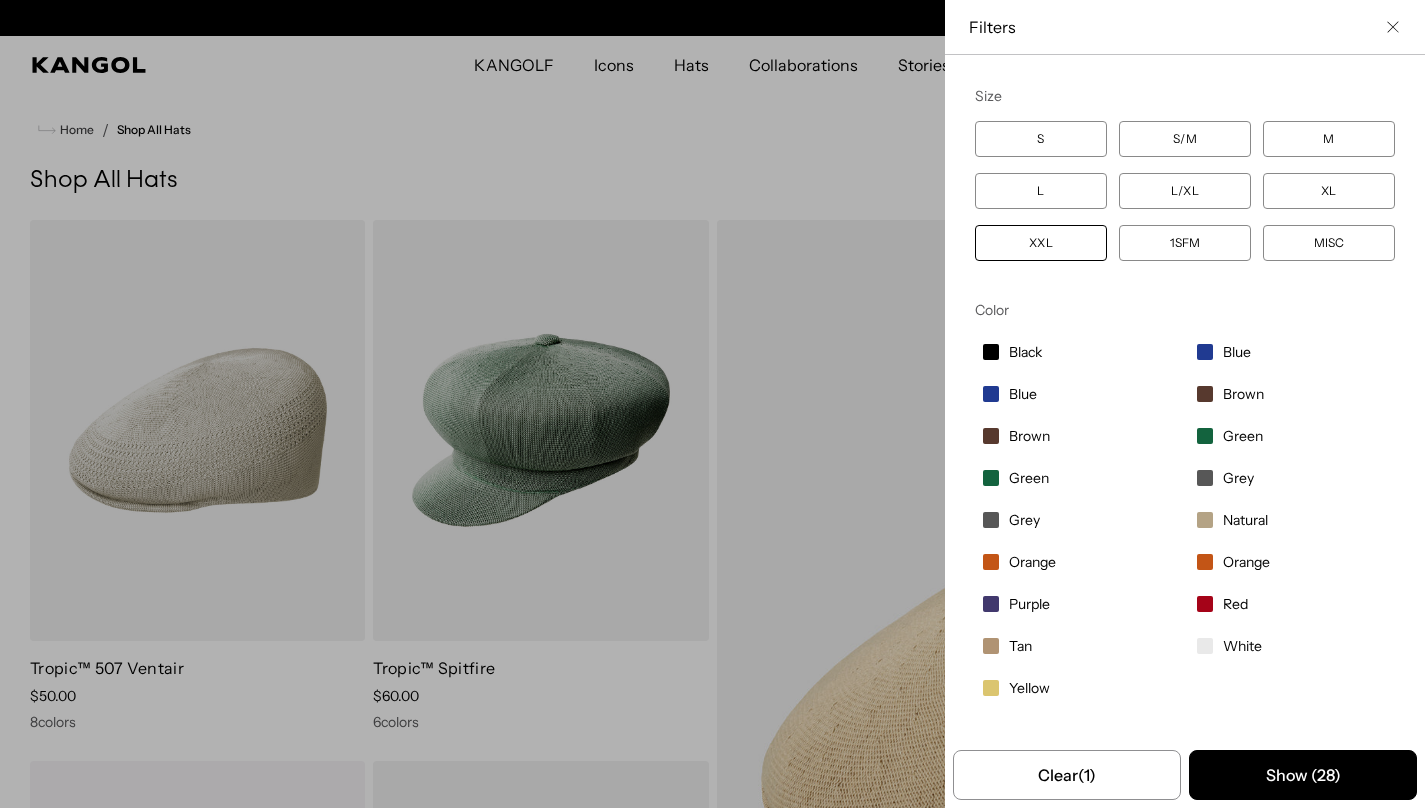 scroll, scrollTop: 0, scrollLeft: 412, axis: horizontal 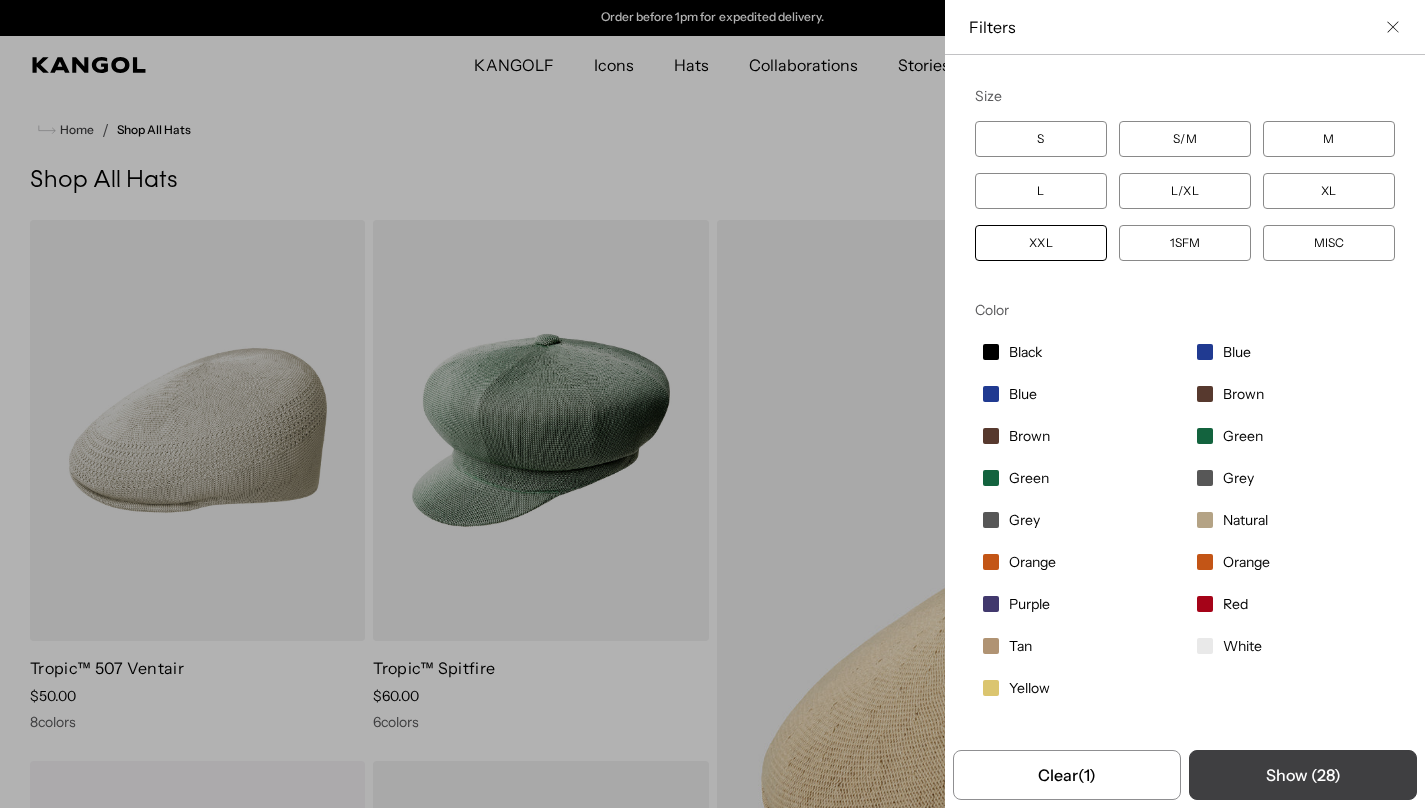 click on "Show ( 28 )" at bounding box center [1303, 775] 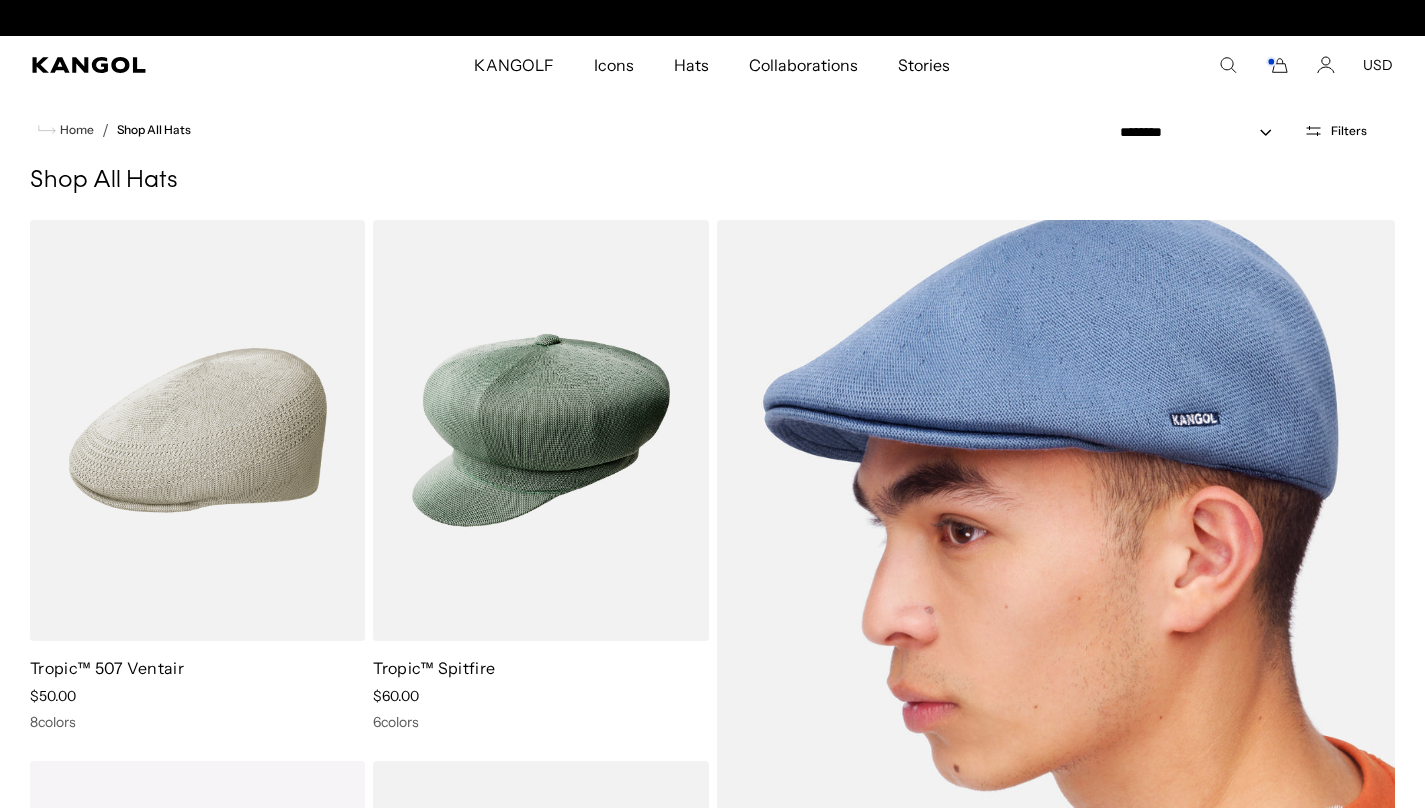 scroll, scrollTop: 0, scrollLeft: 0, axis: both 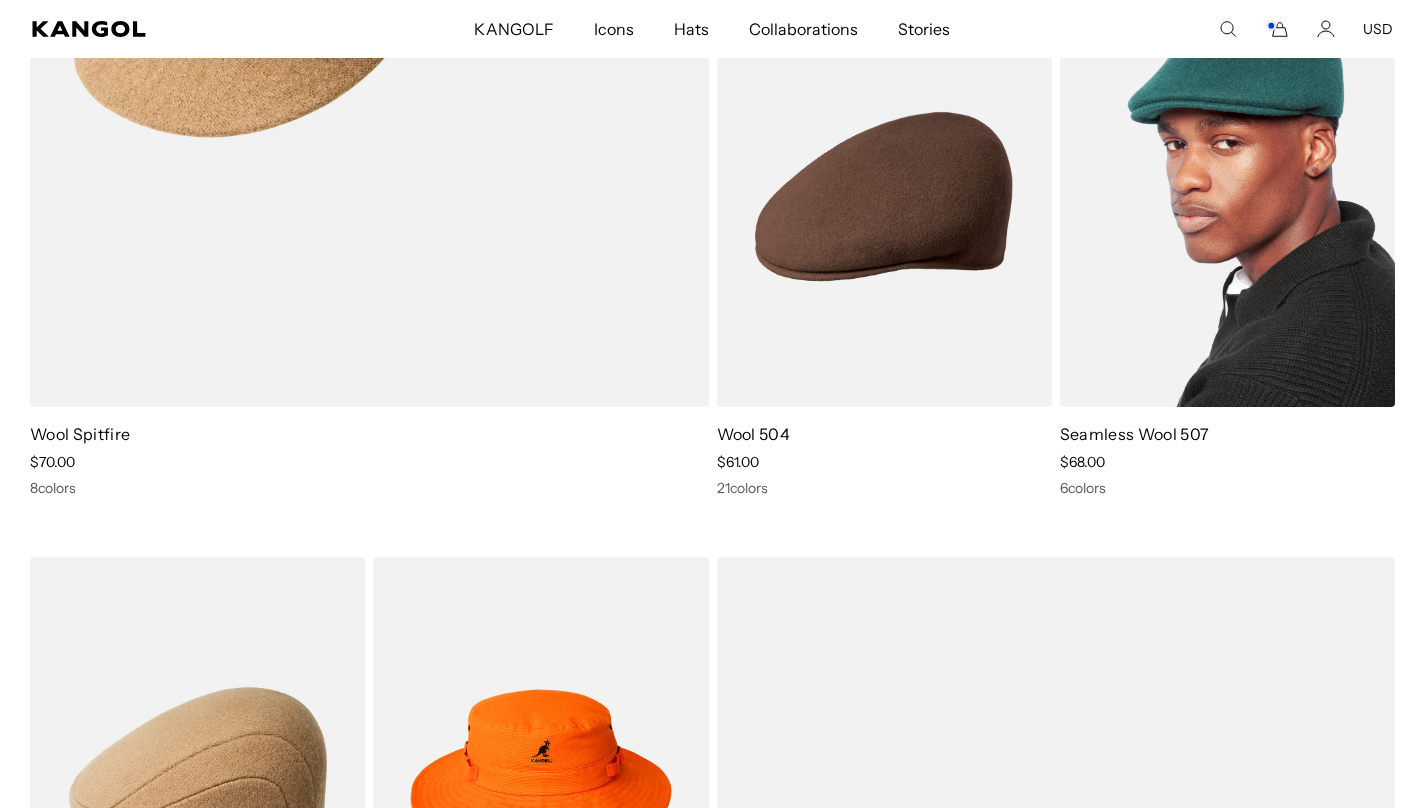 click at bounding box center (1227, 196) 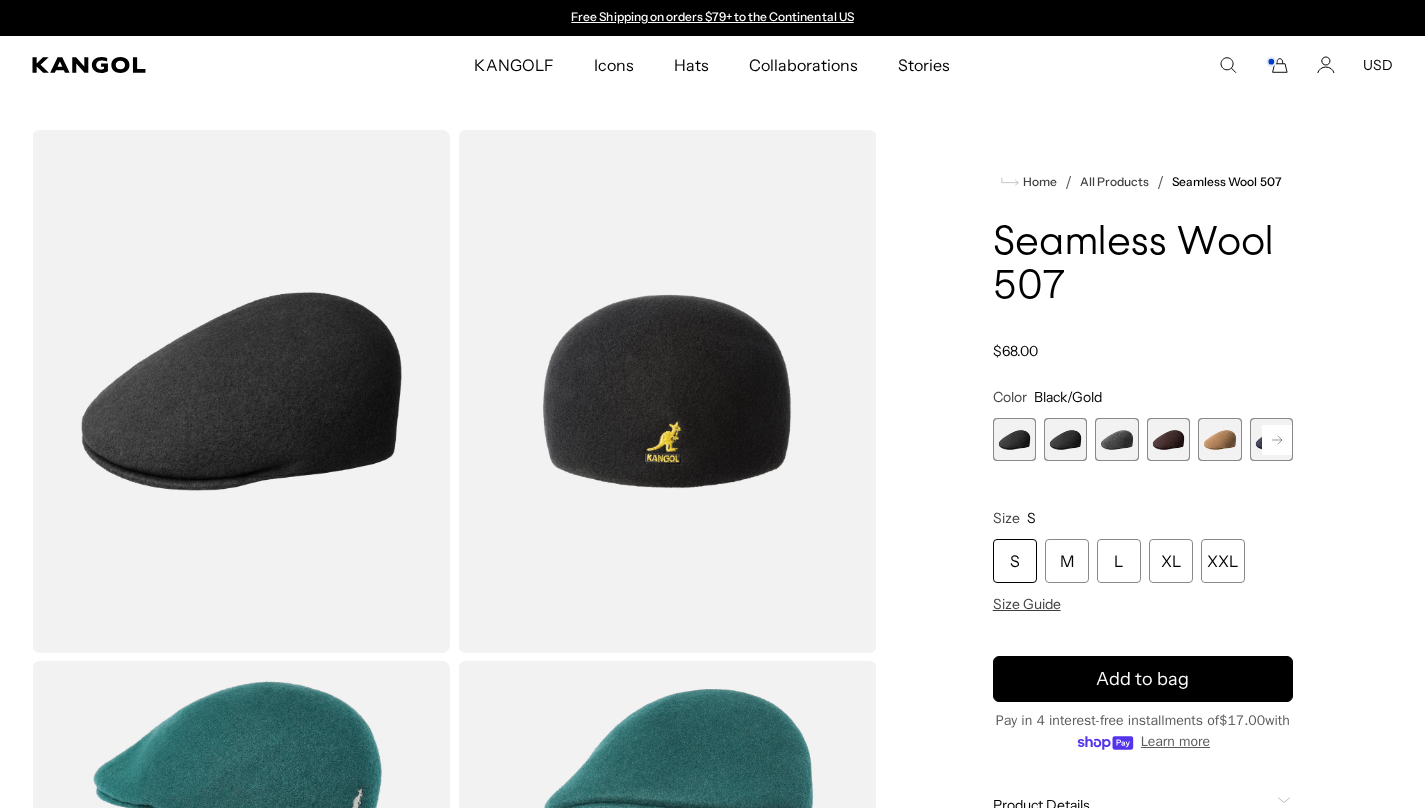 scroll, scrollTop: 0, scrollLeft: 0, axis: both 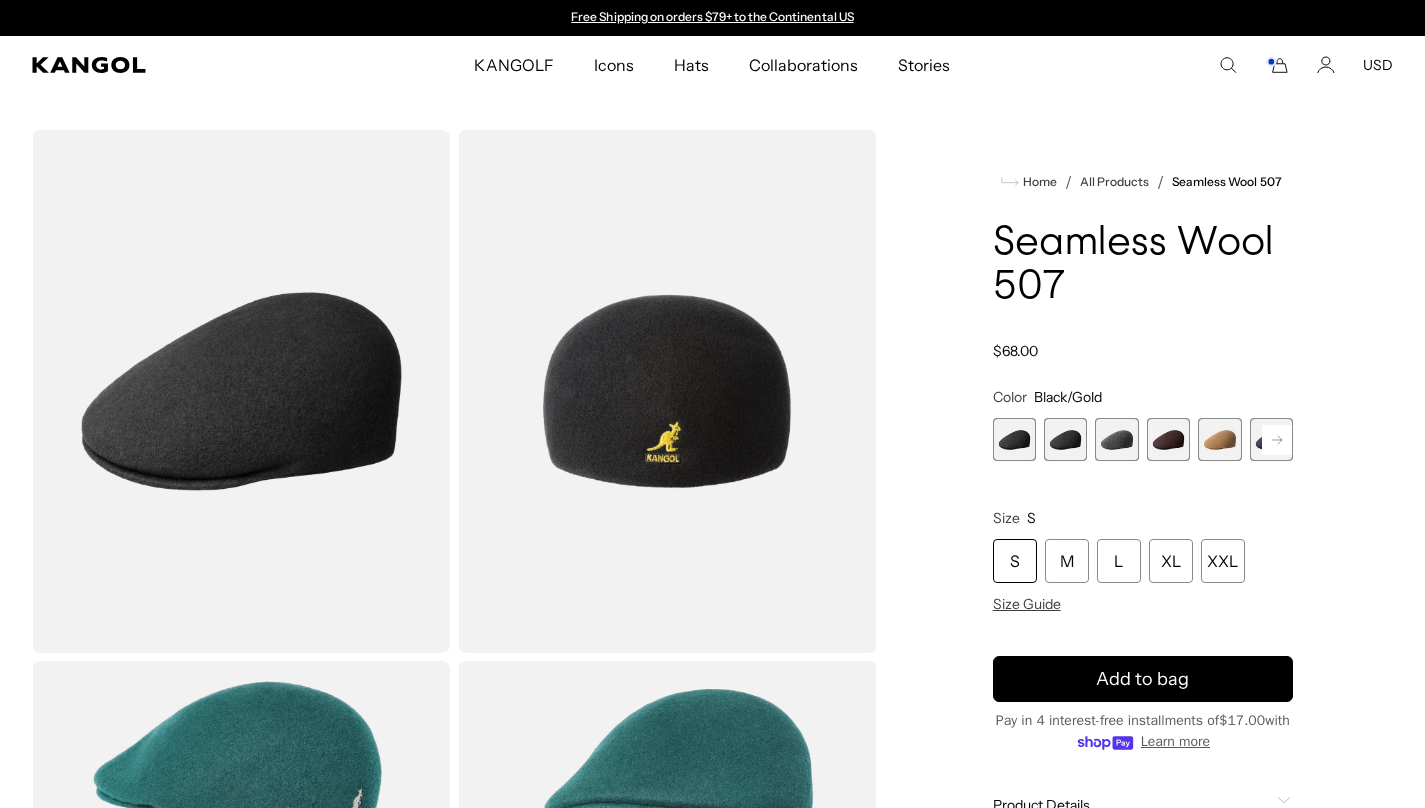 click at bounding box center (1065, 439) 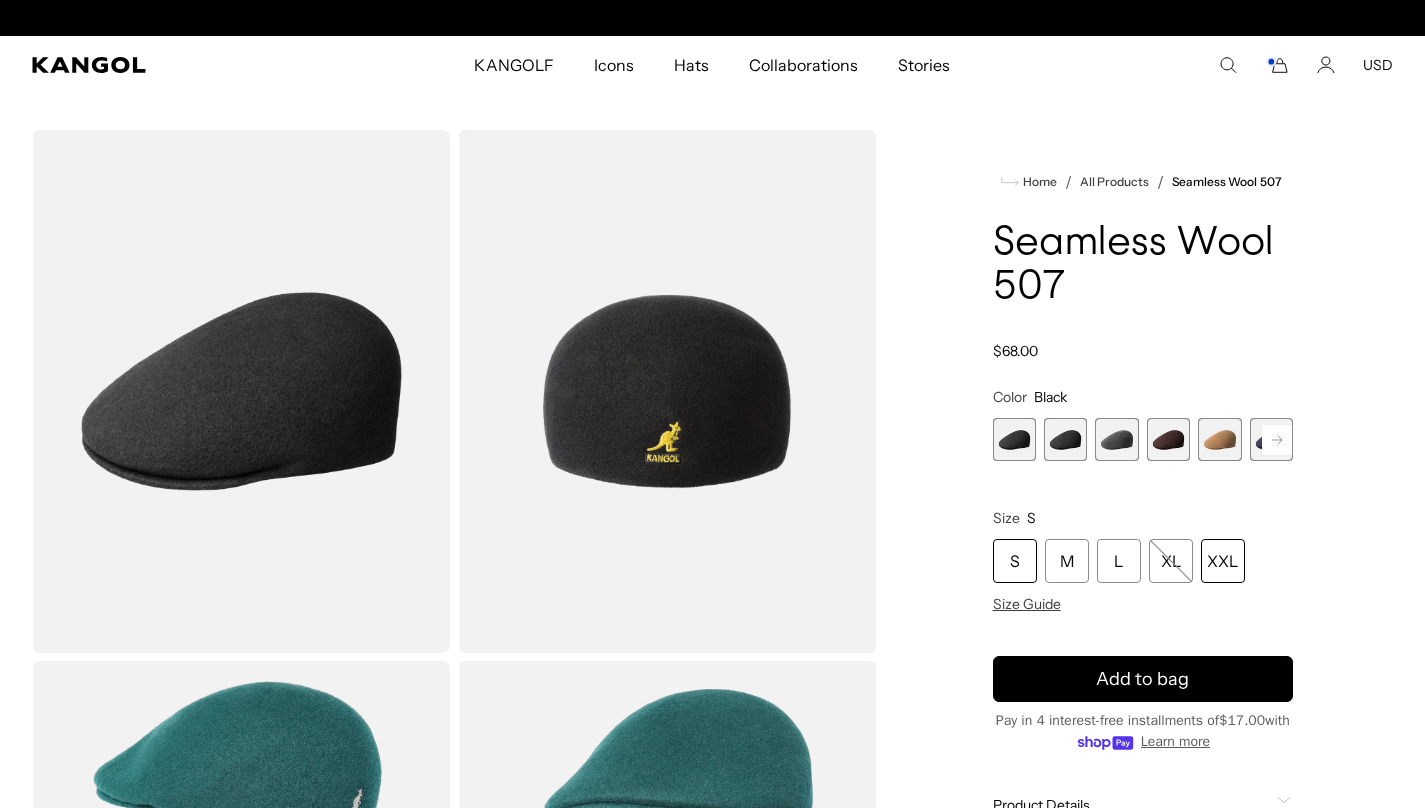scroll, scrollTop: 0, scrollLeft: 412, axis: horizontal 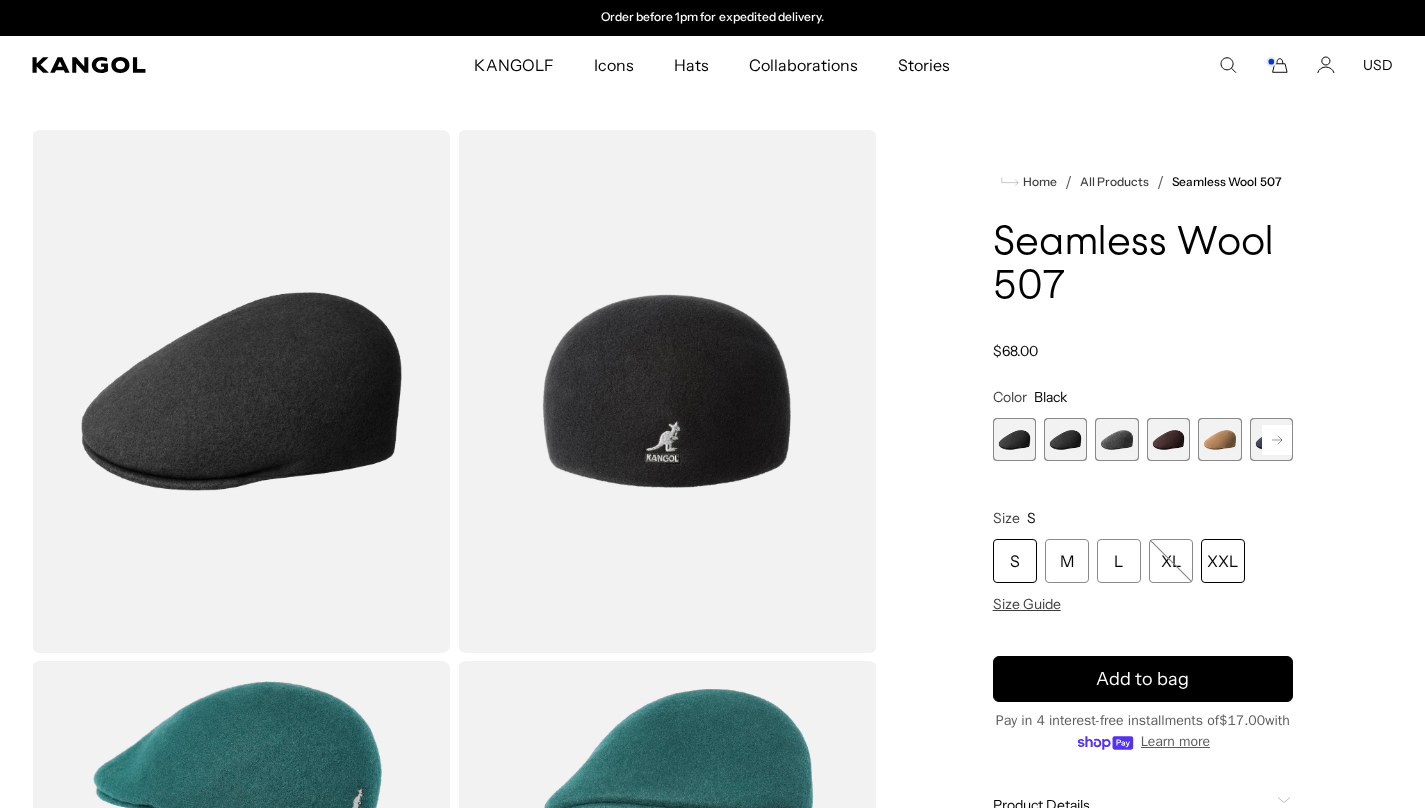 click on "XXL" at bounding box center [1223, 561] 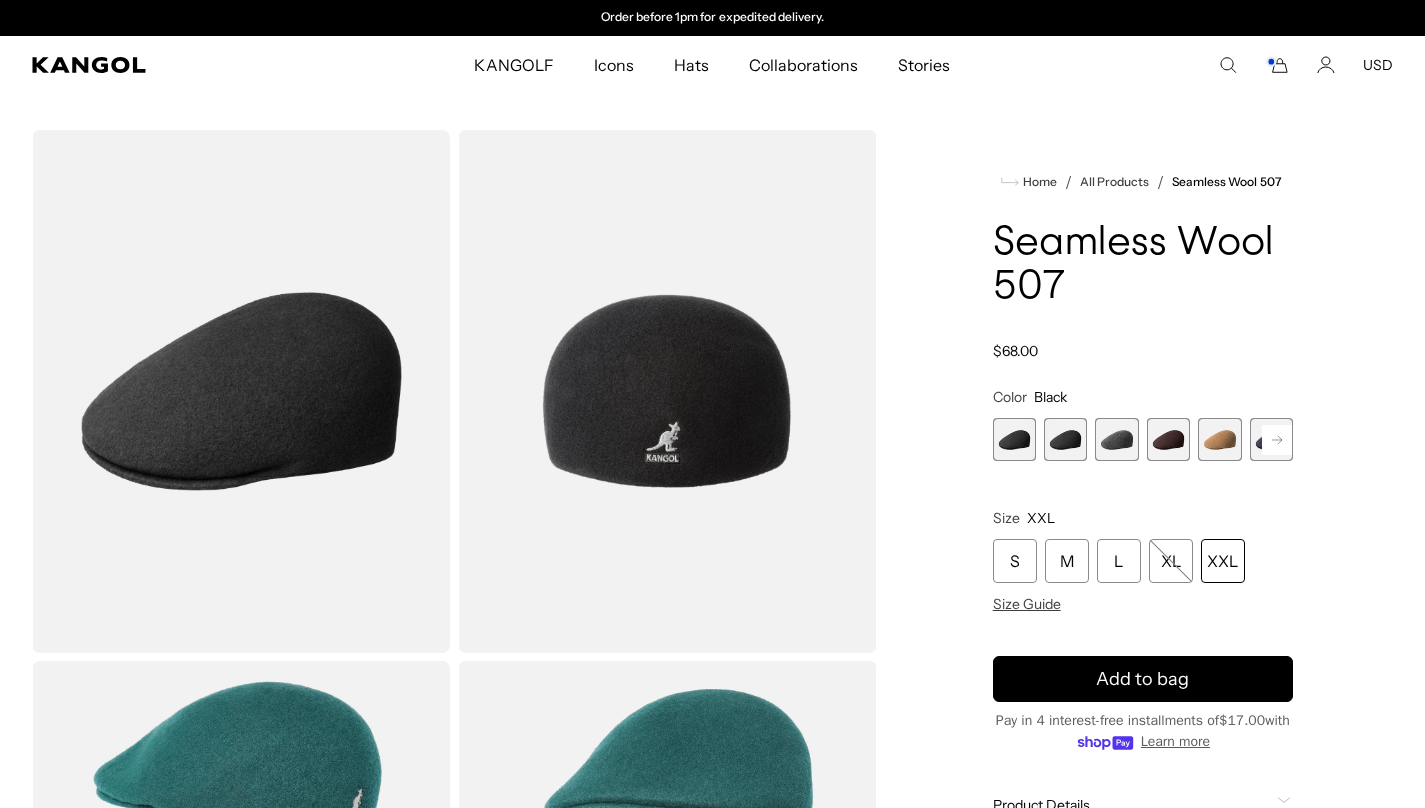 scroll, scrollTop: 0, scrollLeft: 0, axis: both 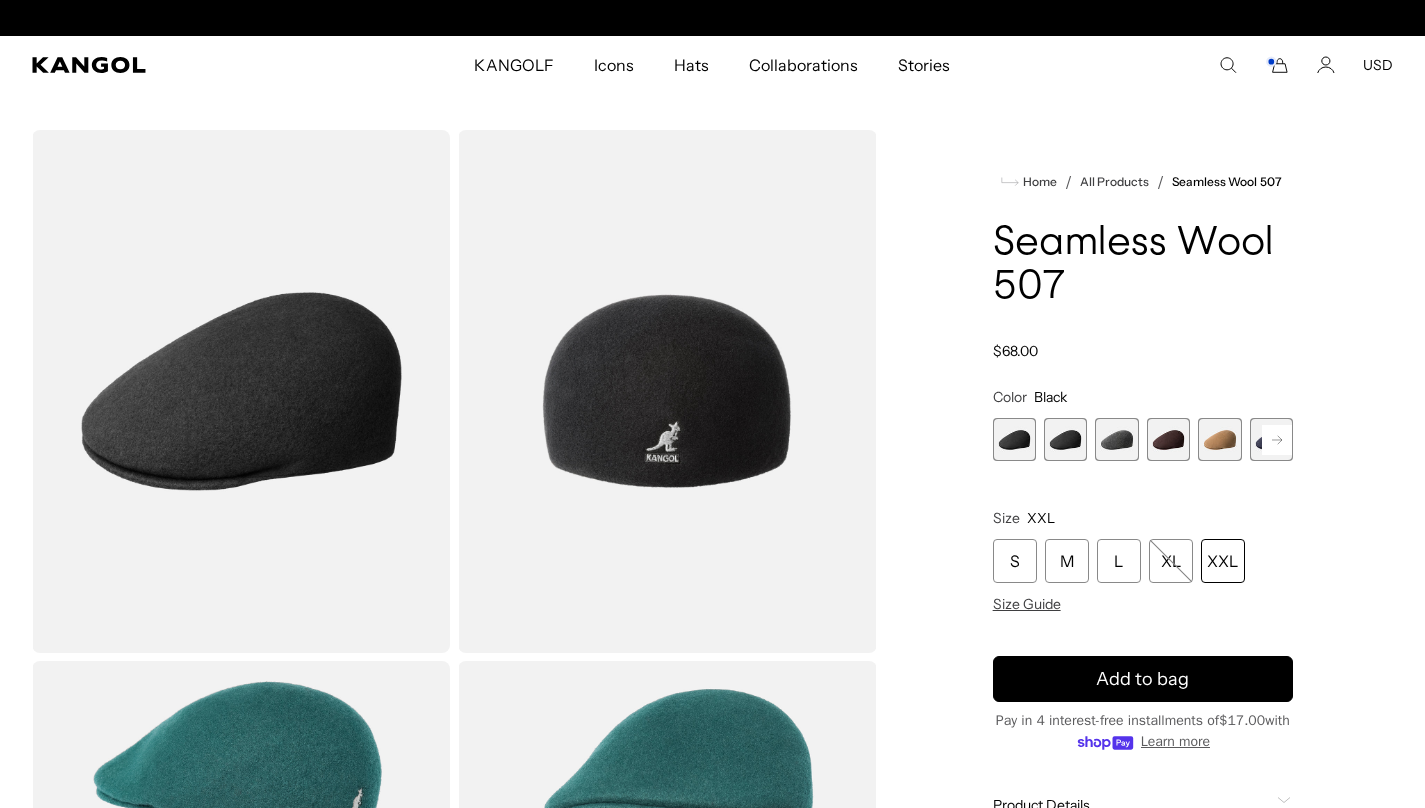 click at bounding box center (1116, 439) 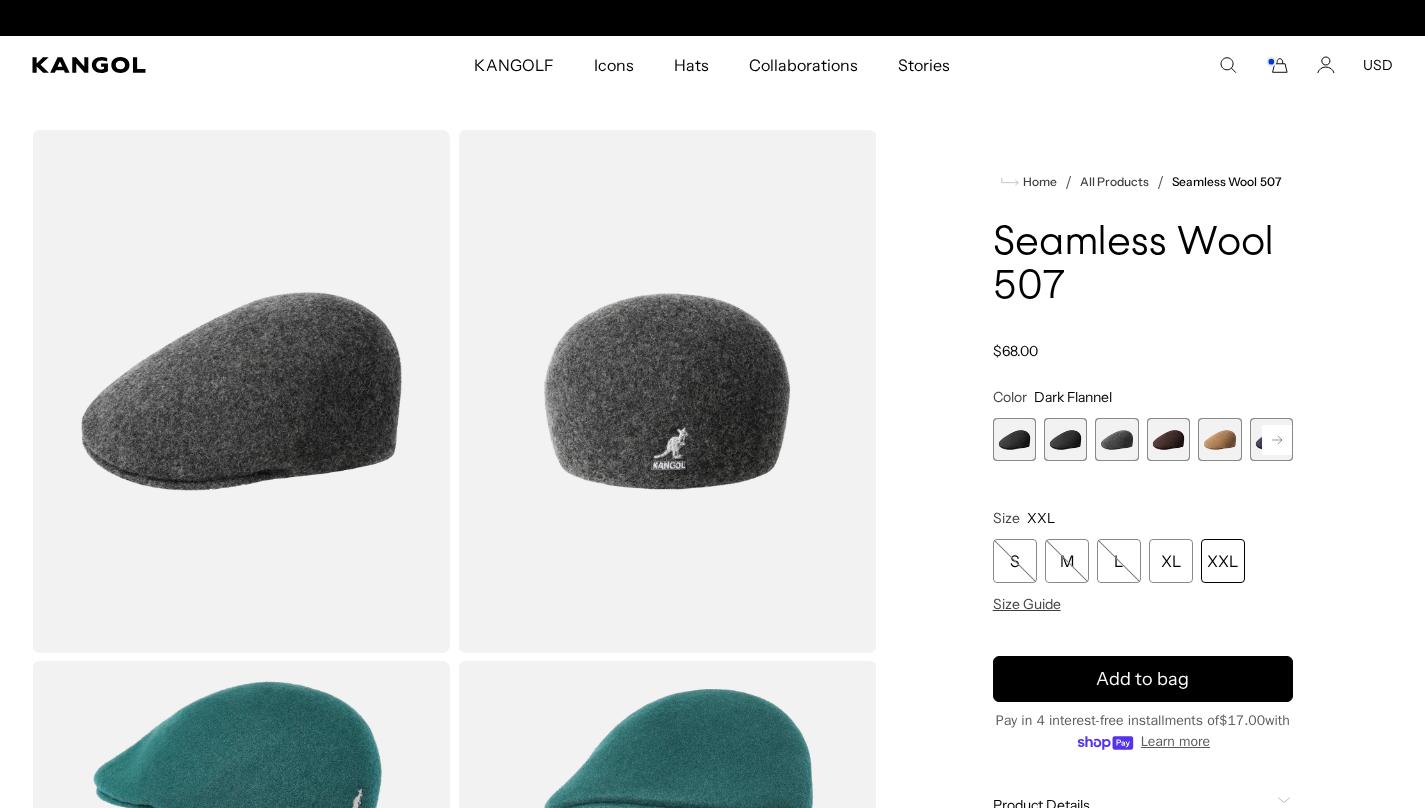 scroll, scrollTop: 0, scrollLeft: 412, axis: horizontal 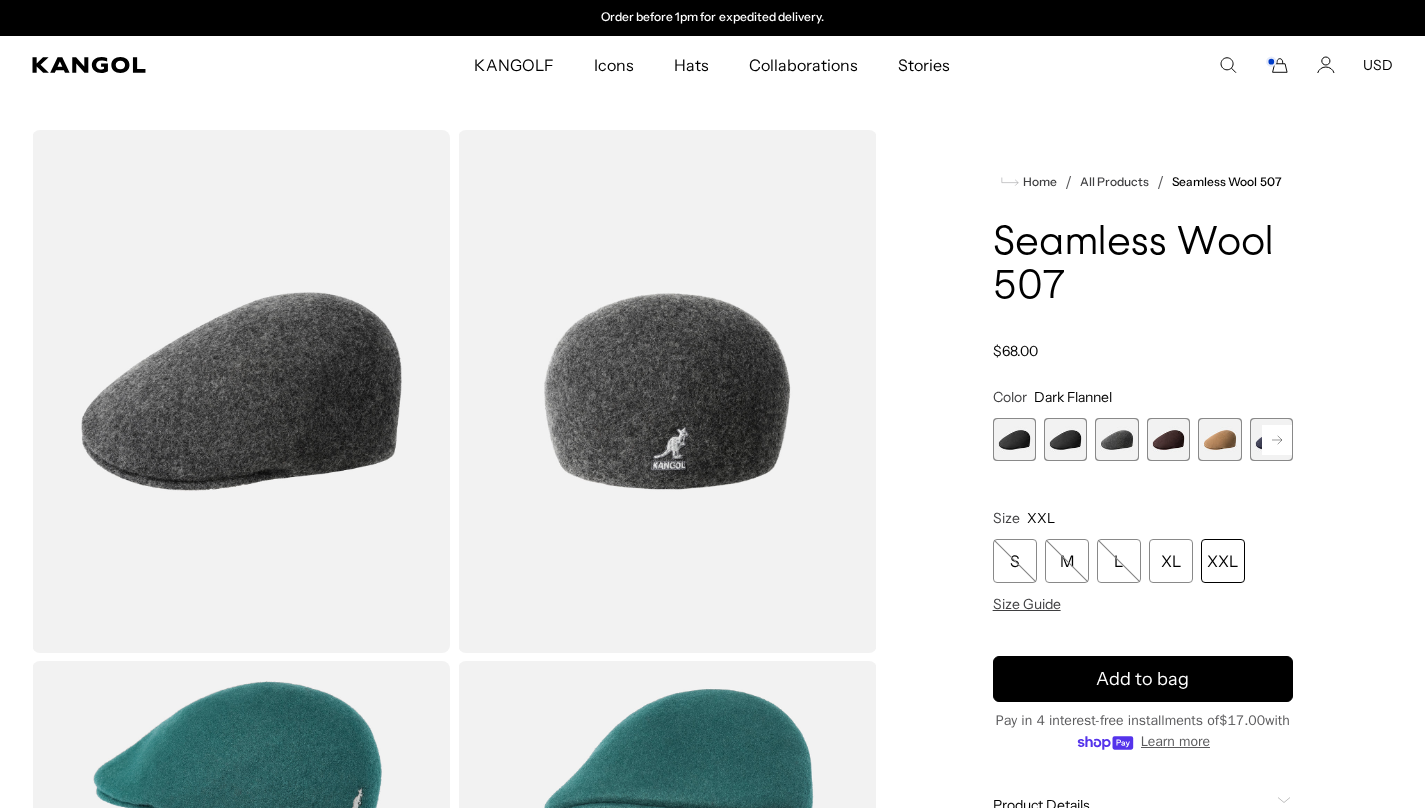 click 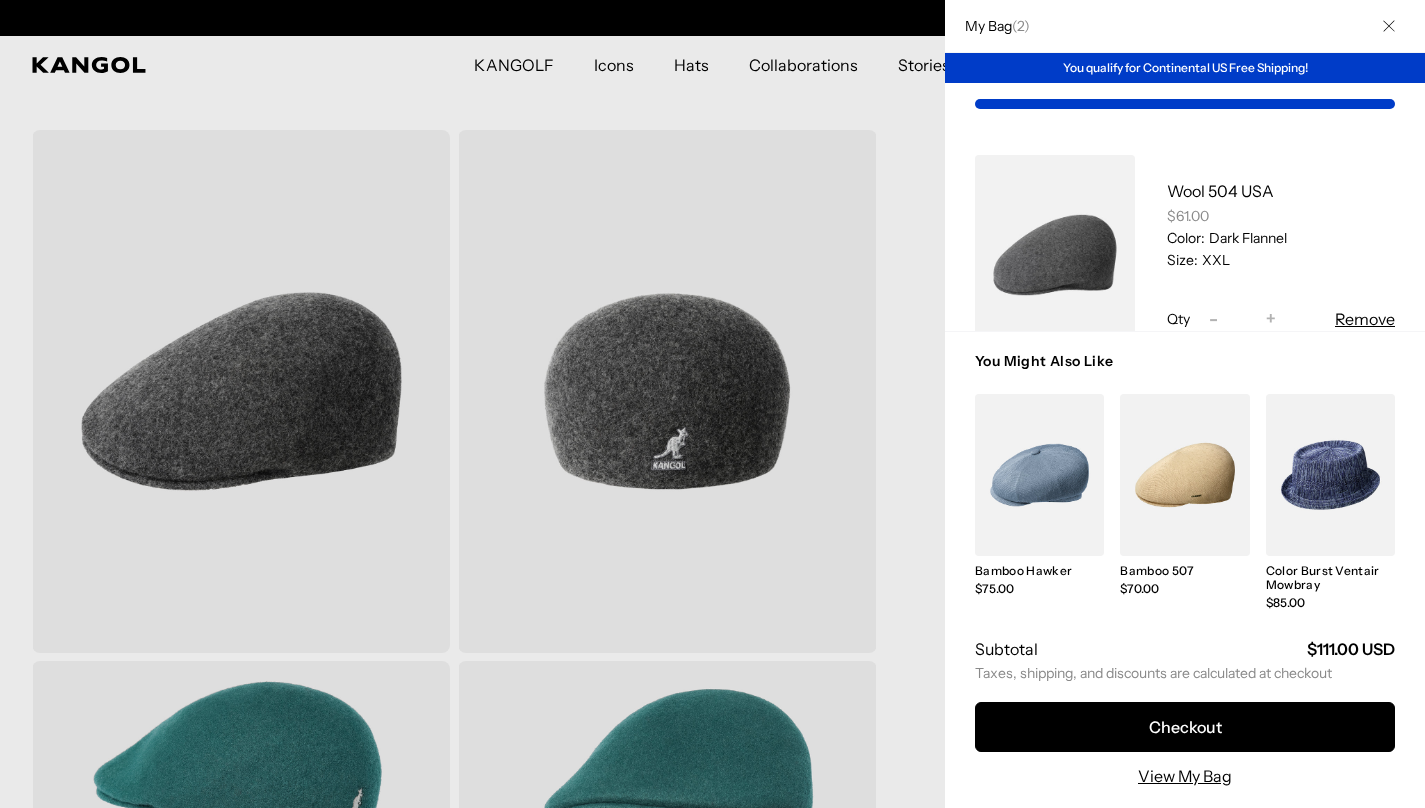 scroll, scrollTop: 0, scrollLeft: 0, axis: both 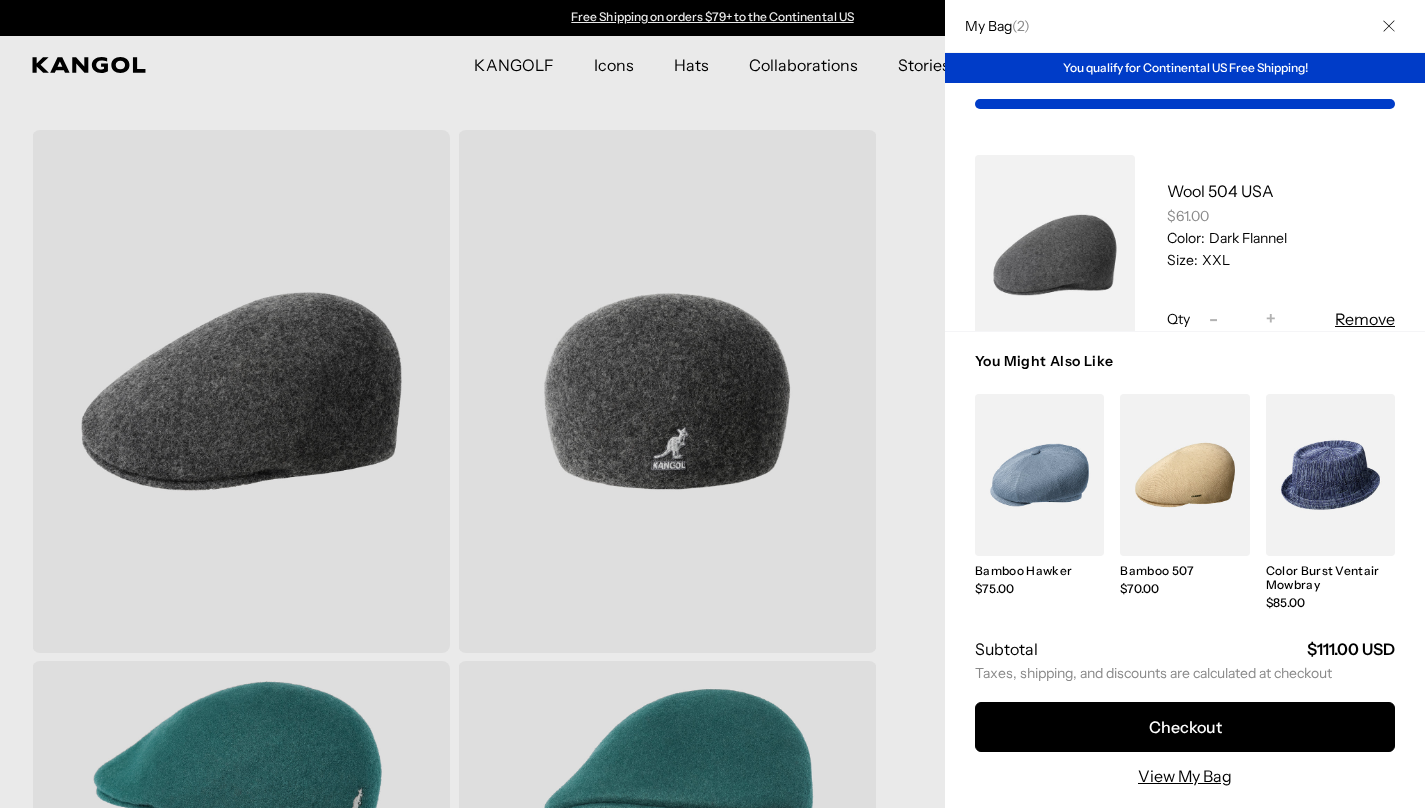 click at bounding box center [712, 404] 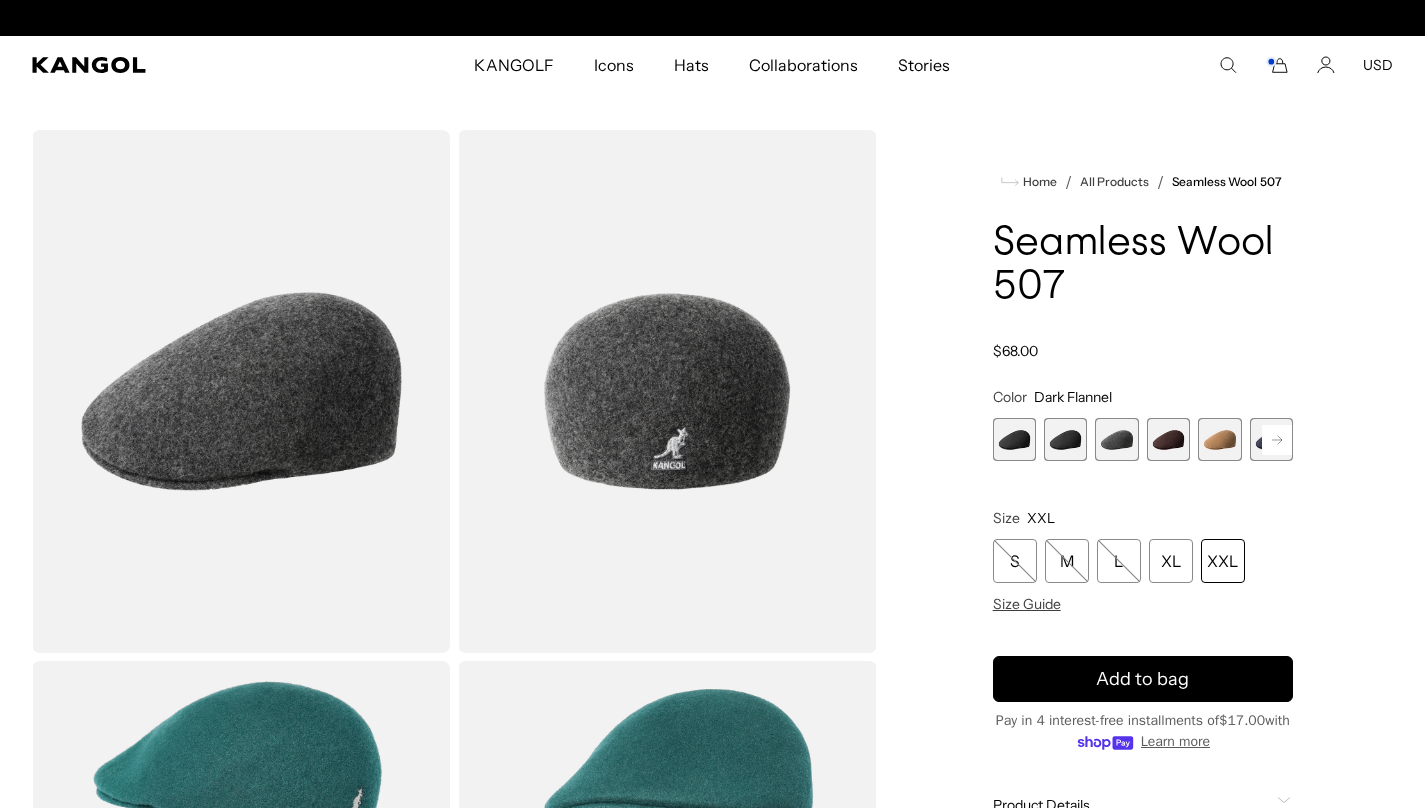 scroll, scrollTop: 0, scrollLeft: 0, axis: both 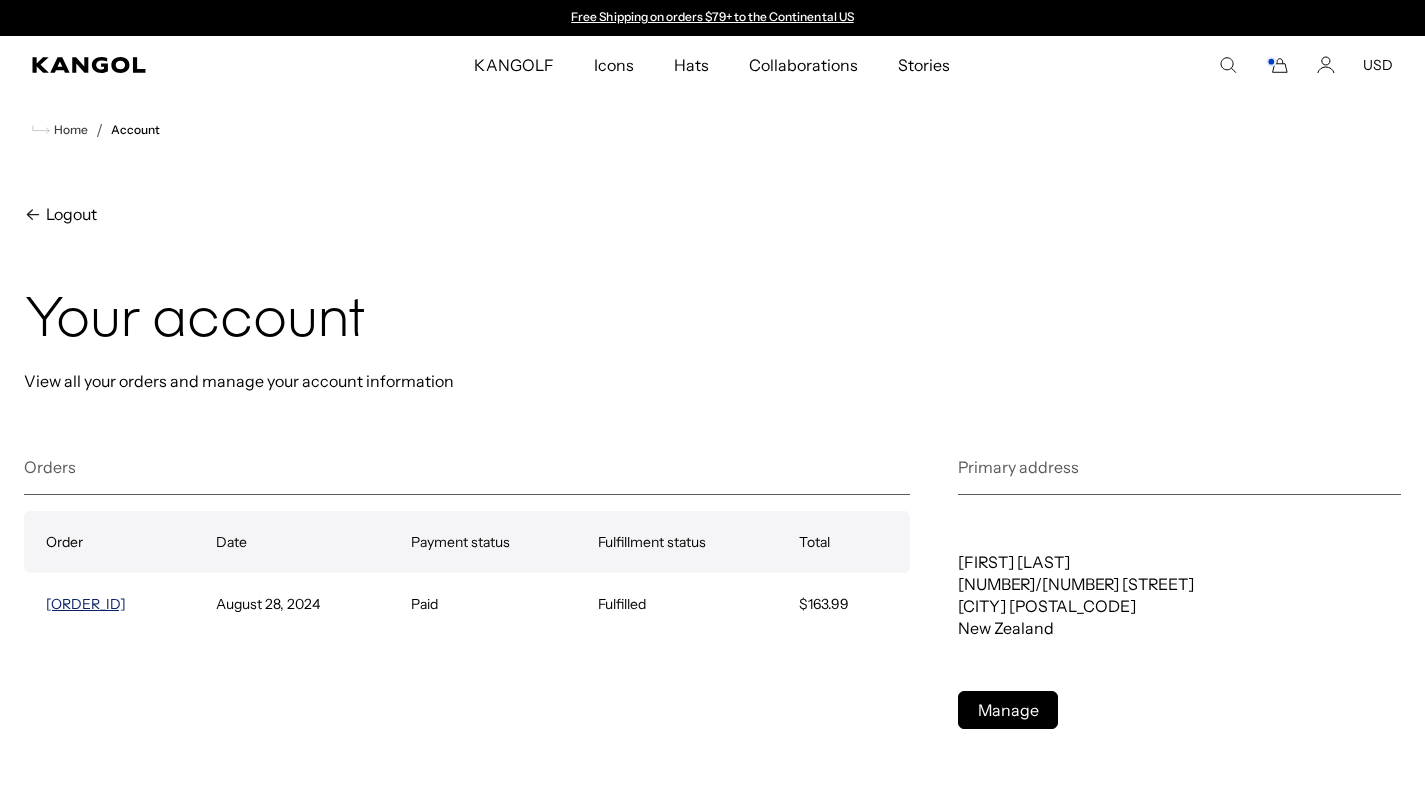 click on "2002412255" at bounding box center [86, 604] 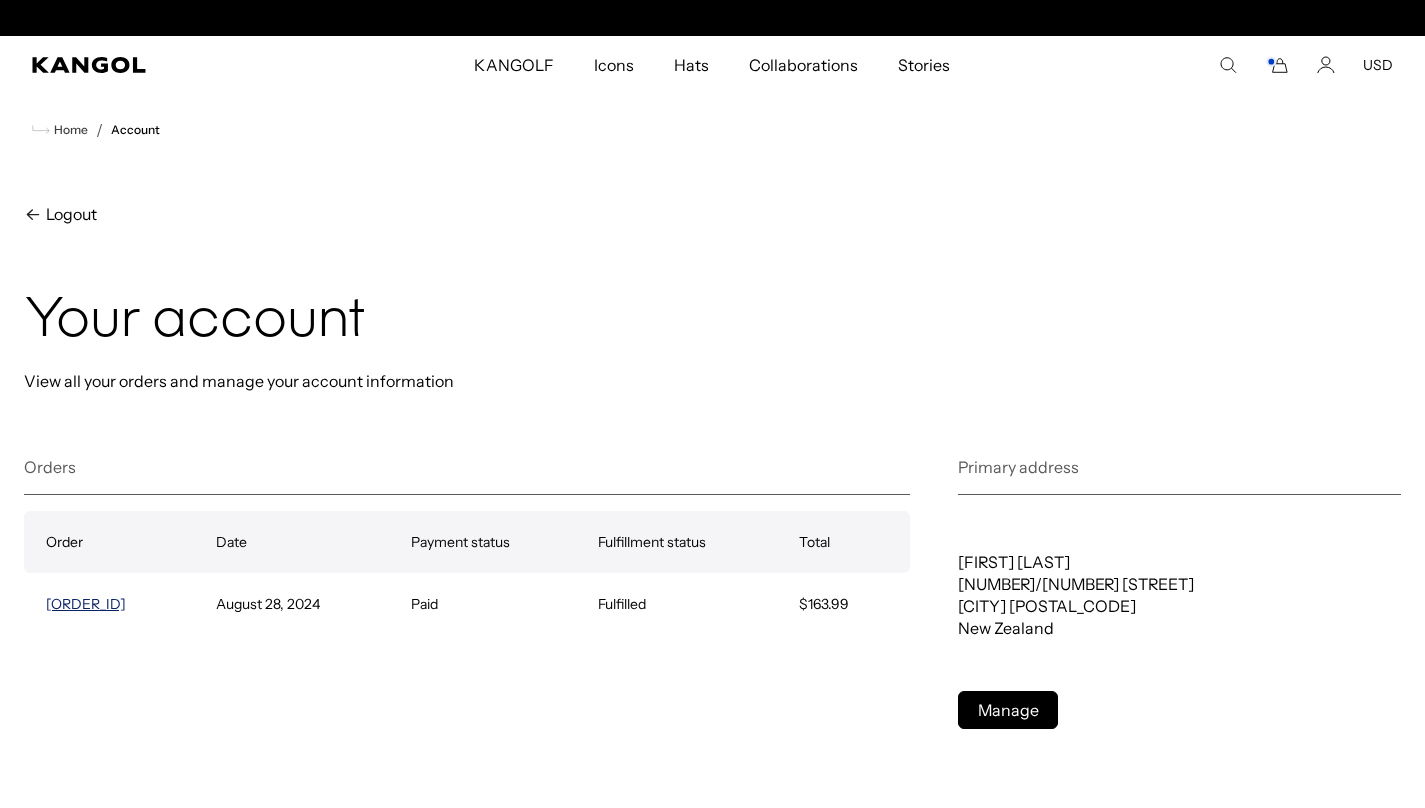 click on "2002412255" at bounding box center (86, 604) 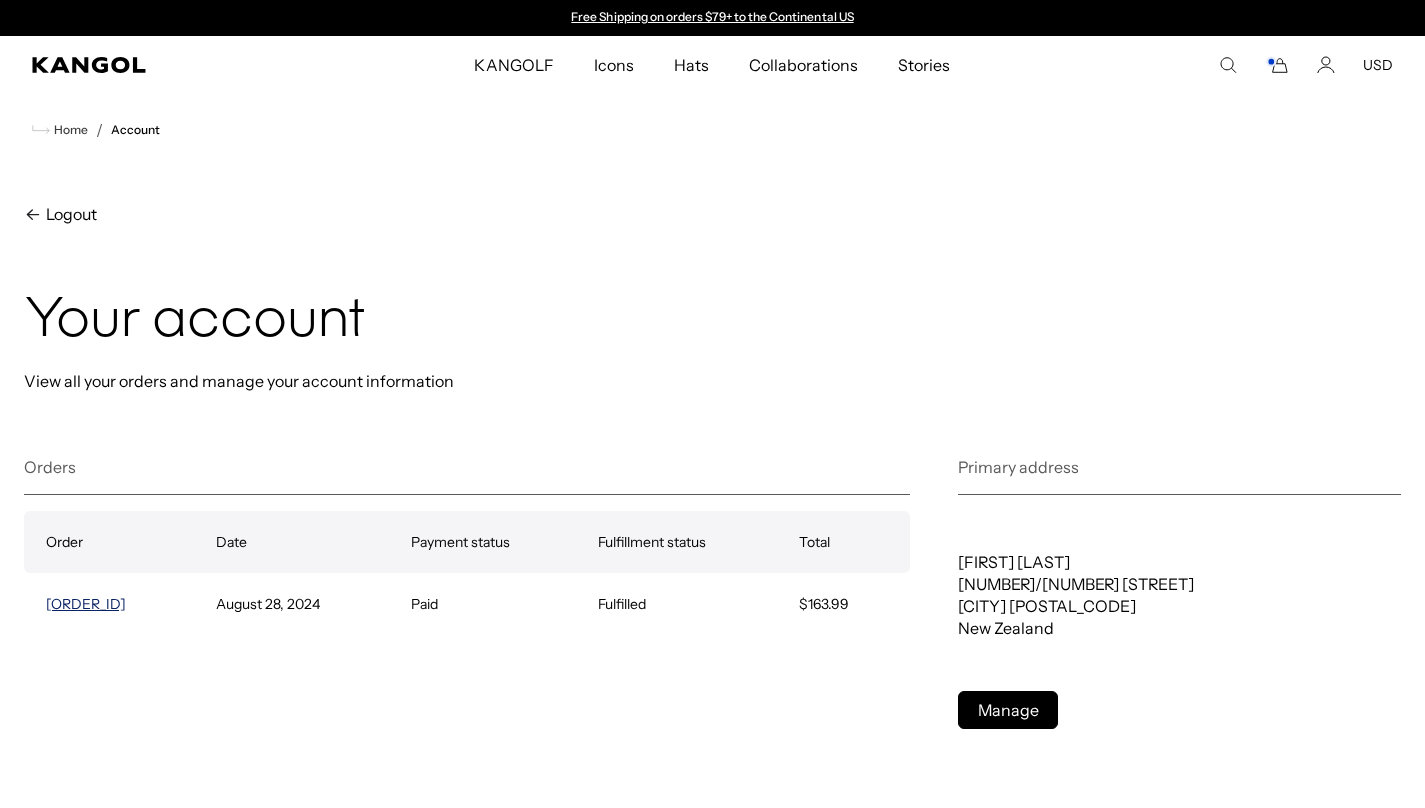 scroll, scrollTop: 0, scrollLeft: 412, axis: horizontal 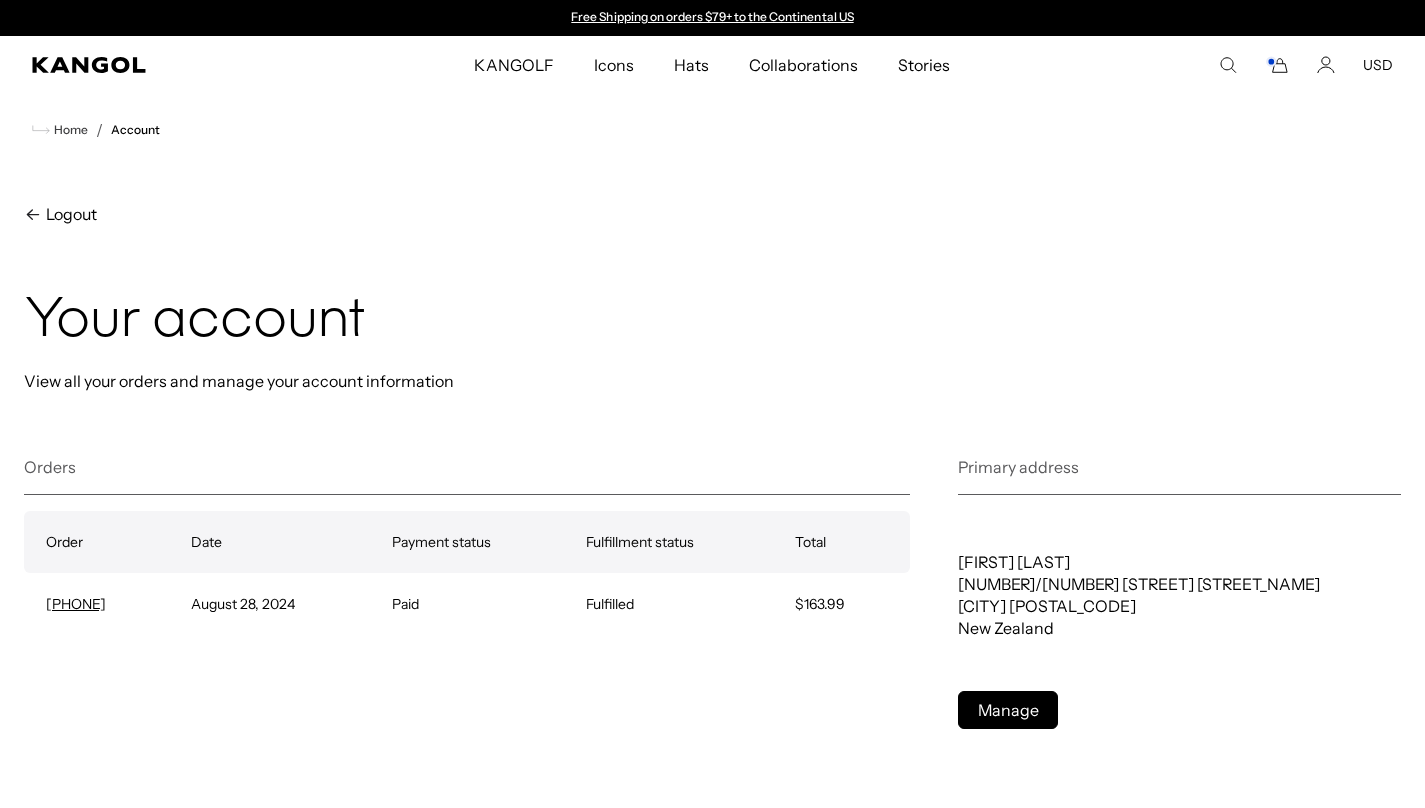 click 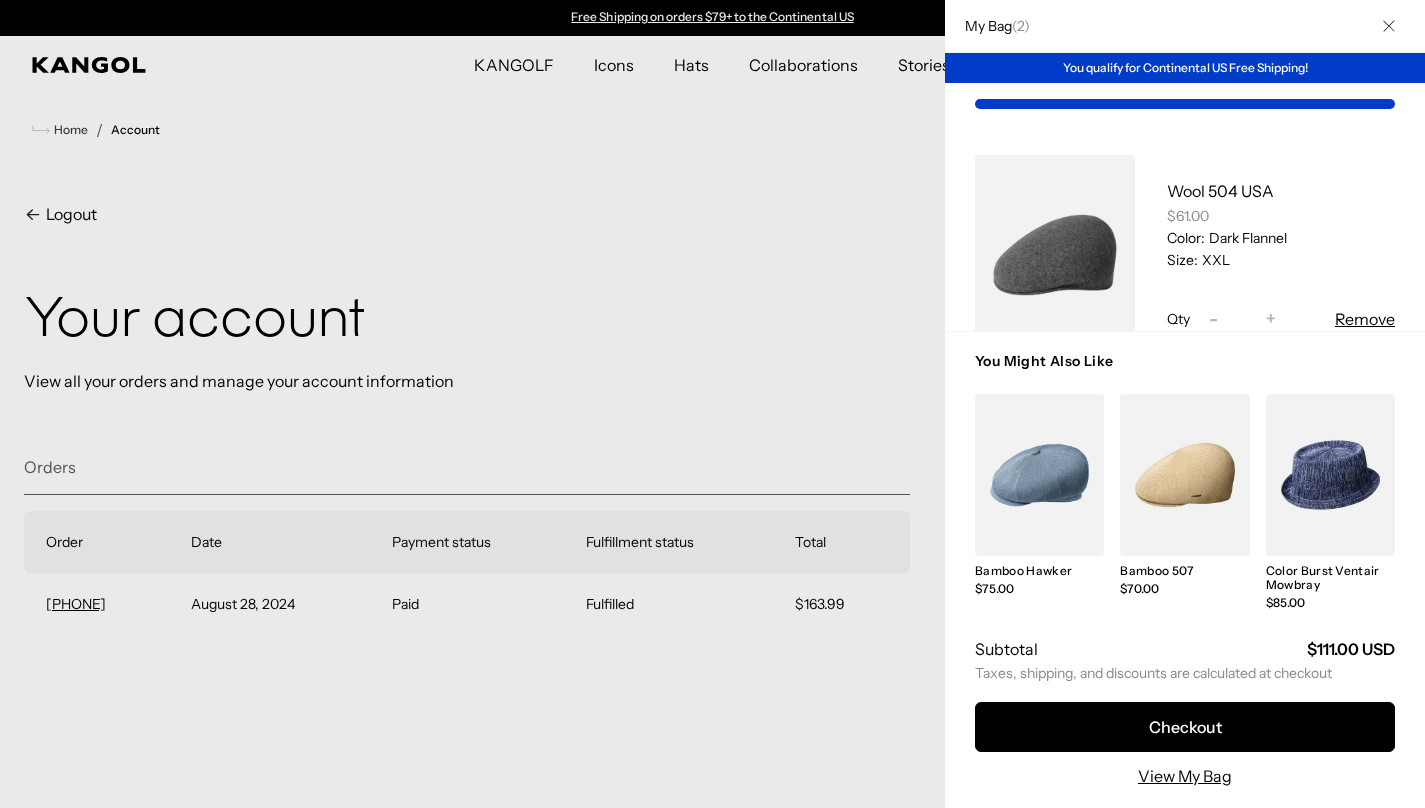 scroll, scrollTop: 0, scrollLeft: 0, axis: both 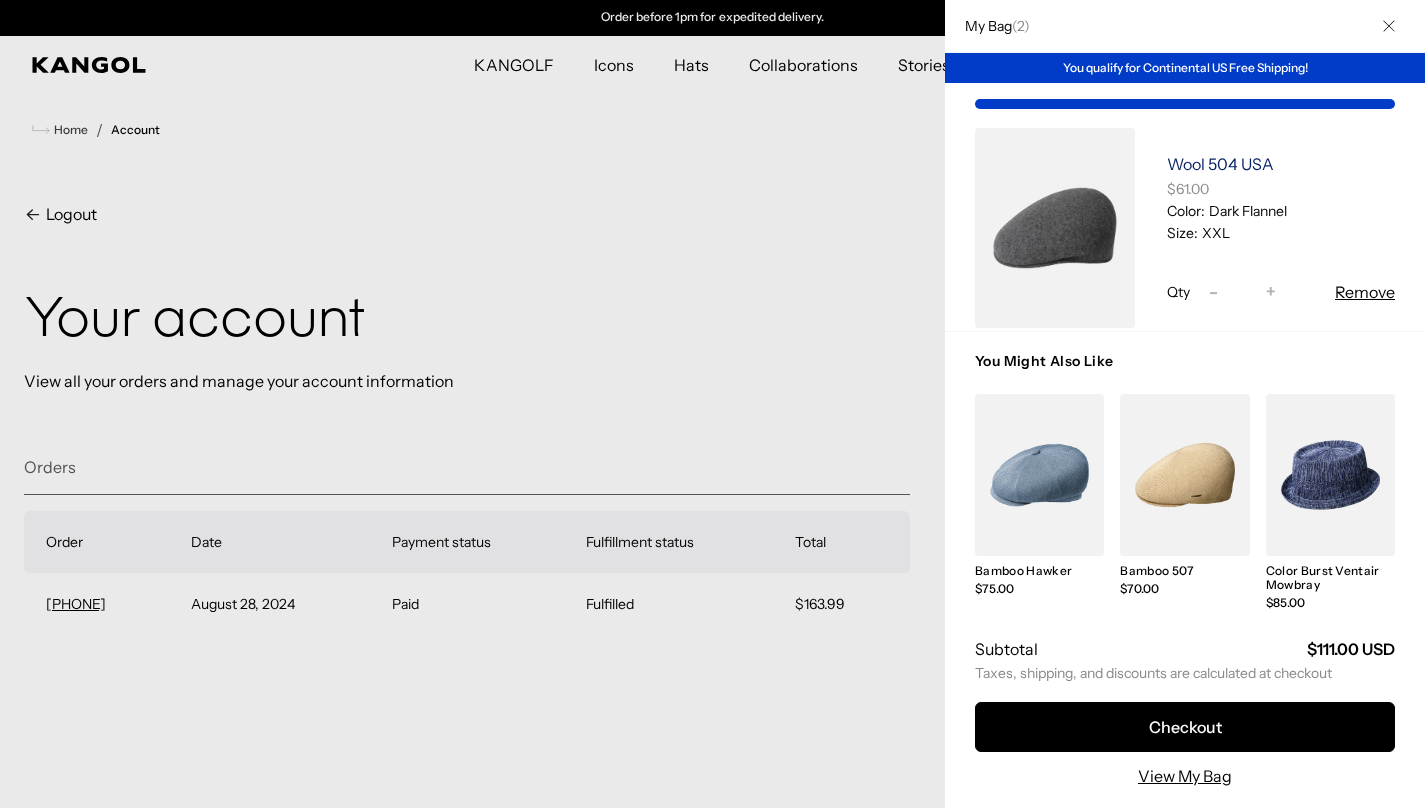click on "Wool 504 USA" at bounding box center [1220, 164] 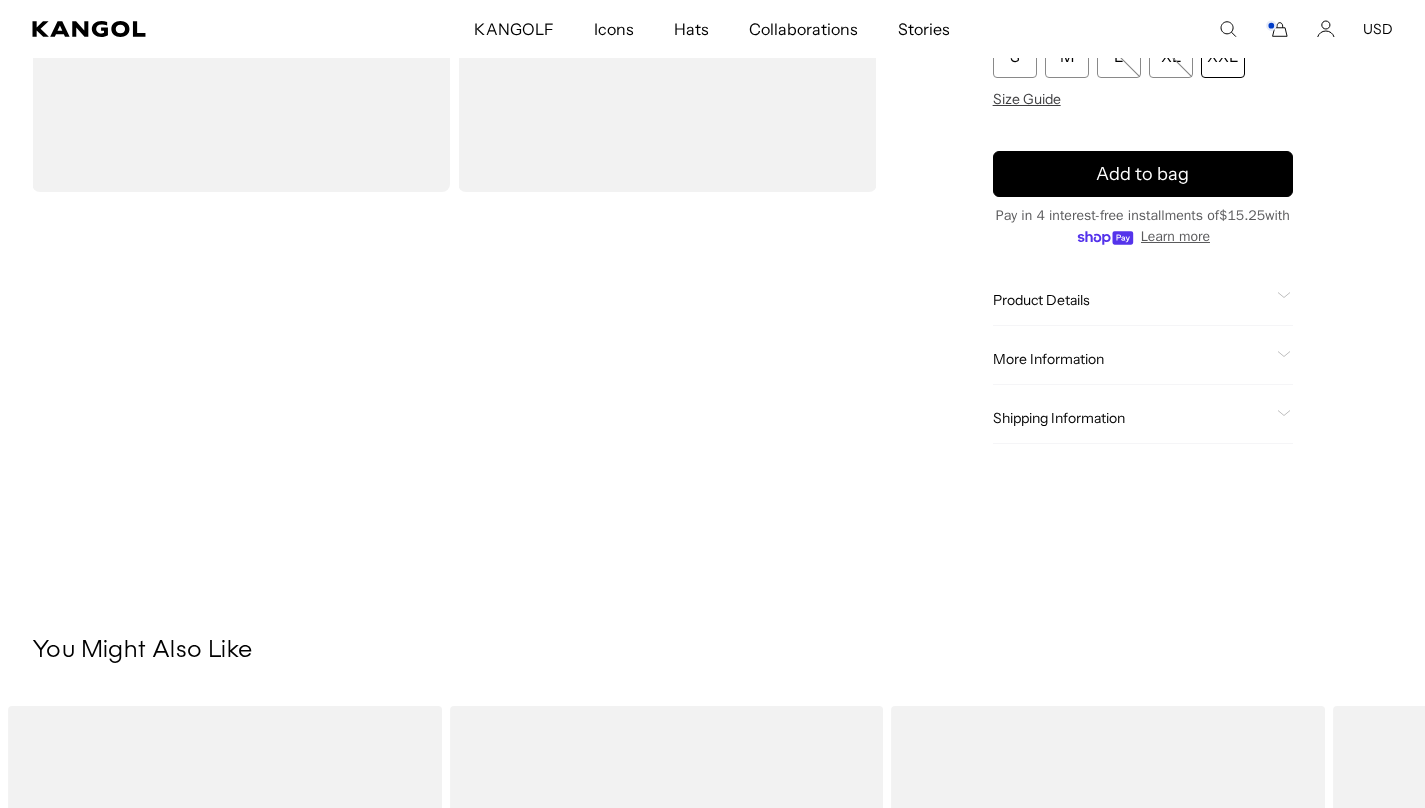 scroll, scrollTop: 68, scrollLeft: 0, axis: vertical 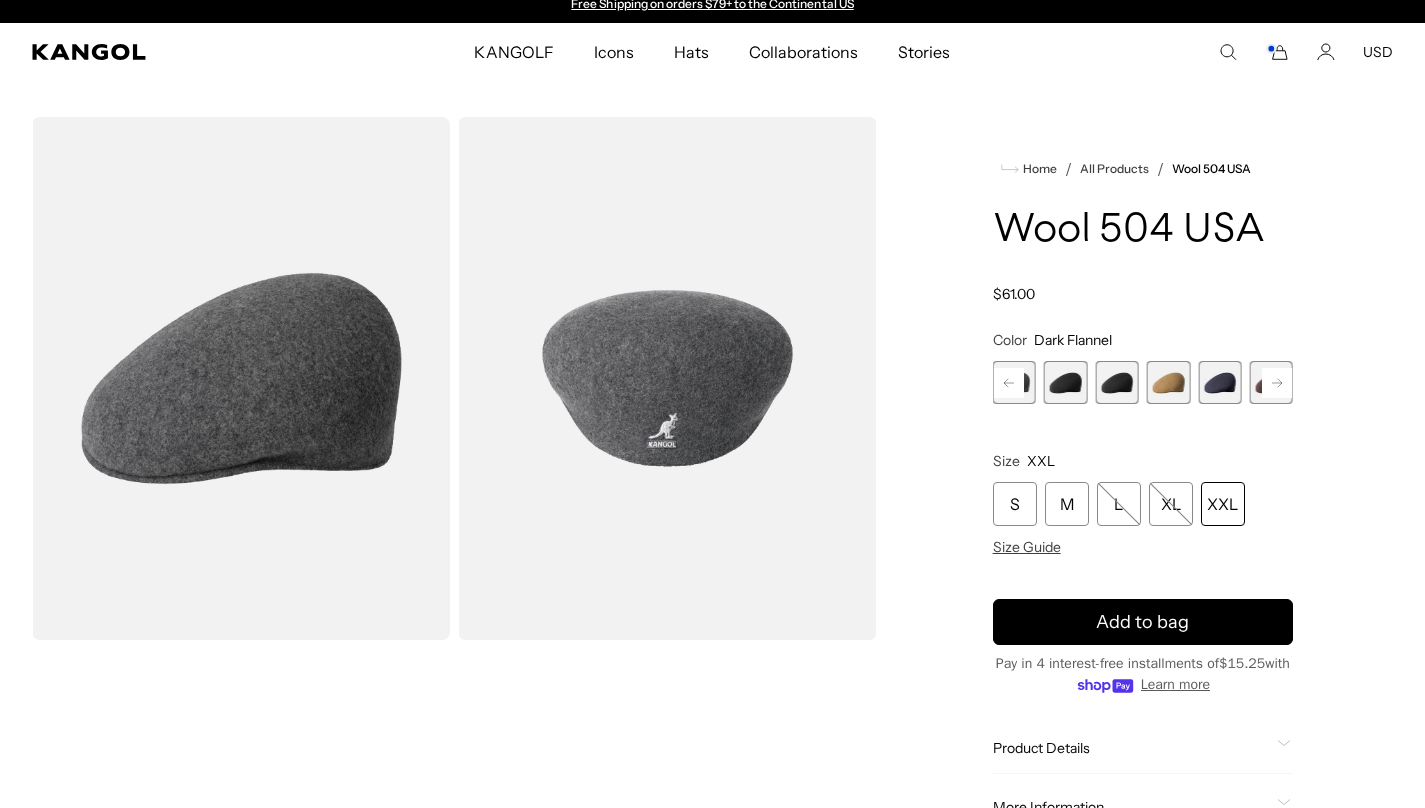 click at bounding box center [667, 378] 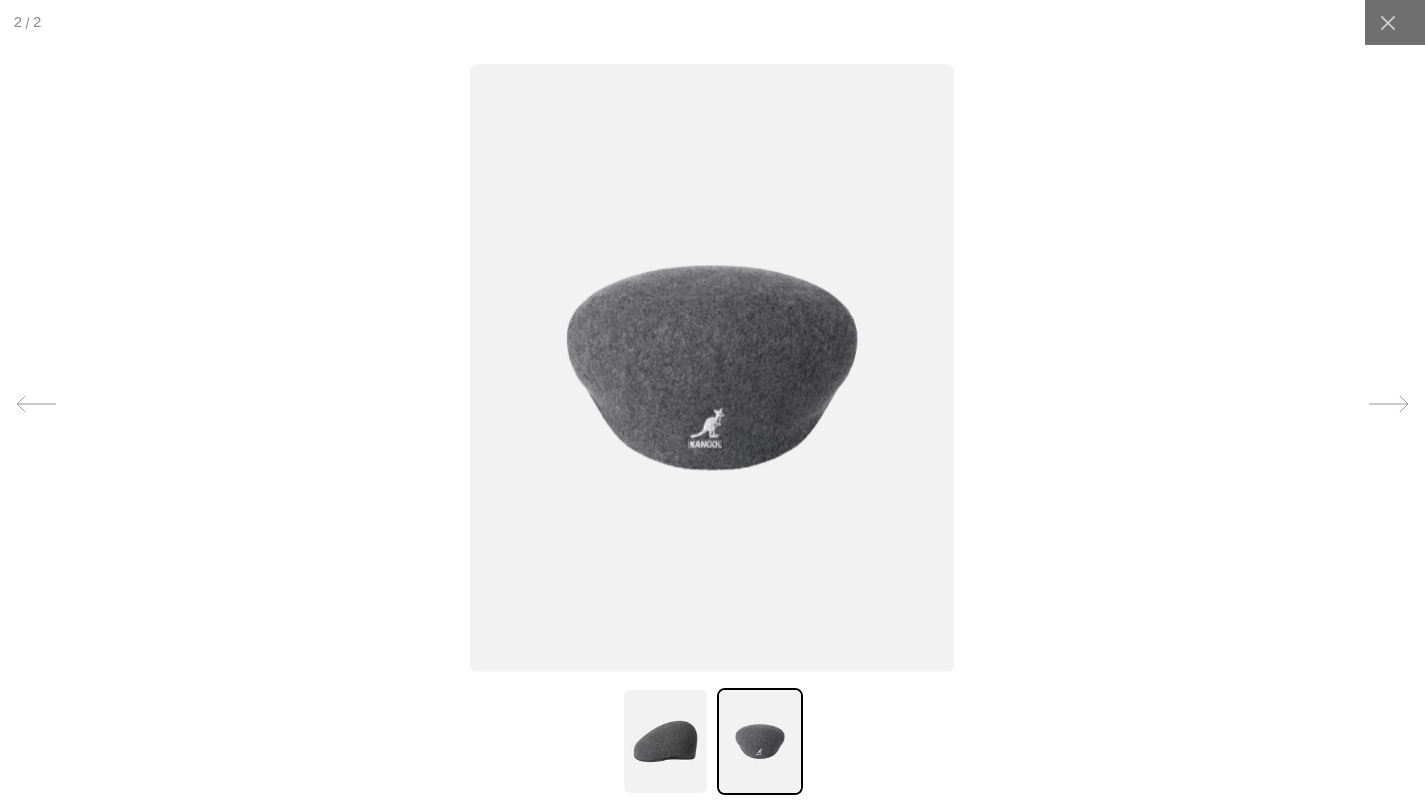 click 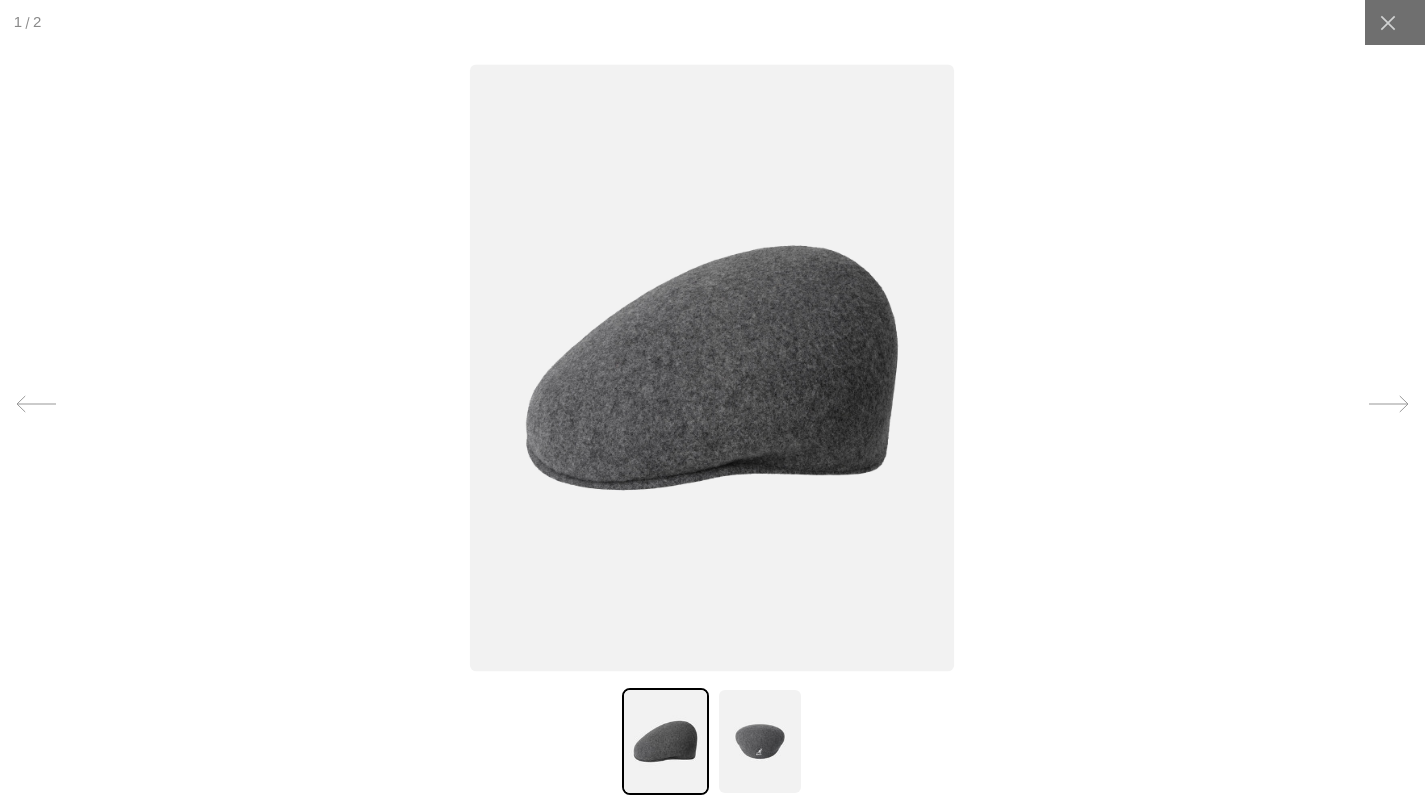 click 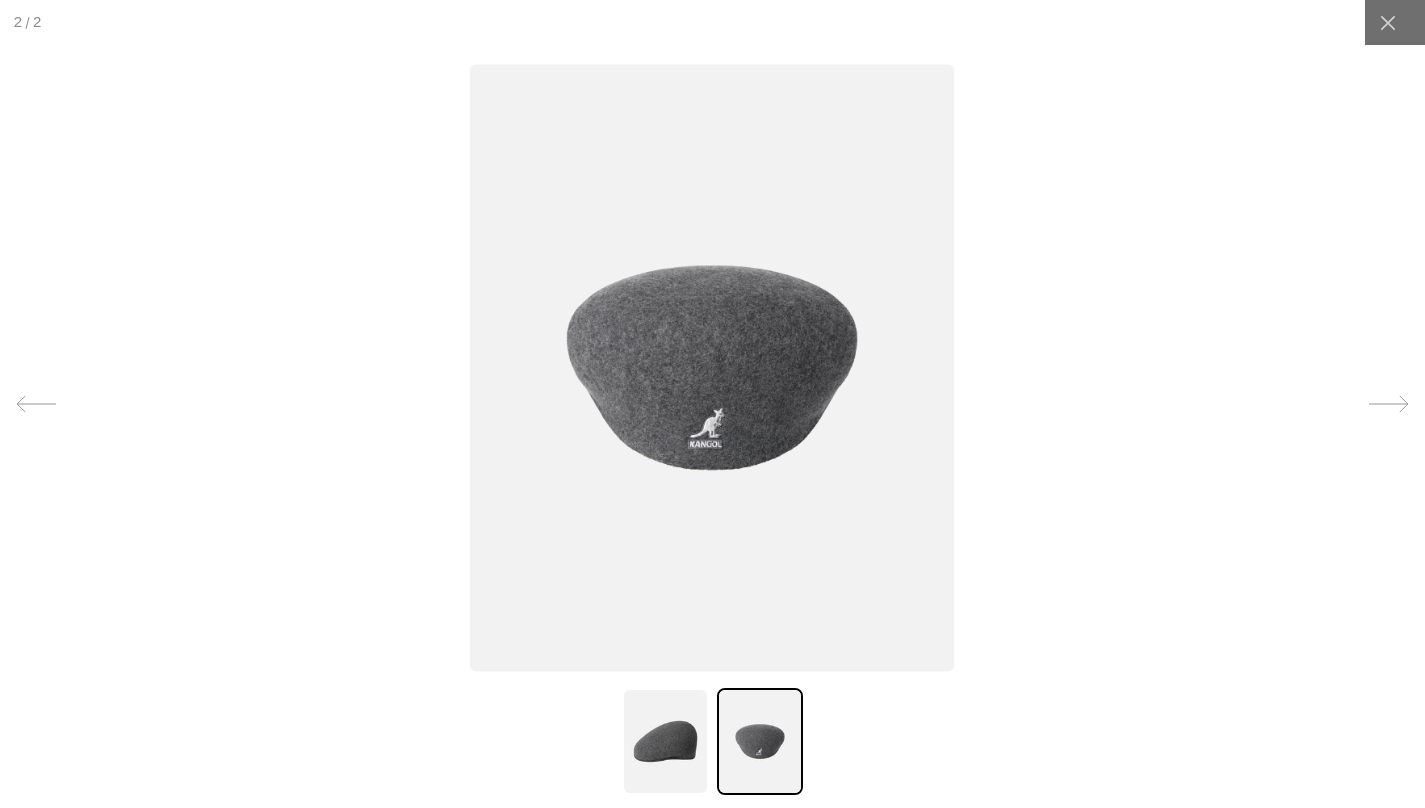 click 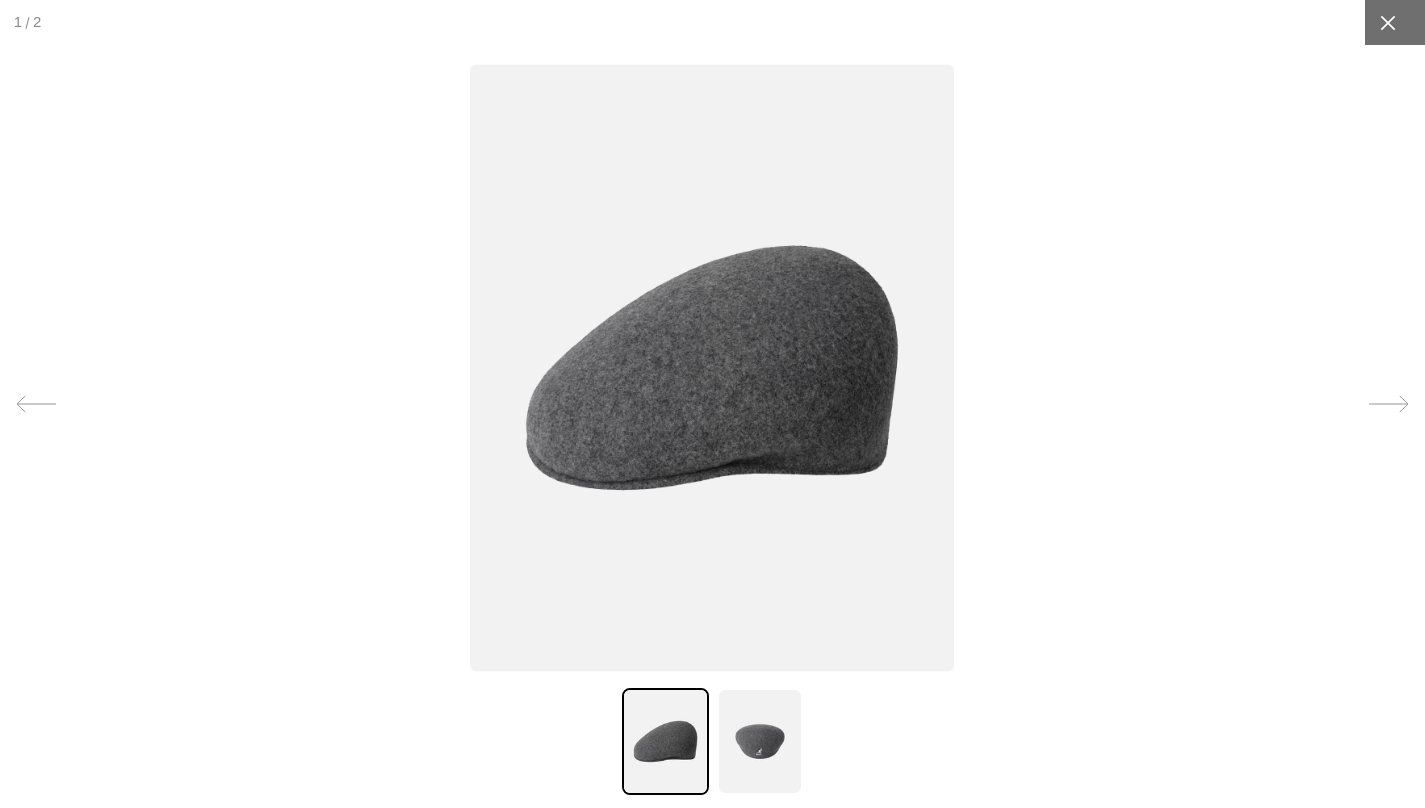 click 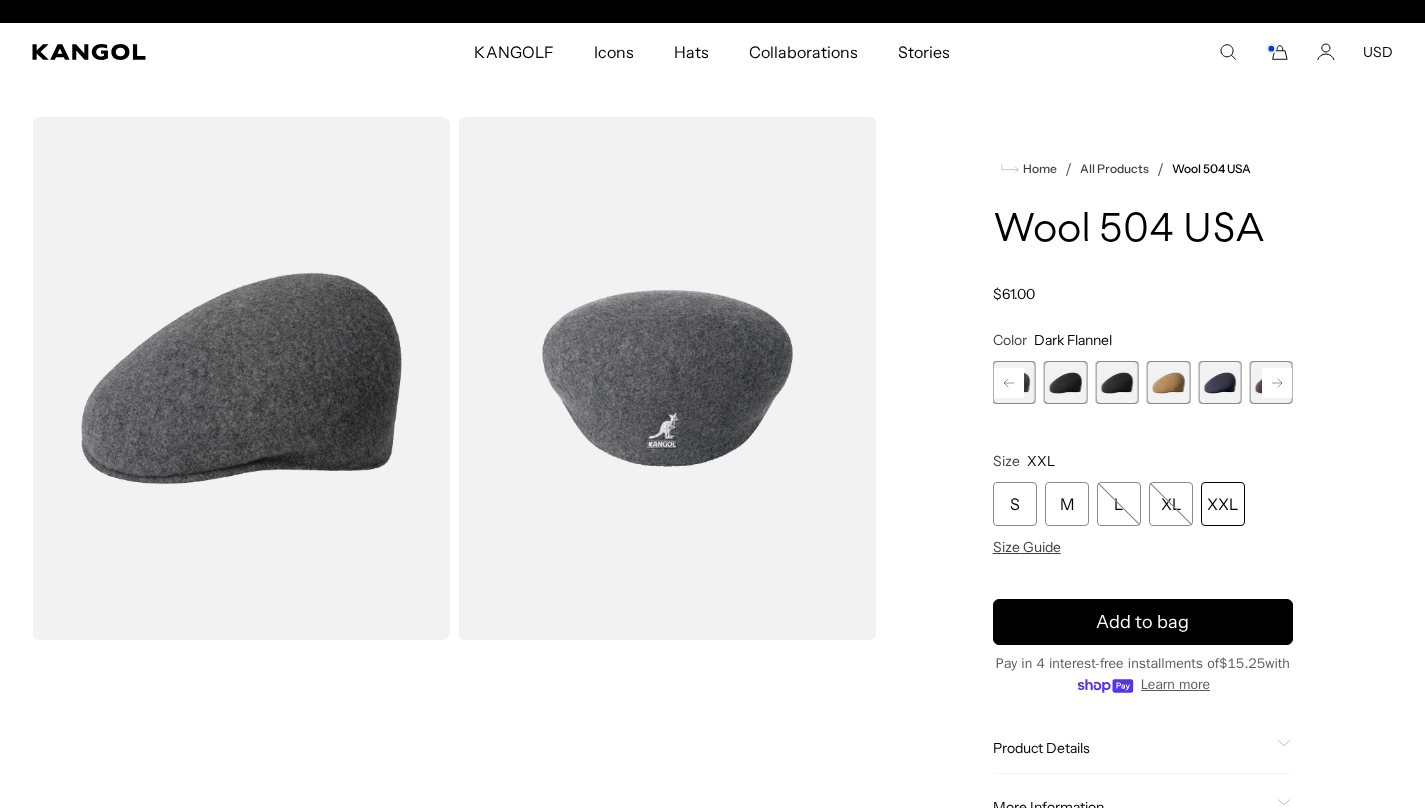 scroll, scrollTop: 0, scrollLeft: 0, axis: both 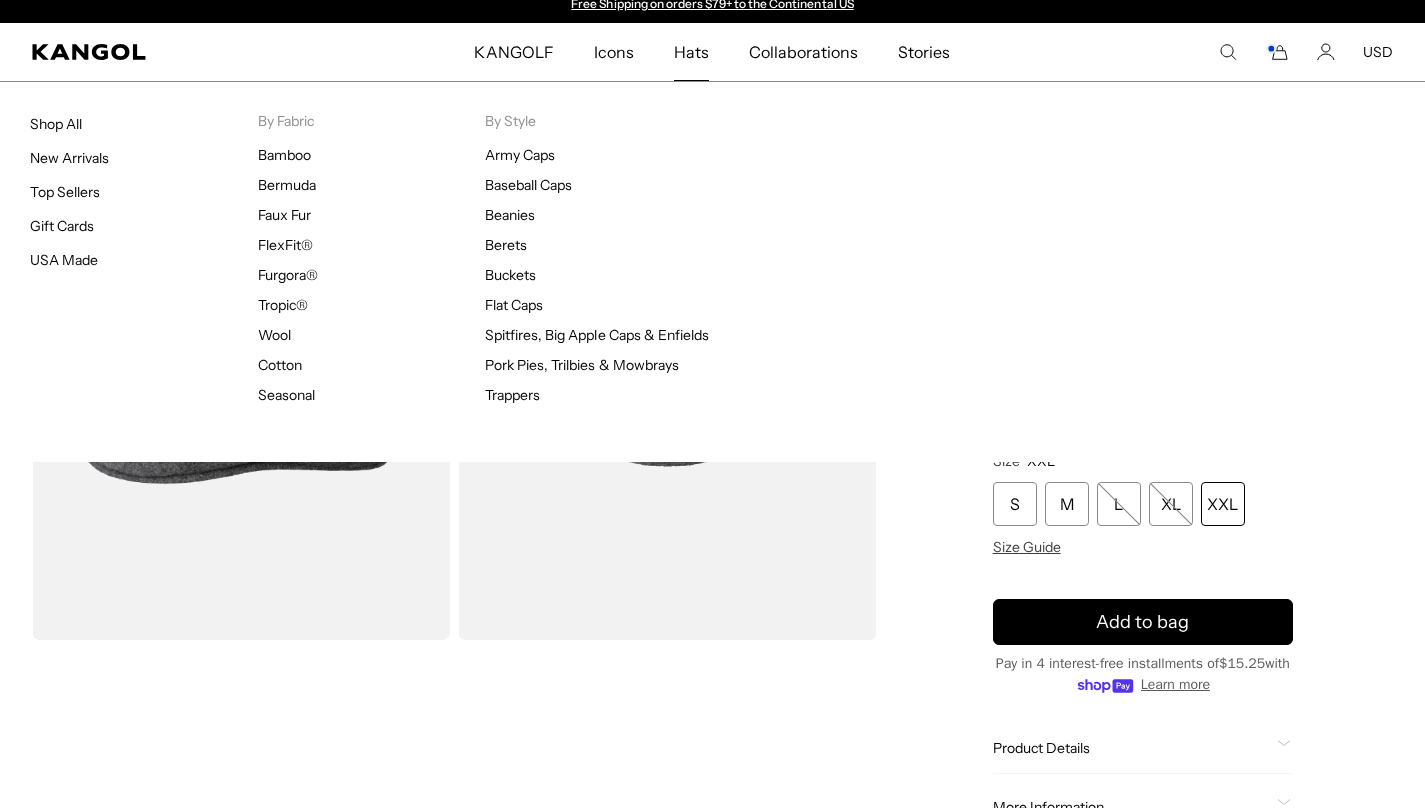 click on "Hats" at bounding box center (691, 52) 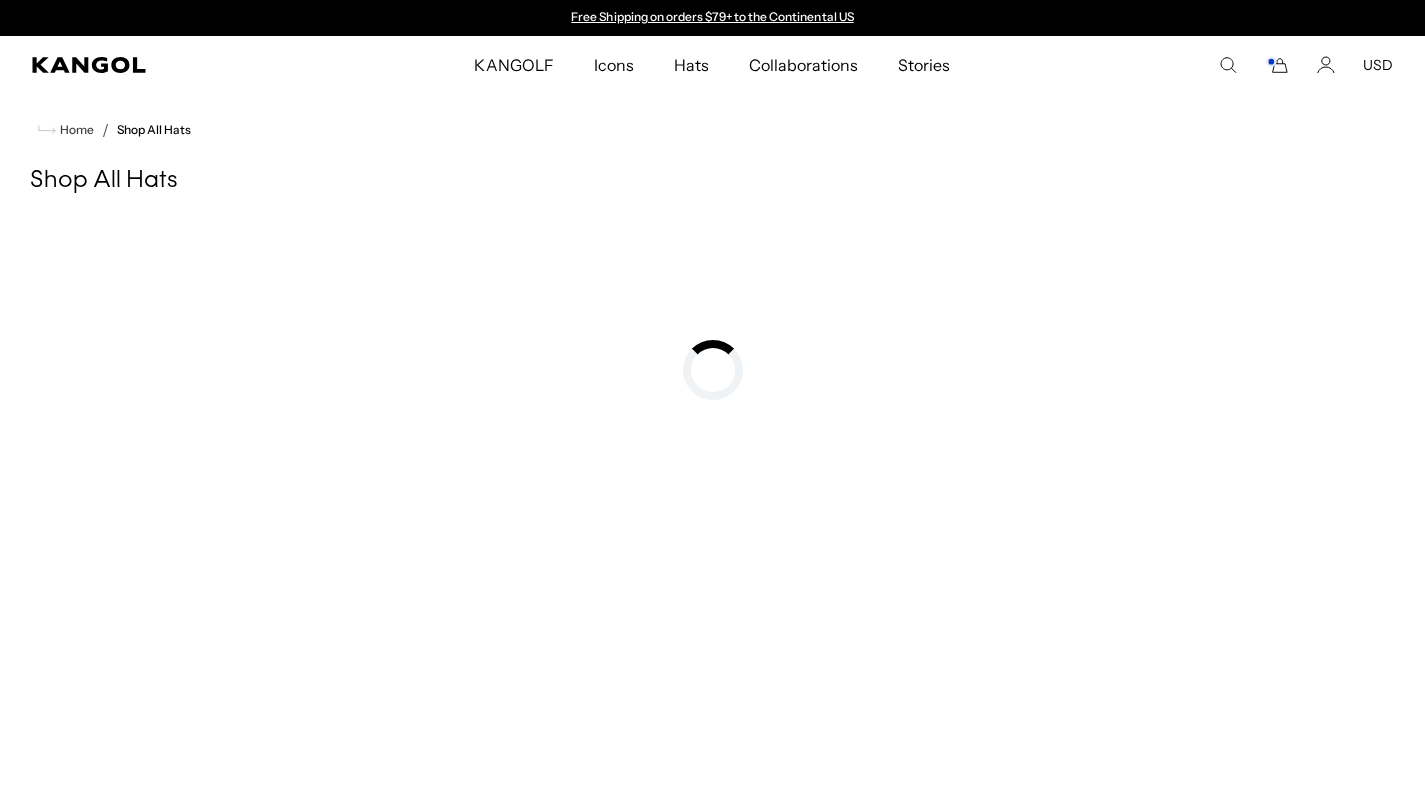 scroll, scrollTop: 0, scrollLeft: 0, axis: both 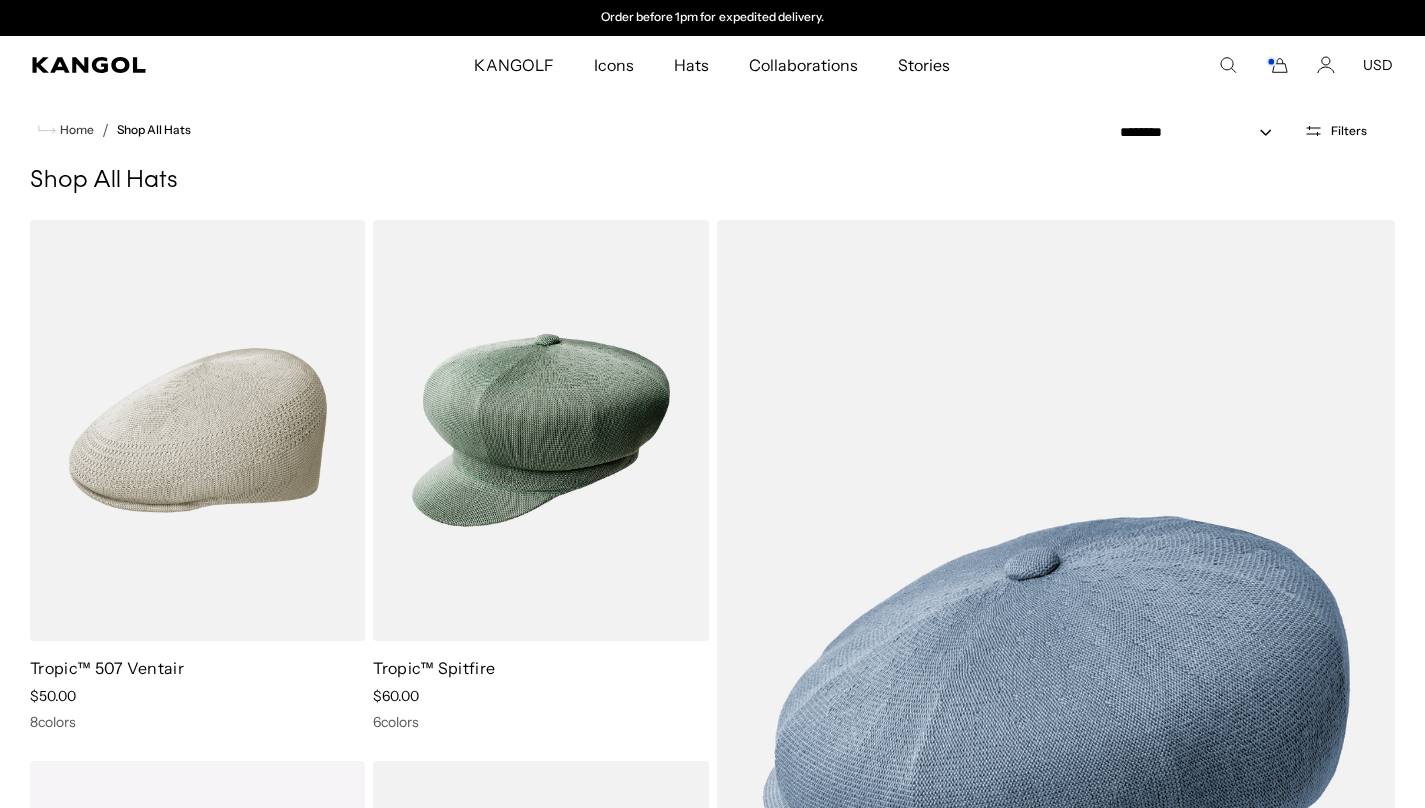 click on "Filters" at bounding box center [1349, 131] 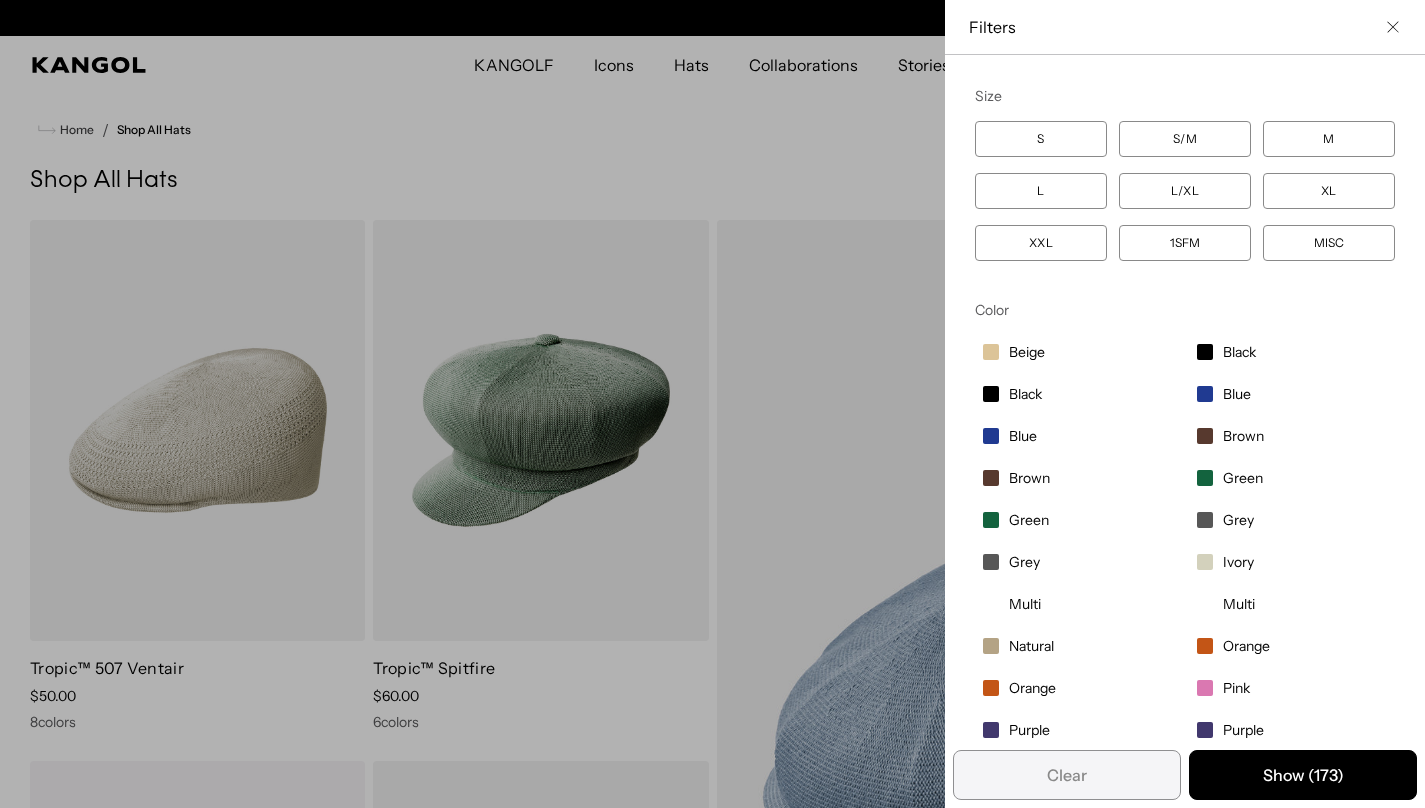 scroll, scrollTop: 0, scrollLeft: 0, axis: both 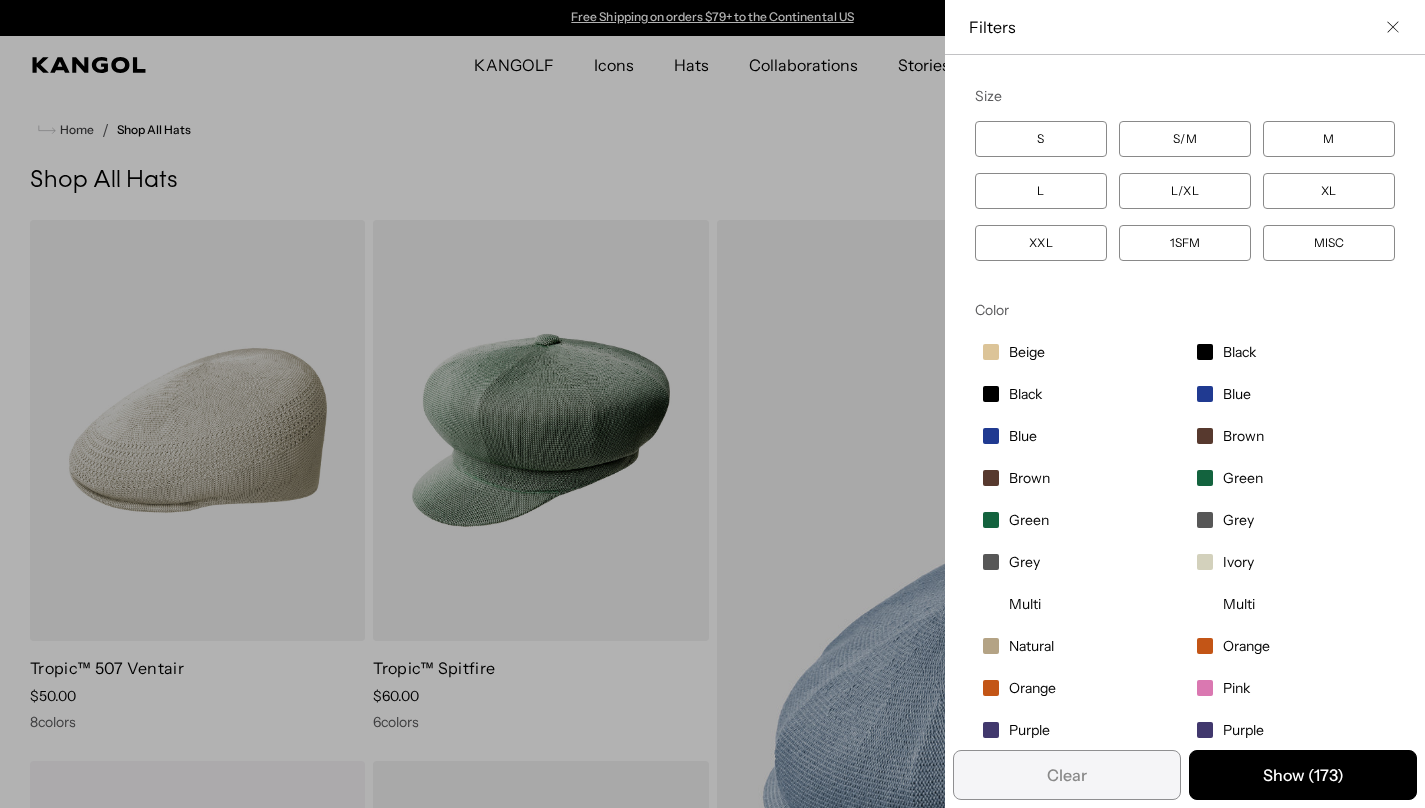 click on "XXL" at bounding box center (1041, 243) 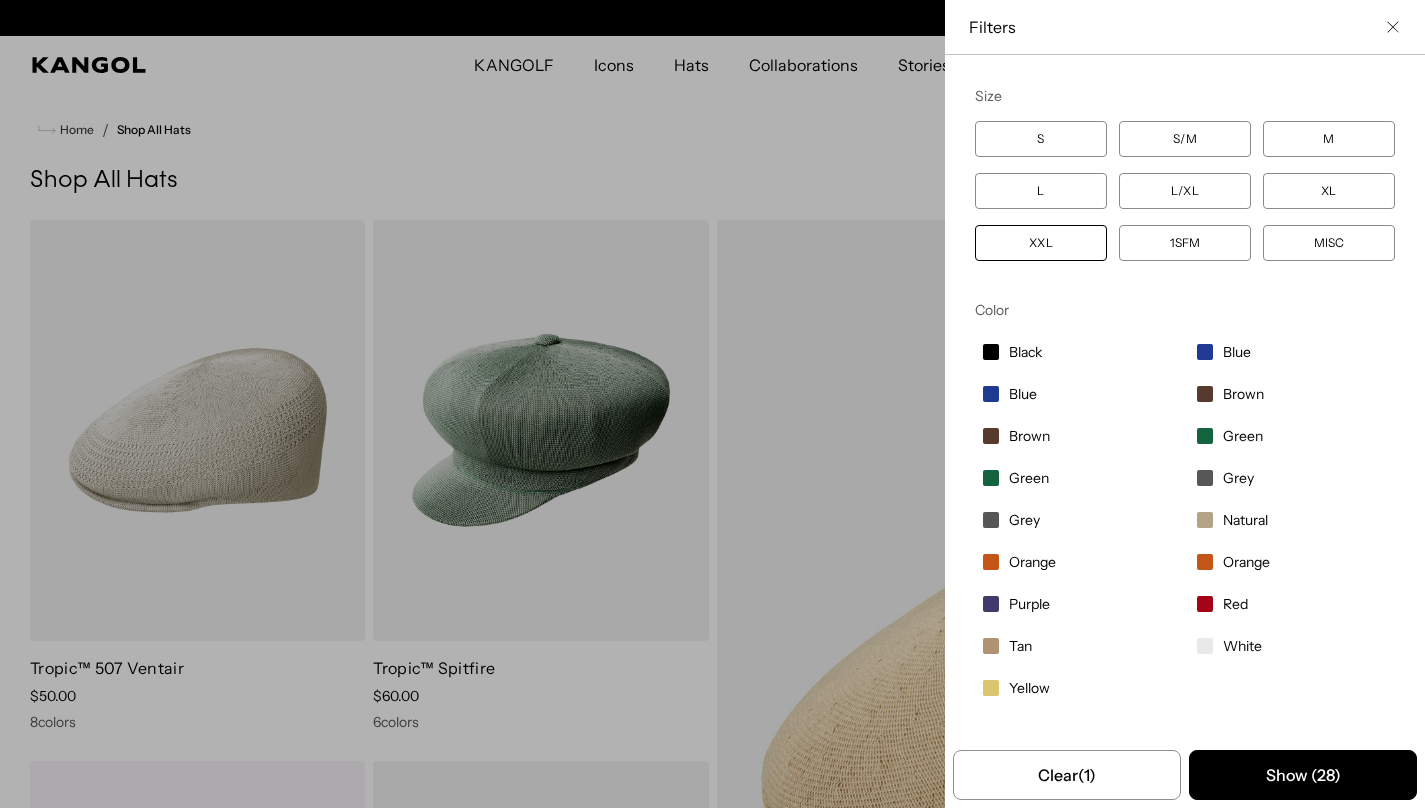 scroll, scrollTop: 0, scrollLeft: 412, axis: horizontal 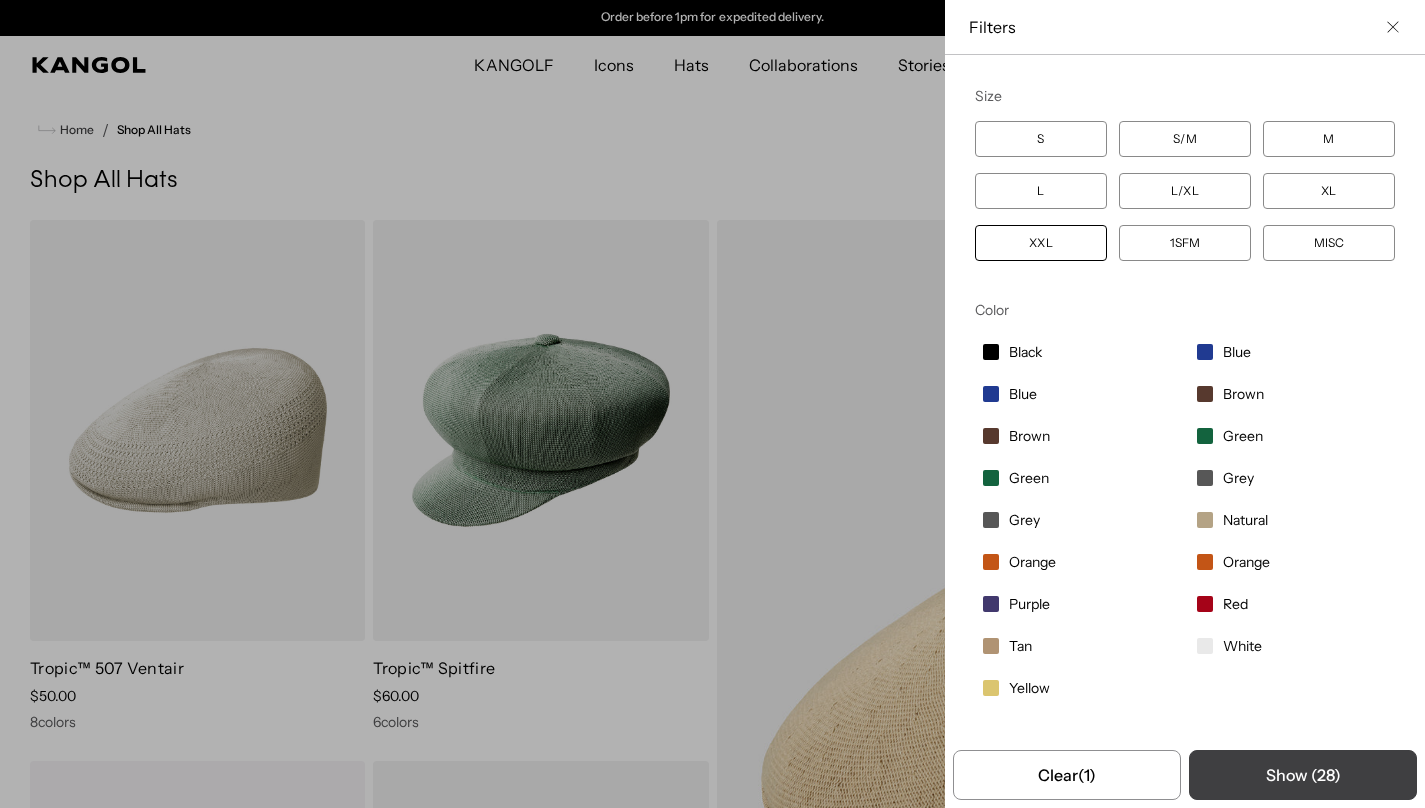 click on "Show ( 28 )" at bounding box center (1303, 775) 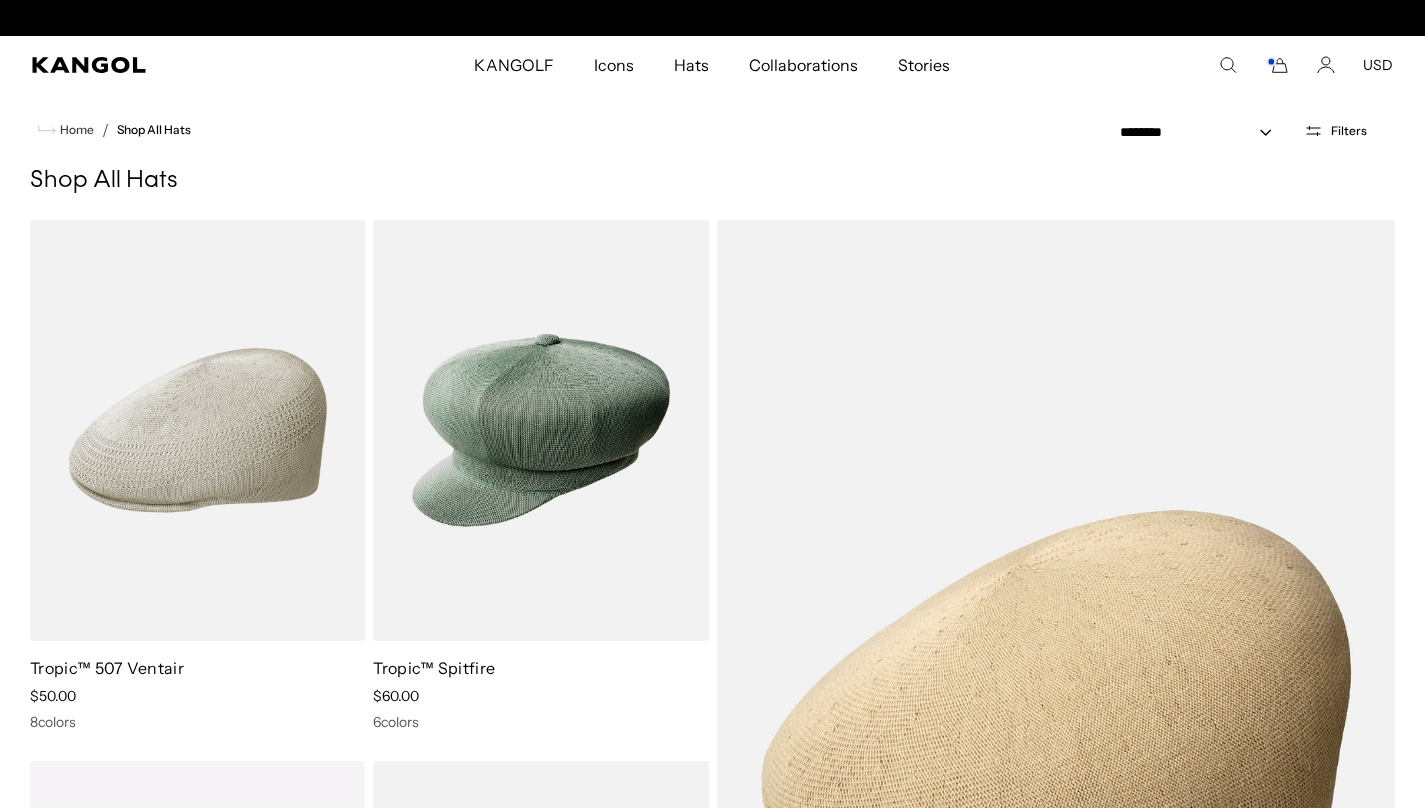 scroll, scrollTop: 0, scrollLeft: 0, axis: both 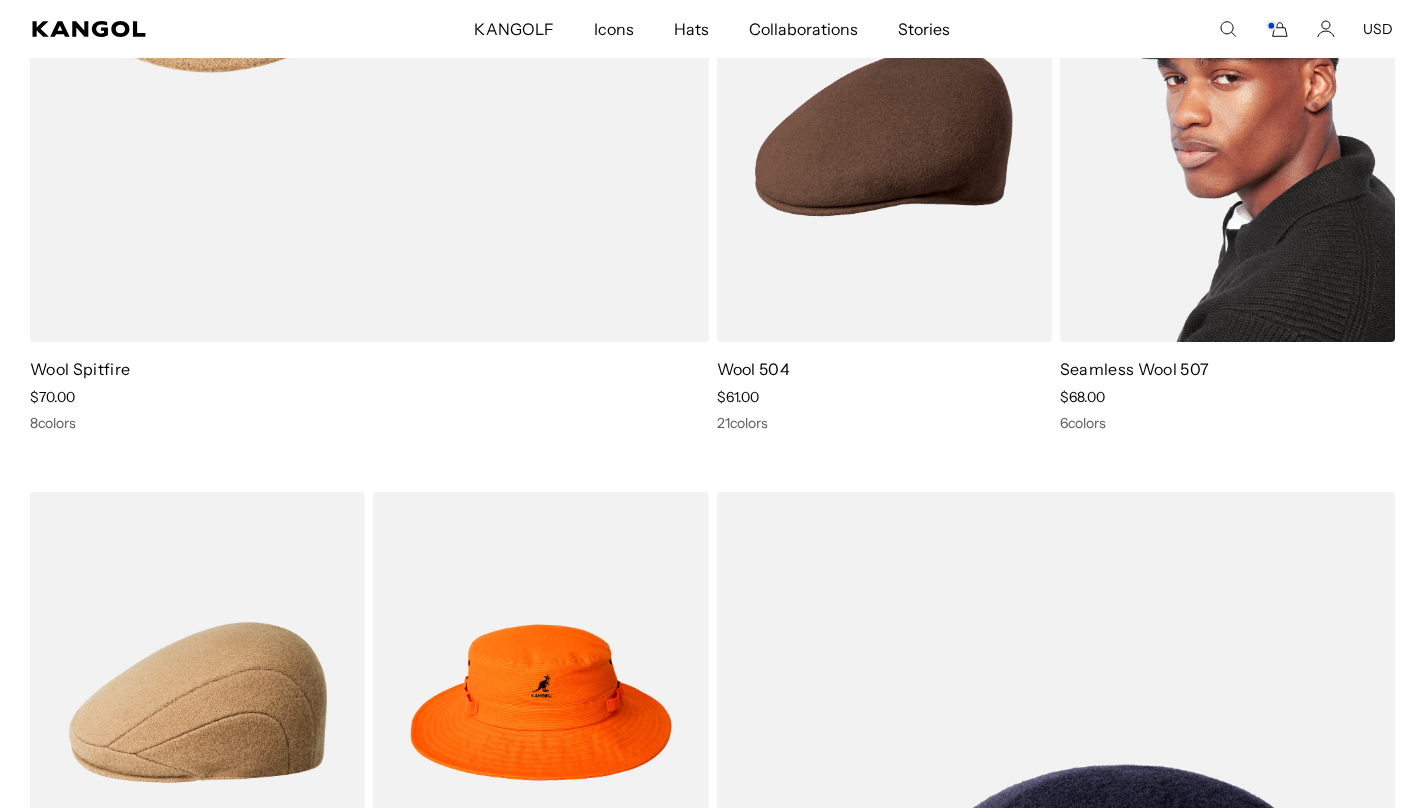 click at bounding box center (1227, 131) 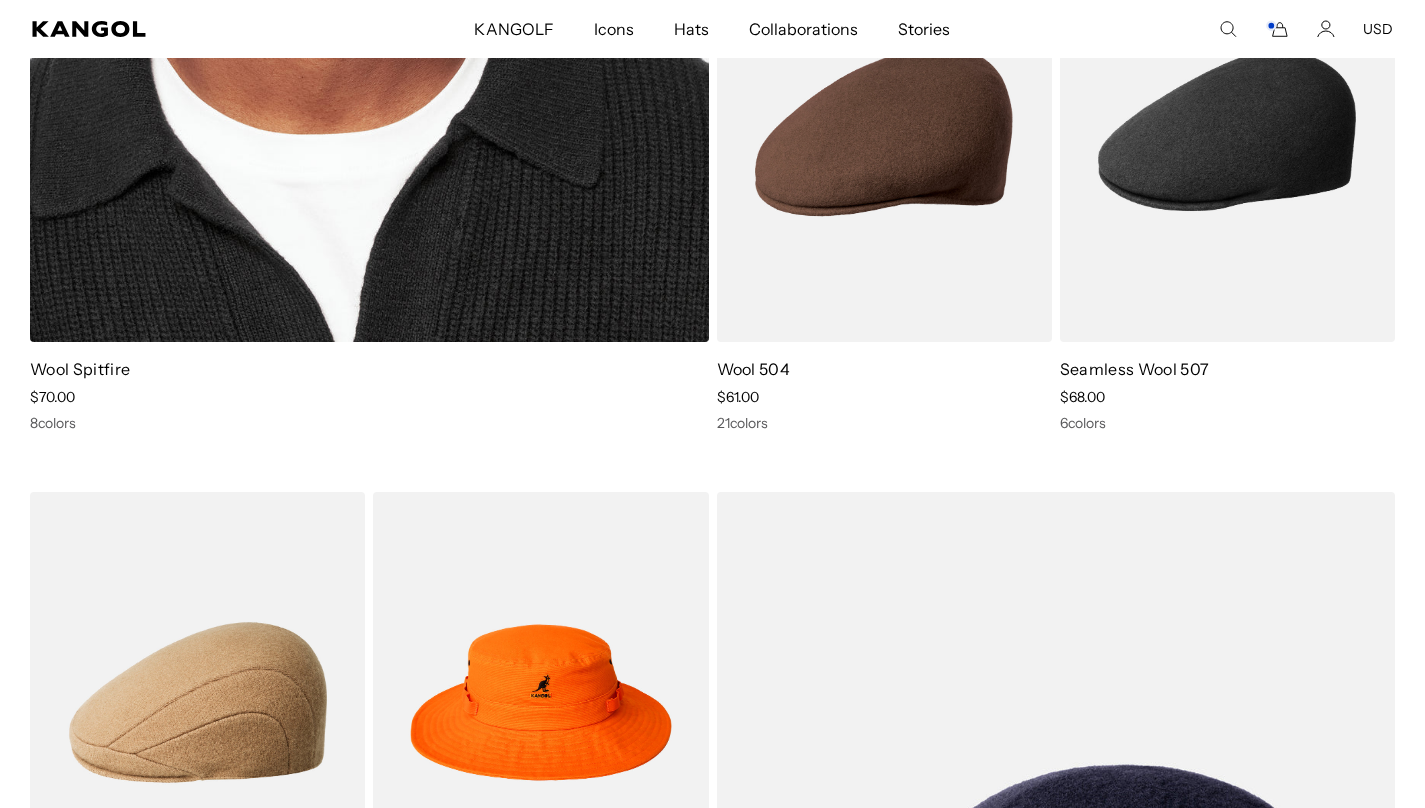 scroll, scrollTop: 0, scrollLeft: 0, axis: both 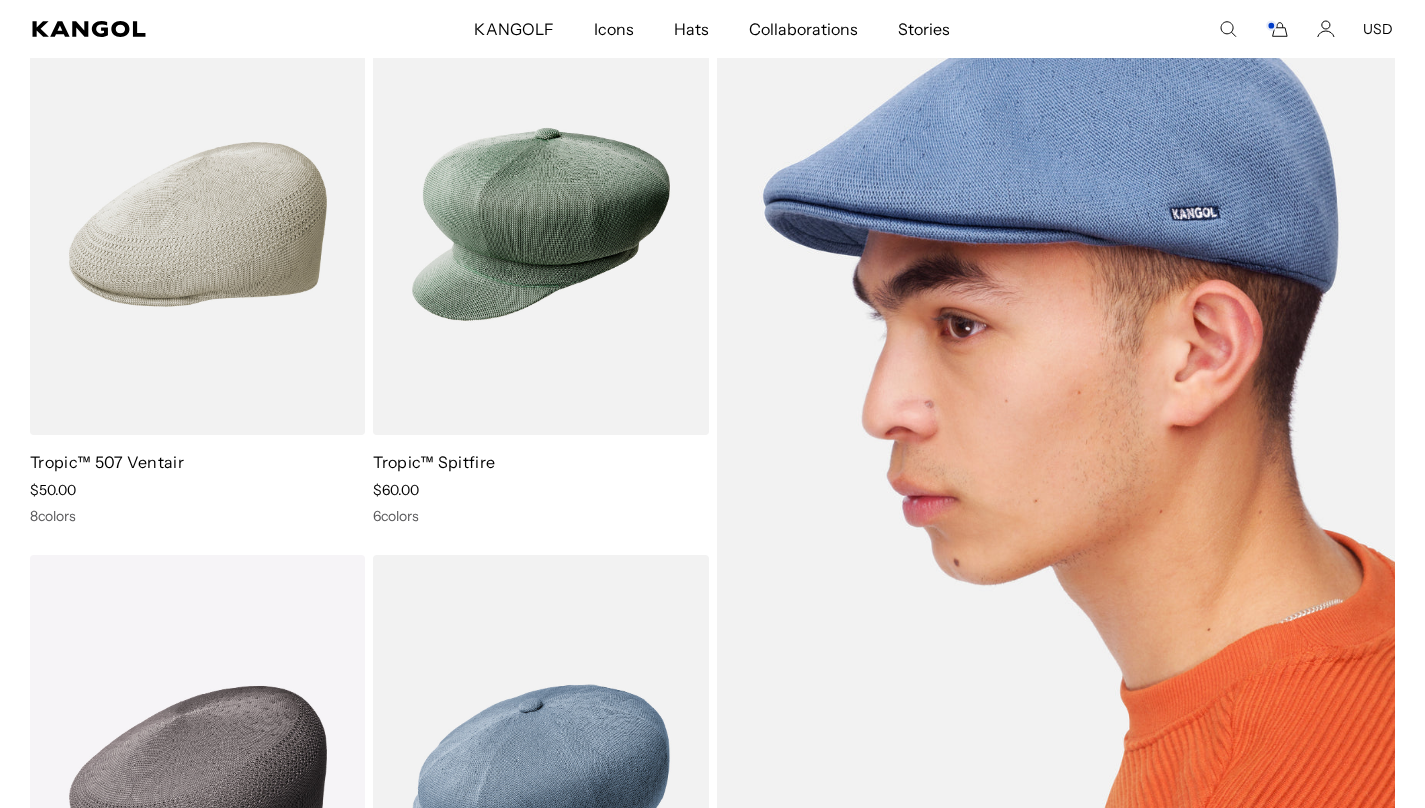 click at bounding box center (1056, 495) 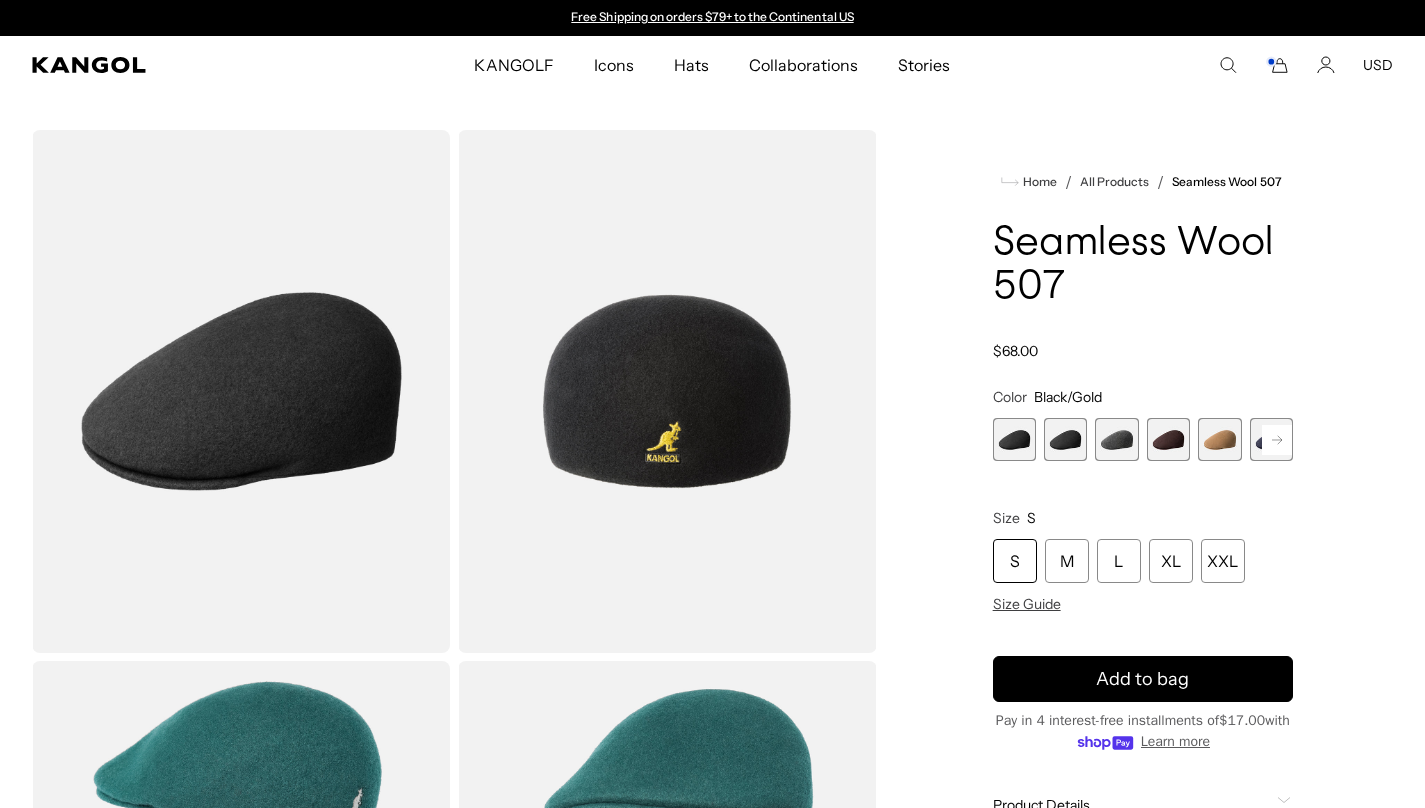 scroll, scrollTop: 0, scrollLeft: 0, axis: both 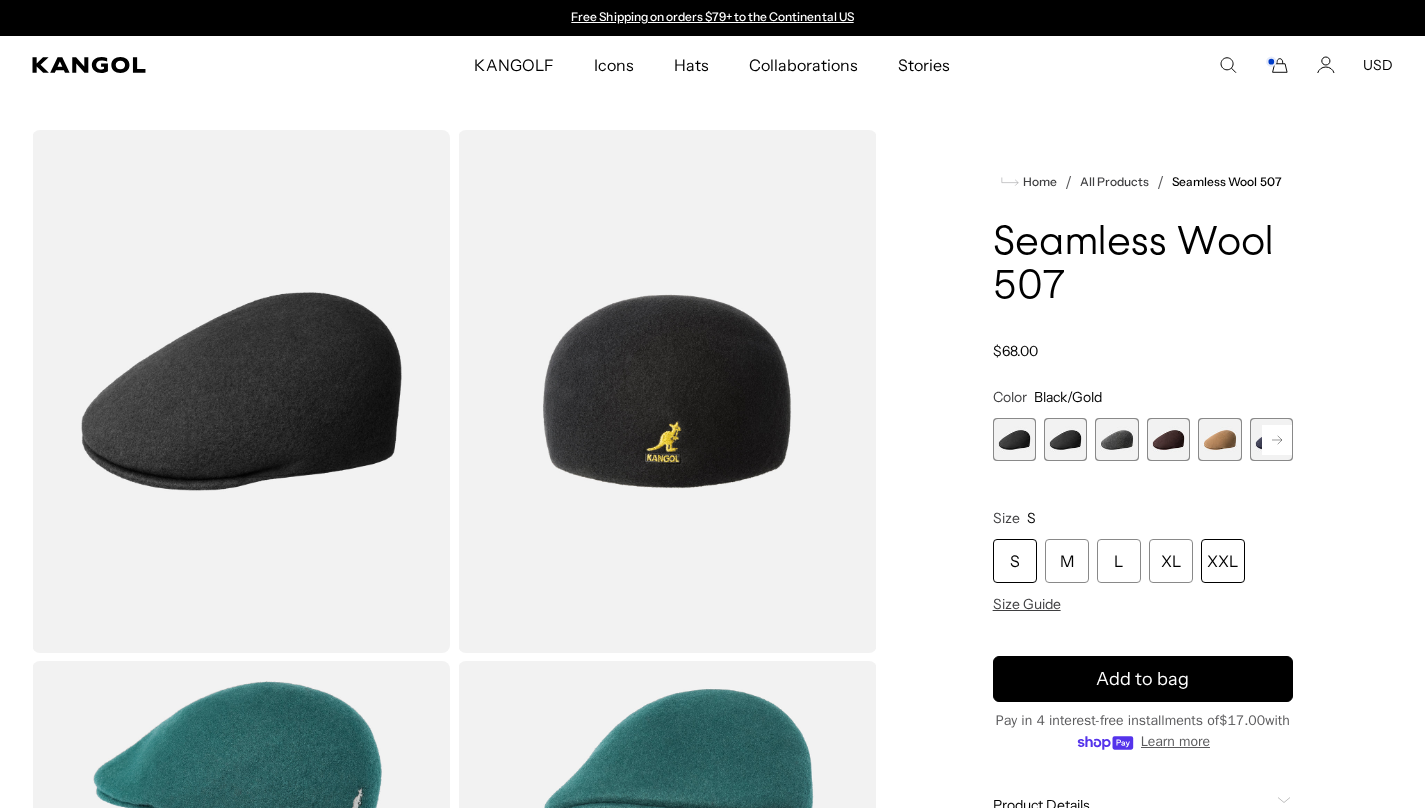 click on "XXL" at bounding box center (1223, 561) 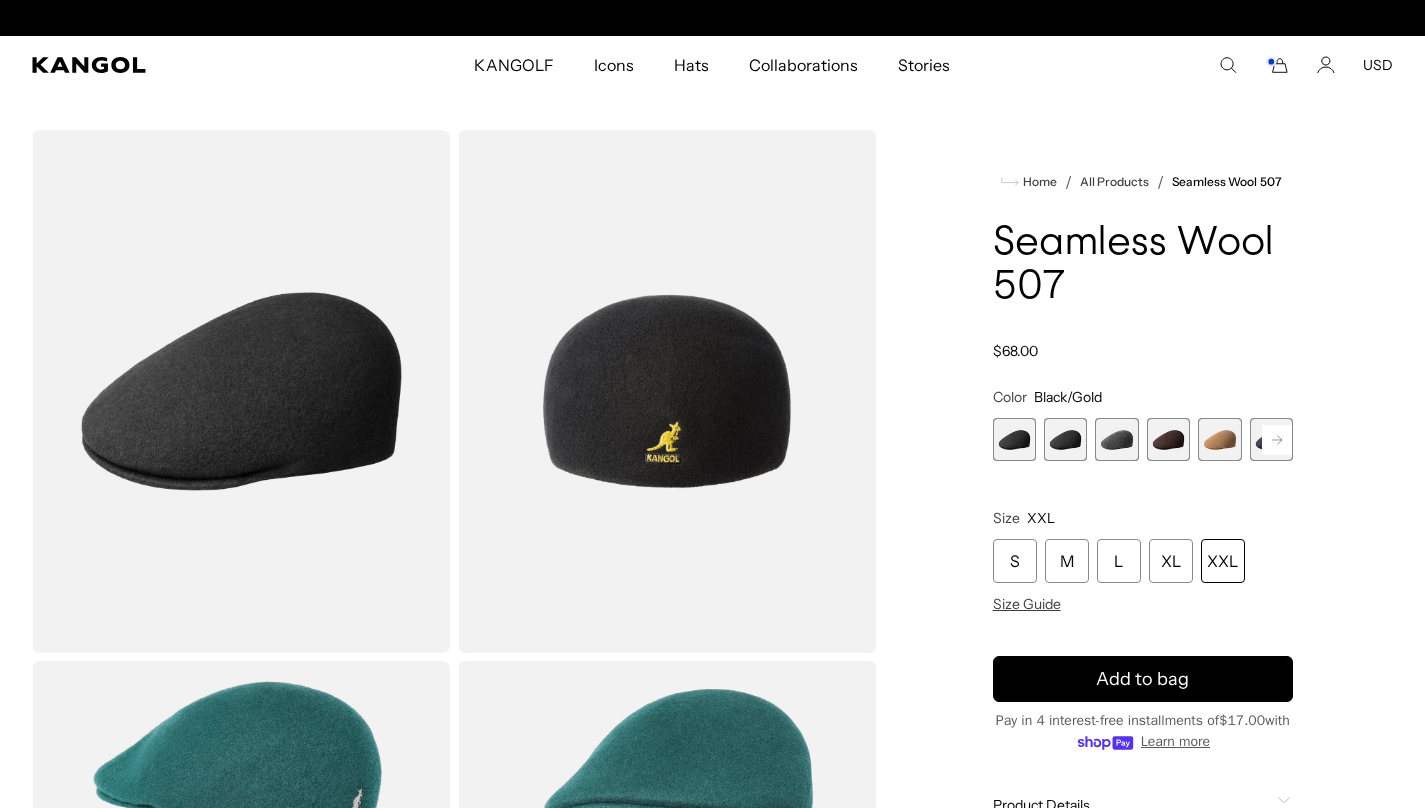 scroll, scrollTop: 0, scrollLeft: 412, axis: horizontal 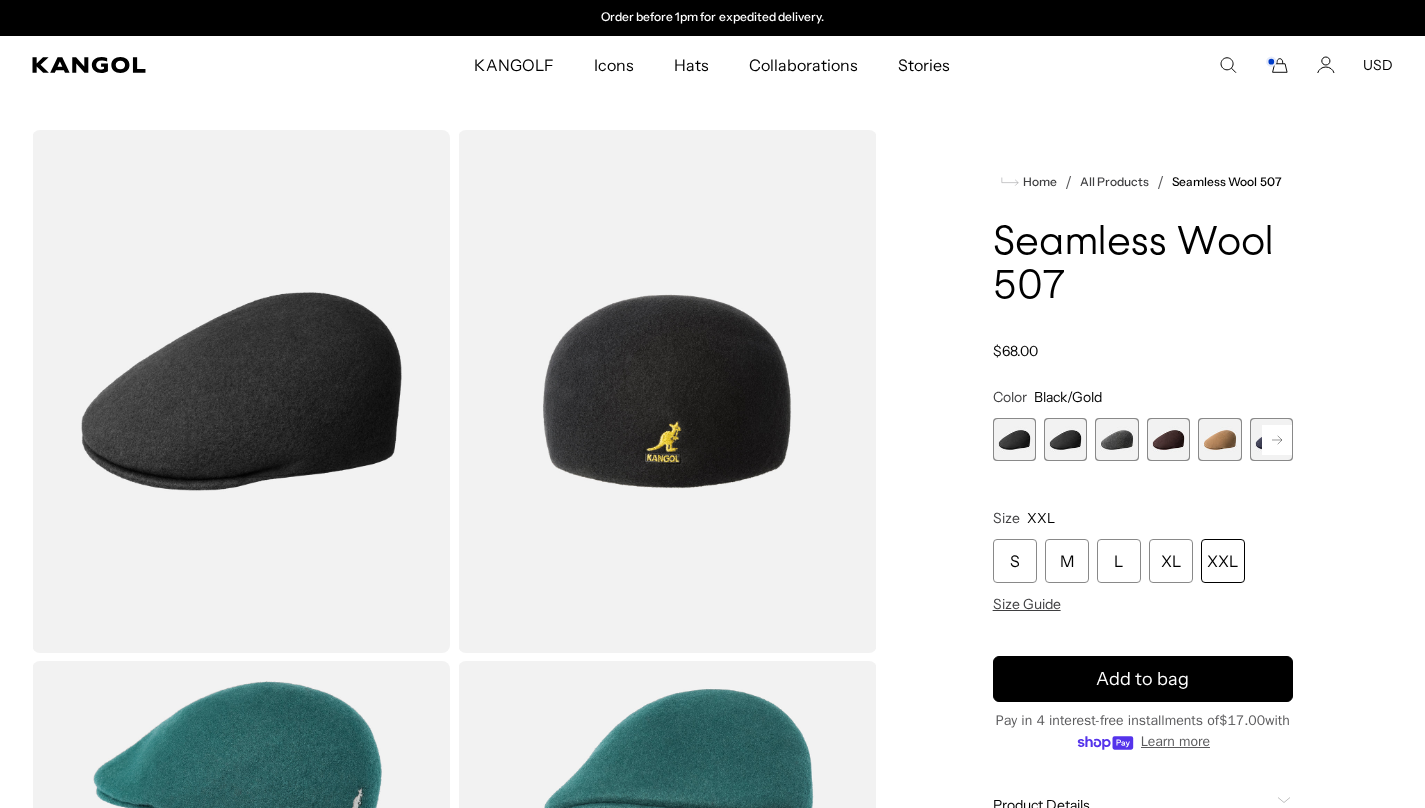 click at bounding box center [1116, 439] 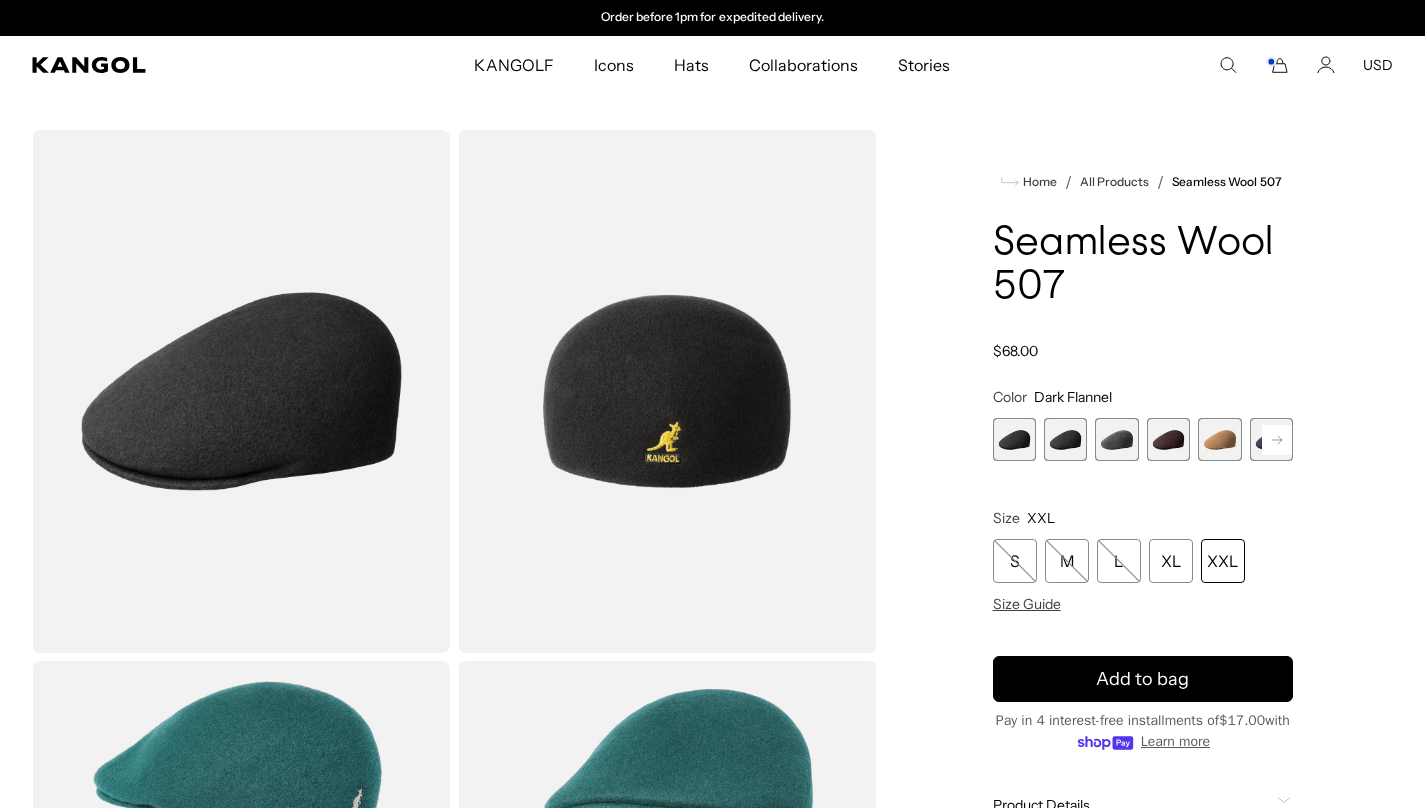 scroll, scrollTop: 0, scrollLeft: 0, axis: both 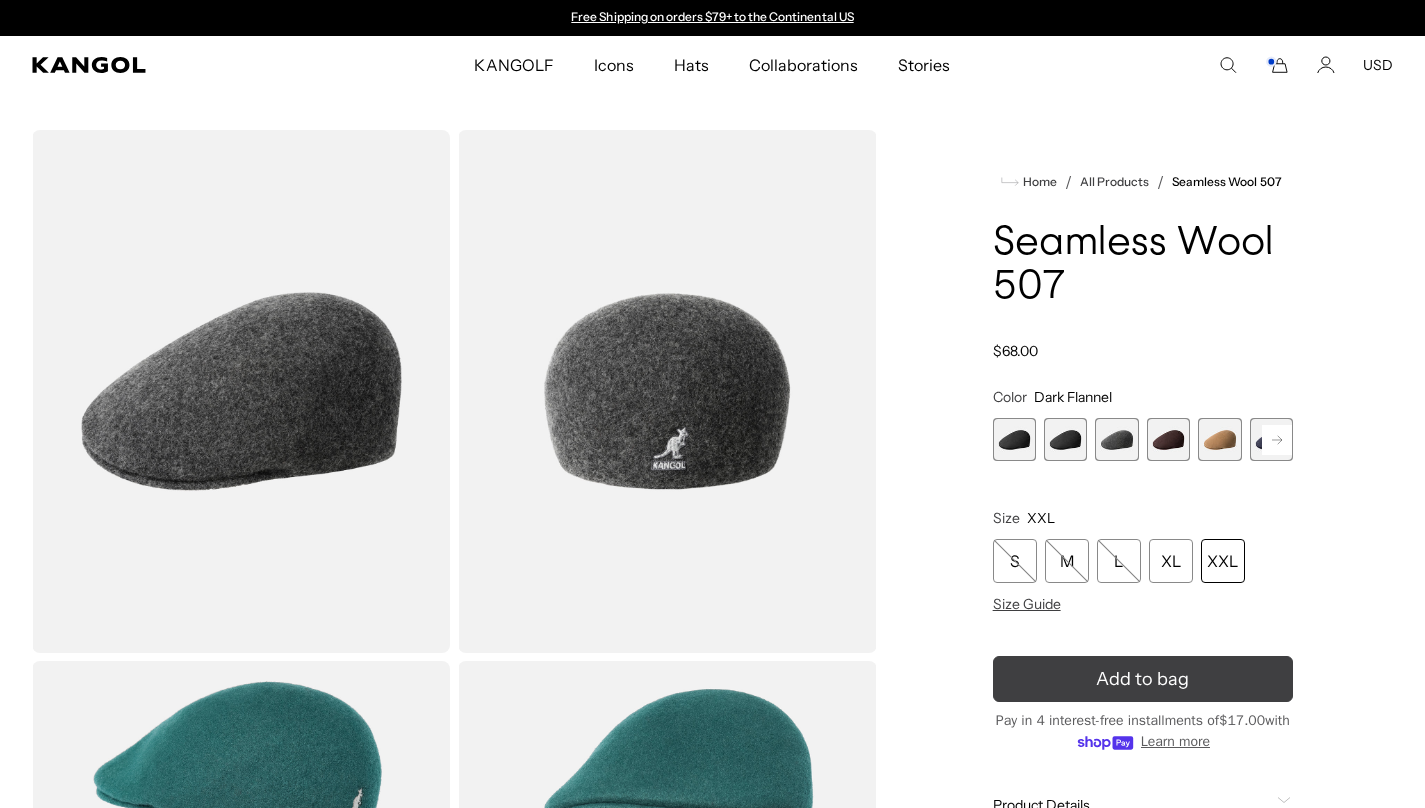 click 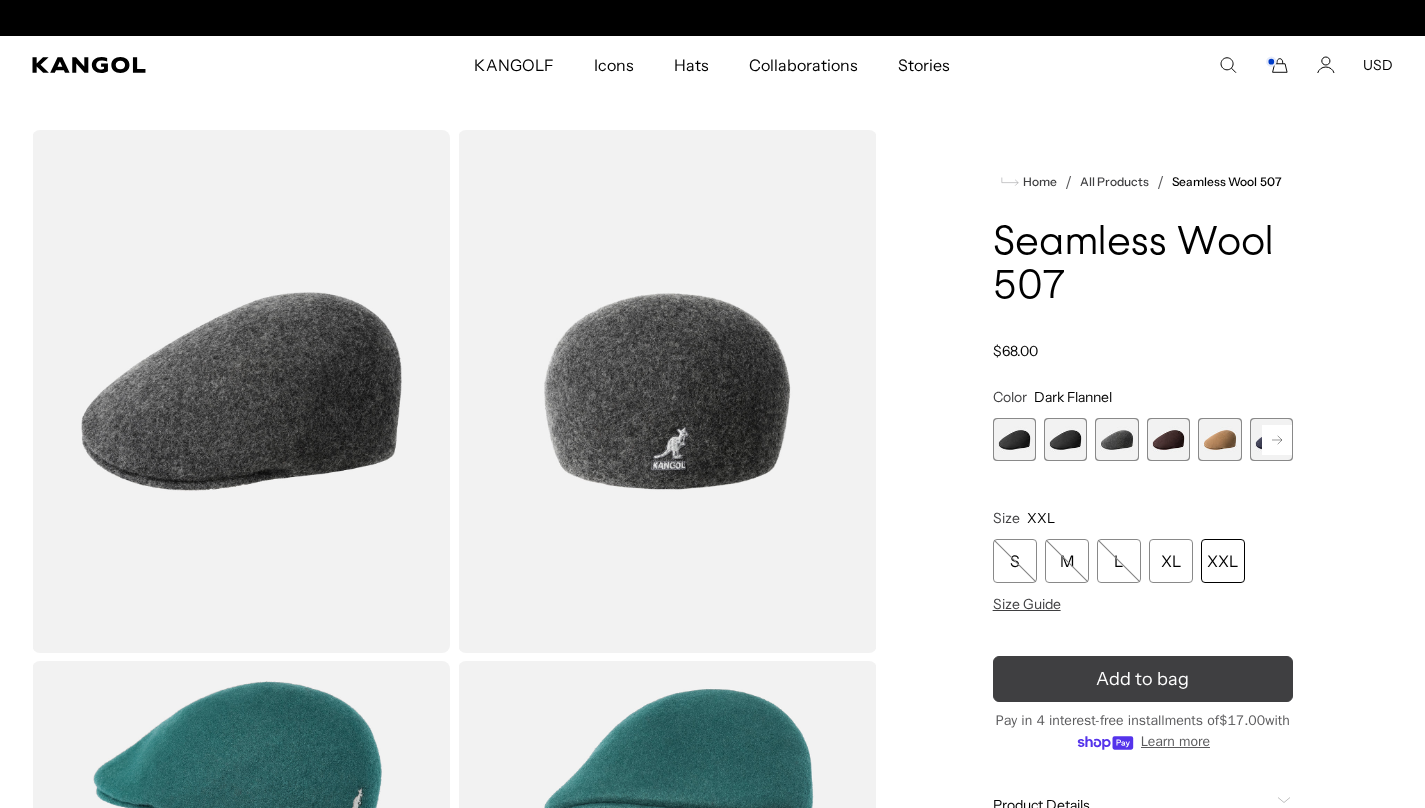 scroll, scrollTop: 0, scrollLeft: 412, axis: horizontal 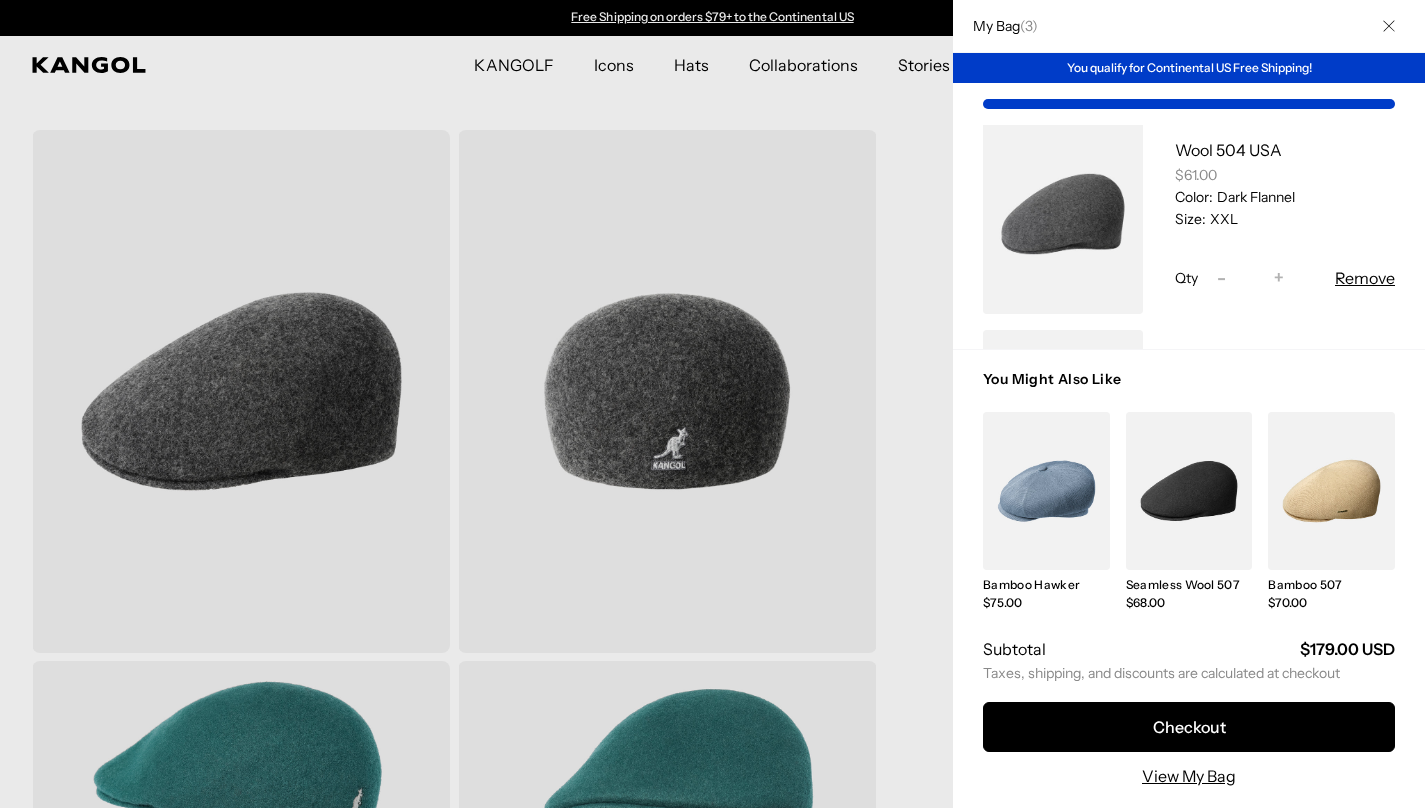 click on "Remove" at bounding box center [1365, 278] 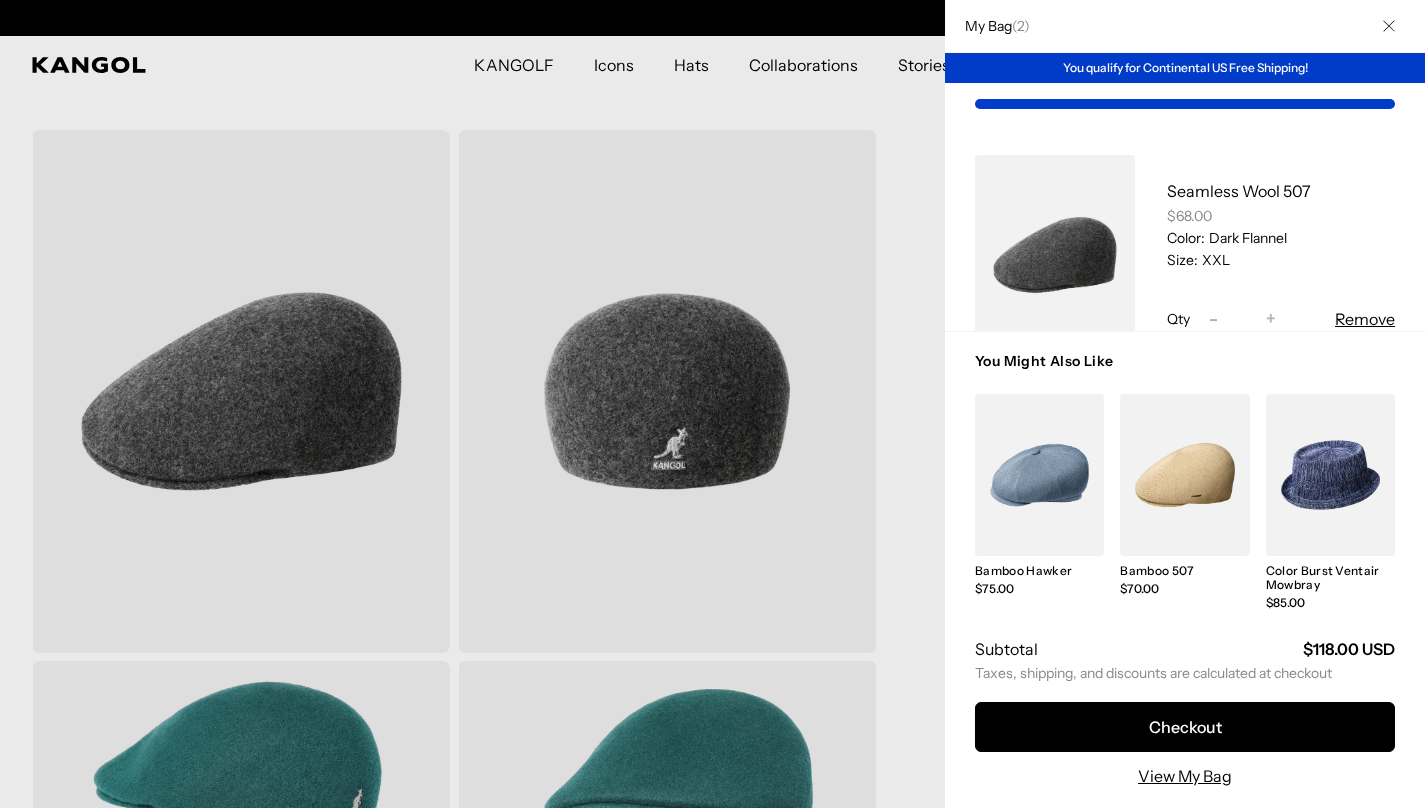 scroll, scrollTop: 0, scrollLeft: 0, axis: both 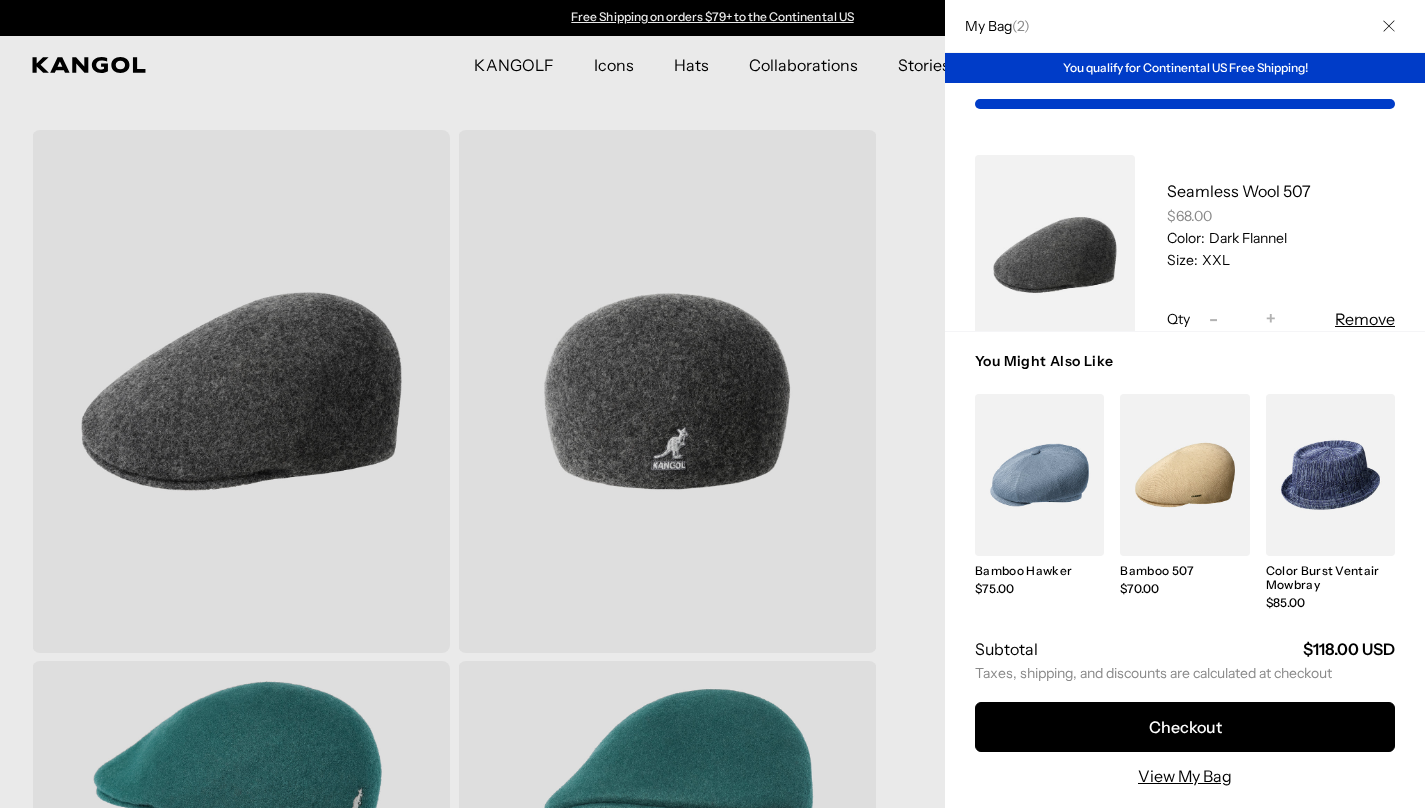 click at bounding box center (712, 404) 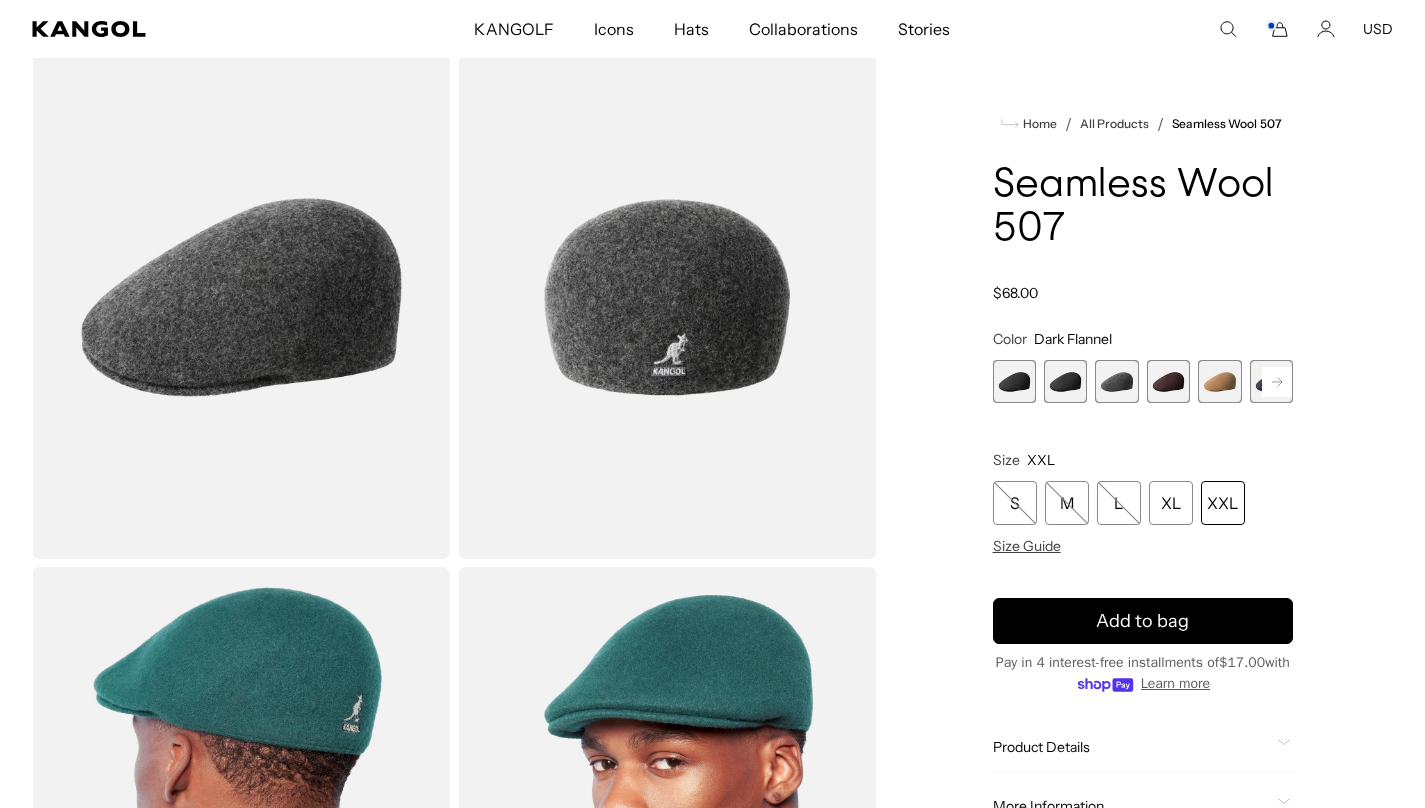 scroll, scrollTop: 0, scrollLeft: 412, axis: horizontal 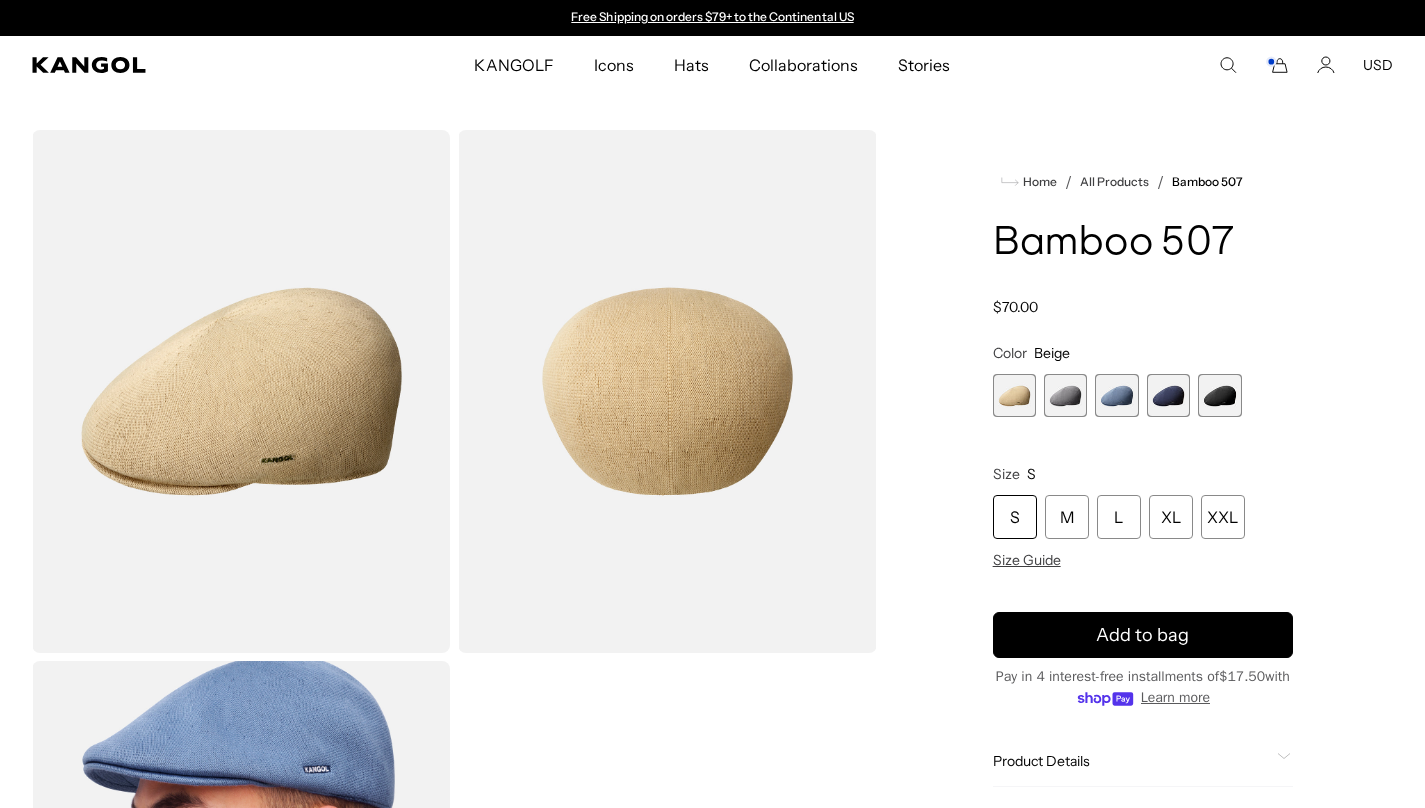 click at bounding box center (1065, 395) 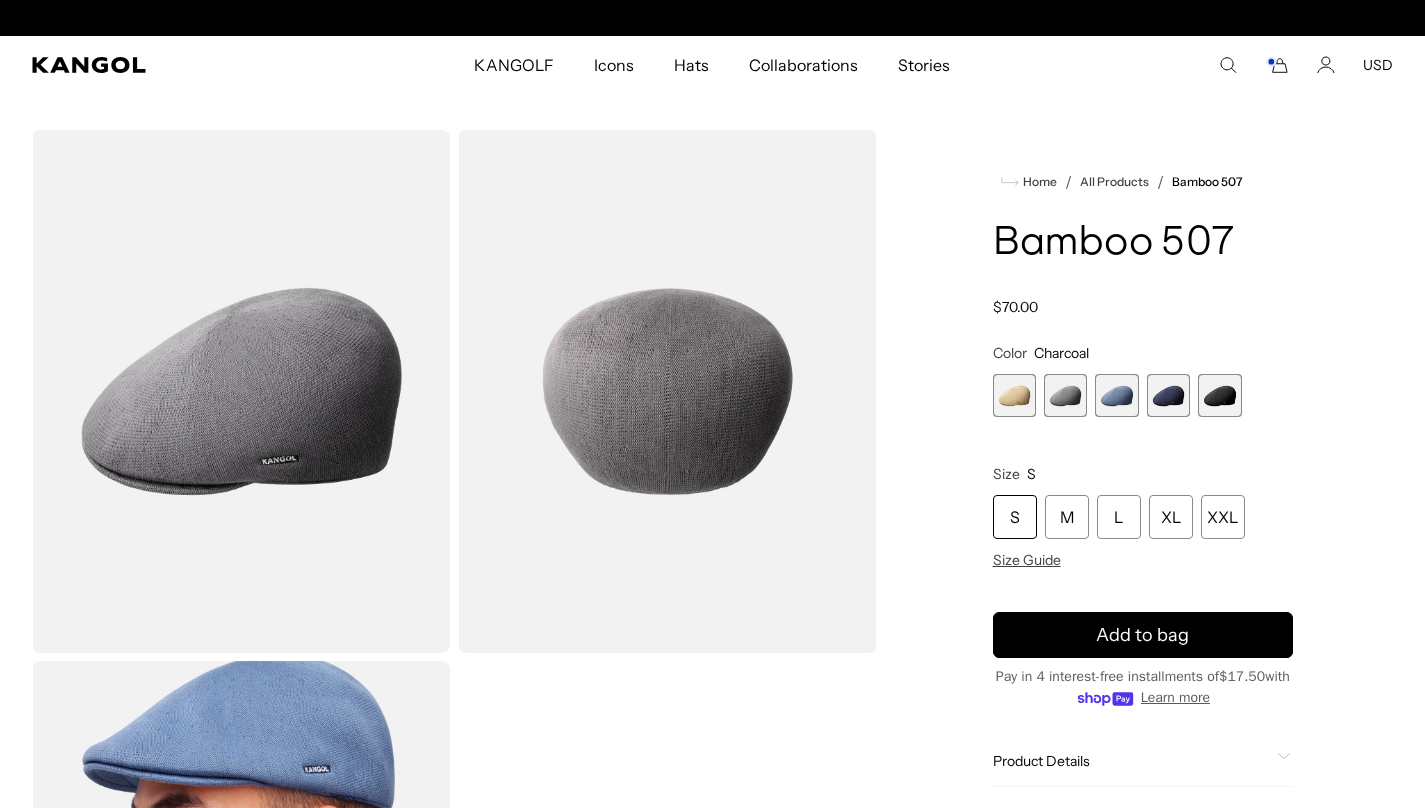 scroll, scrollTop: 0, scrollLeft: 0, axis: both 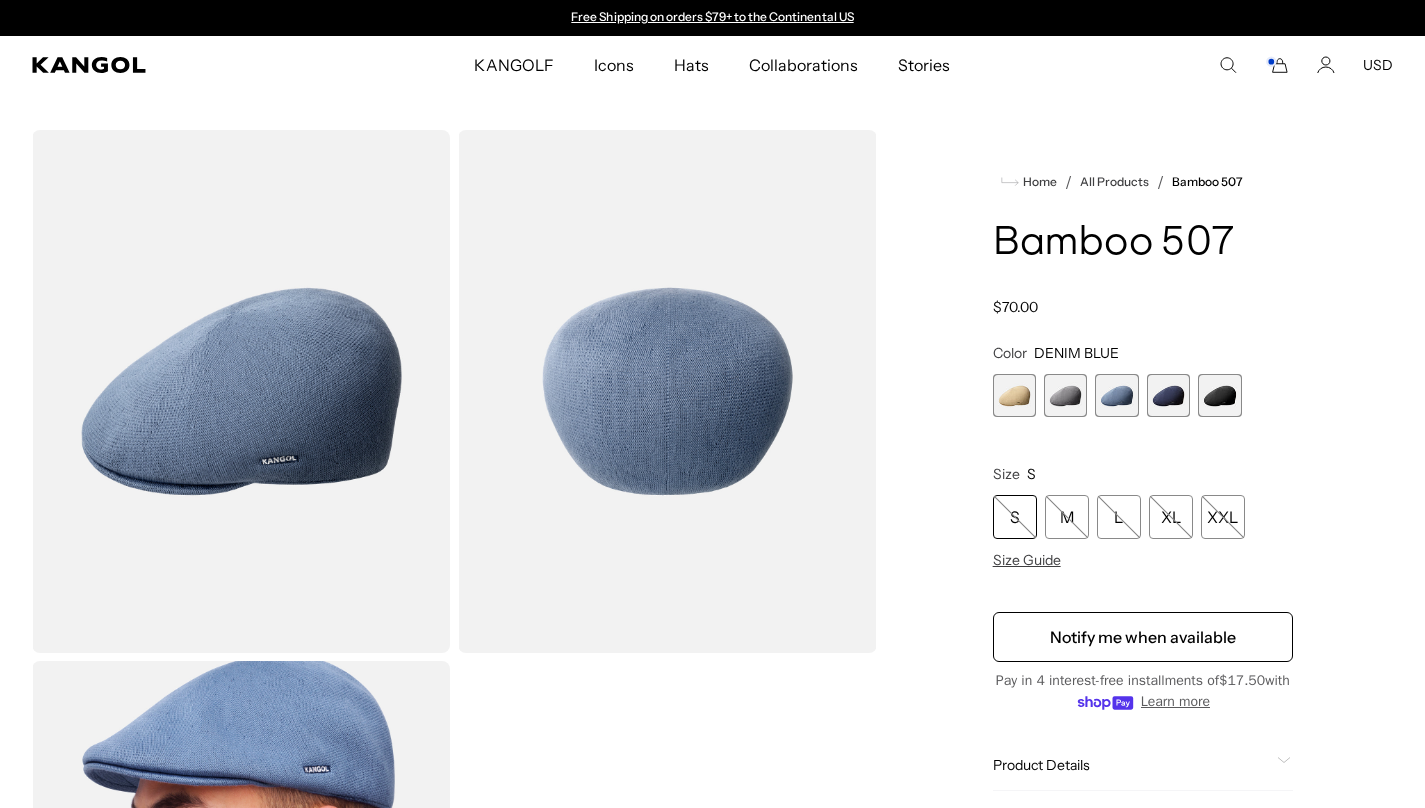 click at bounding box center [1065, 395] 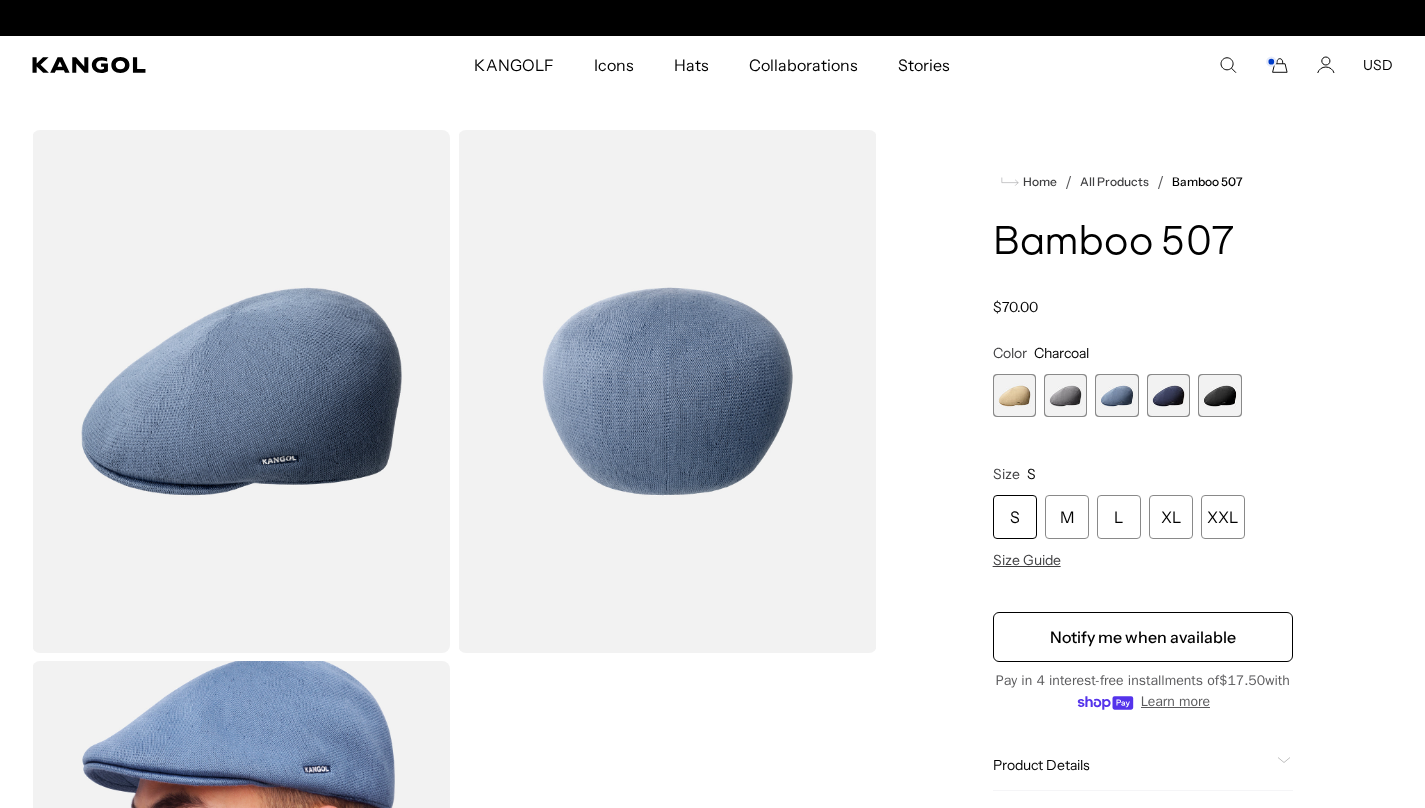 scroll, scrollTop: 0, scrollLeft: 412, axis: horizontal 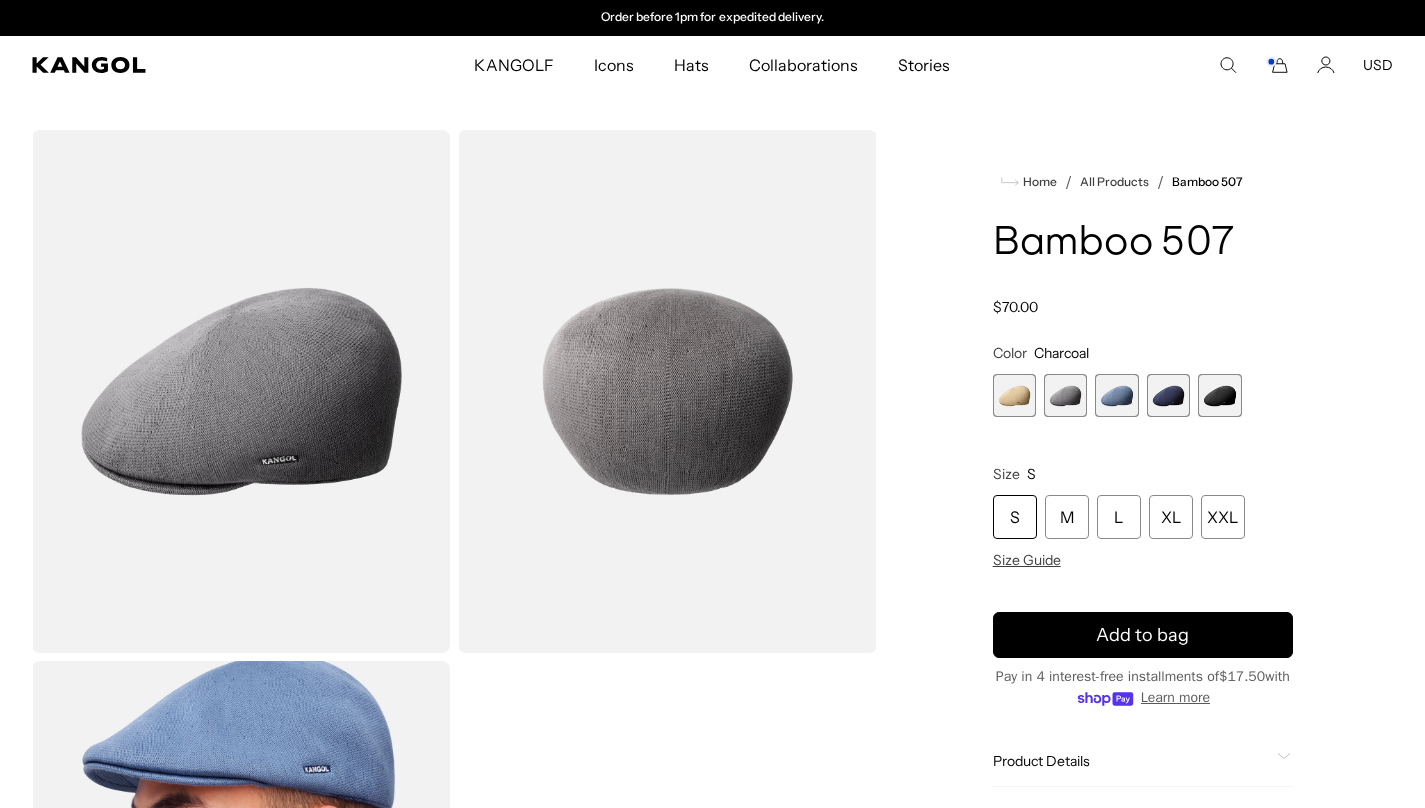 click at bounding box center [1168, 395] 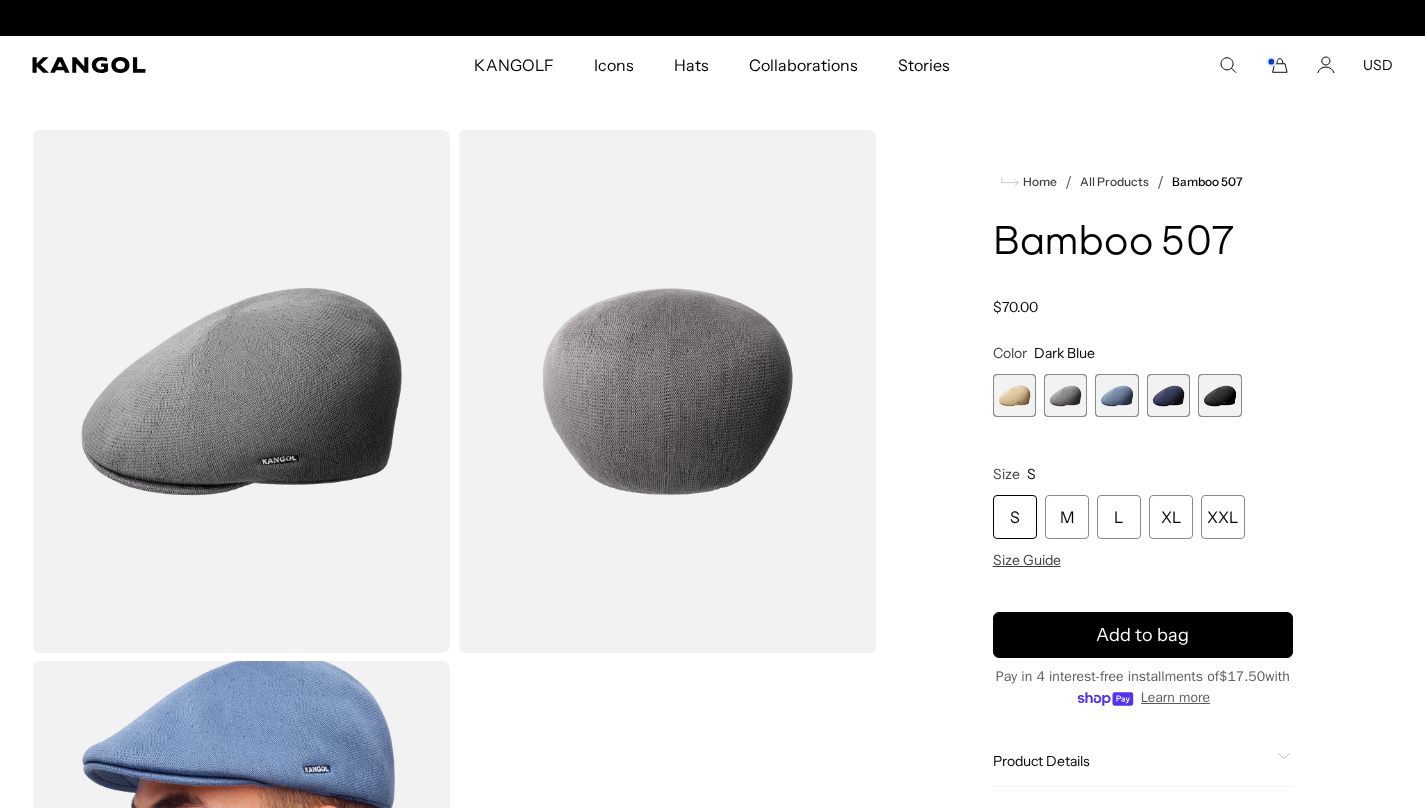 scroll, scrollTop: 0, scrollLeft: 0, axis: both 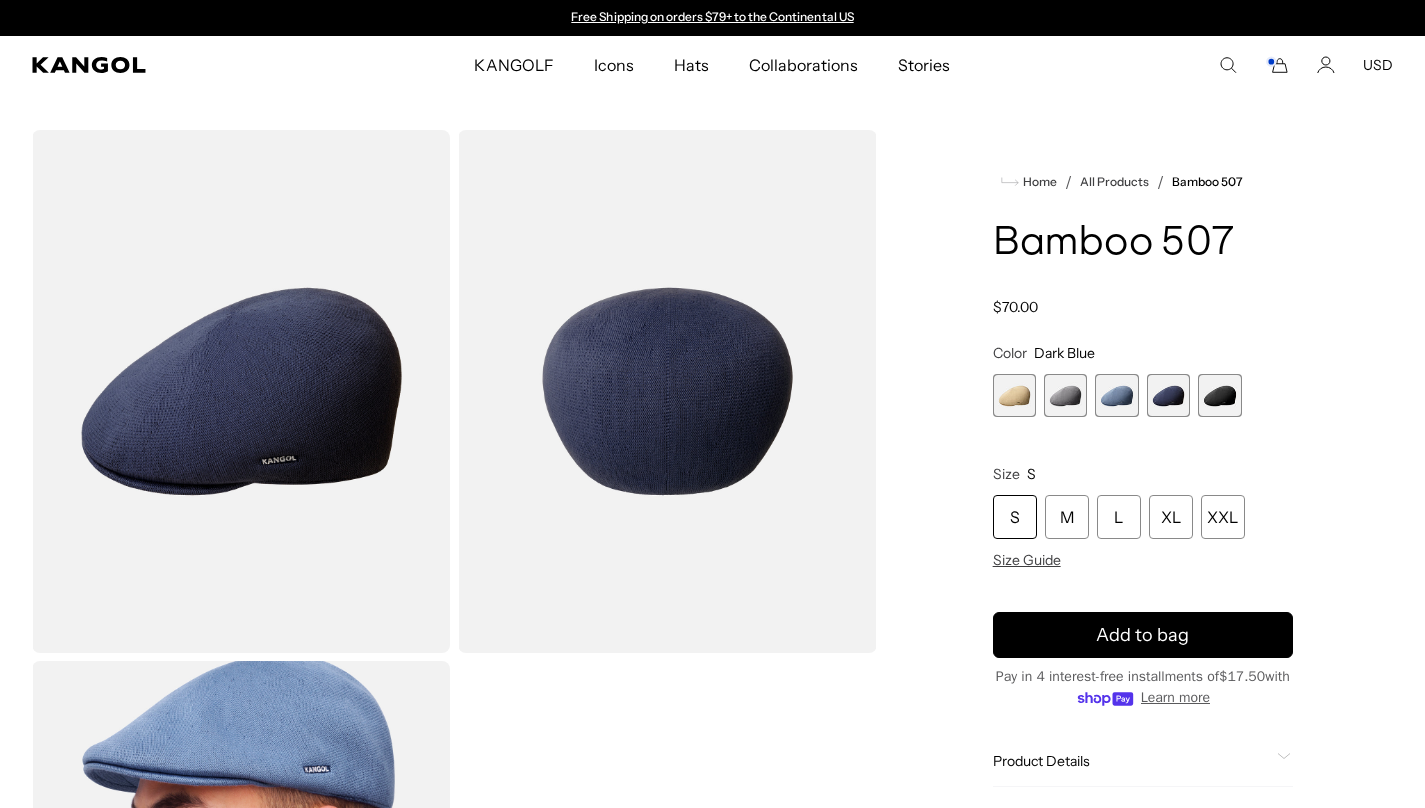 click at bounding box center [1219, 395] 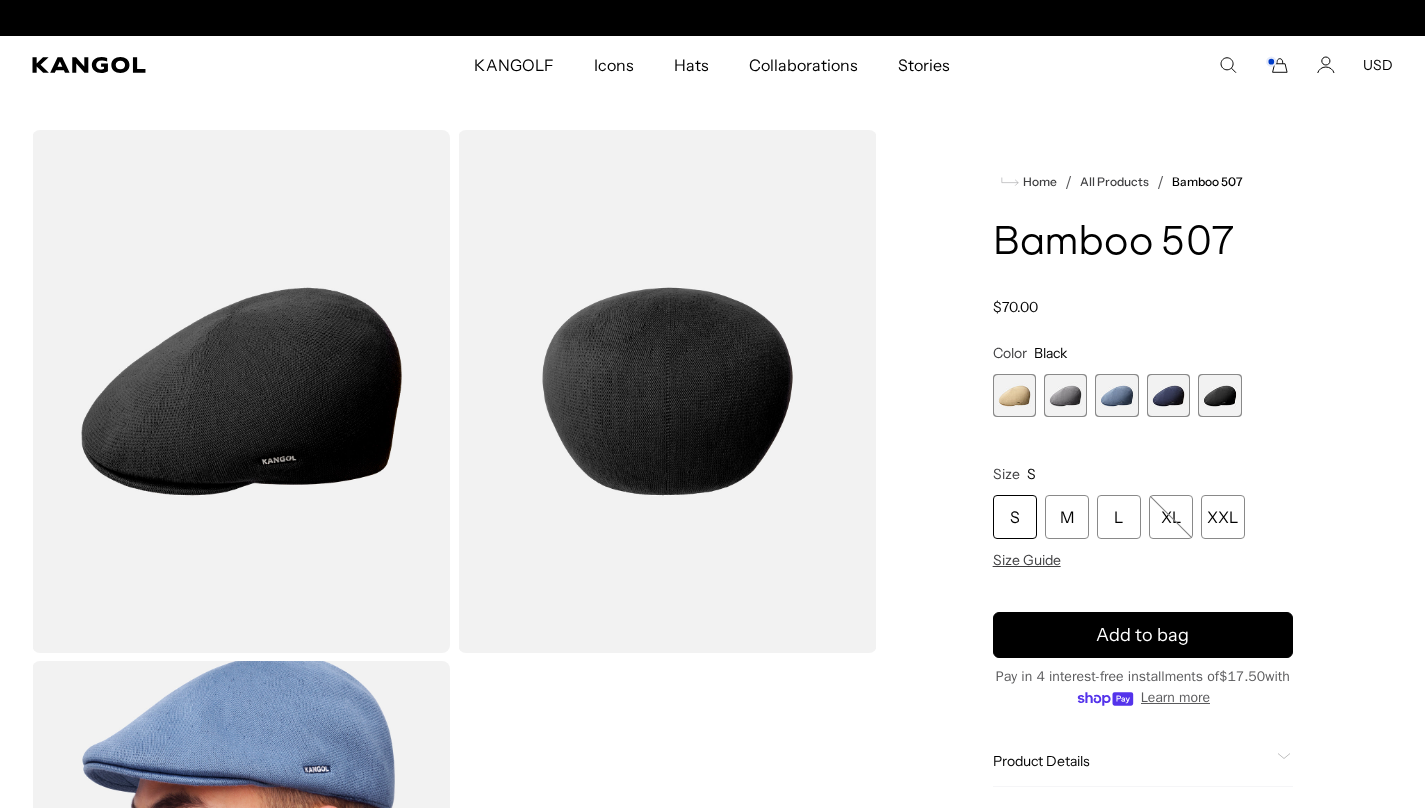 scroll, scrollTop: 0, scrollLeft: 412, axis: horizontal 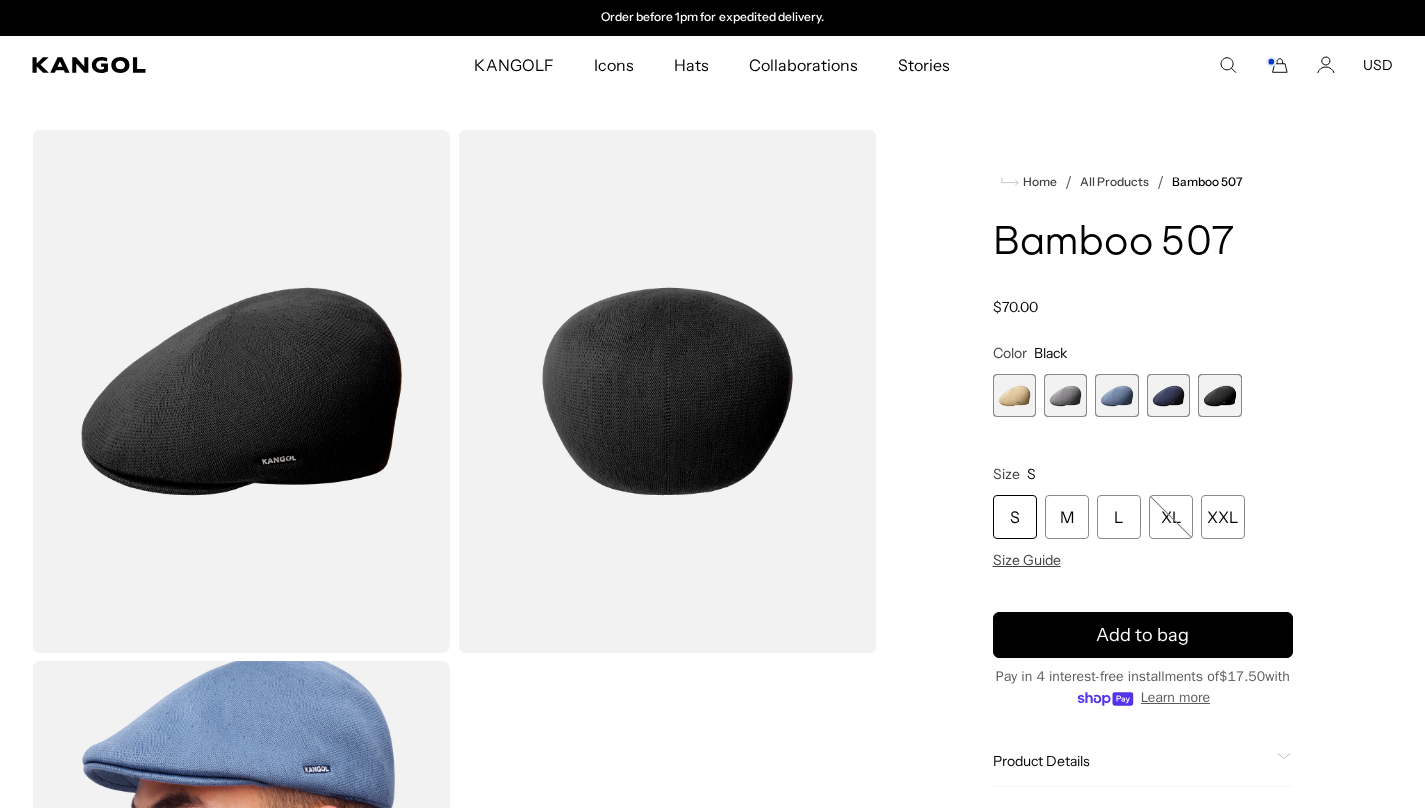 click at bounding box center (1116, 395) 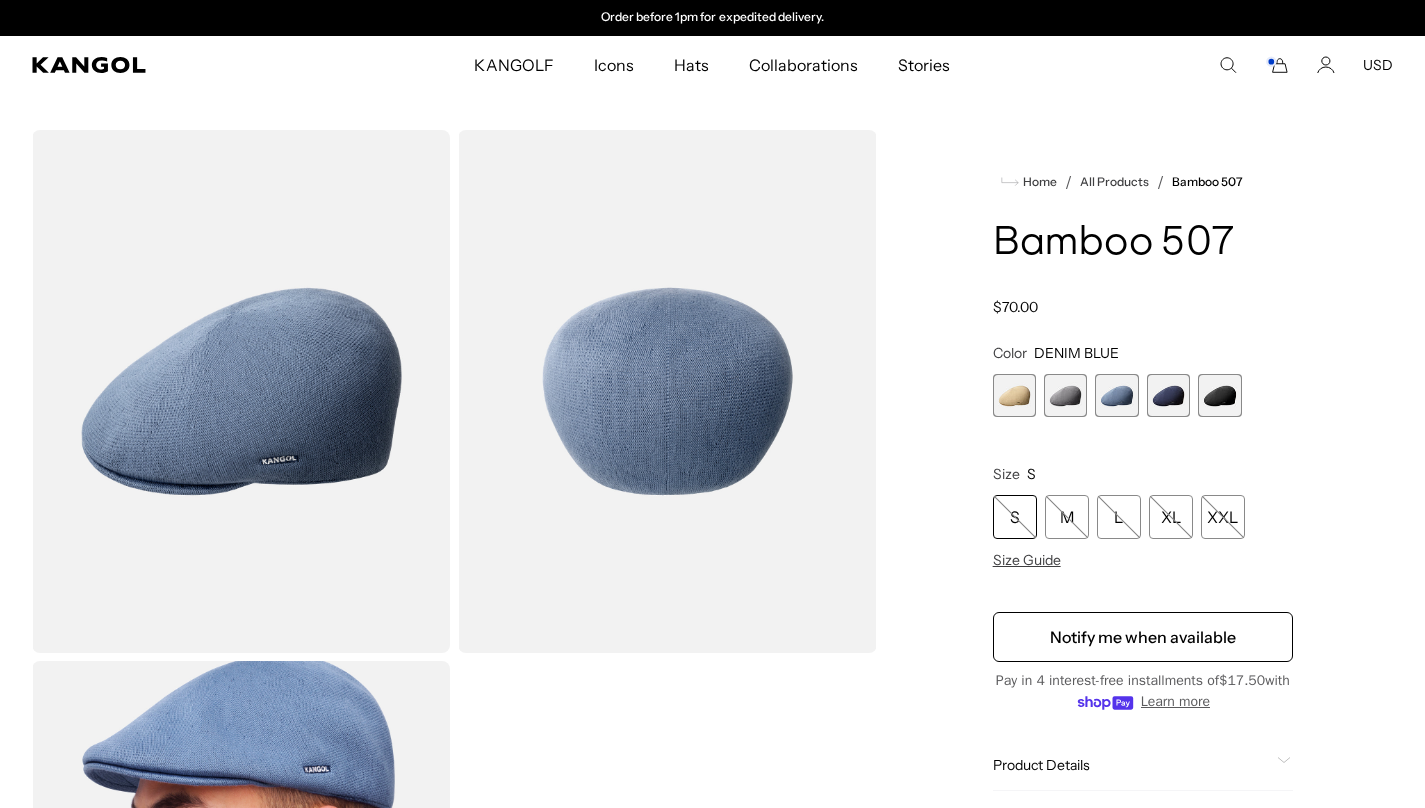 click at bounding box center [1065, 395] 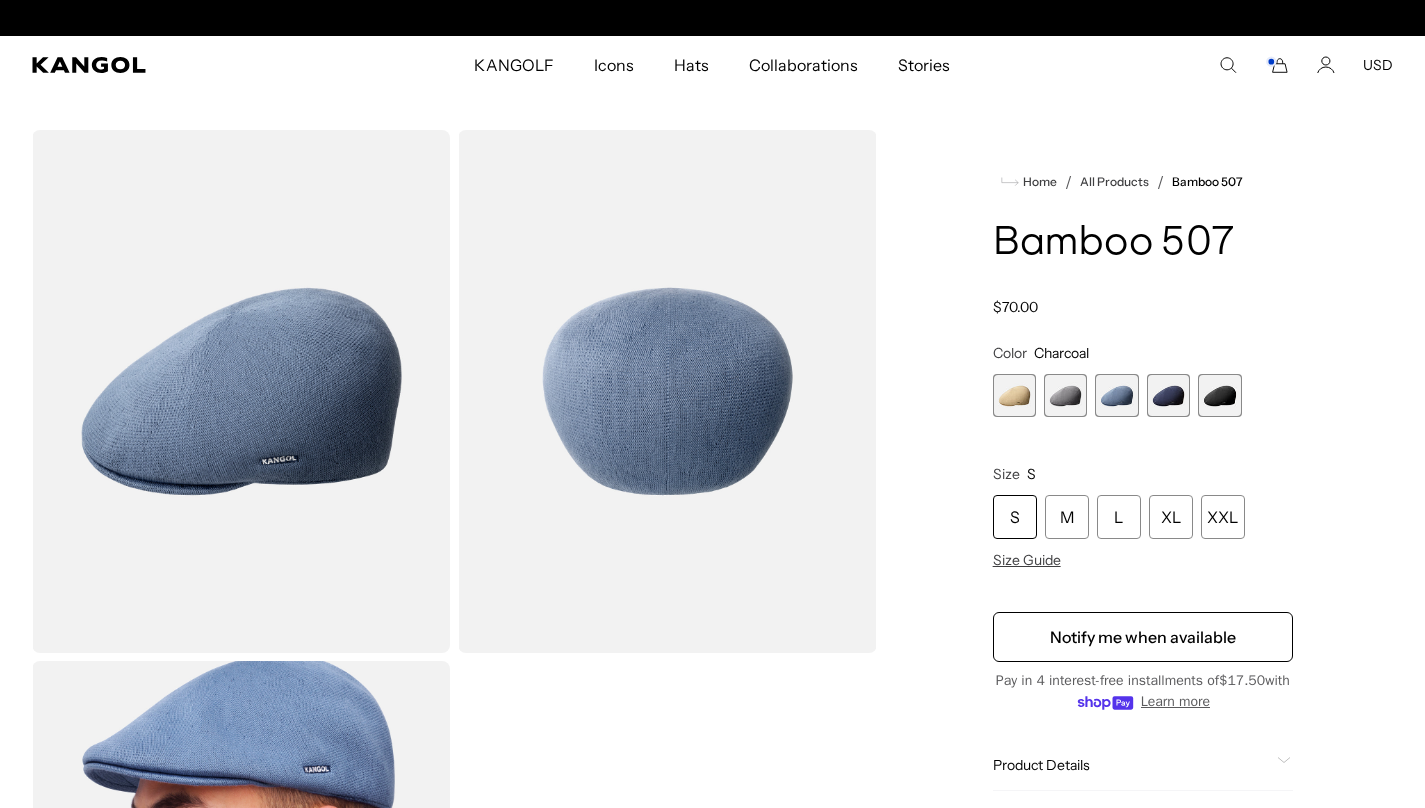 scroll, scrollTop: 0, scrollLeft: 0, axis: both 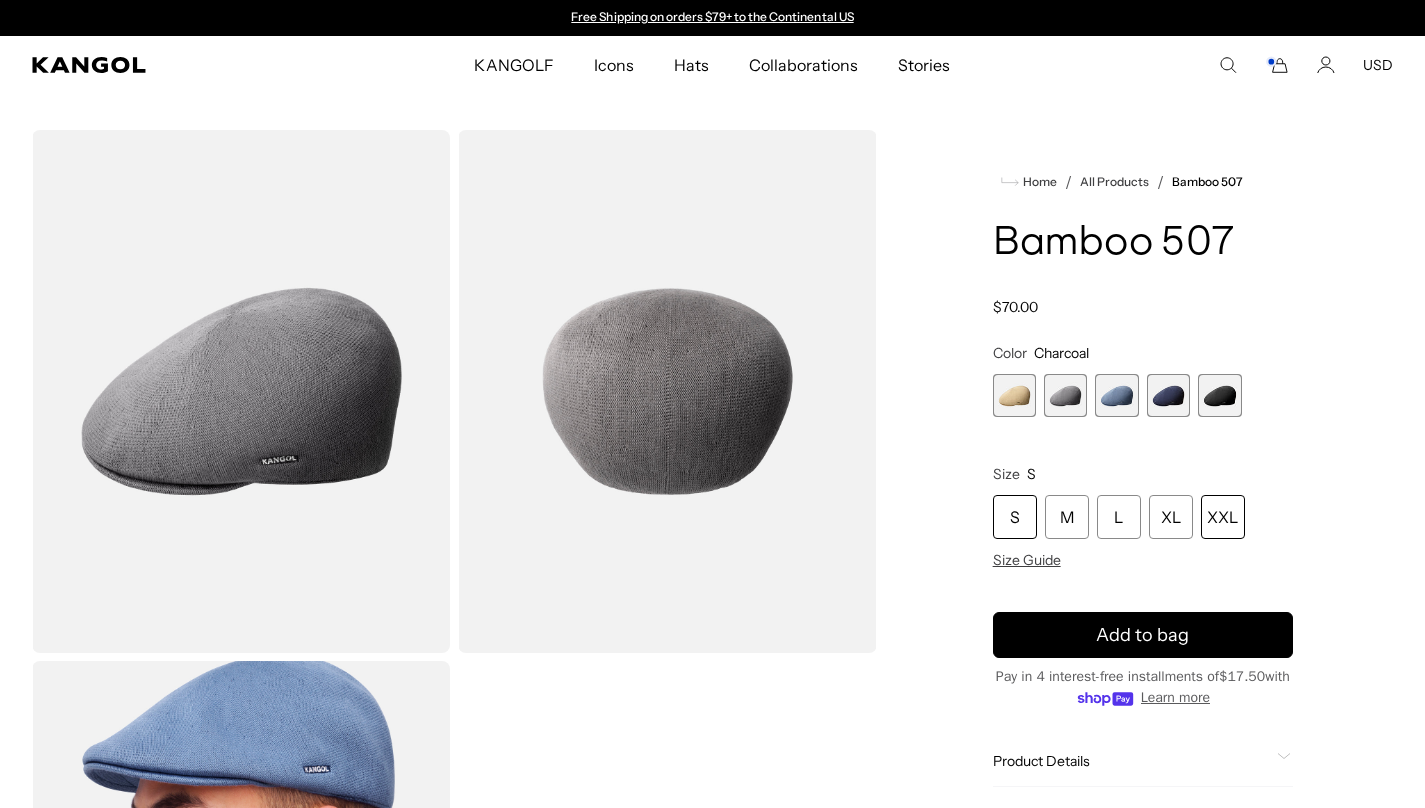 click on "XXL" at bounding box center (1223, 517) 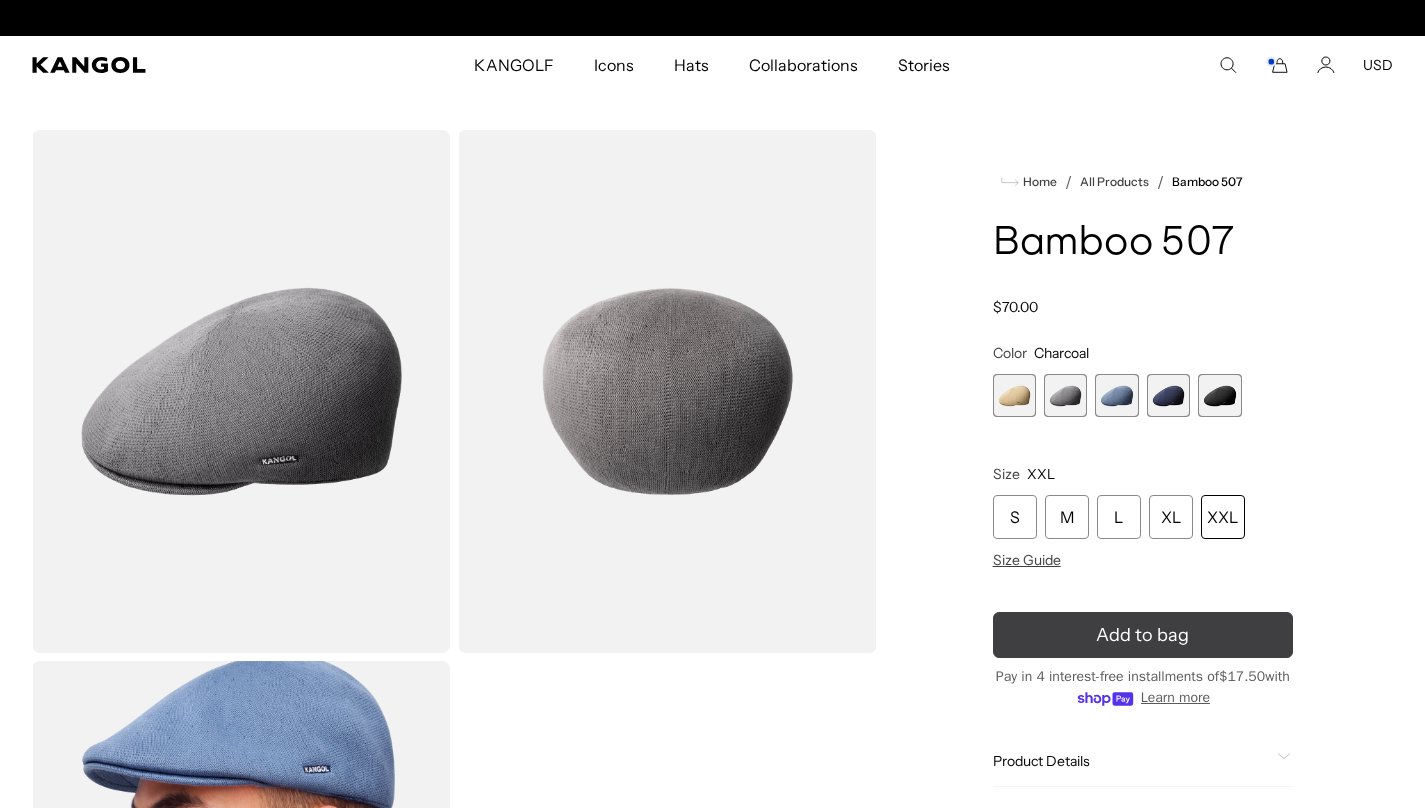 scroll, scrollTop: 0, scrollLeft: 412, axis: horizontal 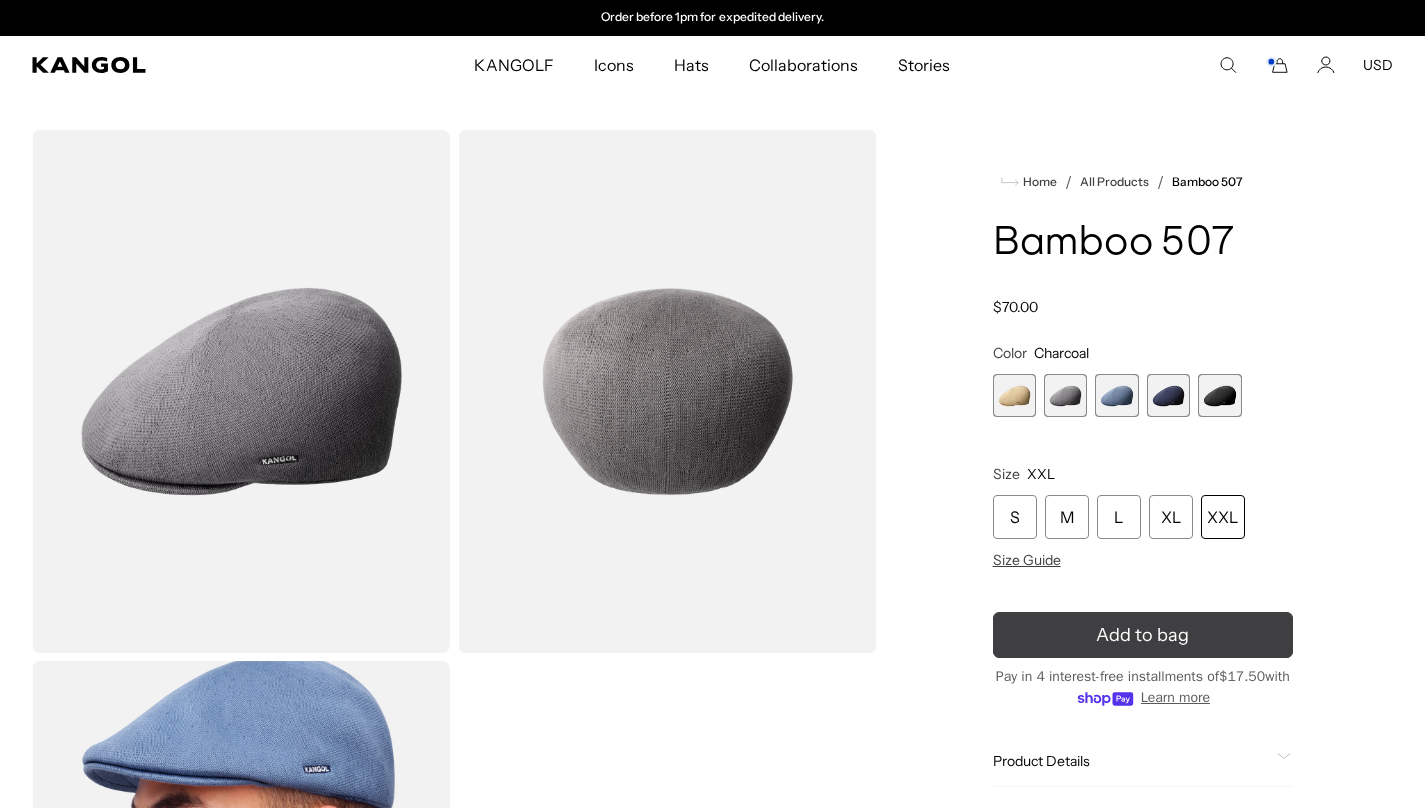 click 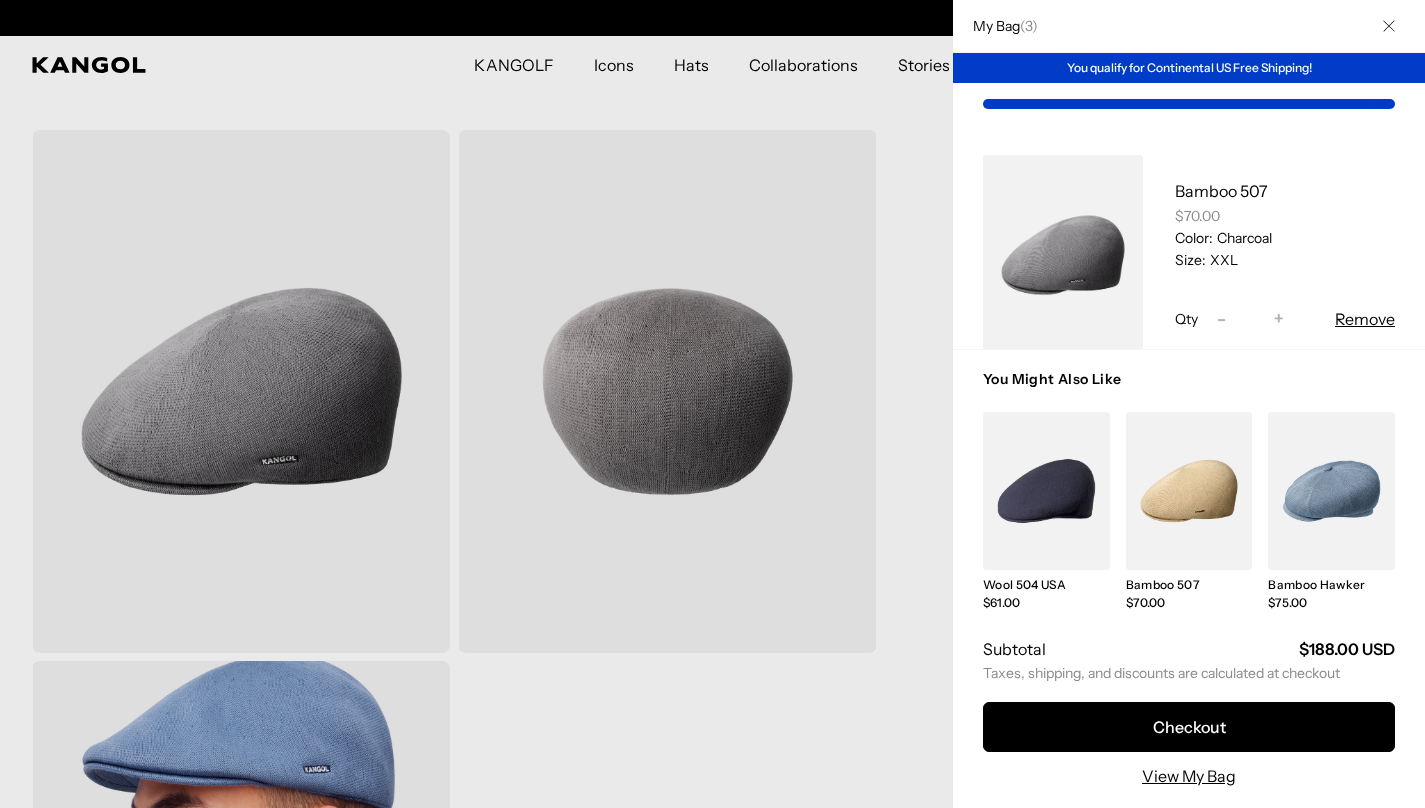 scroll, scrollTop: 0, scrollLeft: 0, axis: both 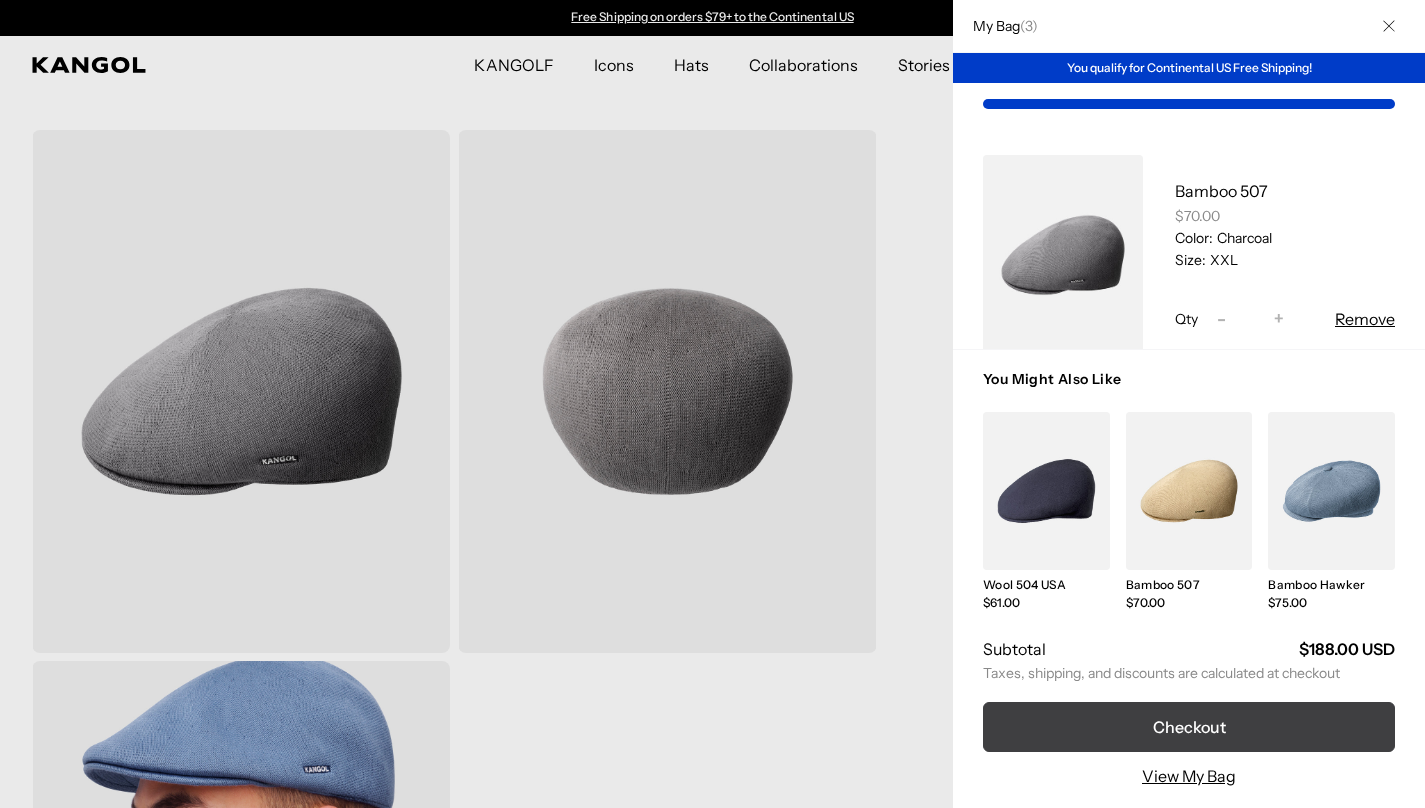 click on "Checkout" at bounding box center (1189, 727) 